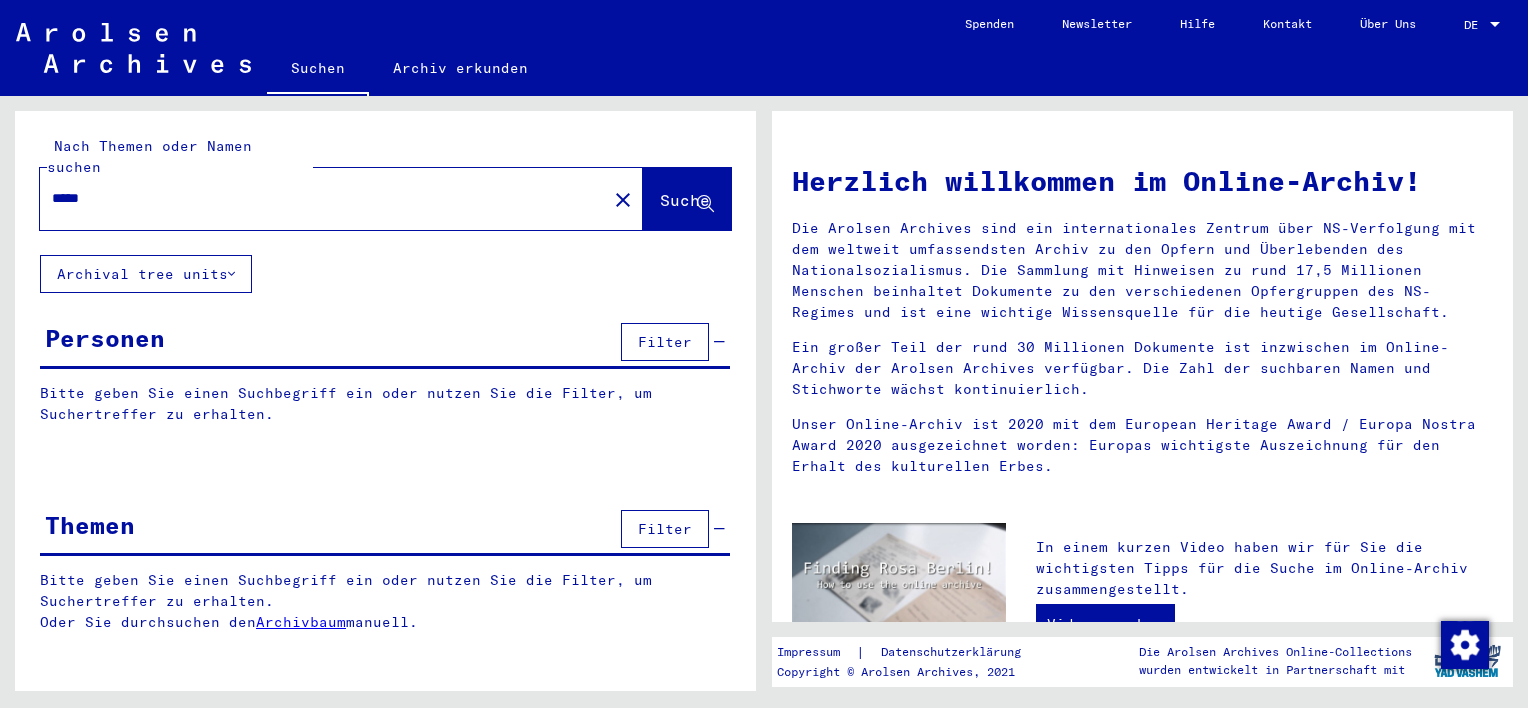 scroll, scrollTop: 0, scrollLeft: 0, axis: both 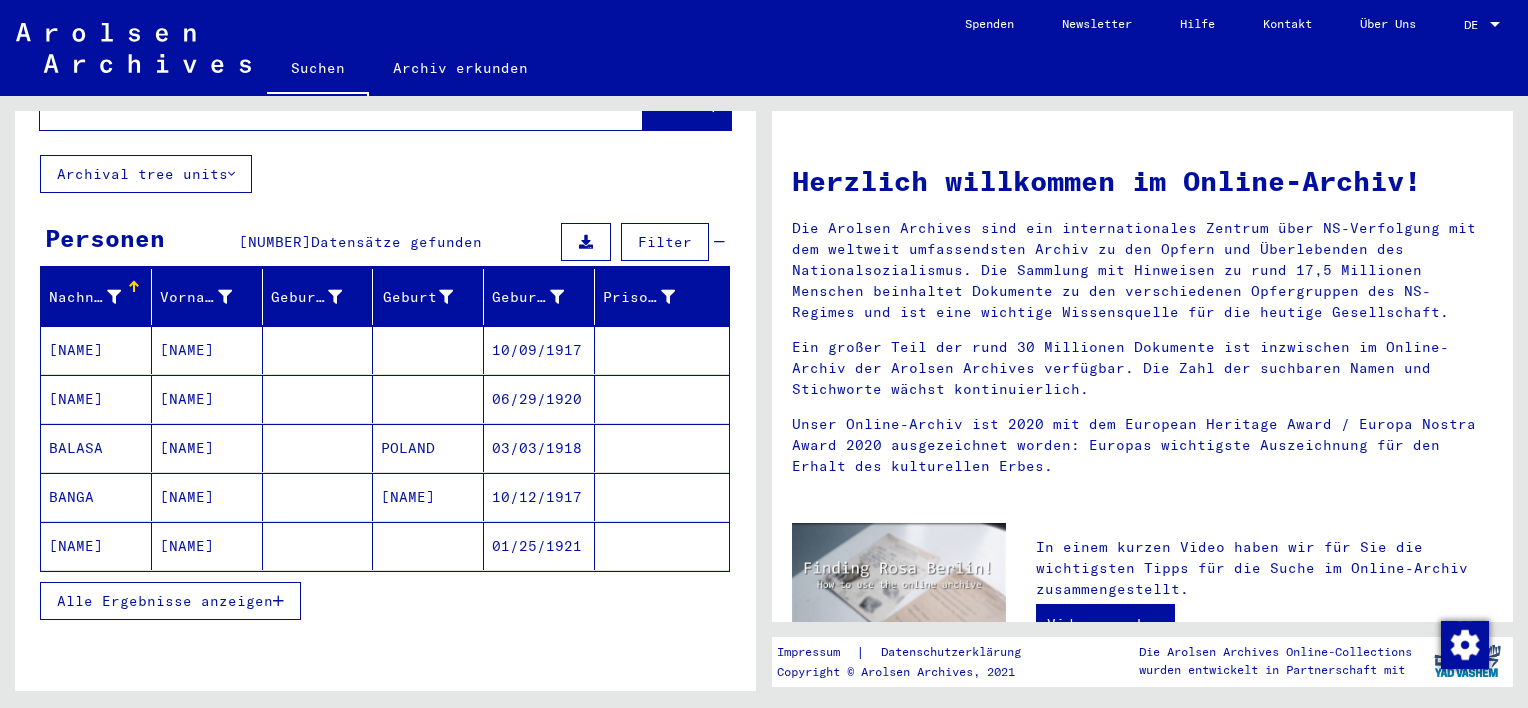 click on "Alle Ergebnisse anzeigen" at bounding box center (165, 601) 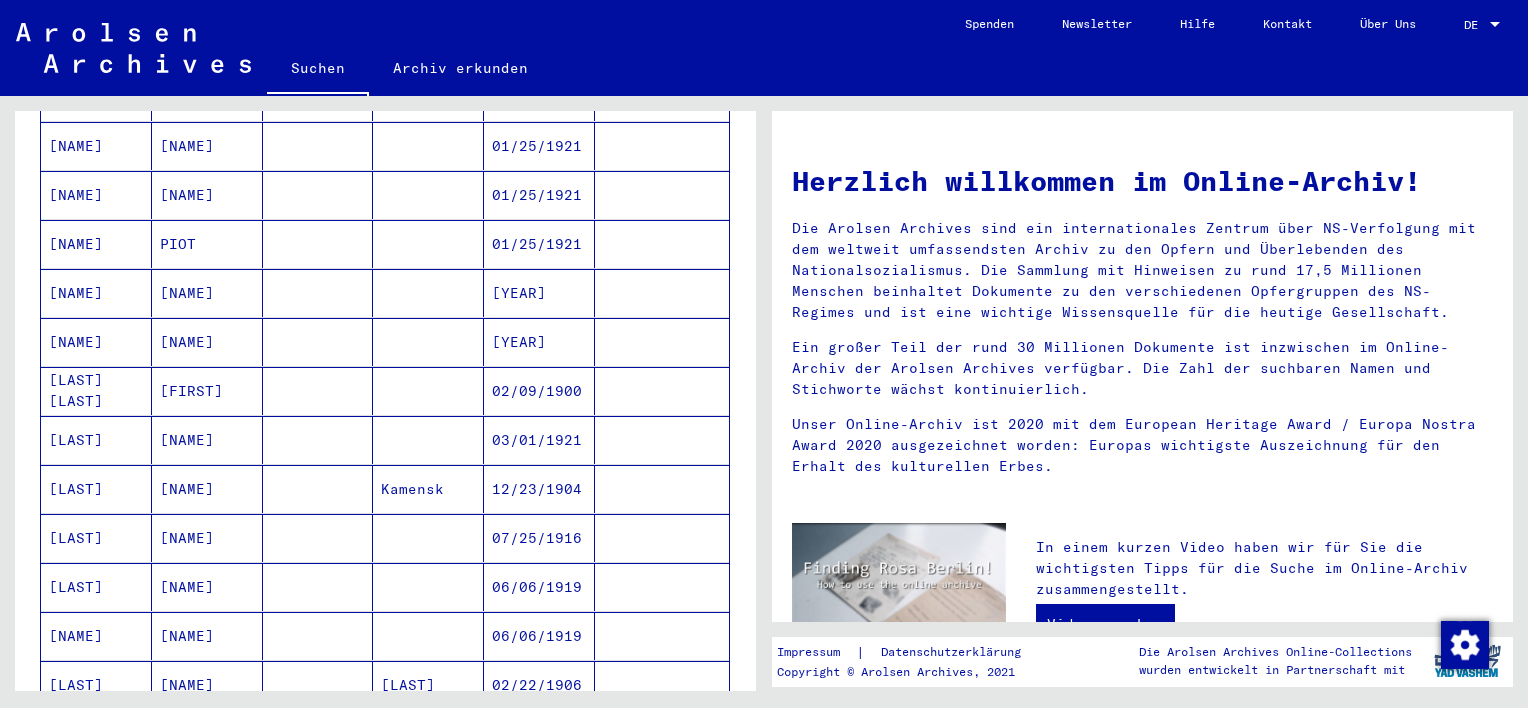 scroll, scrollTop: 0, scrollLeft: 0, axis: both 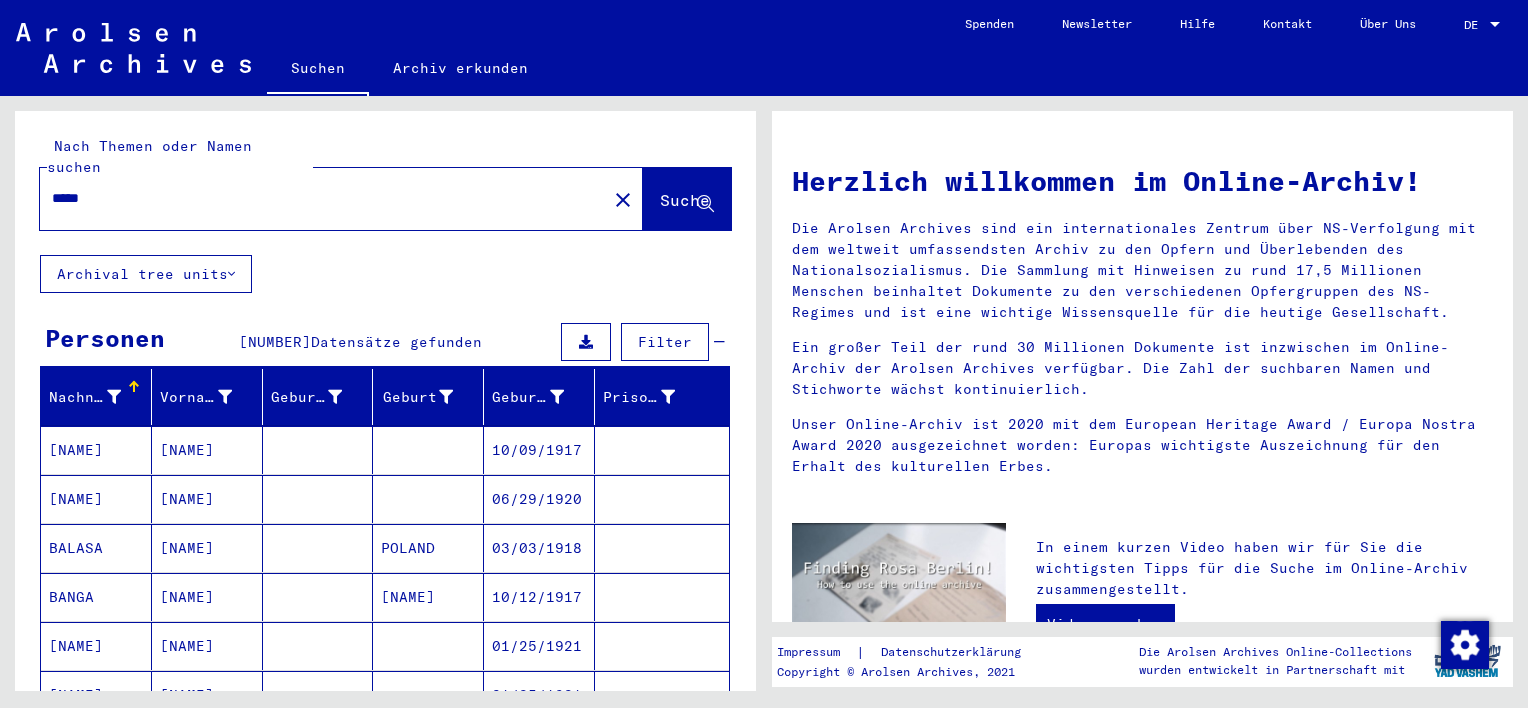 click on "****" at bounding box center (317, 198) 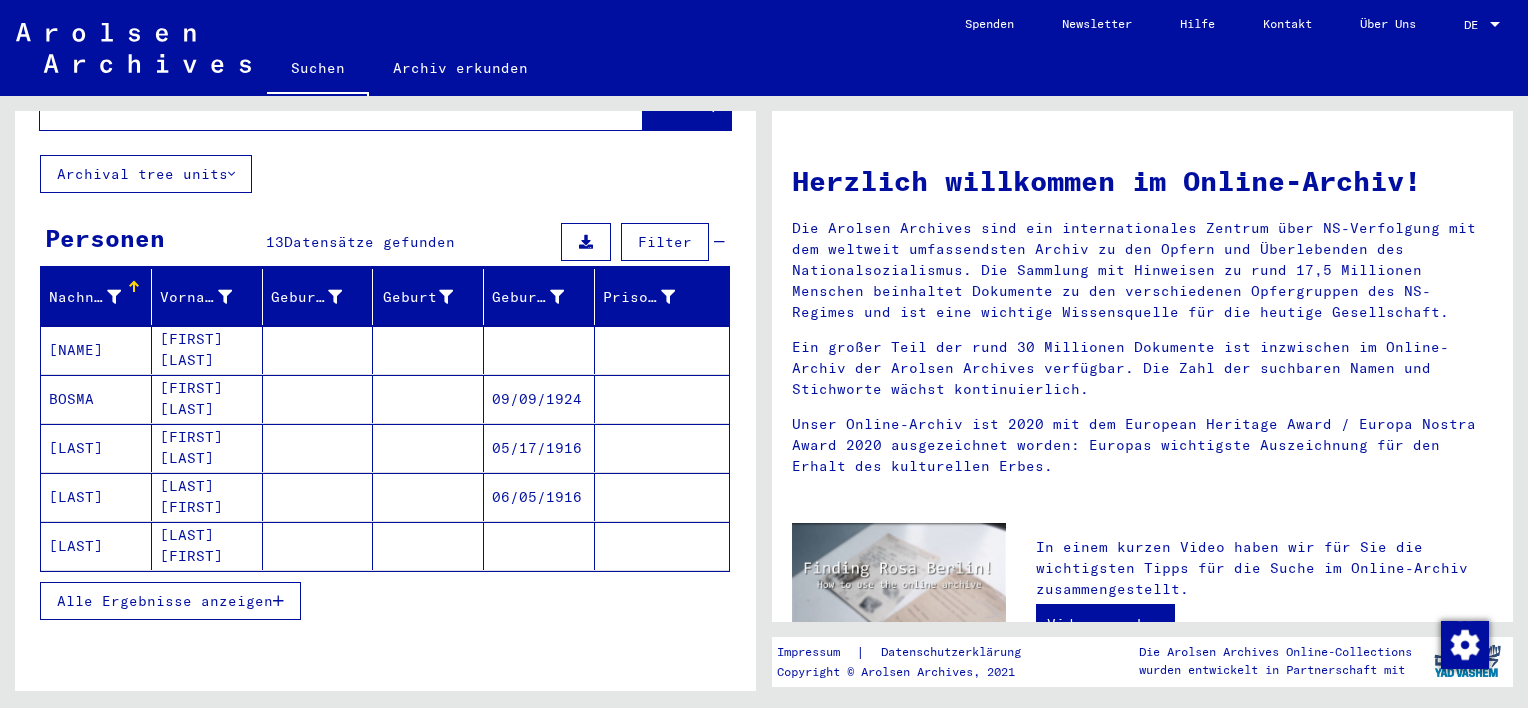 scroll, scrollTop: 0, scrollLeft: 0, axis: both 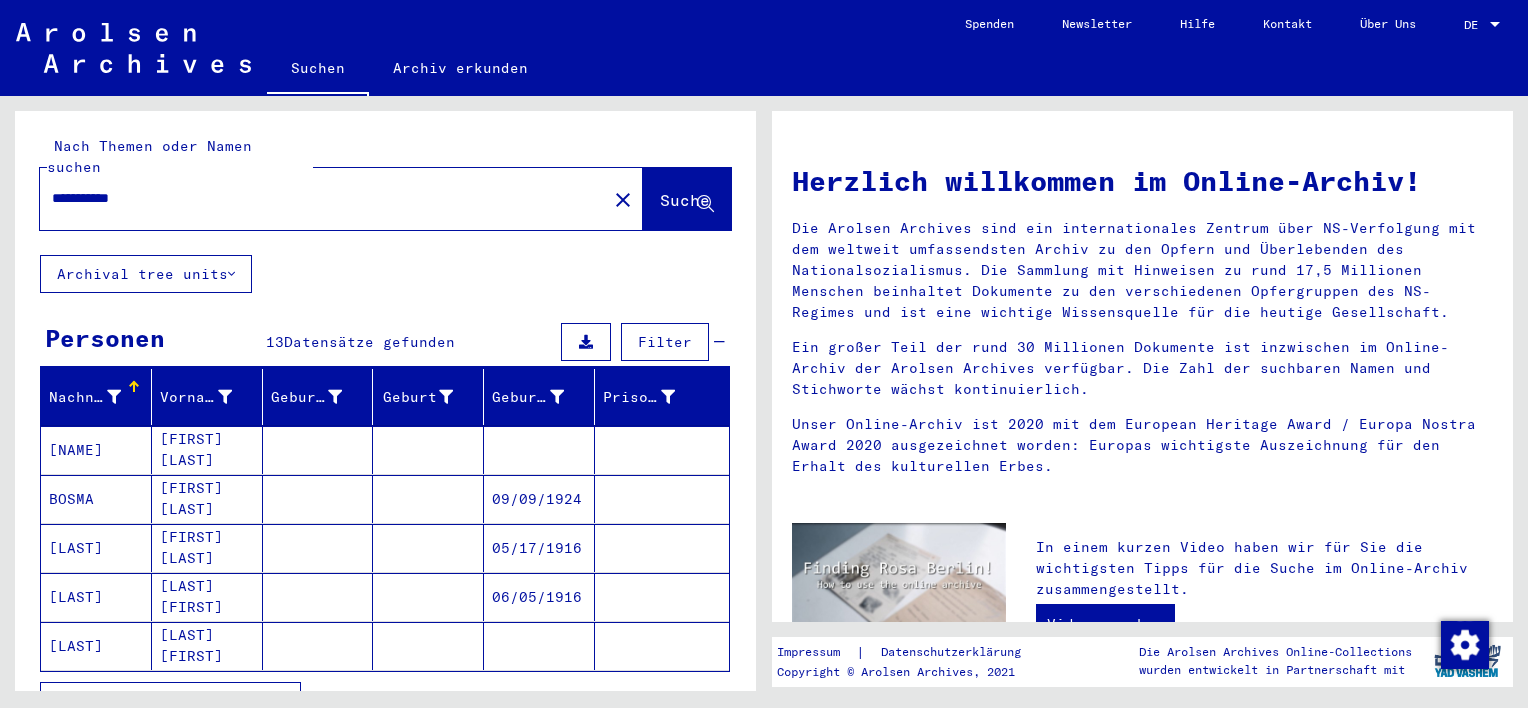 click on "**********" at bounding box center [317, 198] 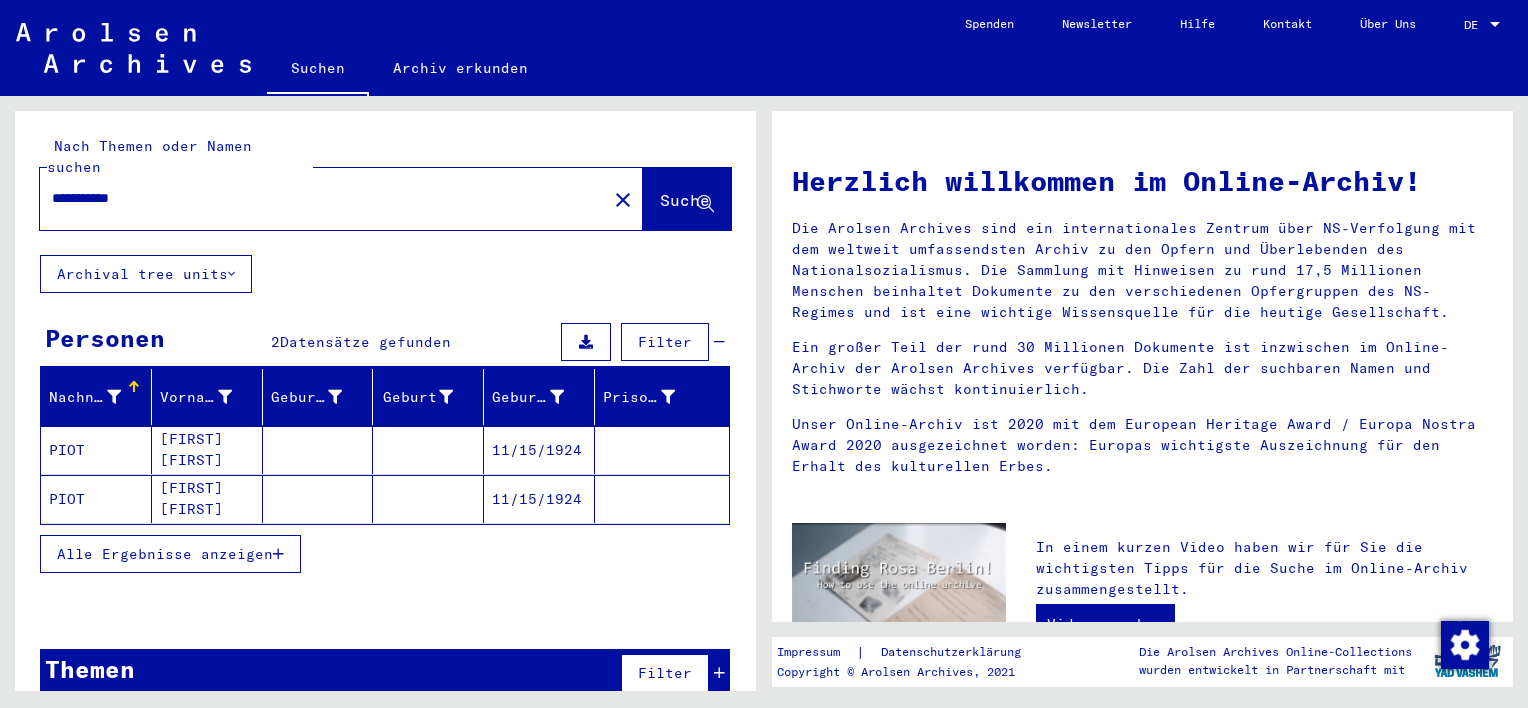 click on "[FIRST] [FIRST]" at bounding box center [207, 499] 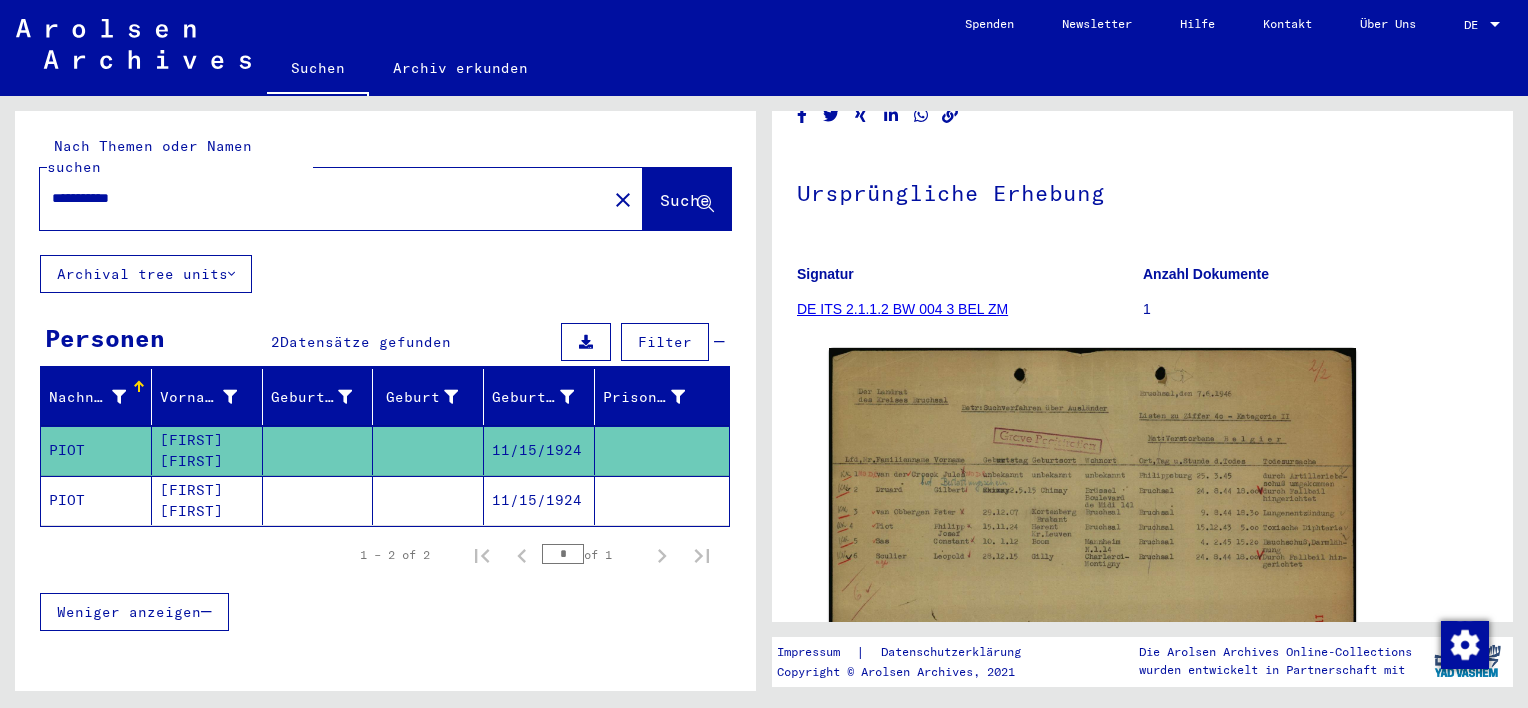 scroll, scrollTop: 0, scrollLeft: 0, axis: both 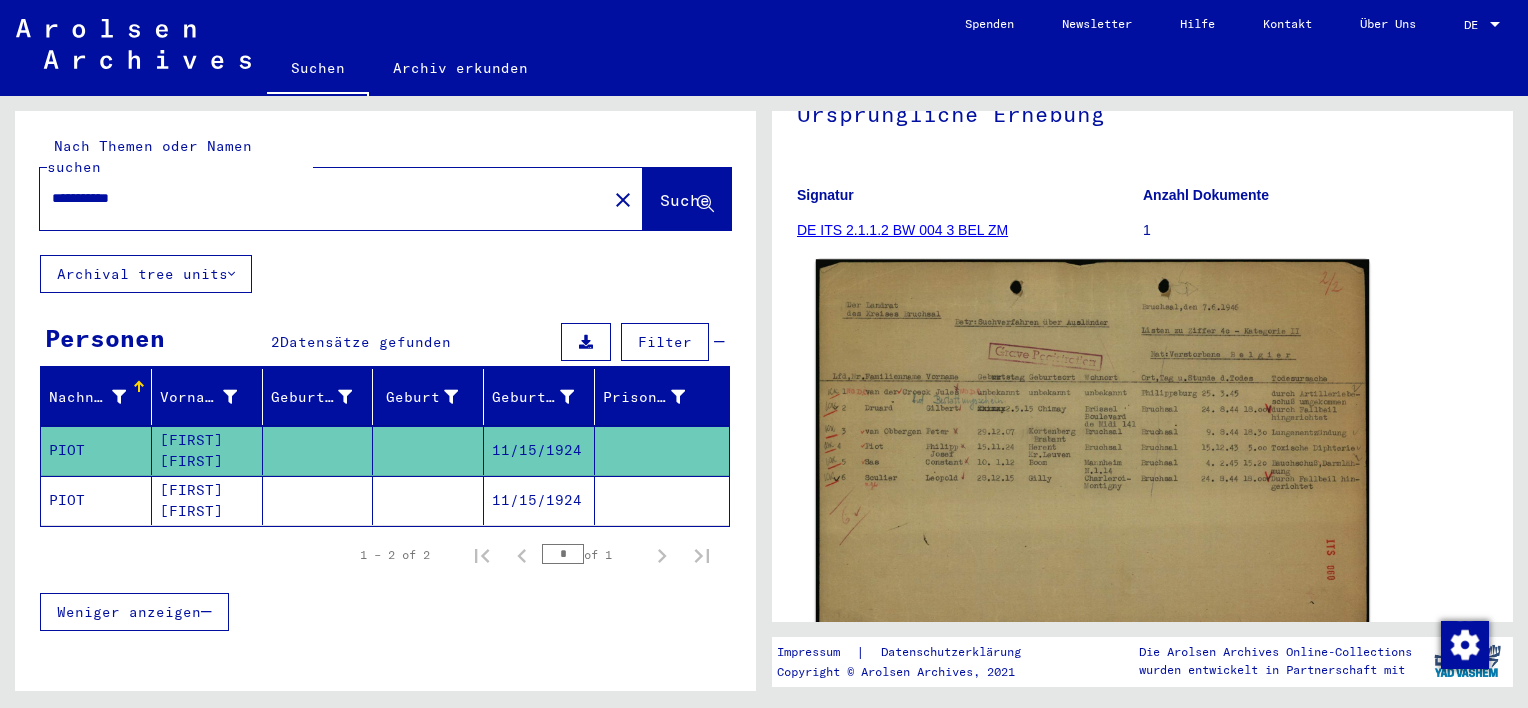 click 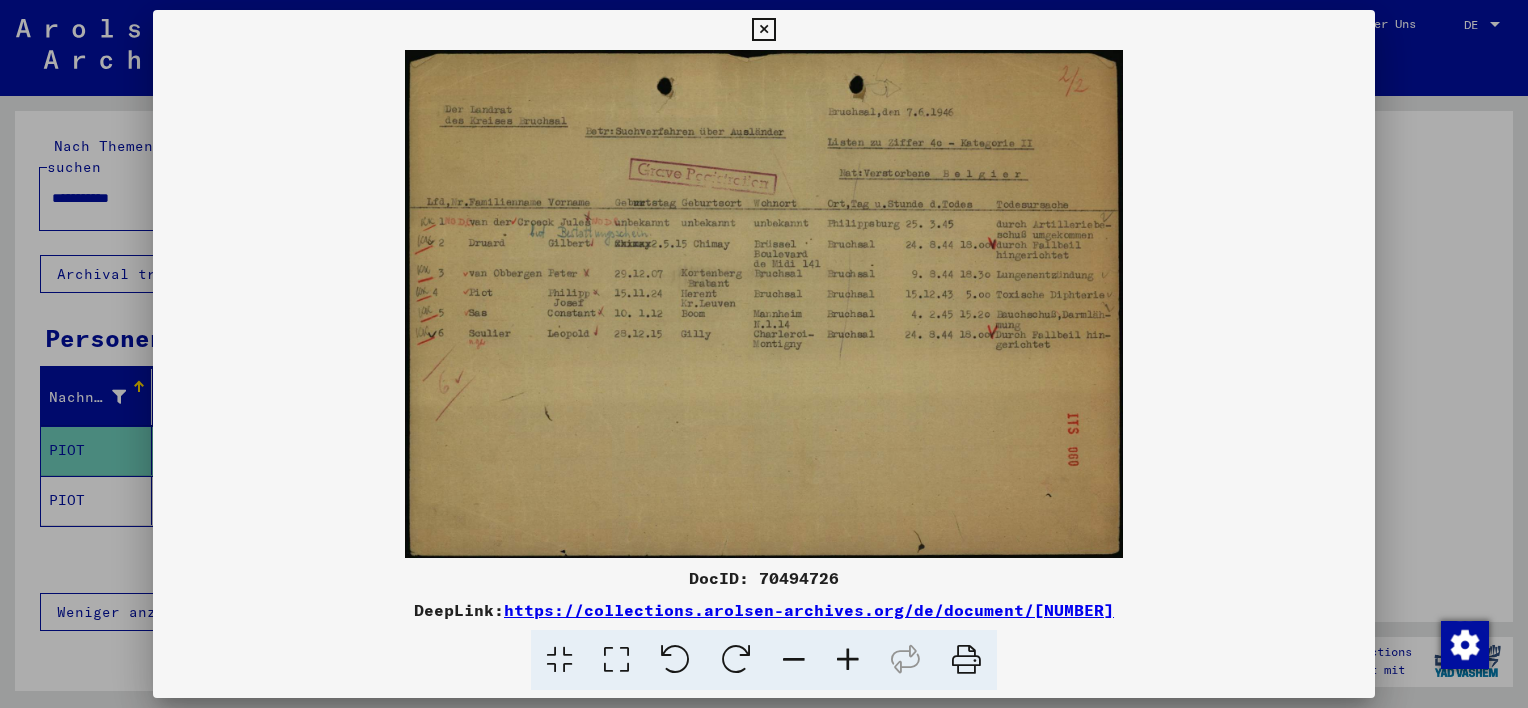 click at bounding box center [848, 660] 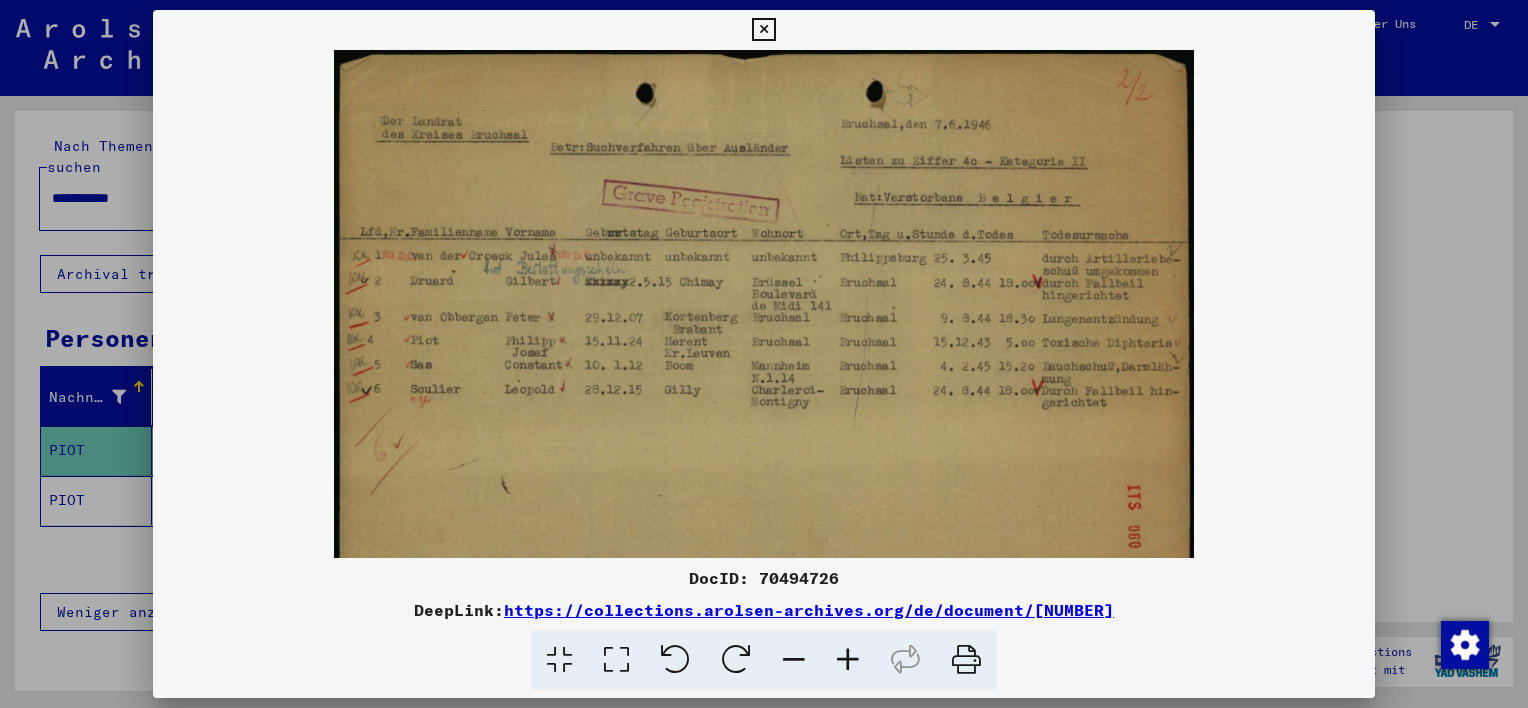 click at bounding box center (848, 660) 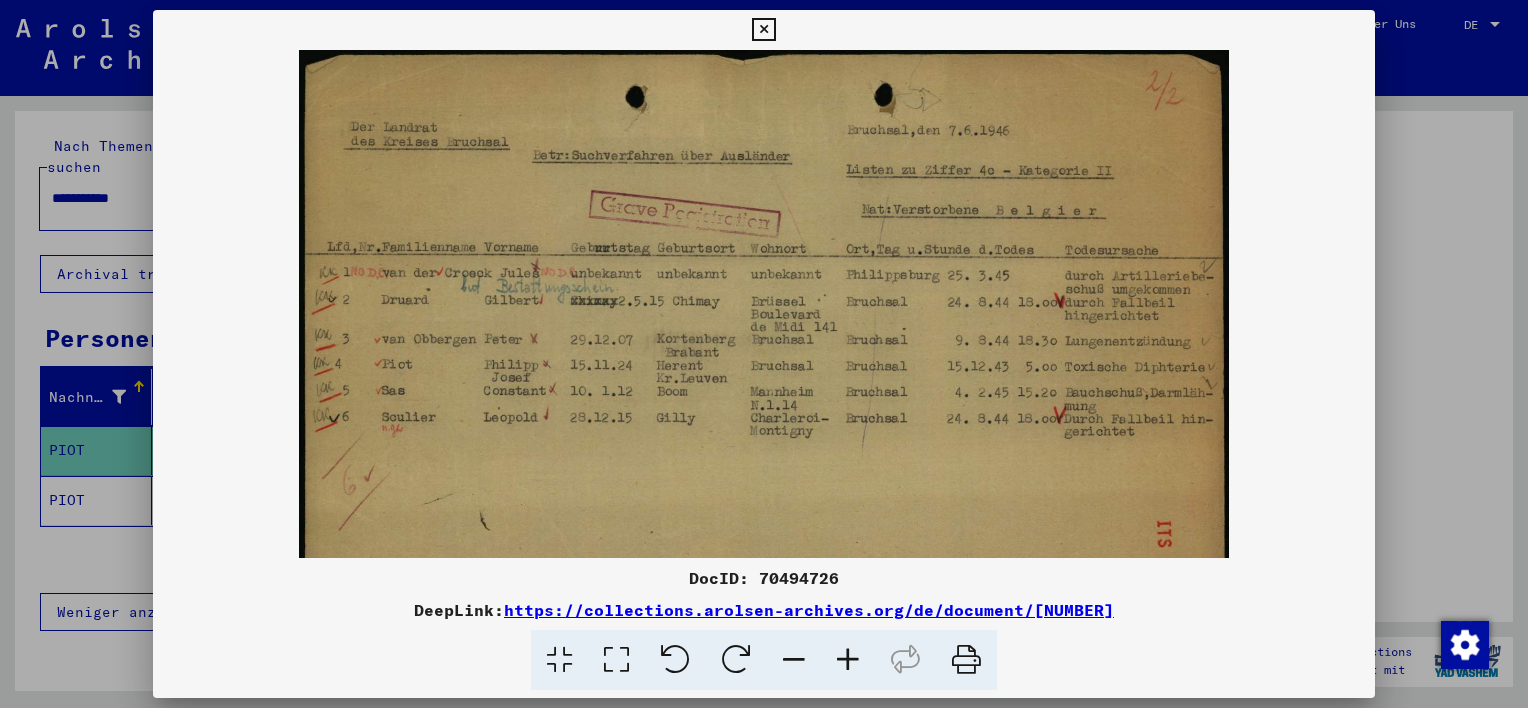 click at bounding box center (848, 660) 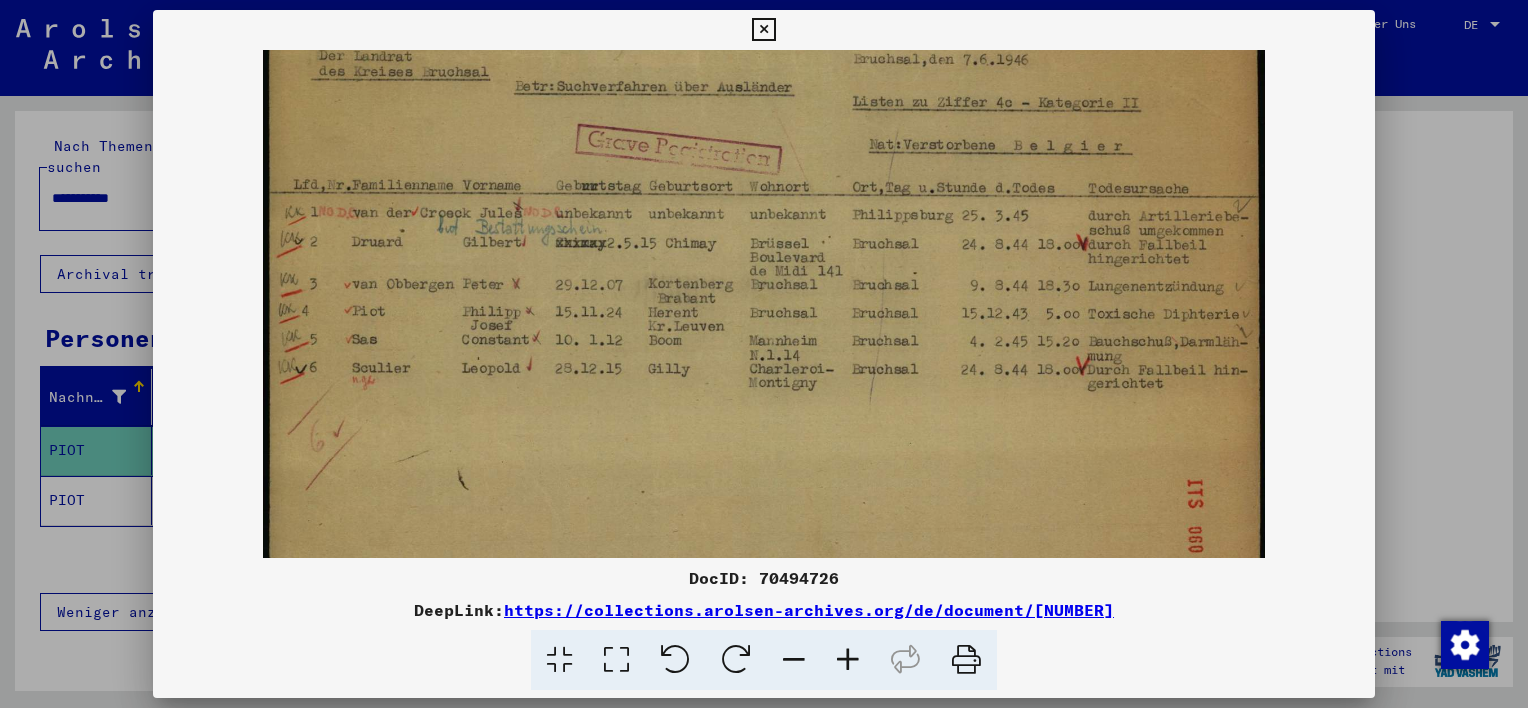 scroll, scrollTop: 84, scrollLeft: 0, axis: vertical 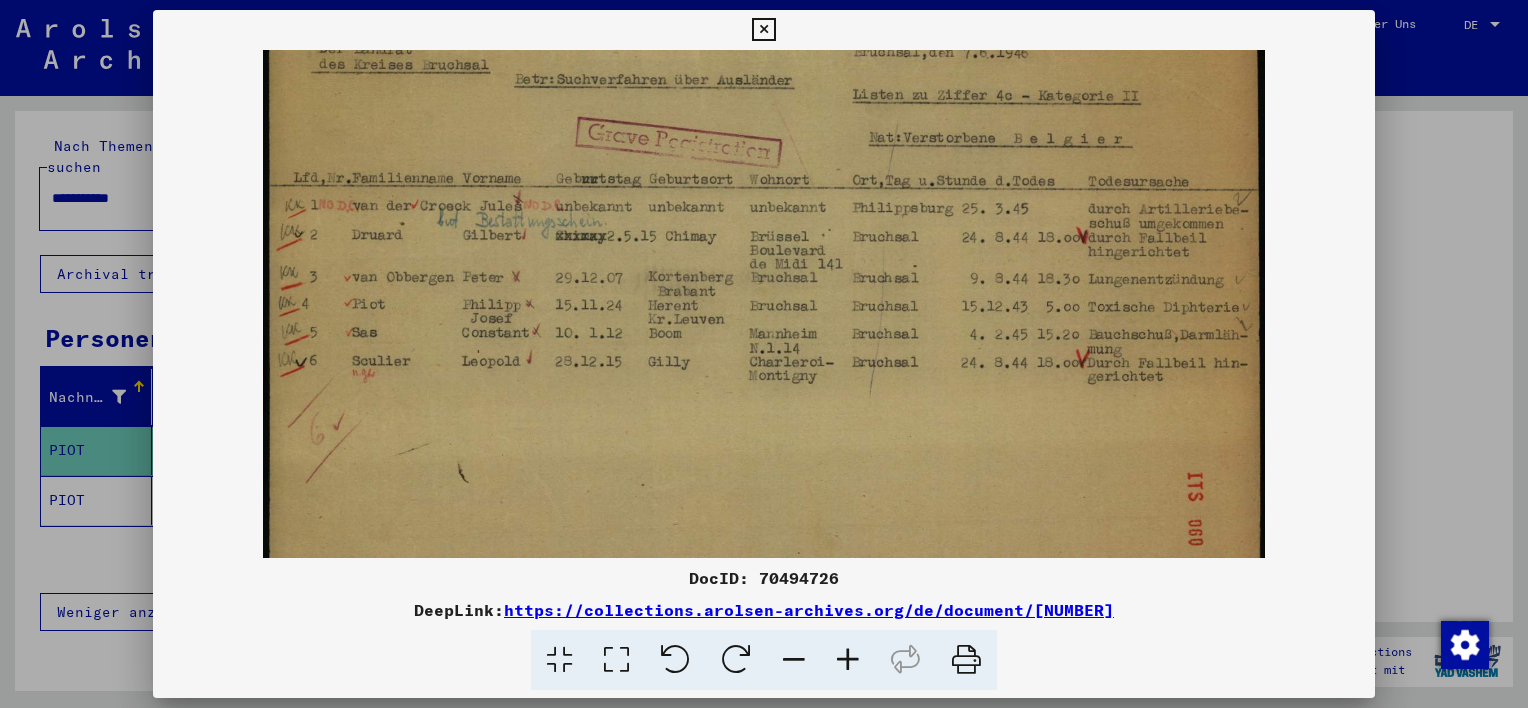 drag, startPoint x: 780, startPoint y: 514, endPoint x: 784, endPoint y: 440, distance: 74.10803 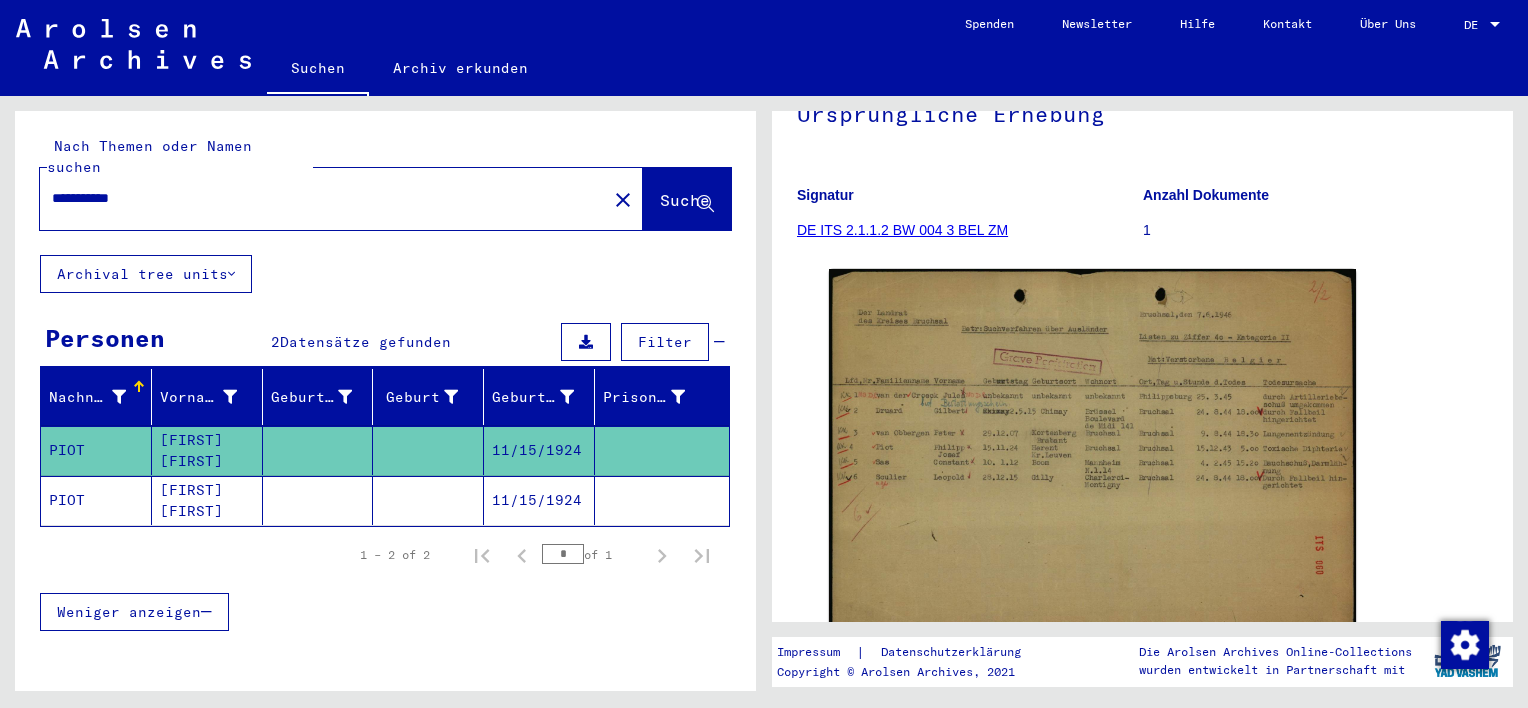 click 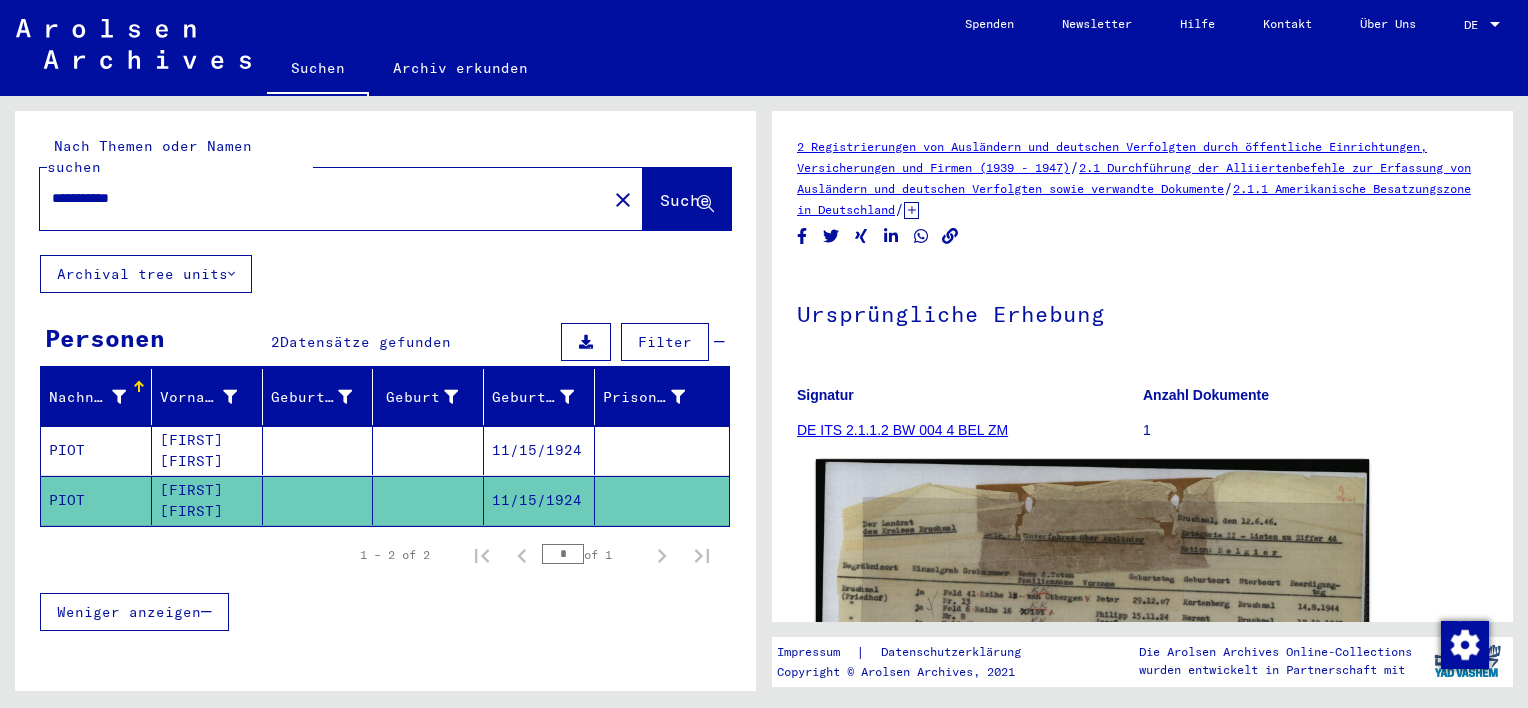 scroll, scrollTop: 0, scrollLeft: 0, axis: both 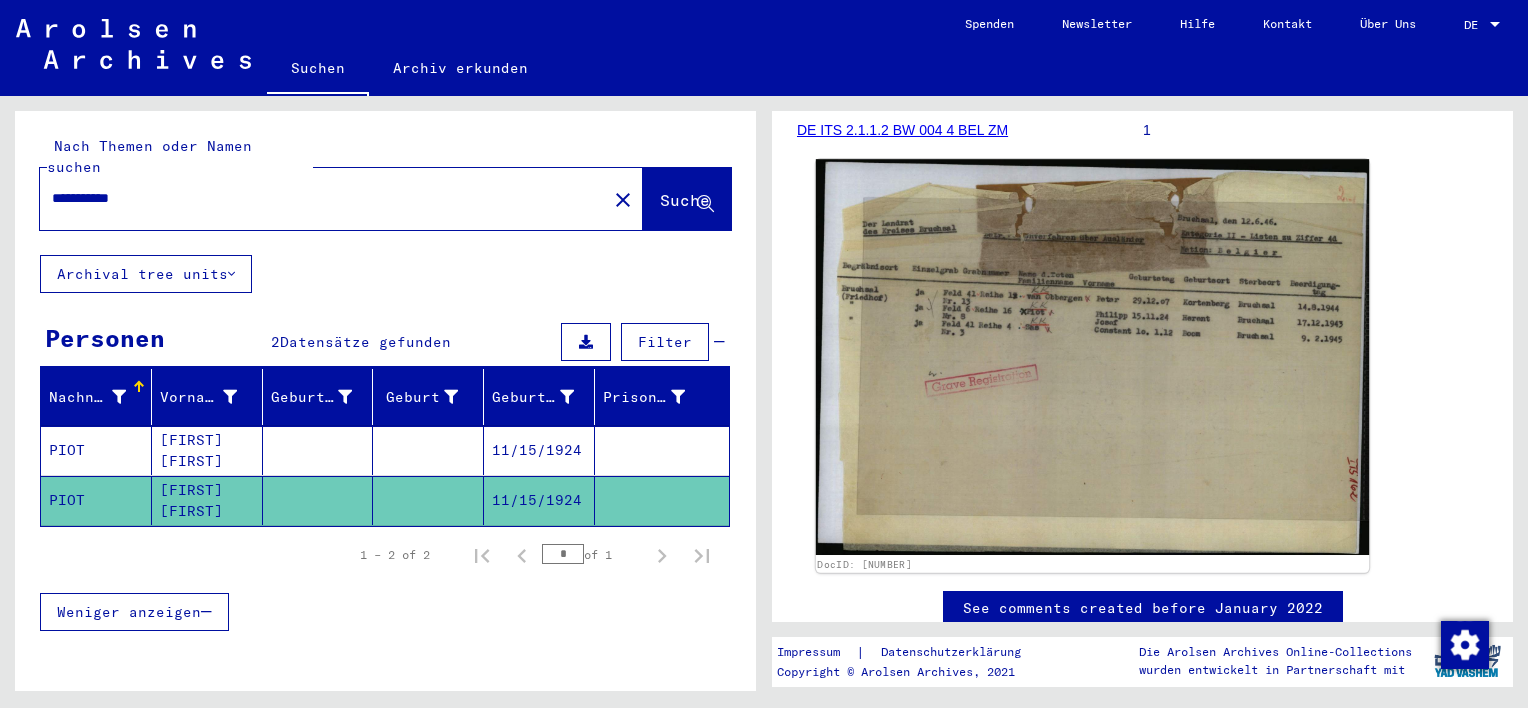 click 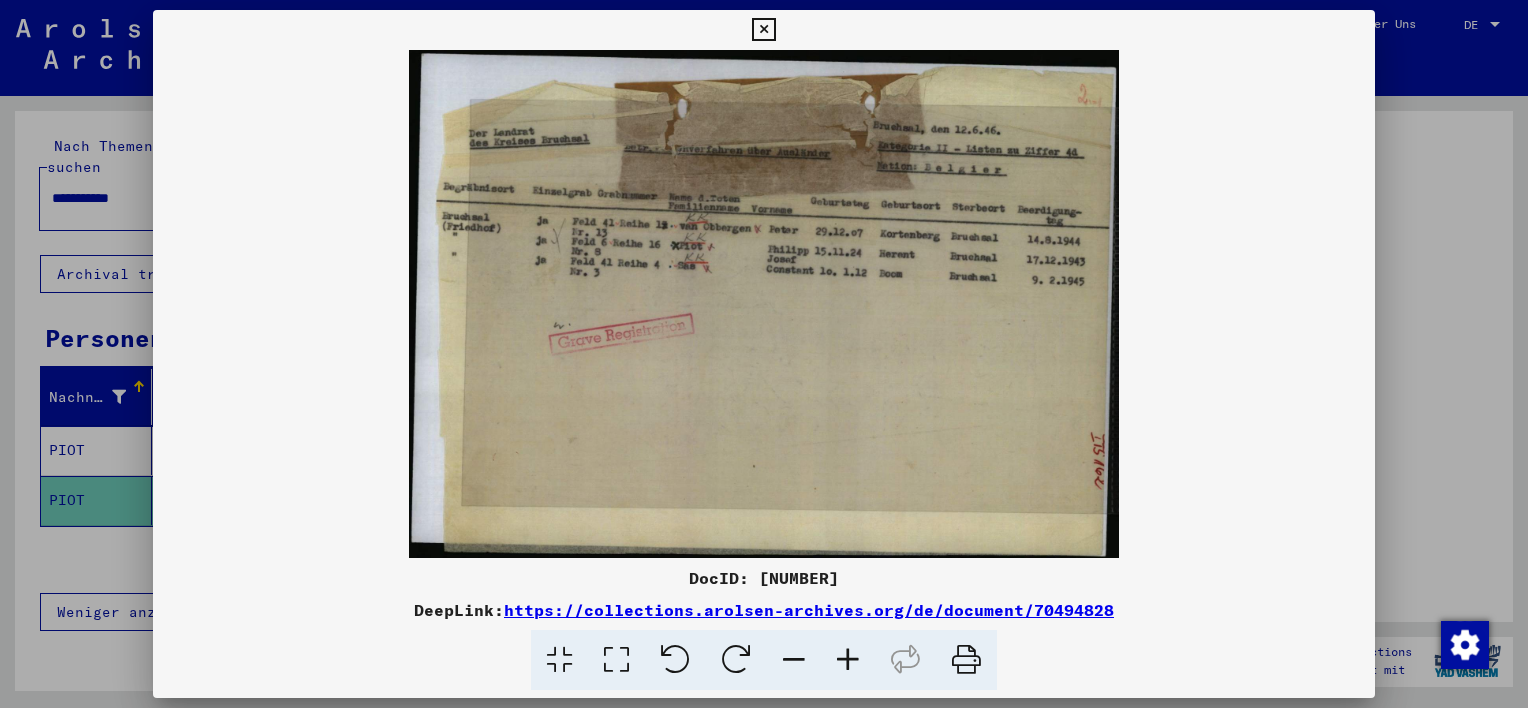 click at bounding box center (848, 660) 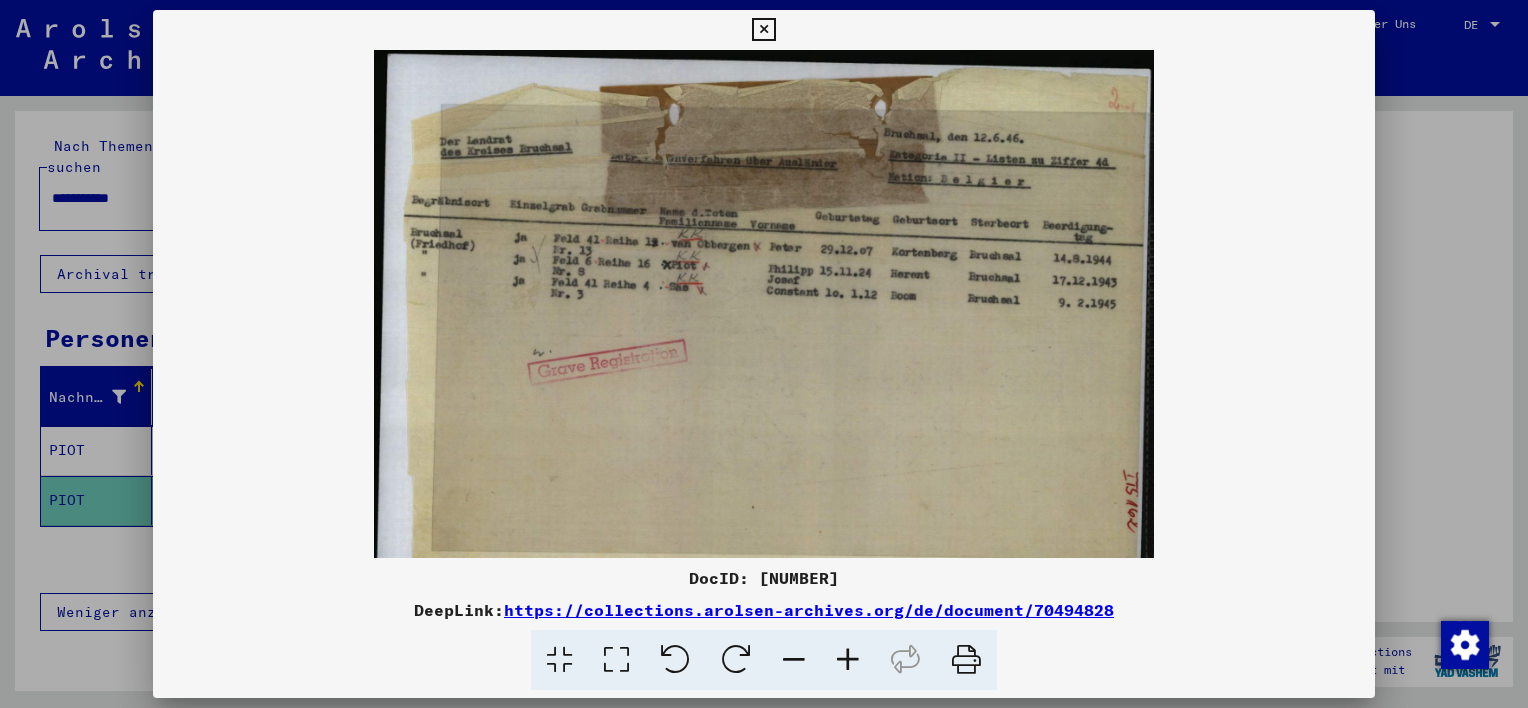 click at bounding box center (848, 660) 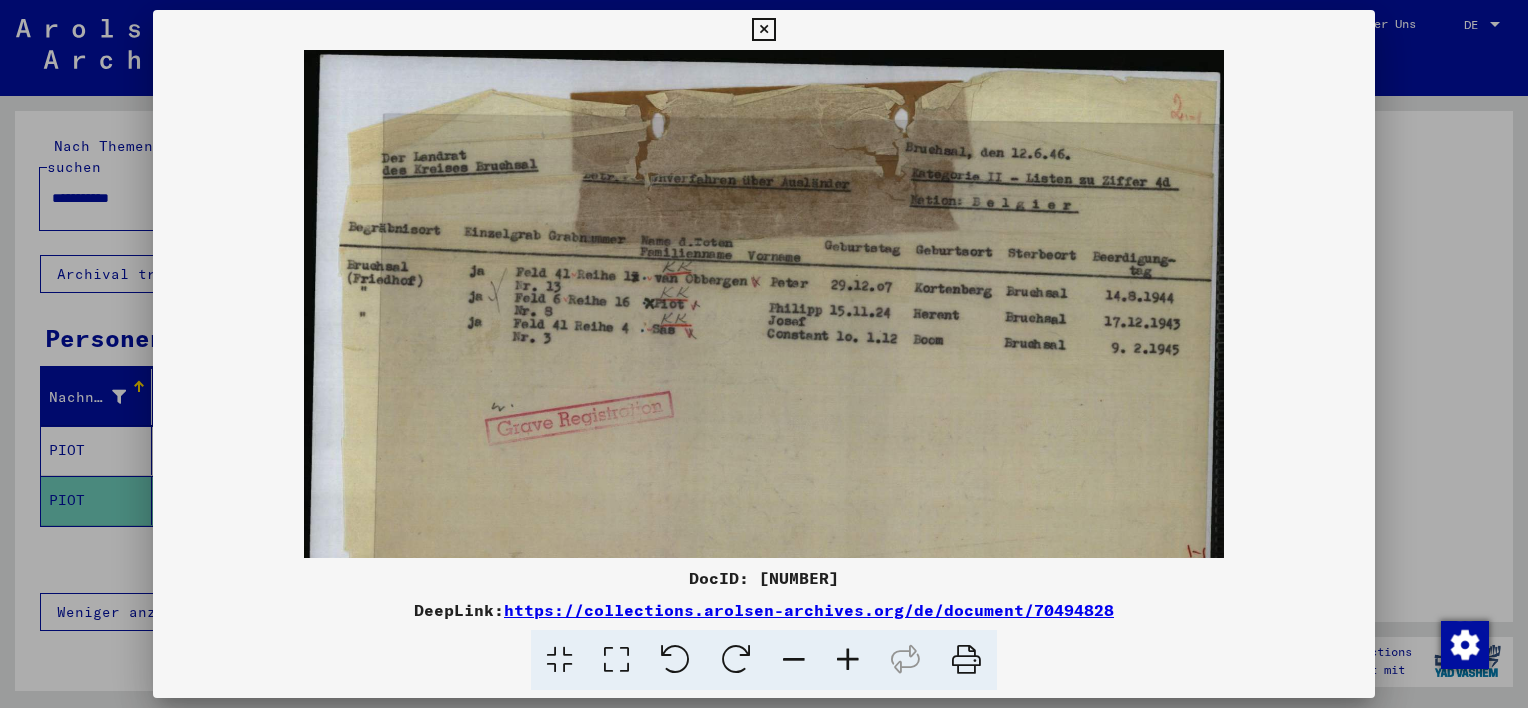 click at bounding box center [848, 660] 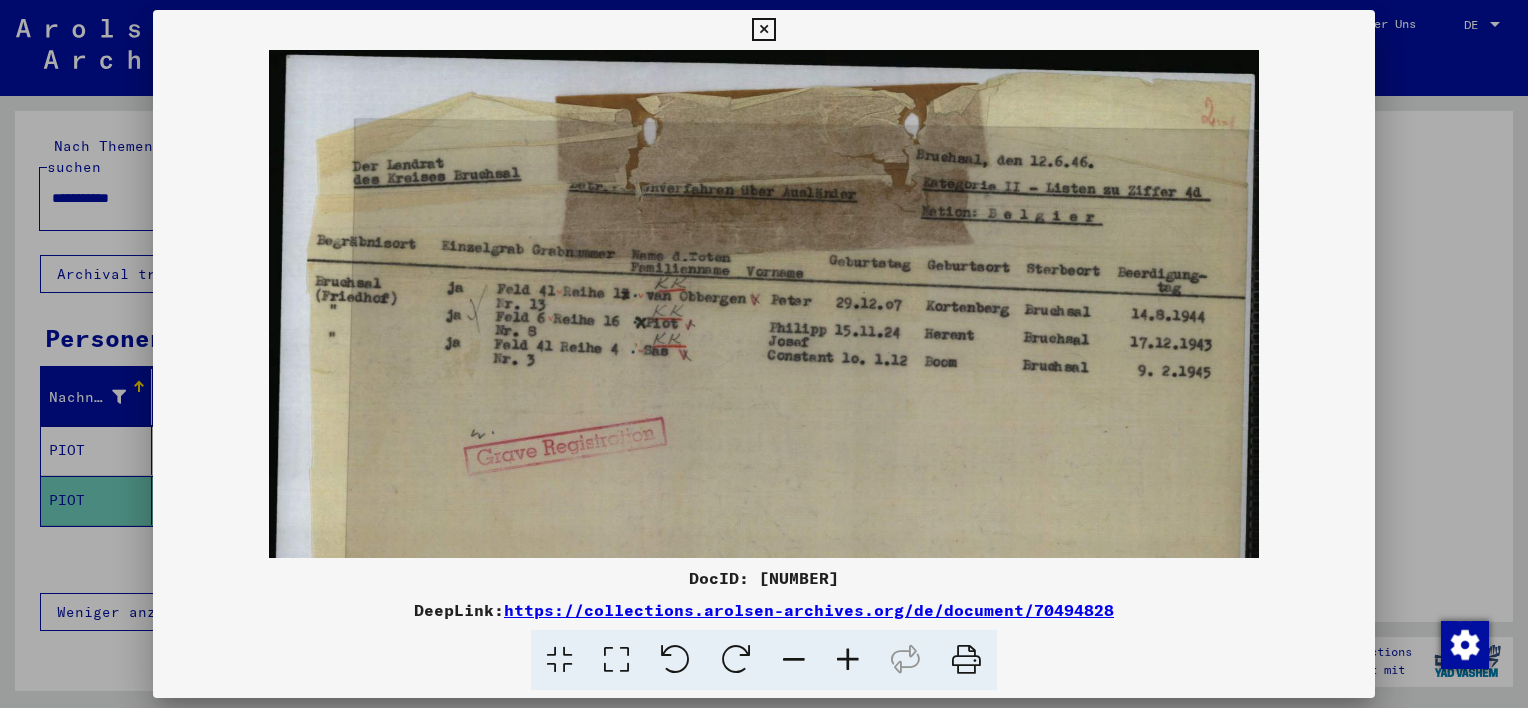 click at bounding box center (848, 660) 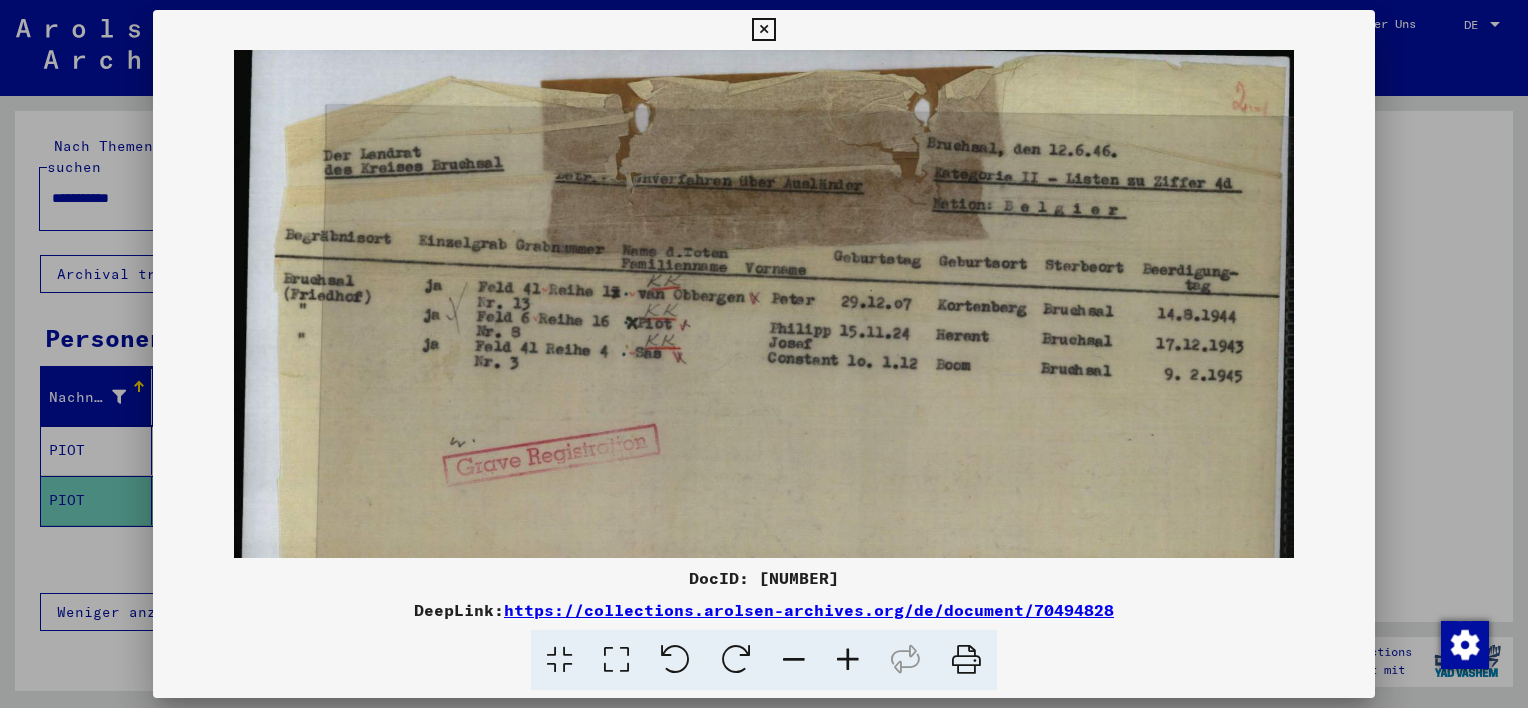 scroll, scrollTop: 20, scrollLeft: 0, axis: vertical 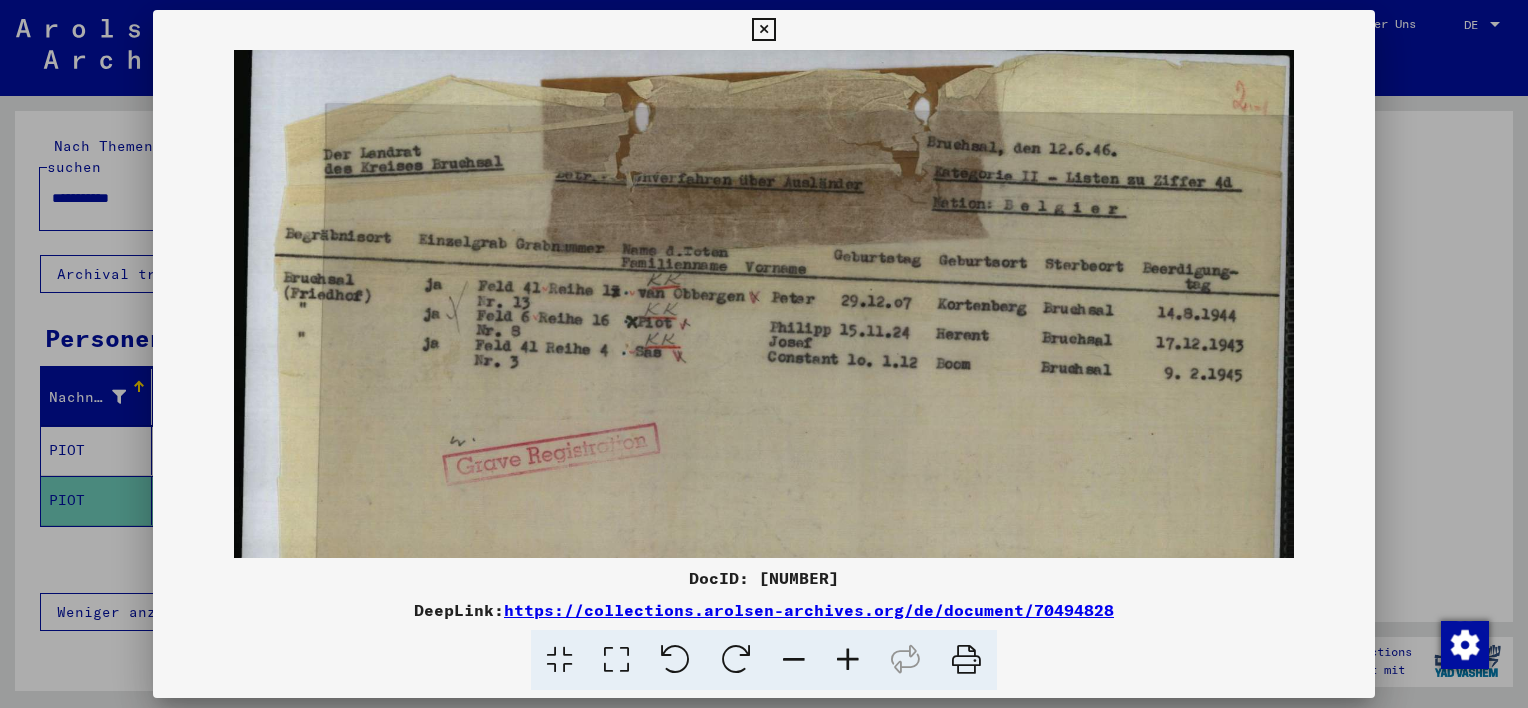 drag, startPoint x: 837, startPoint y: 369, endPoint x: 805, endPoint y: 348, distance: 38.27532 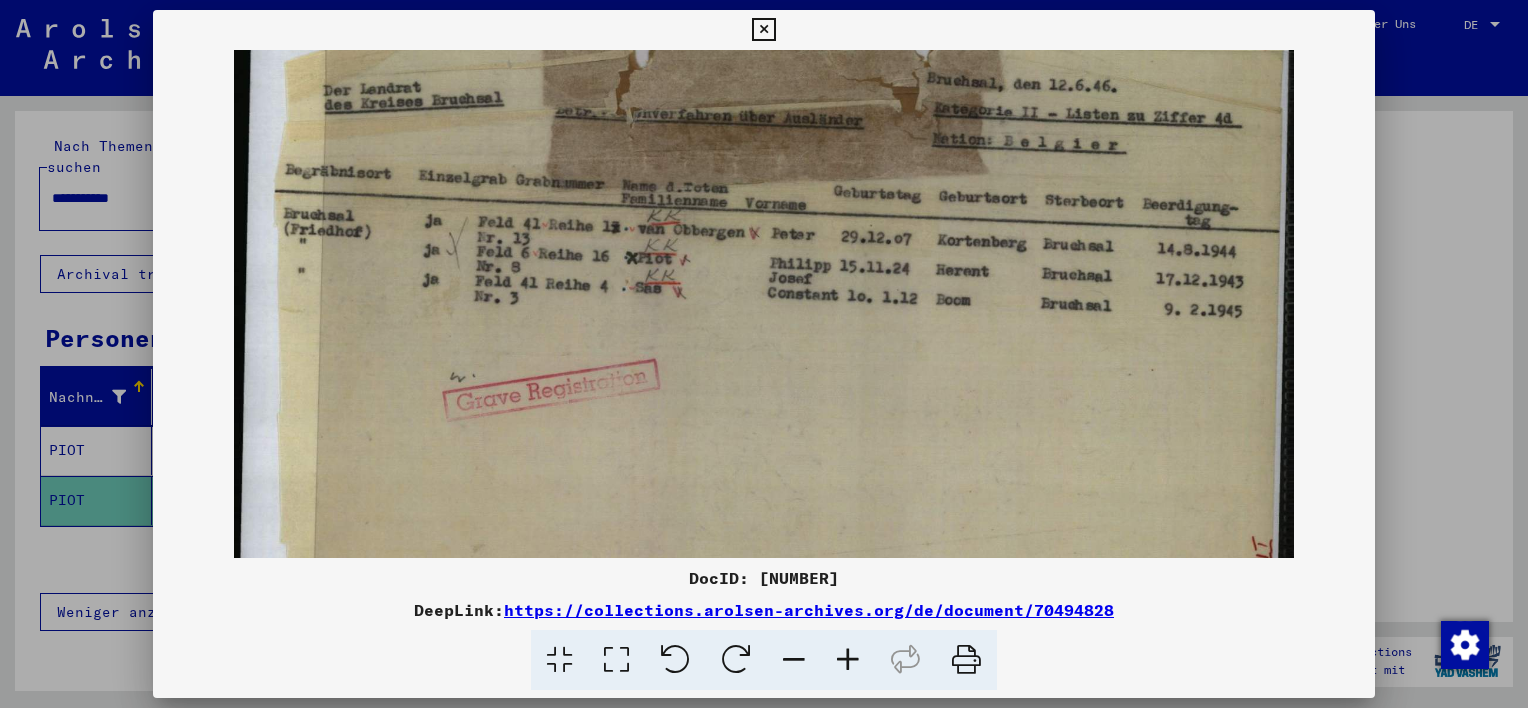 scroll, scrollTop: 88, scrollLeft: 0, axis: vertical 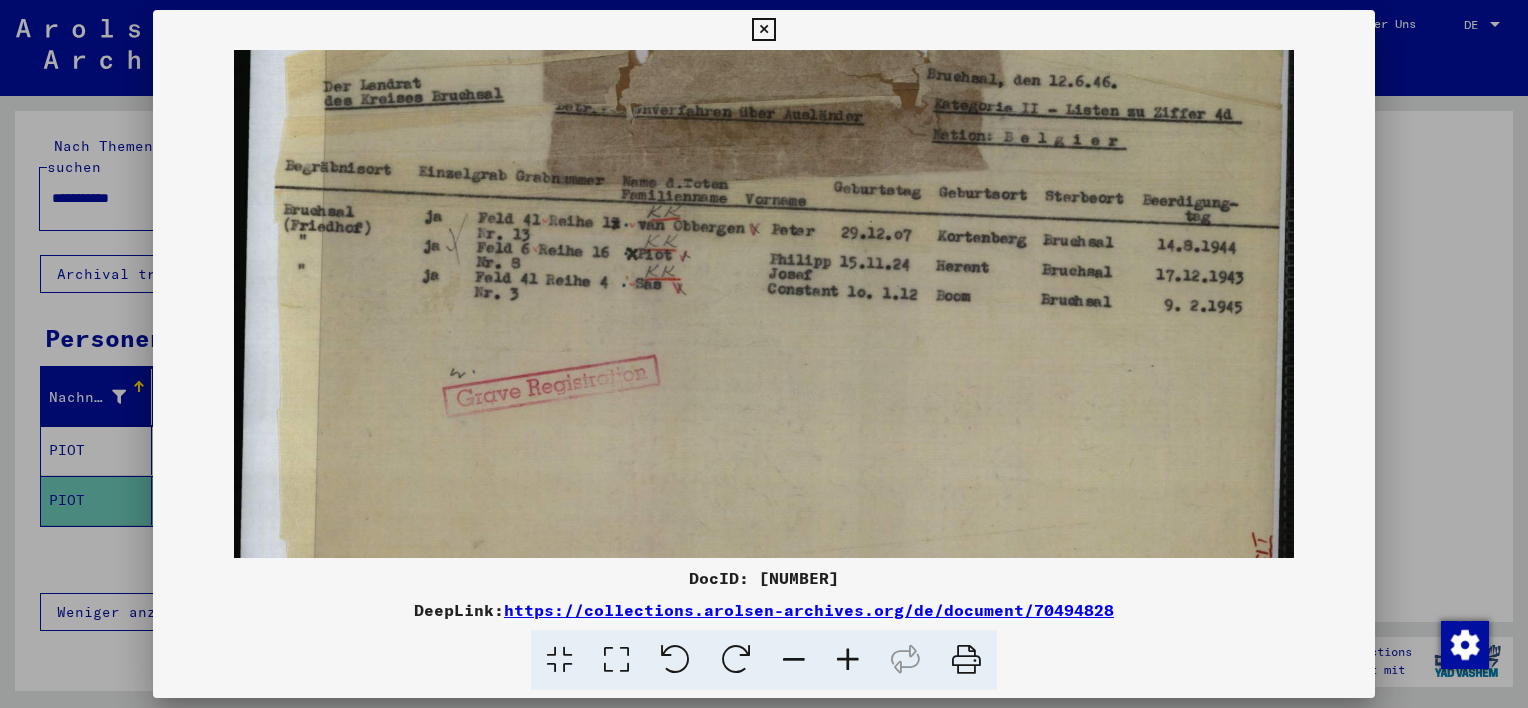 drag, startPoint x: 771, startPoint y: 441, endPoint x: 764, endPoint y: 366, distance: 75.32596 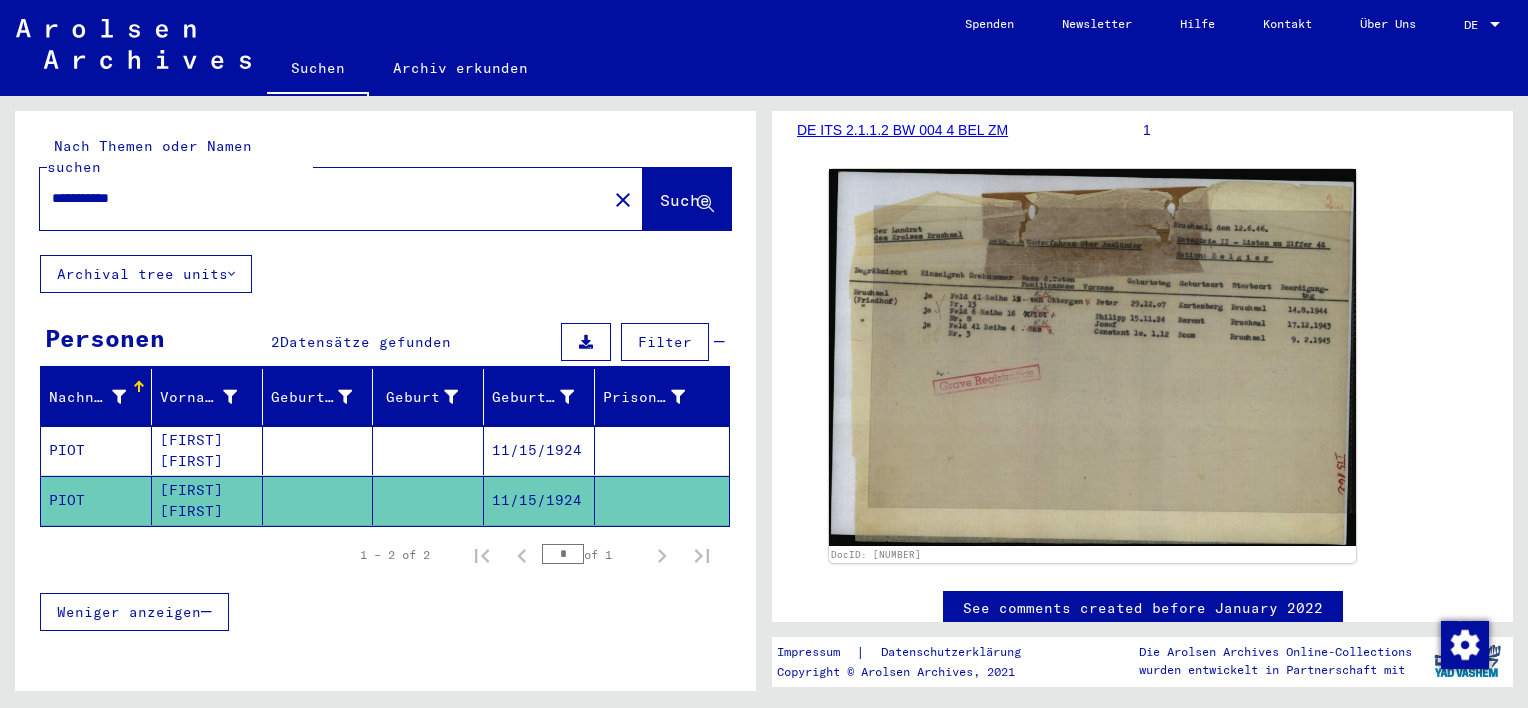 click on "[FIRST] [FIRST]" at bounding box center (207, 500) 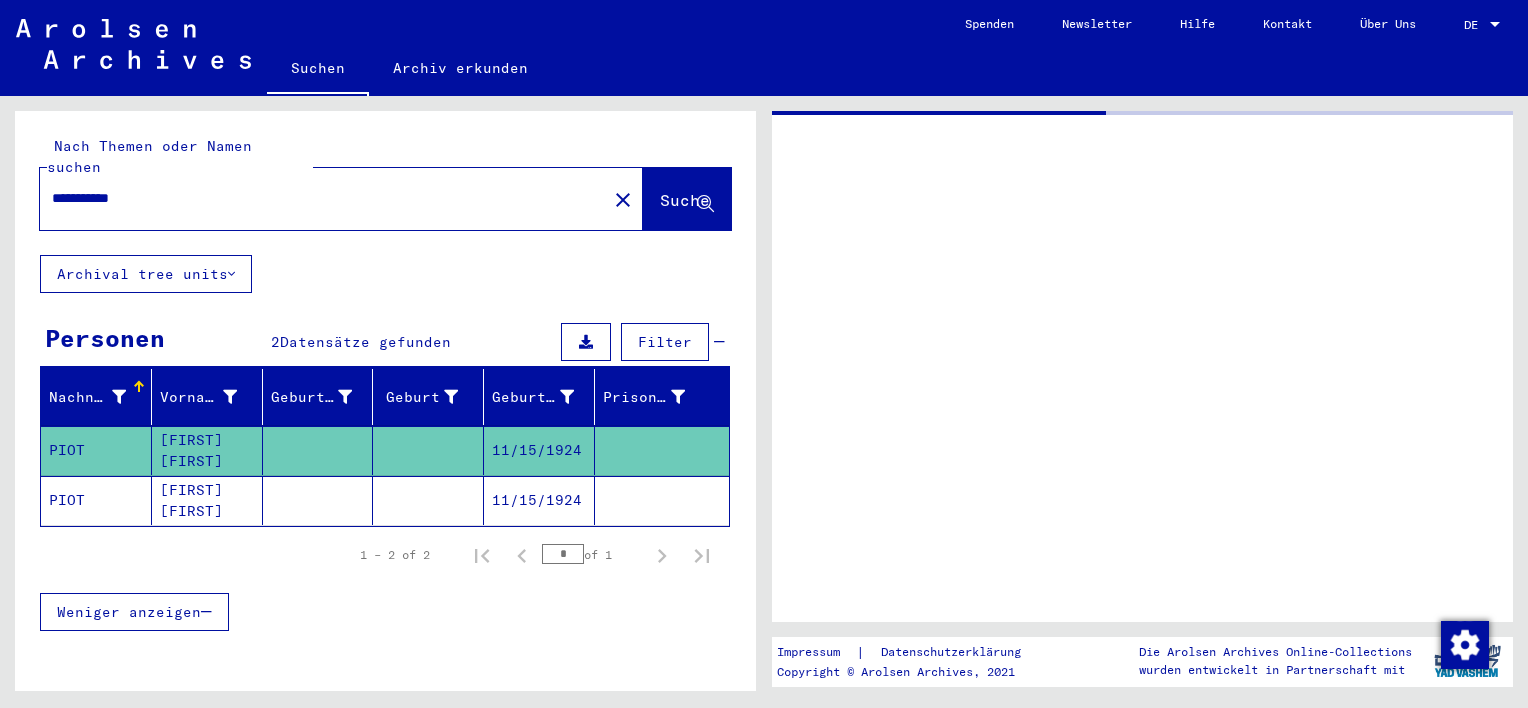 scroll, scrollTop: 0, scrollLeft: 0, axis: both 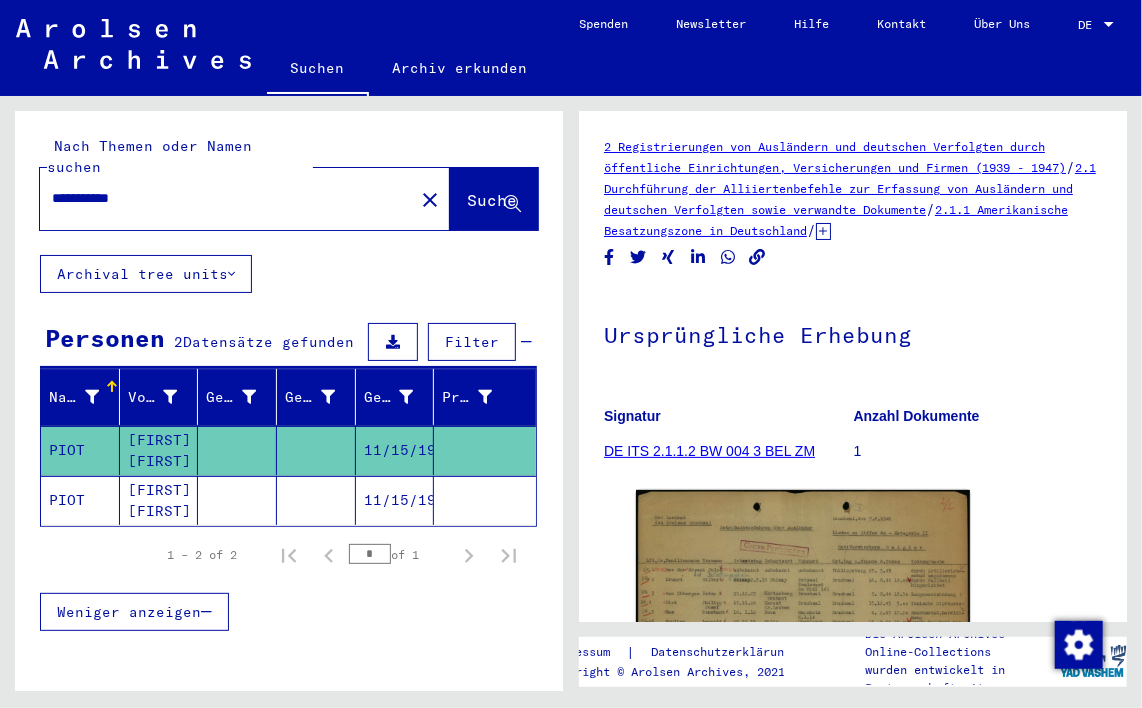 click on "**********" at bounding box center (227, 198) 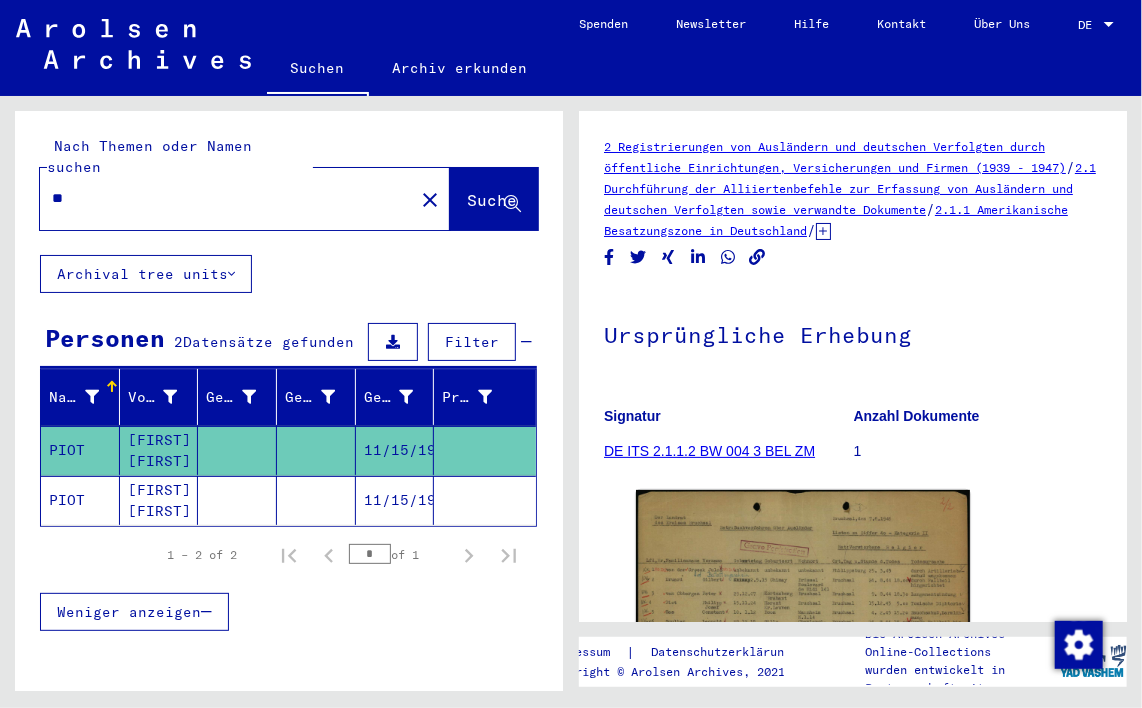 type on "*" 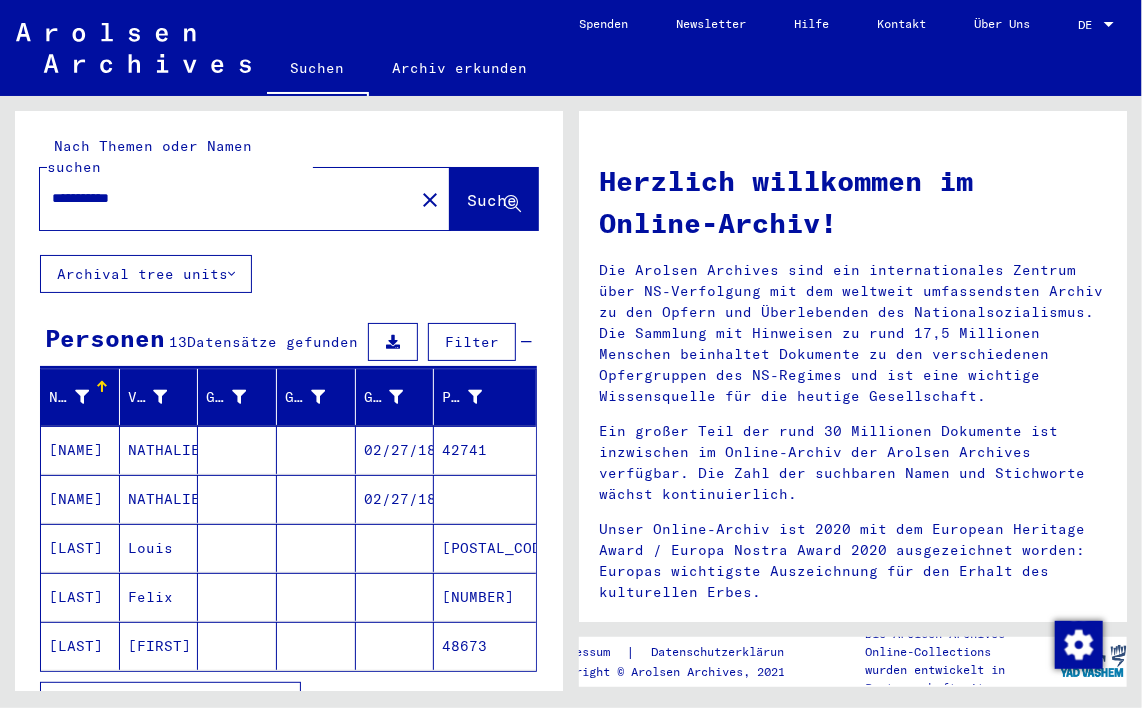 click on "[FIRST]" 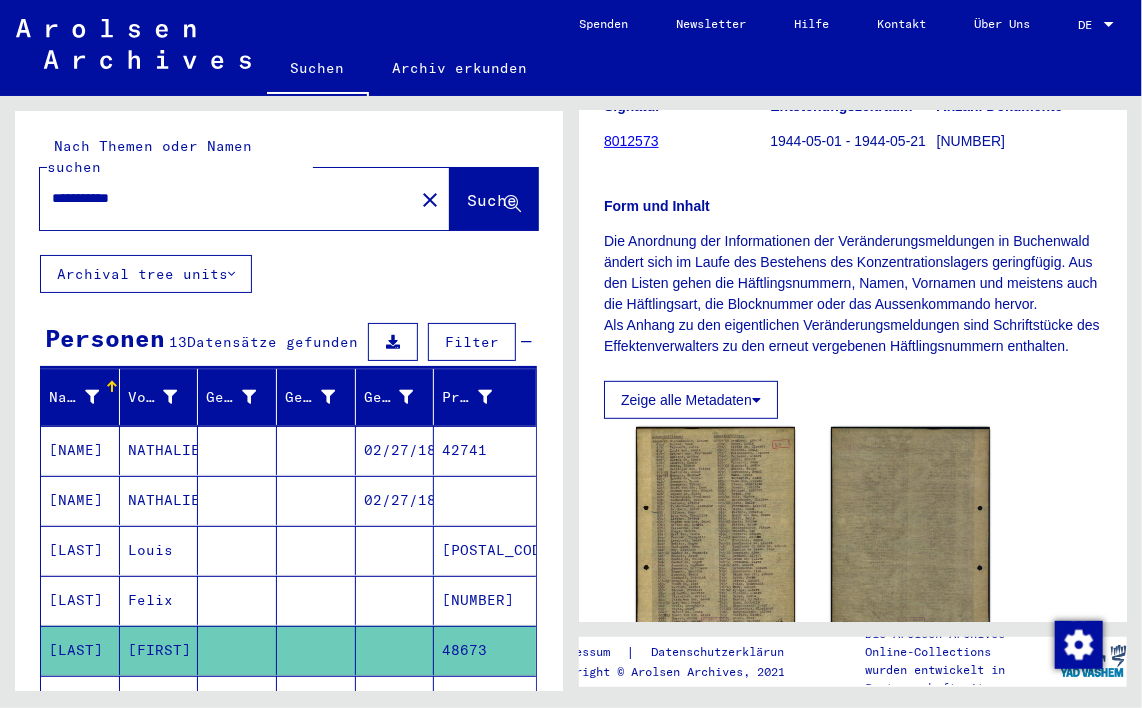 scroll, scrollTop: 300, scrollLeft: 0, axis: vertical 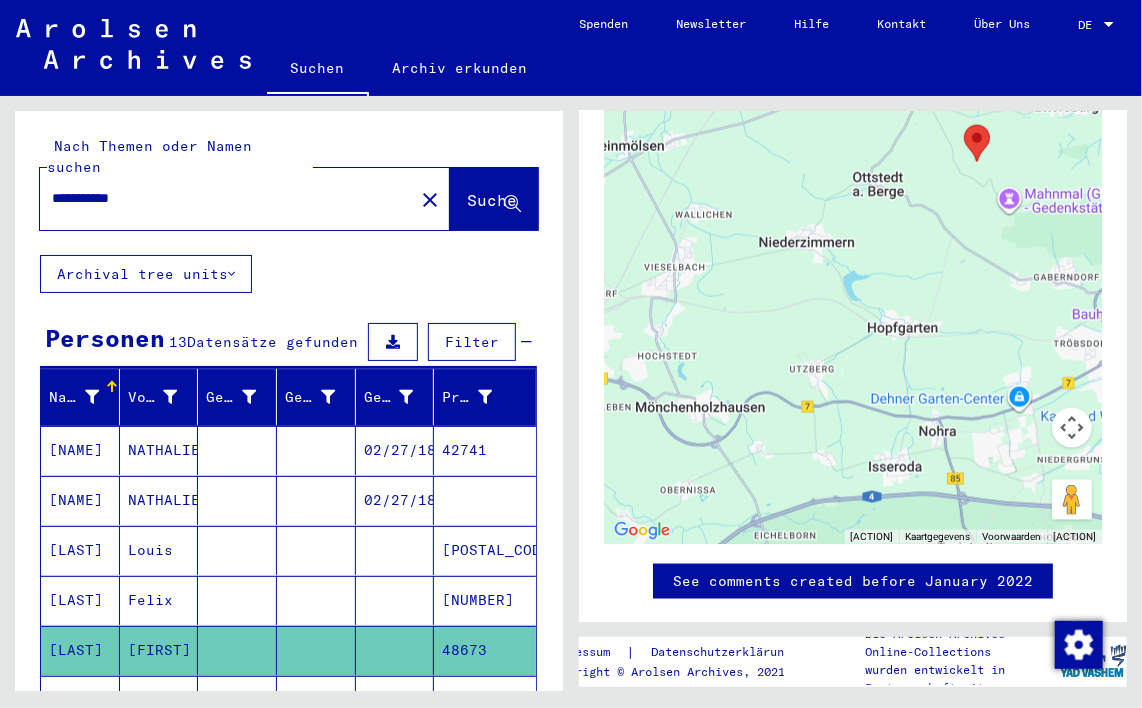 drag, startPoint x: 893, startPoint y: 290, endPoint x: 779, endPoint y: 378, distance: 144.01389 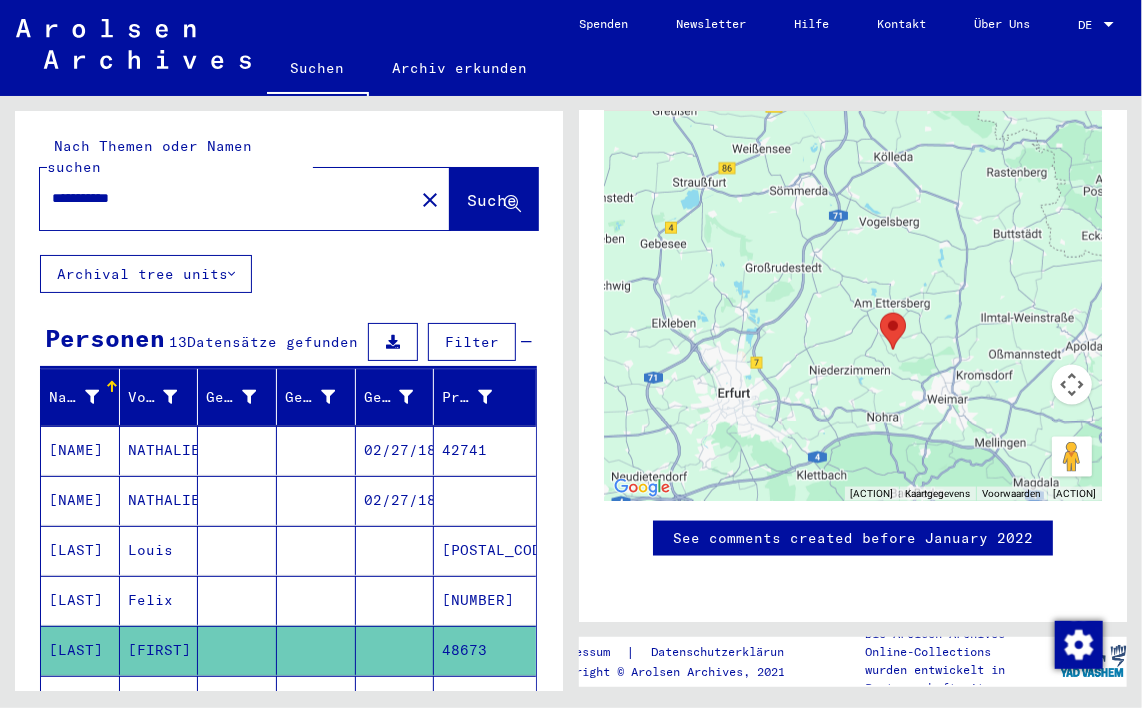 scroll, scrollTop: 1000, scrollLeft: 0, axis: vertical 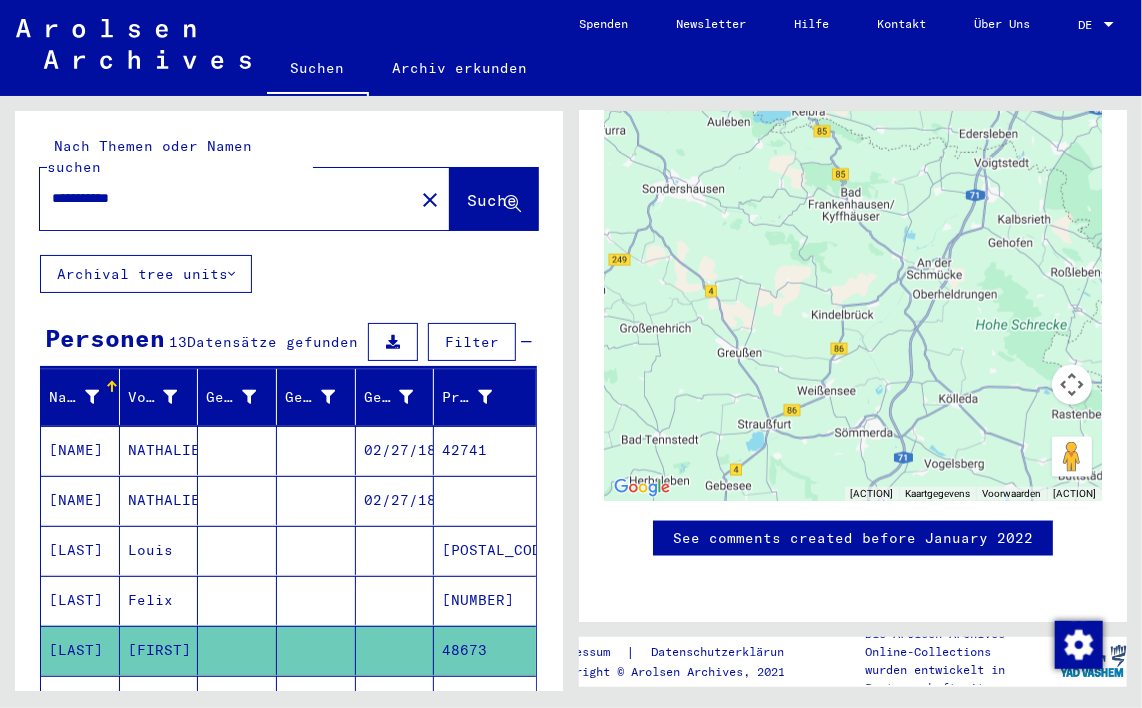 drag, startPoint x: 811, startPoint y: 342, endPoint x: 903, endPoint y: 510, distance: 191.54112 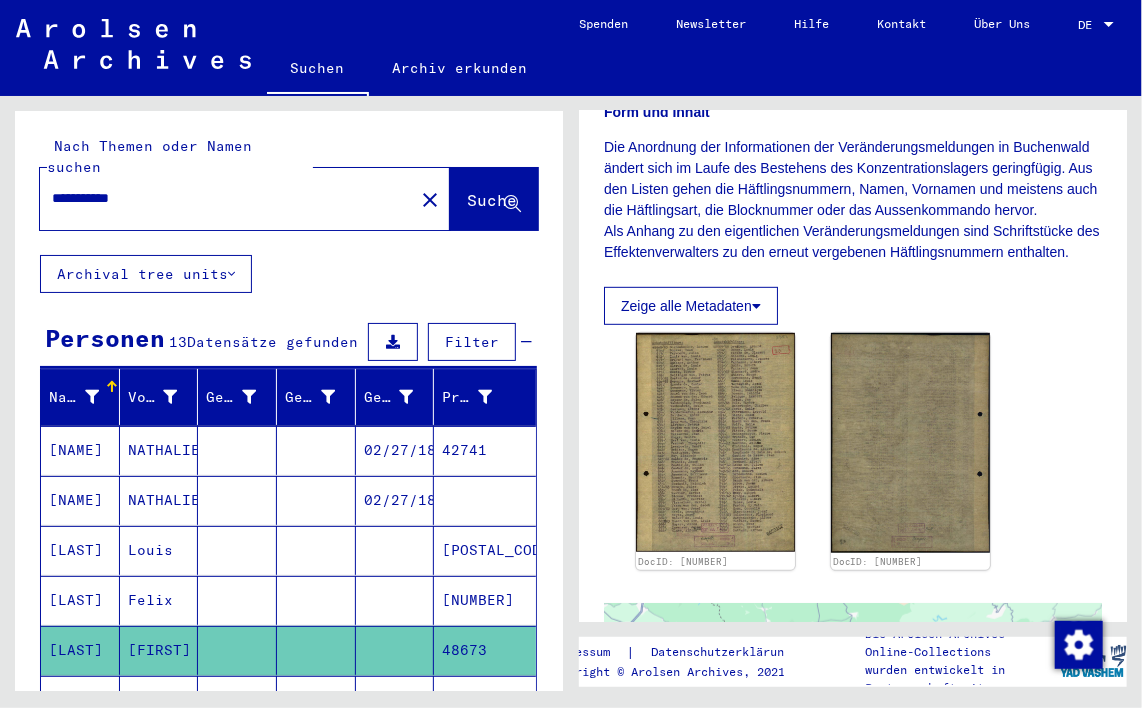 scroll, scrollTop: 352, scrollLeft: 0, axis: vertical 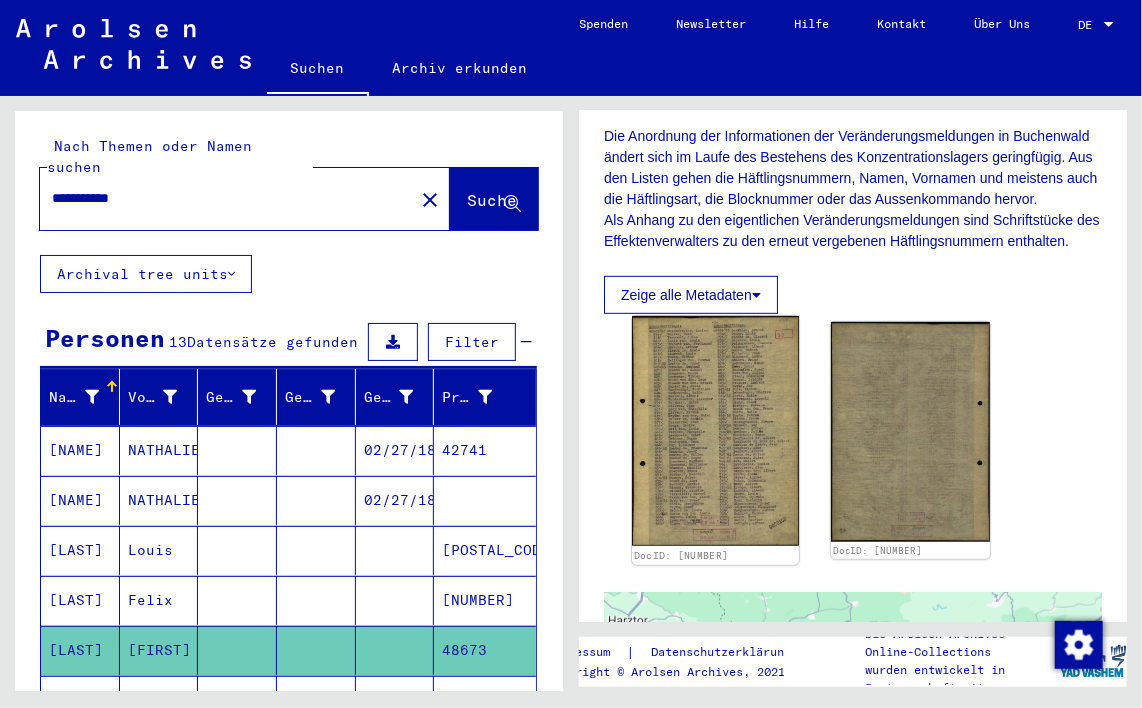 click 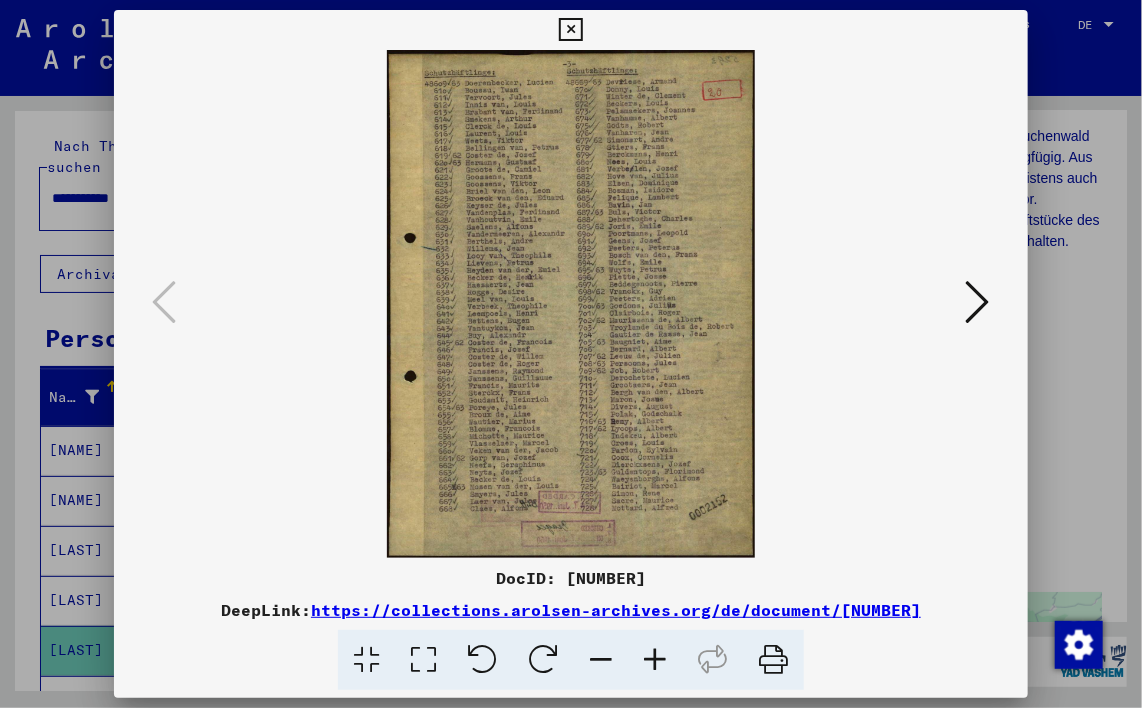 click at bounding box center (571, 304) 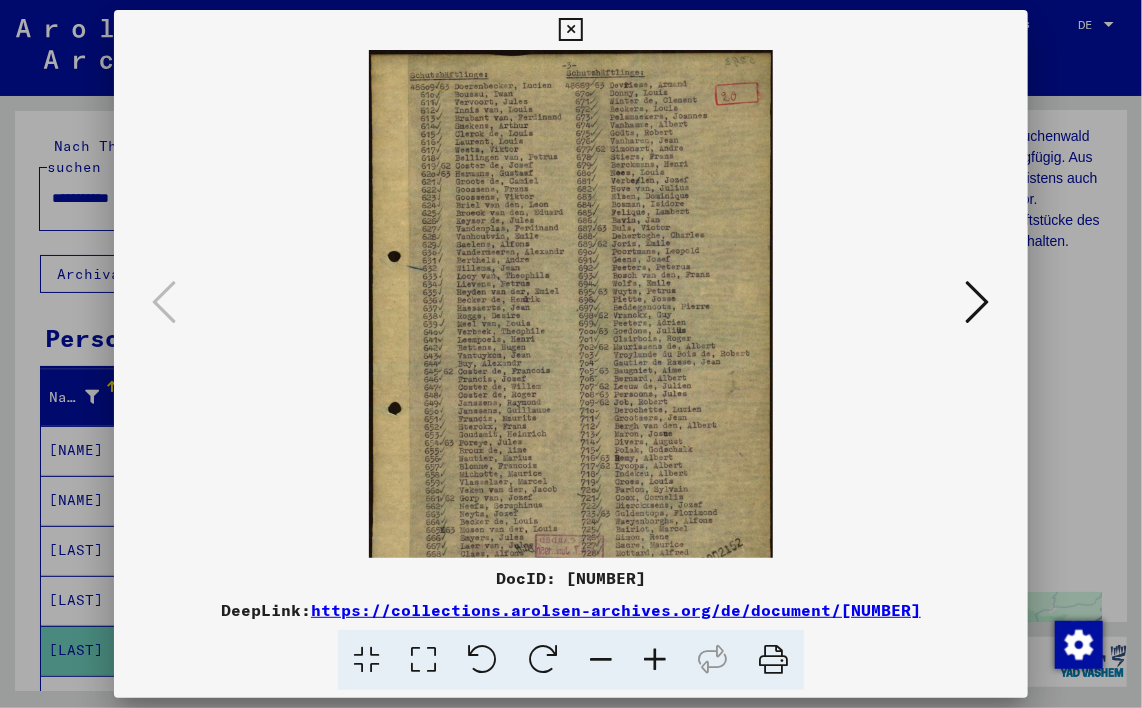 click at bounding box center (655, 660) 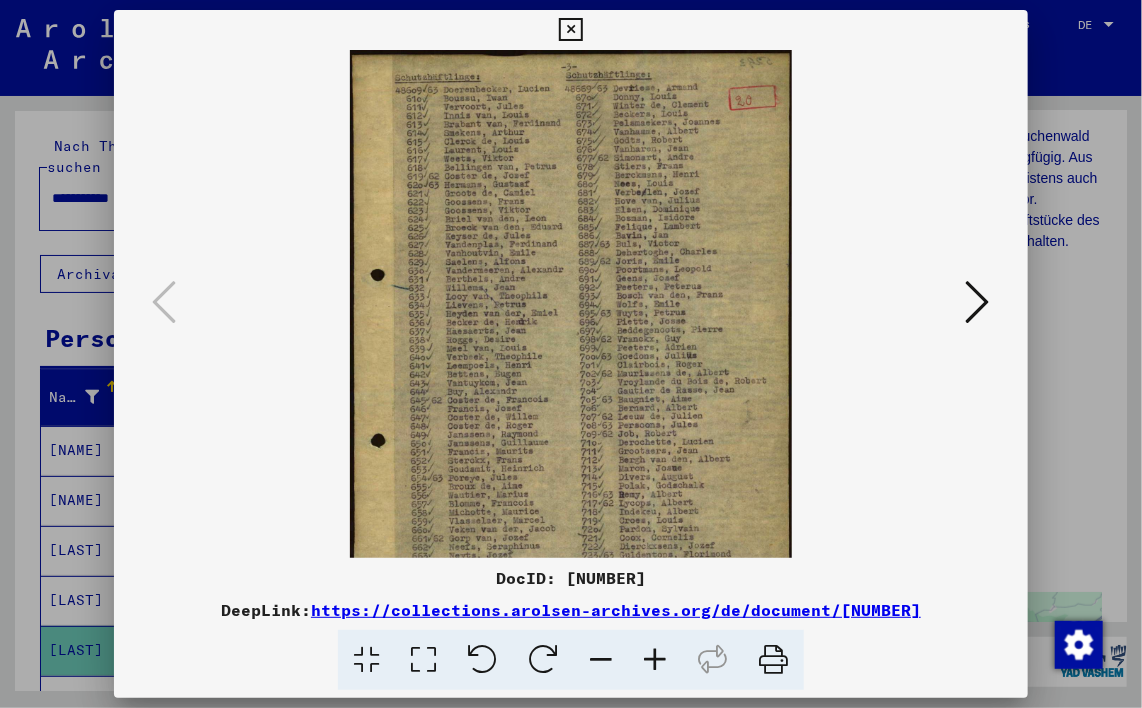 click at bounding box center (655, 660) 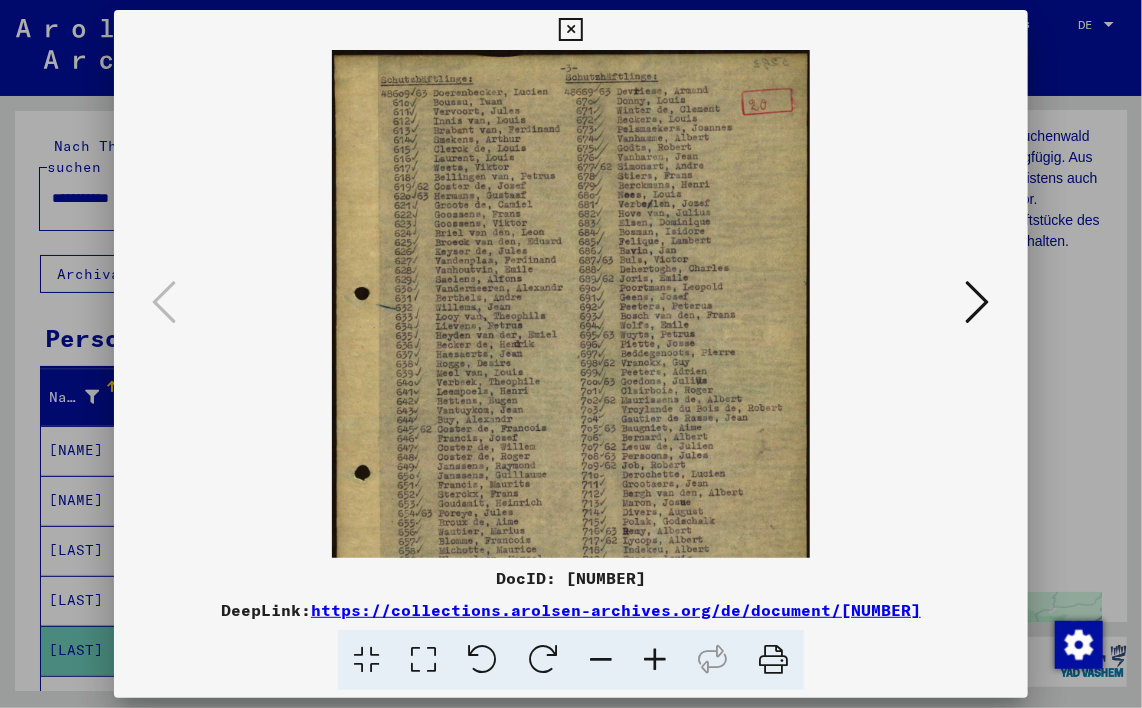 click at bounding box center [655, 660] 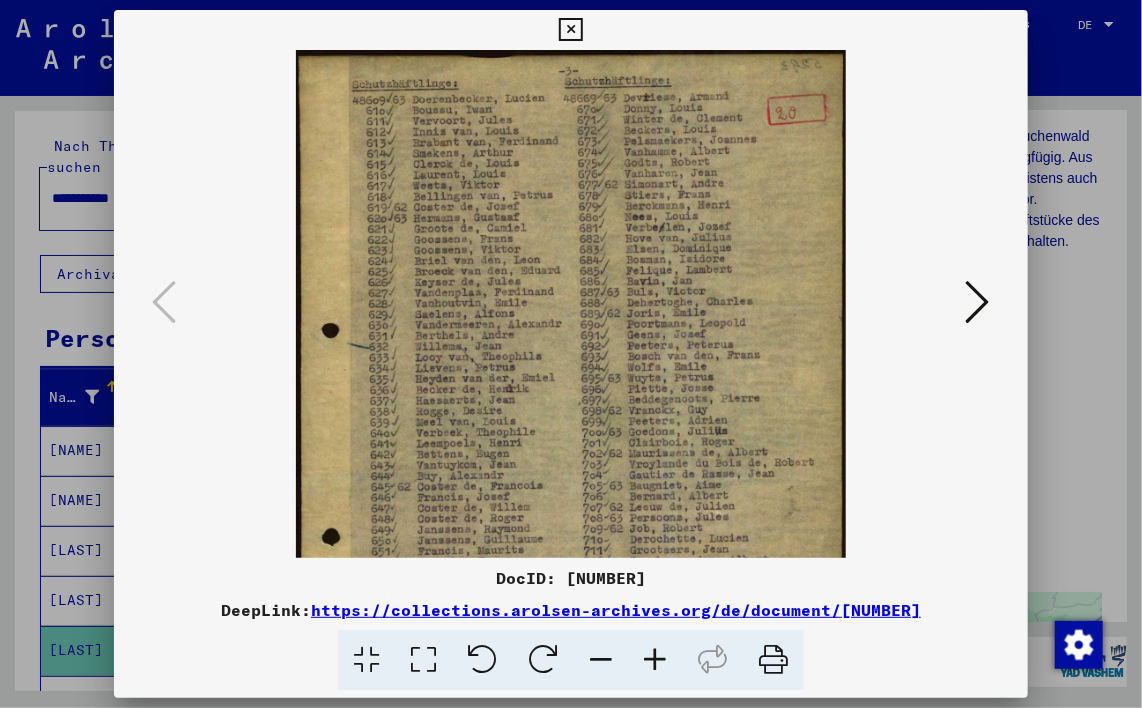 click at bounding box center [655, 660] 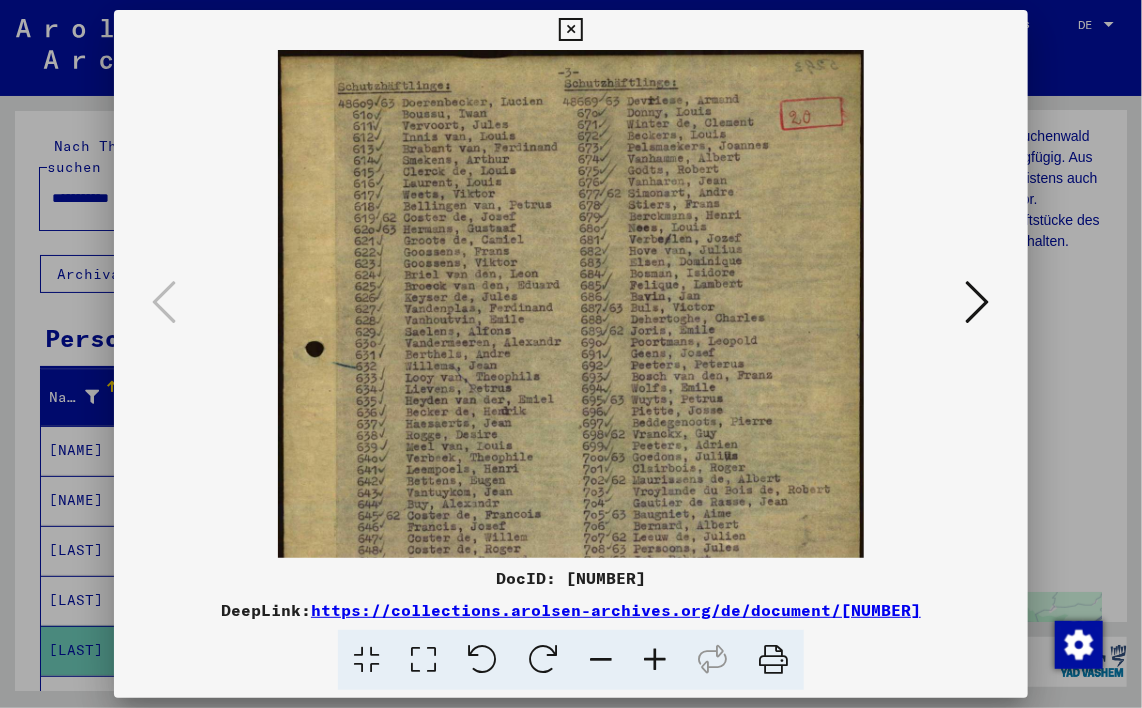 click at bounding box center (655, 660) 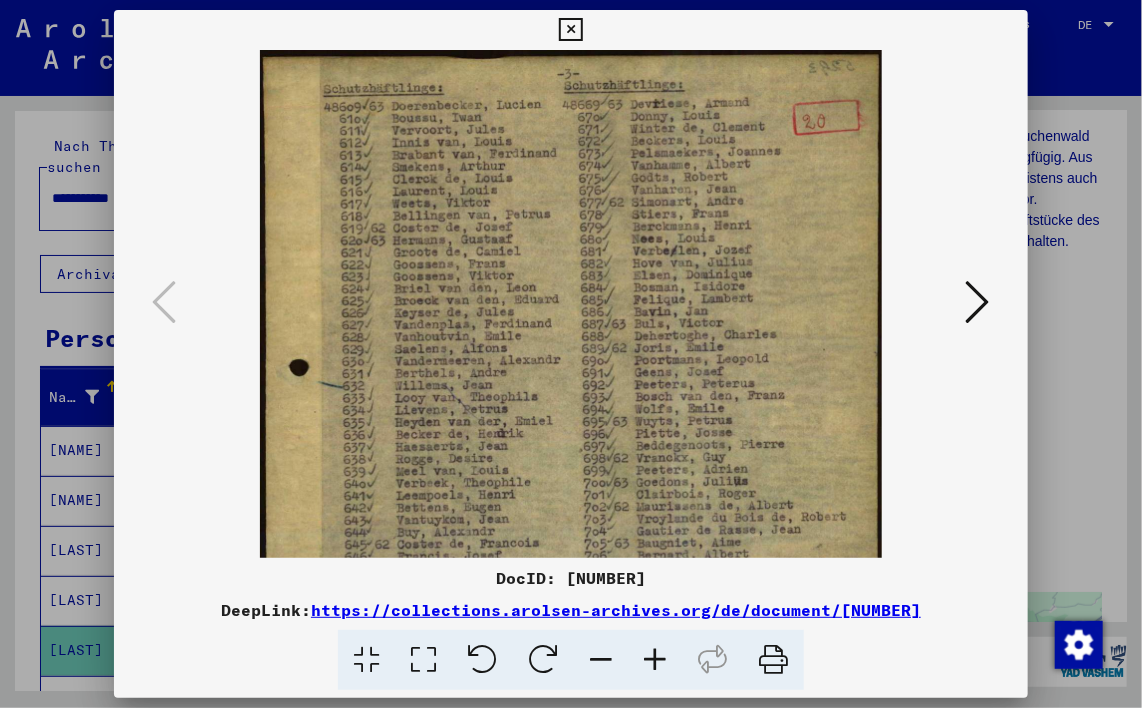 click at bounding box center [655, 660] 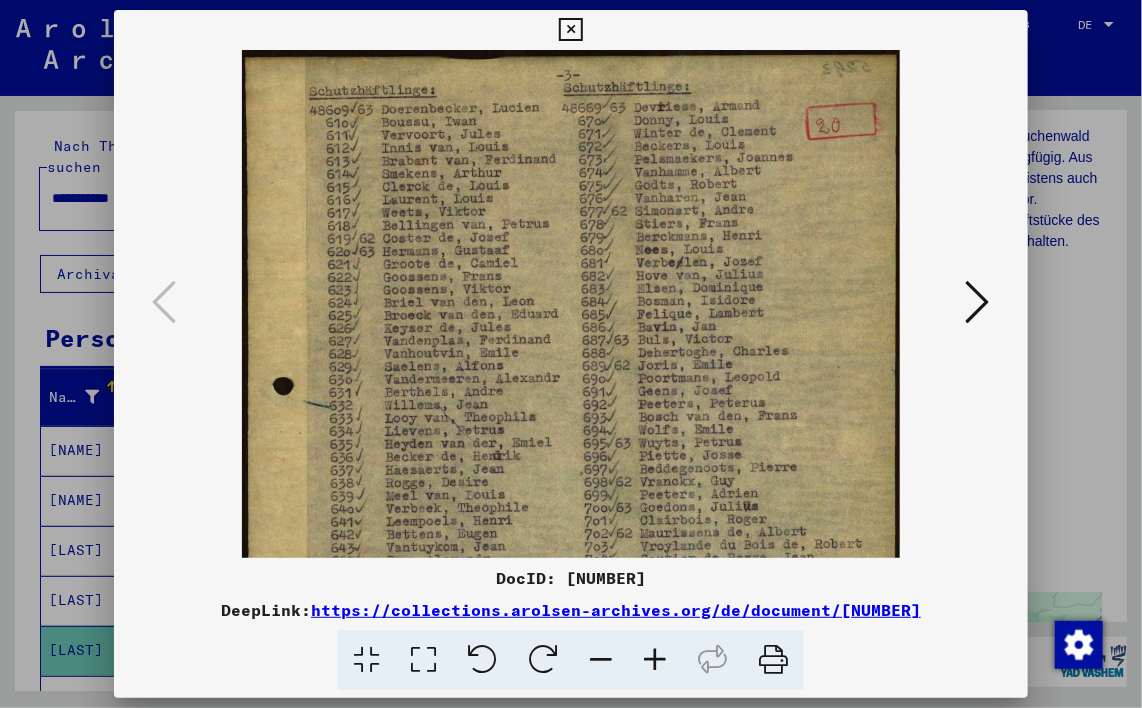 click at bounding box center [655, 660] 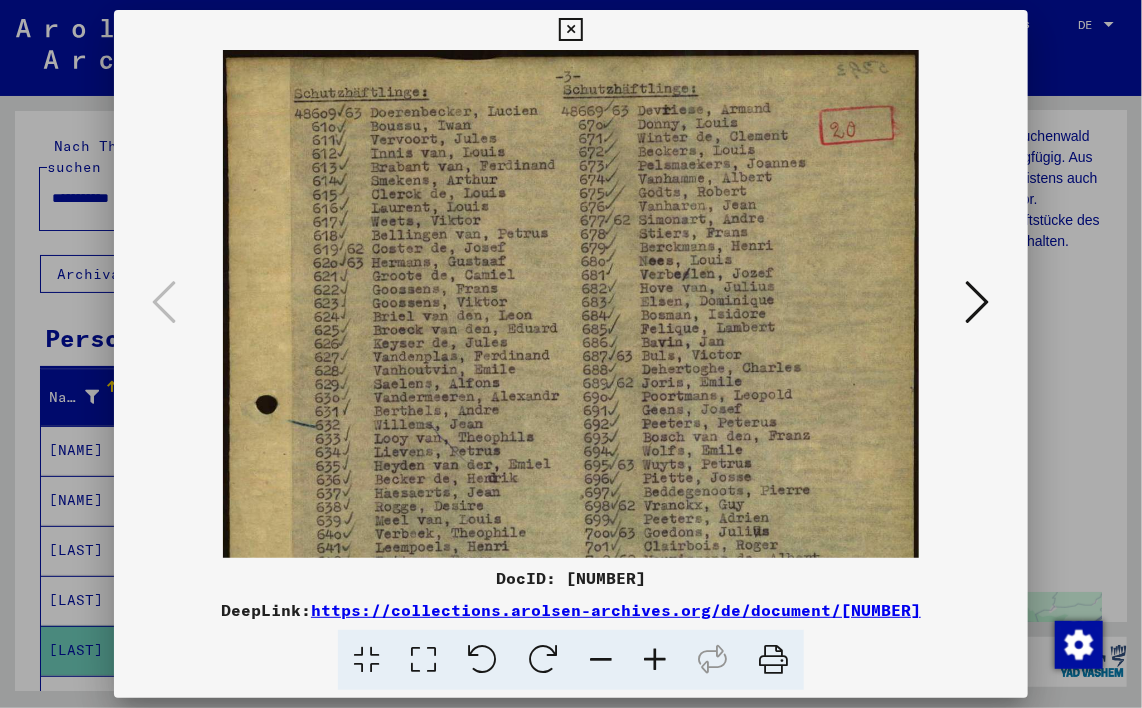 click at bounding box center (655, 660) 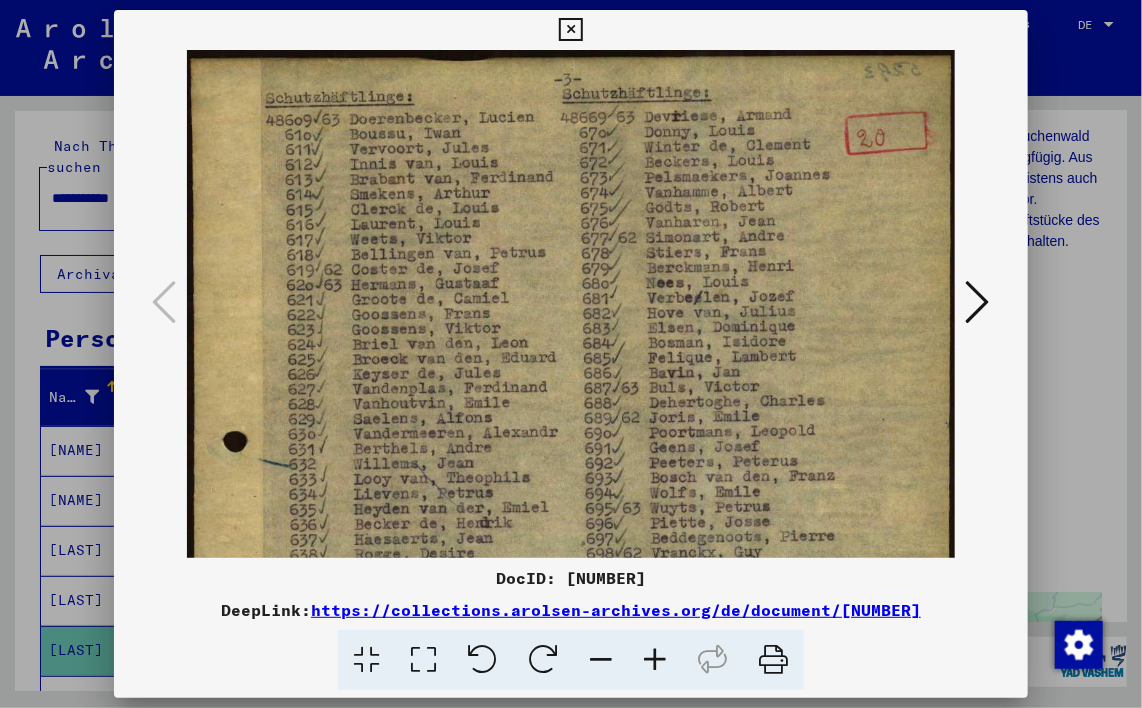 click at bounding box center [655, 660] 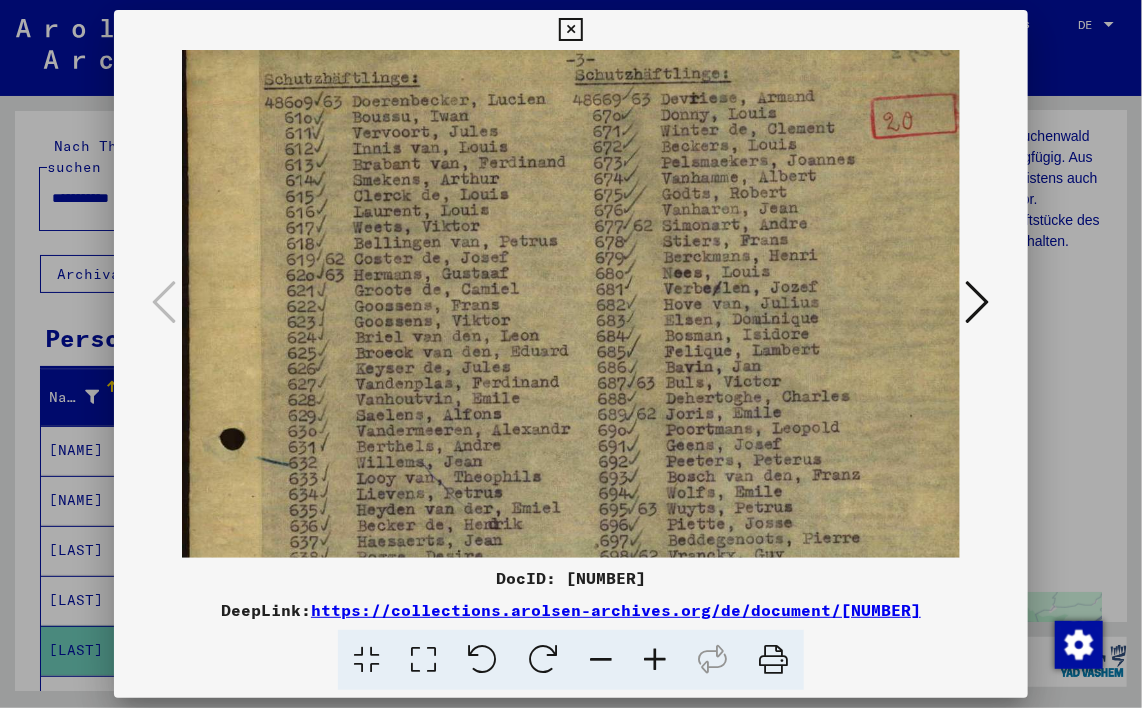 scroll, scrollTop: 24, scrollLeft: 0, axis: vertical 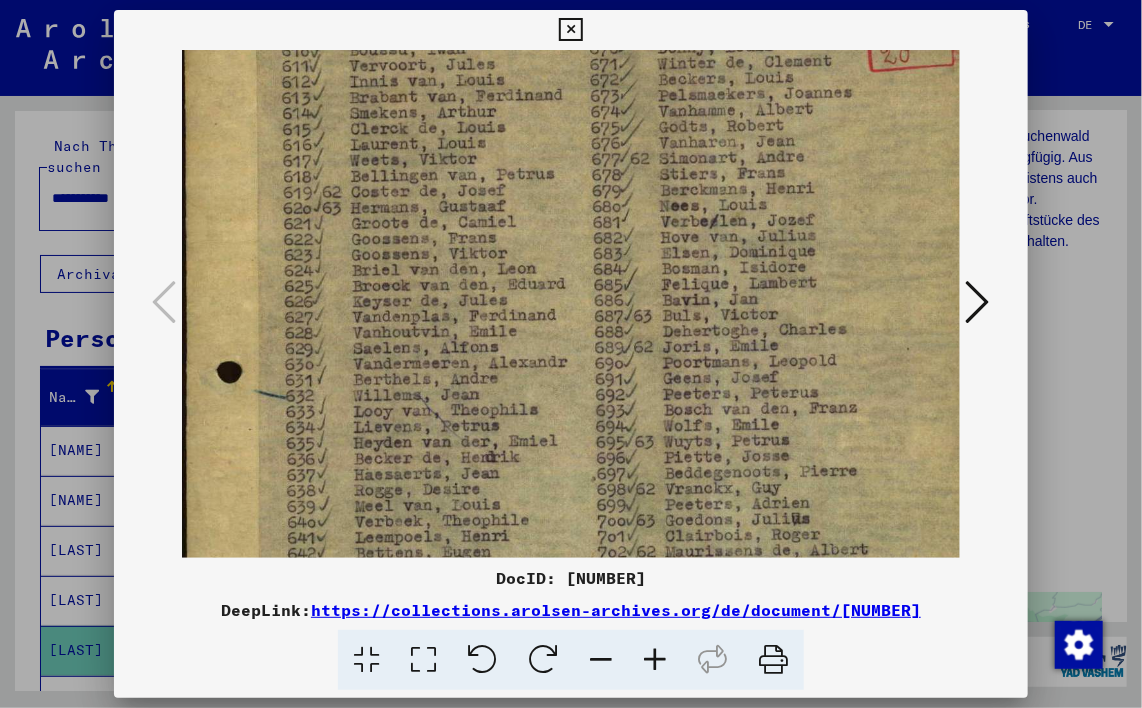 drag, startPoint x: 648, startPoint y: 448, endPoint x: 644, endPoint y: 348, distance: 100.07997 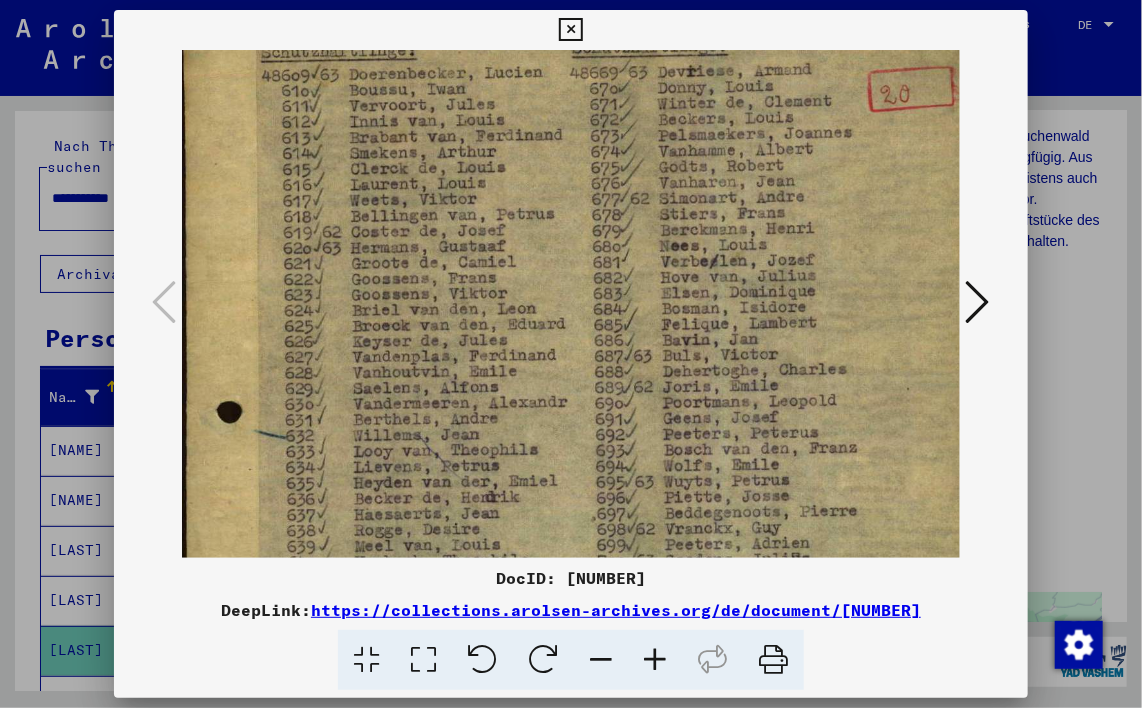 scroll, scrollTop: 0, scrollLeft: 3, axis: horizontal 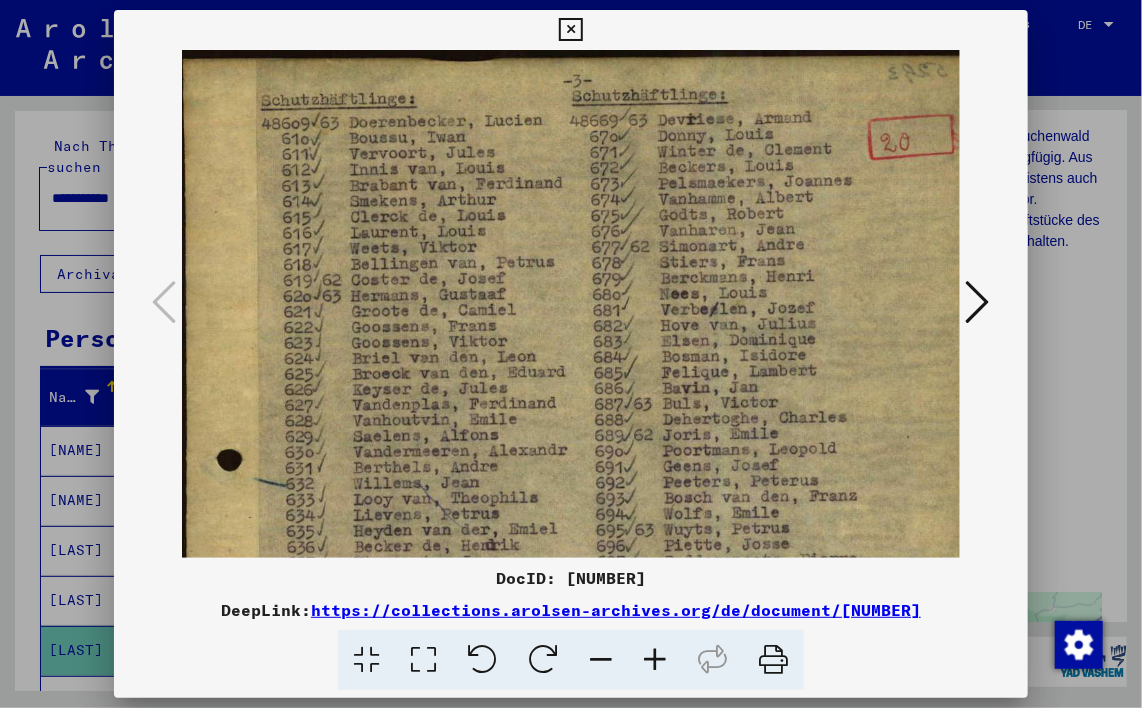drag, startPoint x: 616, startPoint y: 390, endPoint x: 616, endPoint y: 484, distance: 94 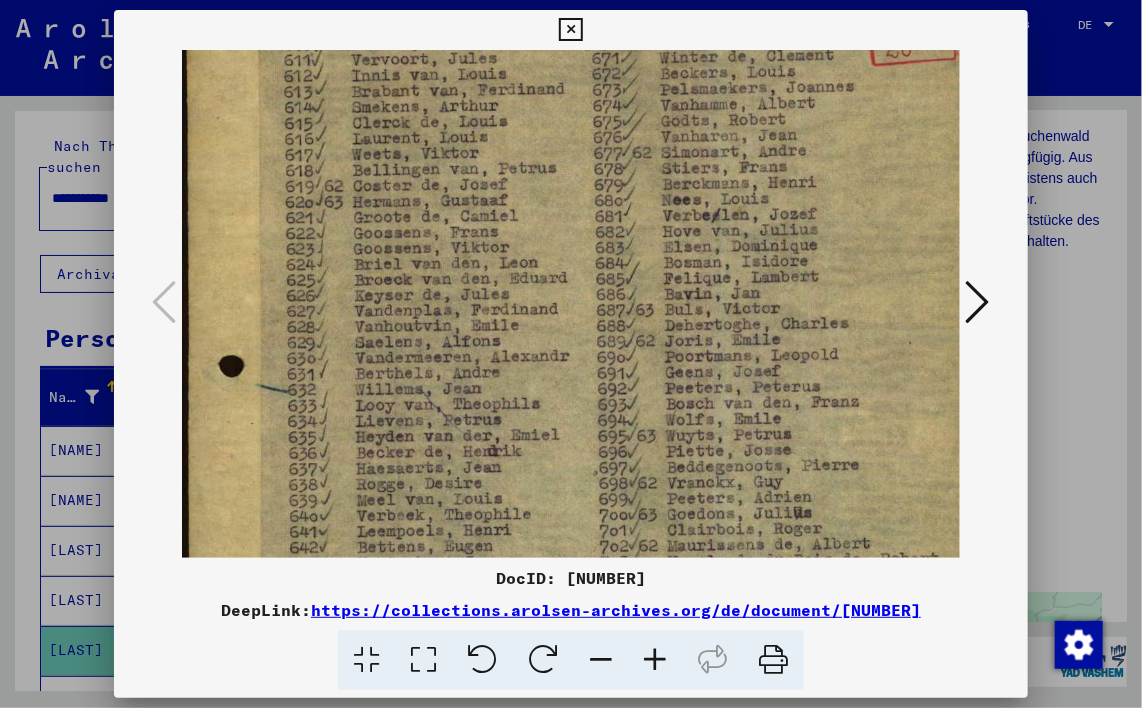 scroll, scrollTop: 103, scrollLeft: 2, axis: both 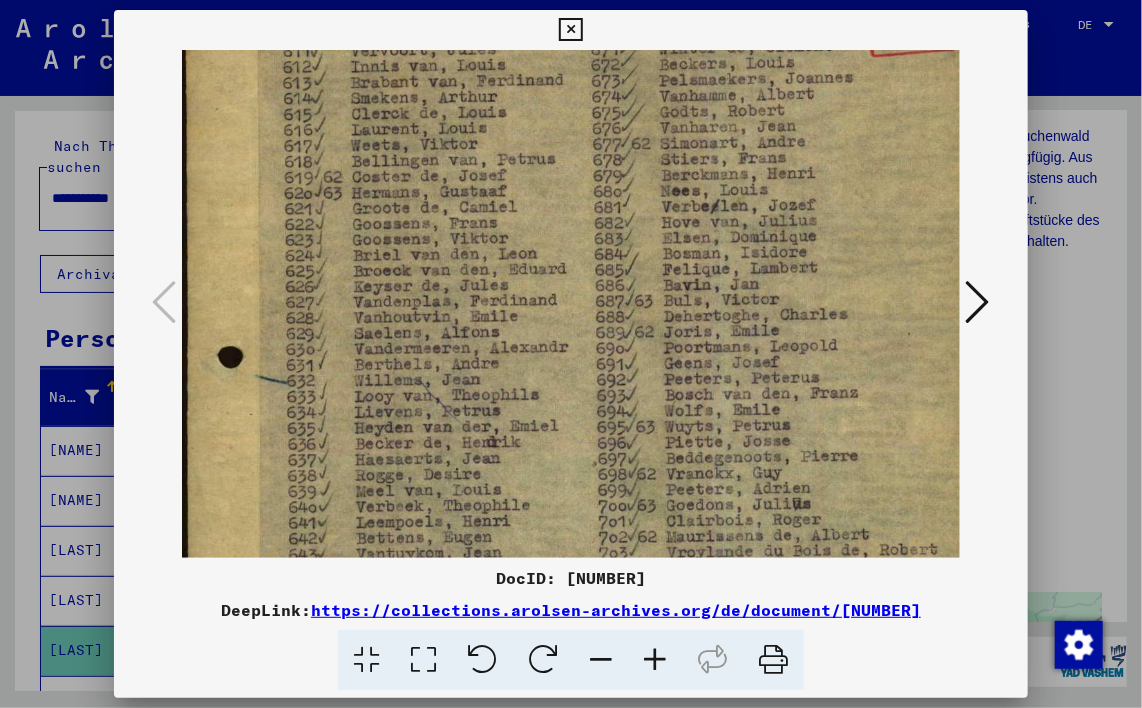 drag, startPoint x: 656, startPoint y: 368, endPoint x: 658, endPoint y: 276, distance: 92.021736 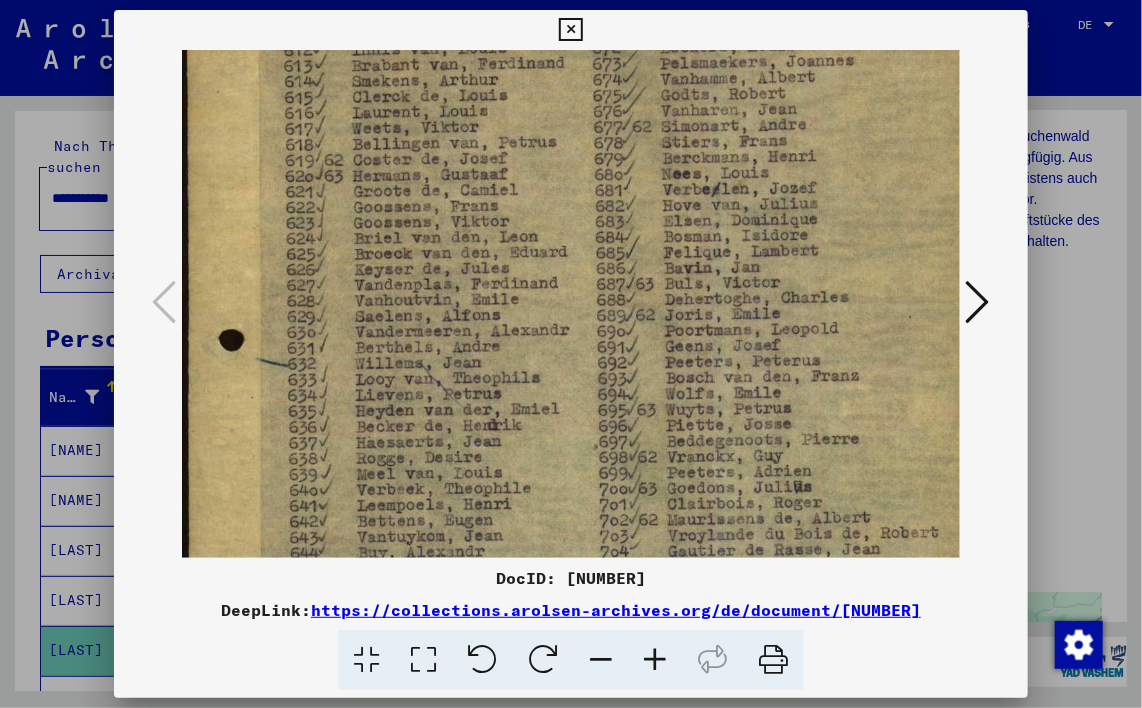 scroll, scrollTop: 138, scrollLeft: 1, axis: both 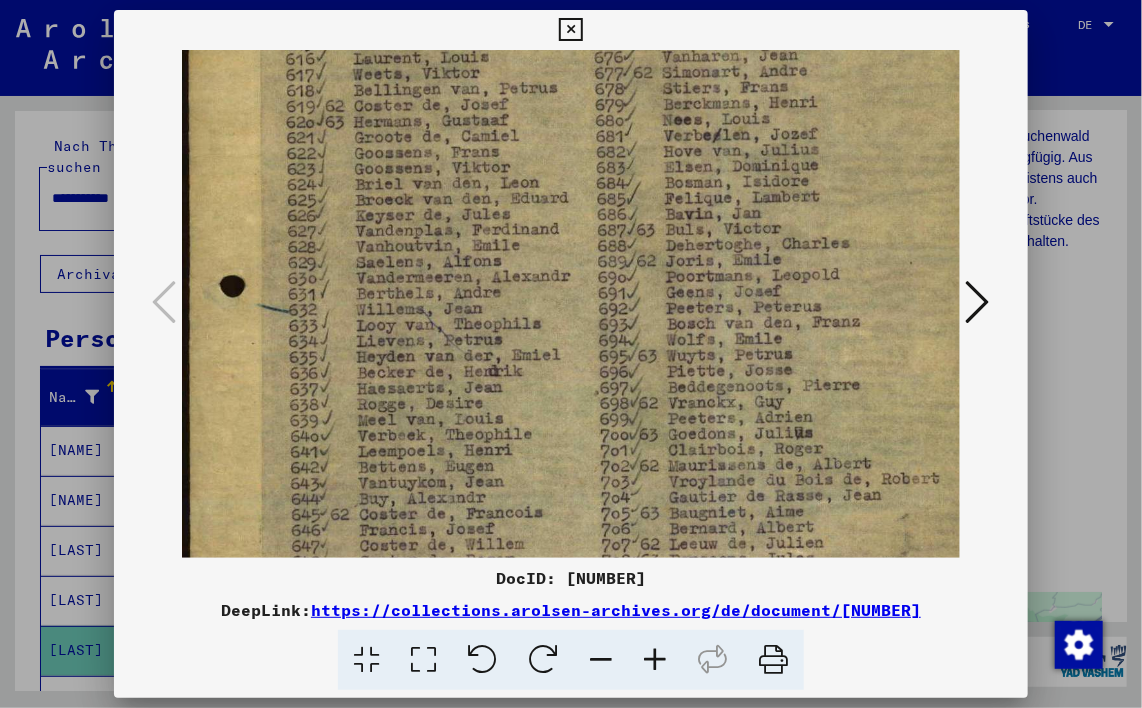 drag, startPoint x: 635, startPoint y: 384, endPoint x: 640, endPoint y: 317, distance: 67.18631 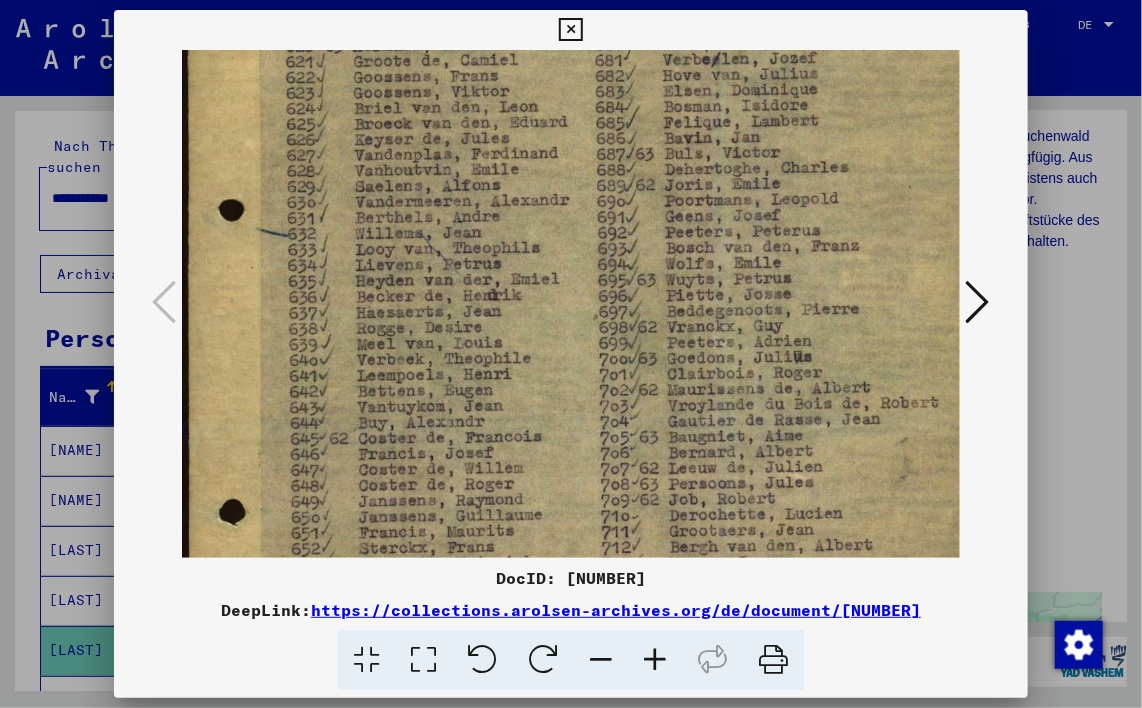 scroll, scrollTop: 256, scrollLeft: 1, axis: both 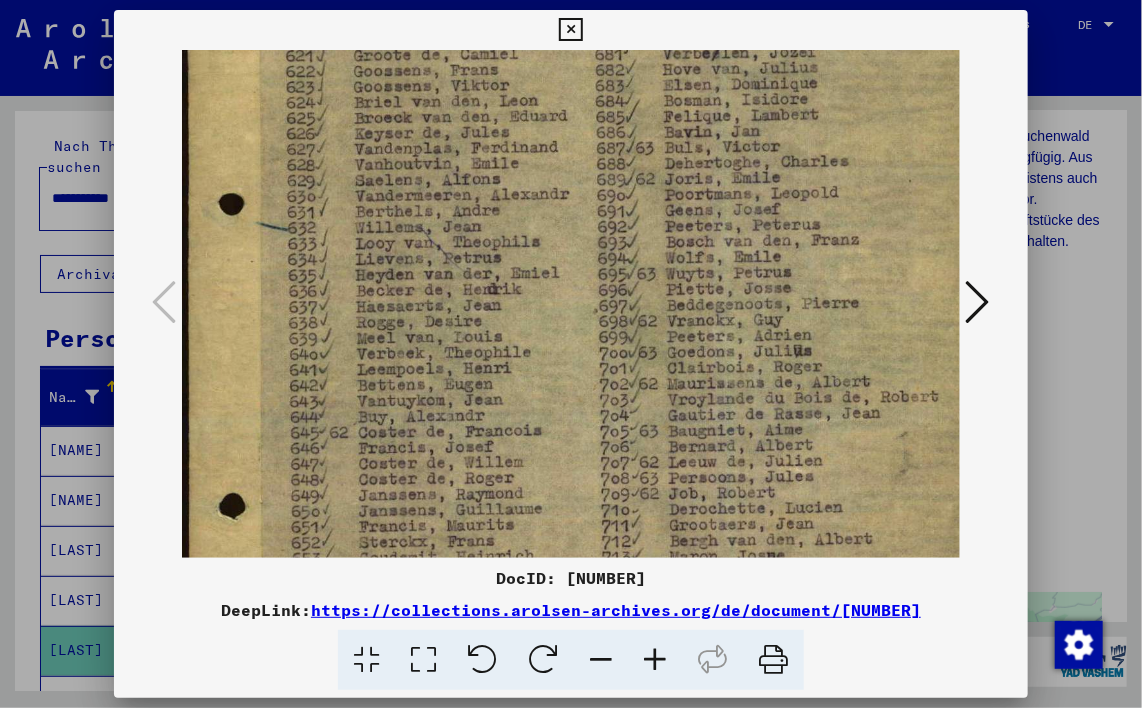 drag, startPoint x: 630, startPoint y: 372, endPoint x: 630, endPoint y: 310, distance: 62 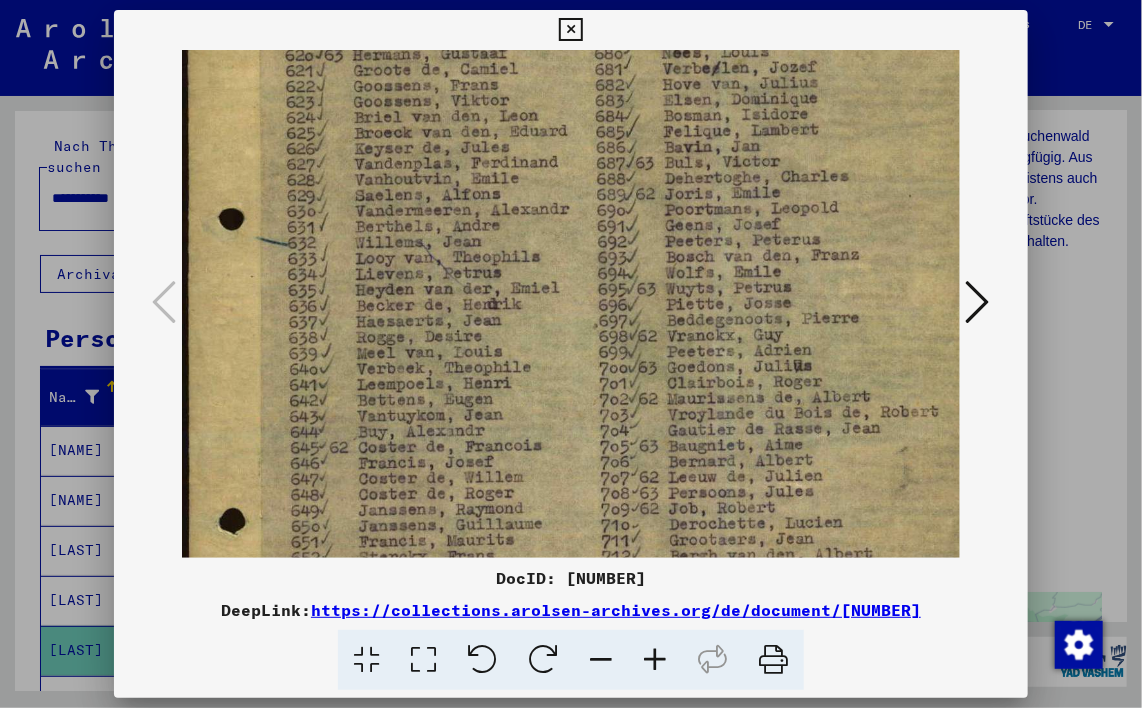 scroll, scrollTop: 204, scrollLeft: 1, axis: both 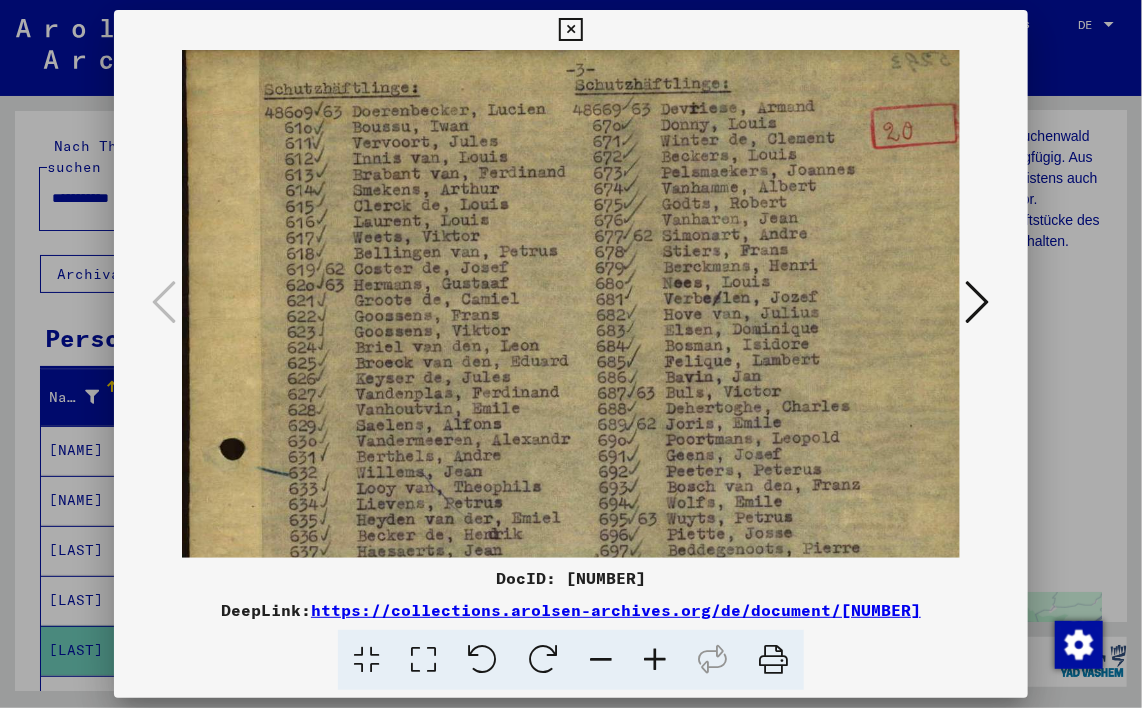 drag, startPoint x: 727, startPoint y: 224, endPoint x: 747, endPoint y: 477, distance: 253.78928 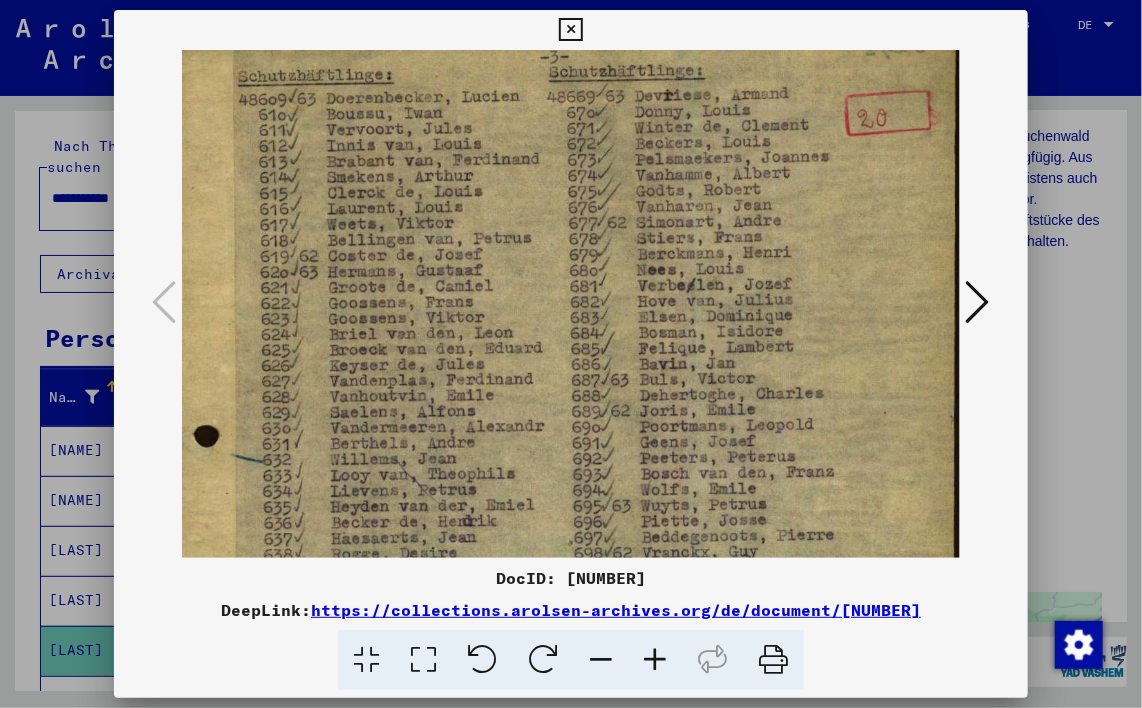 scroll, scrollTop: 26, scrollLeft: 26, axis: both 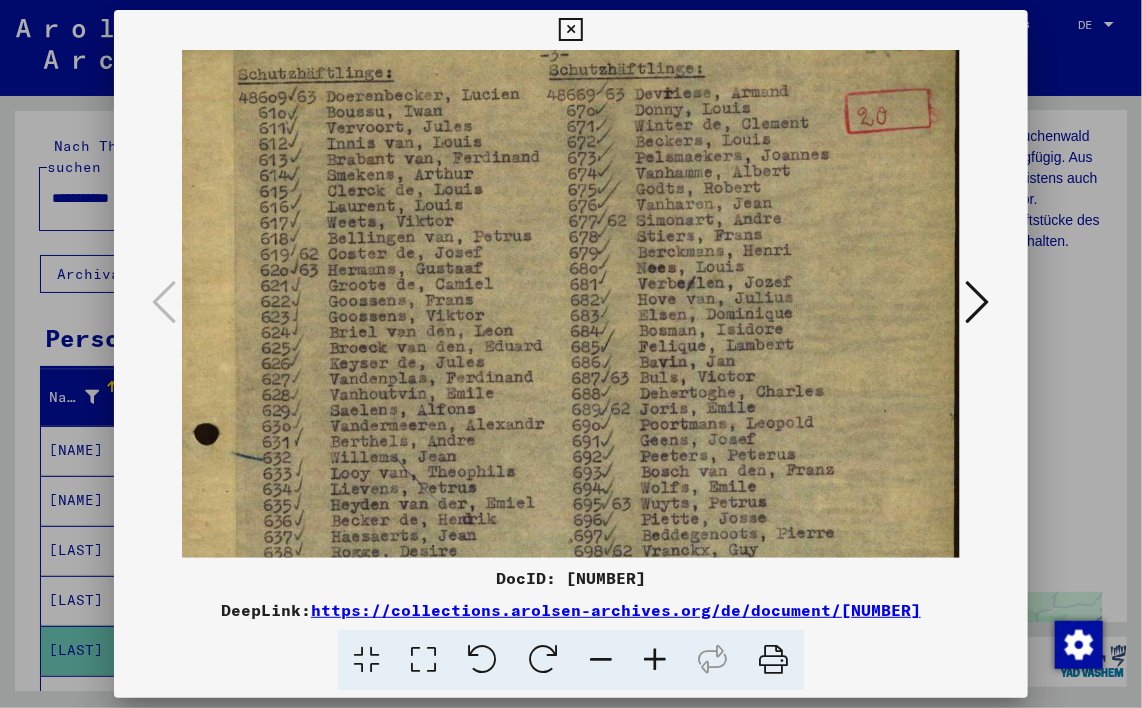 drag, startPoint x: 728, startPoint y: 280, endPoint x: 662, endPoint y: 260, distance: 68.96376 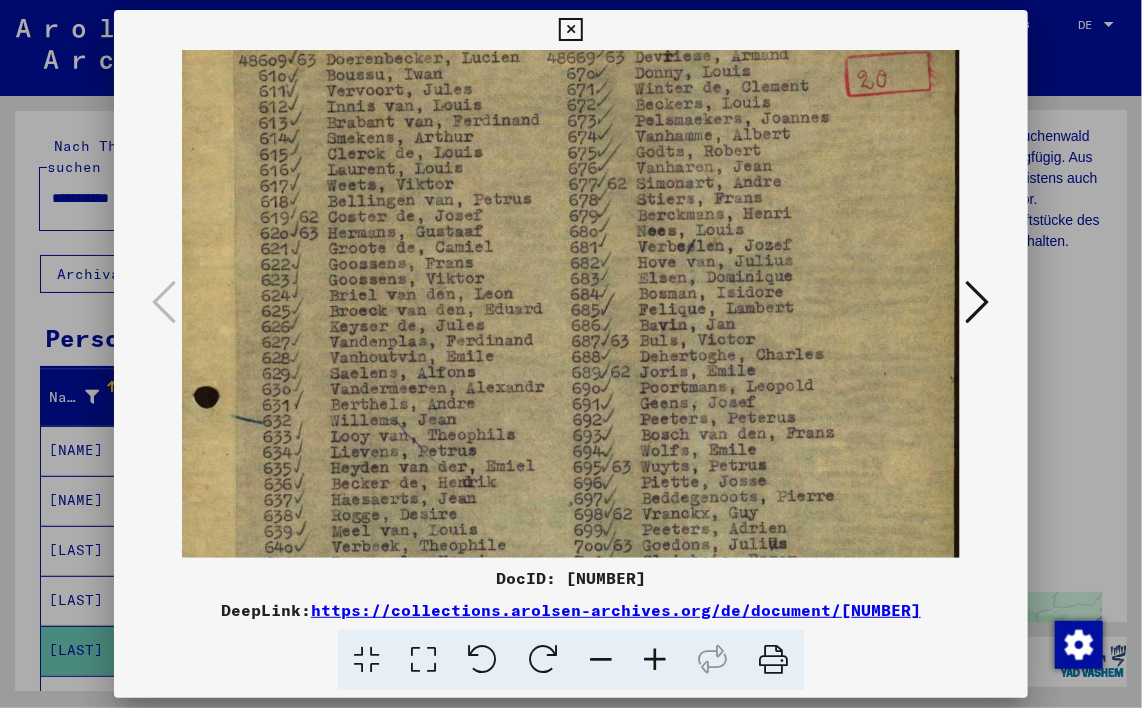 scroll, scrollTop: 65, scrollLeft: 26, axis: both 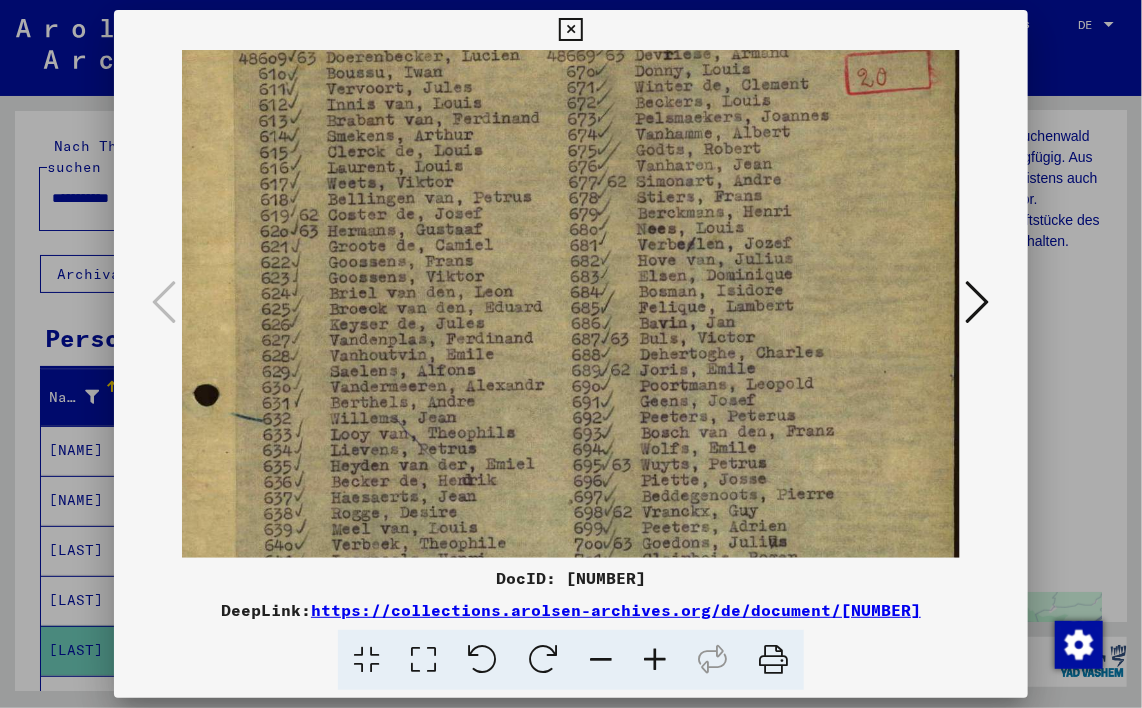 drag, startPoint x: 677, startPoint y: 253, endPoint x: 664, endPoint y: 206, distance: 48.76474 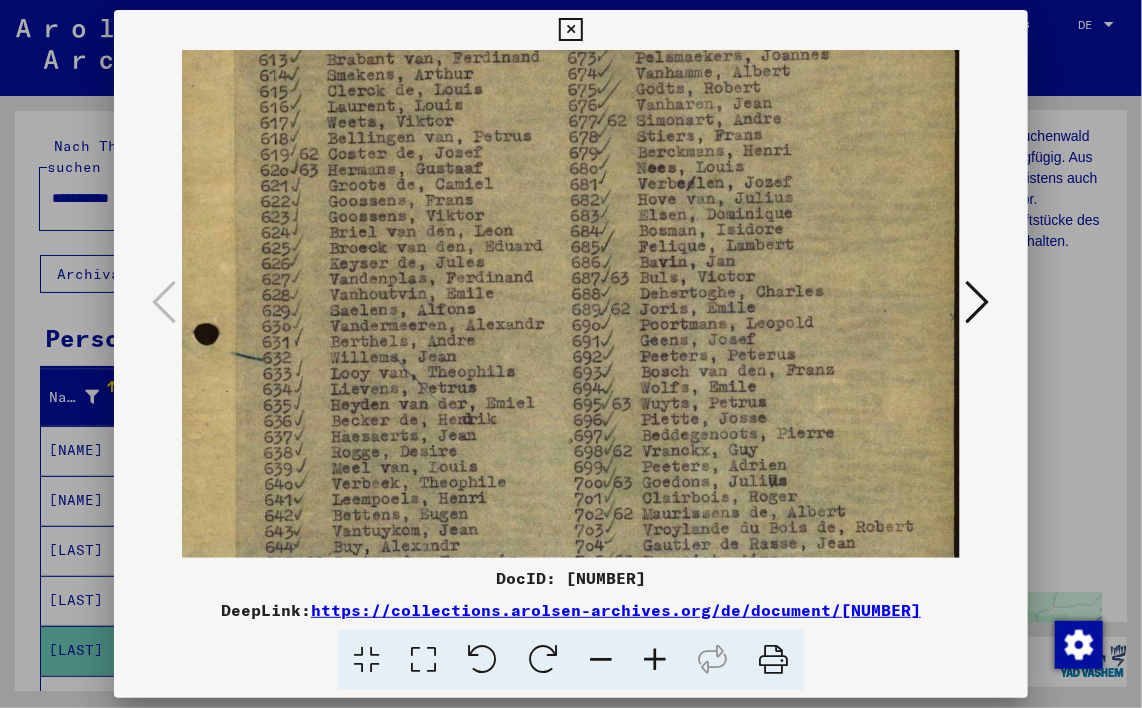drag, startPoint x: 660, startPoint y: 292, endPoint x: 653, endPoint y: 224, distance: 68.359344 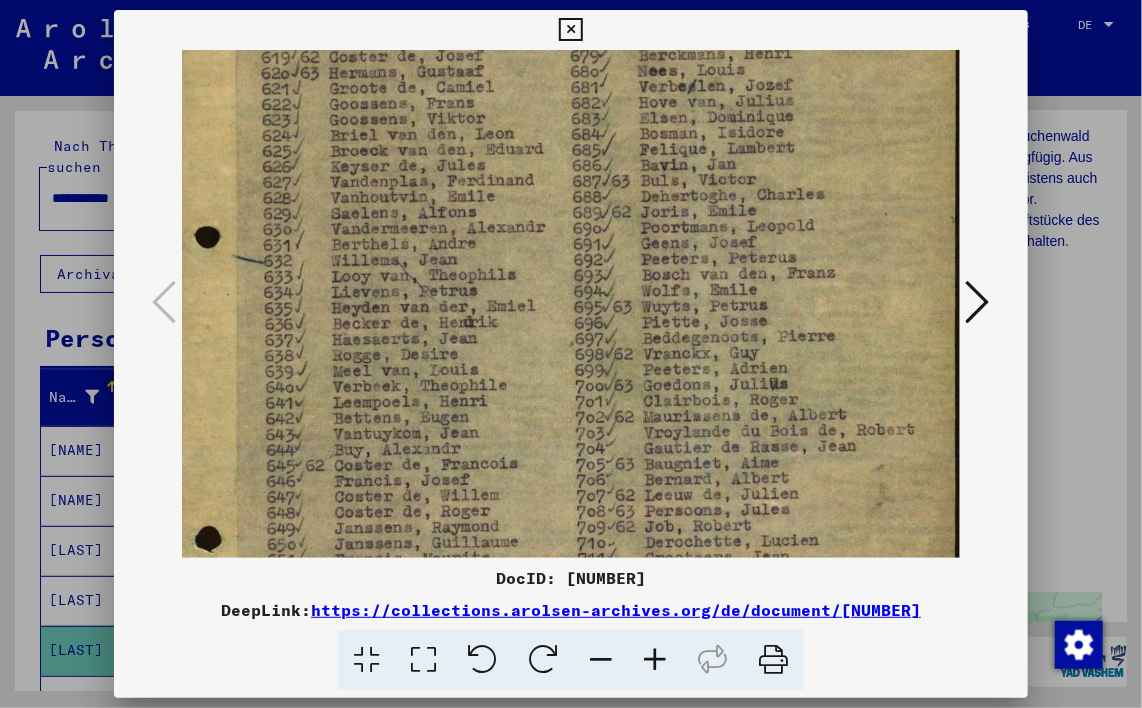 drag, startPoint x: 680, startPoint y: 332, endPoint x: 681, endPoint y: 235, distance: 97.00516 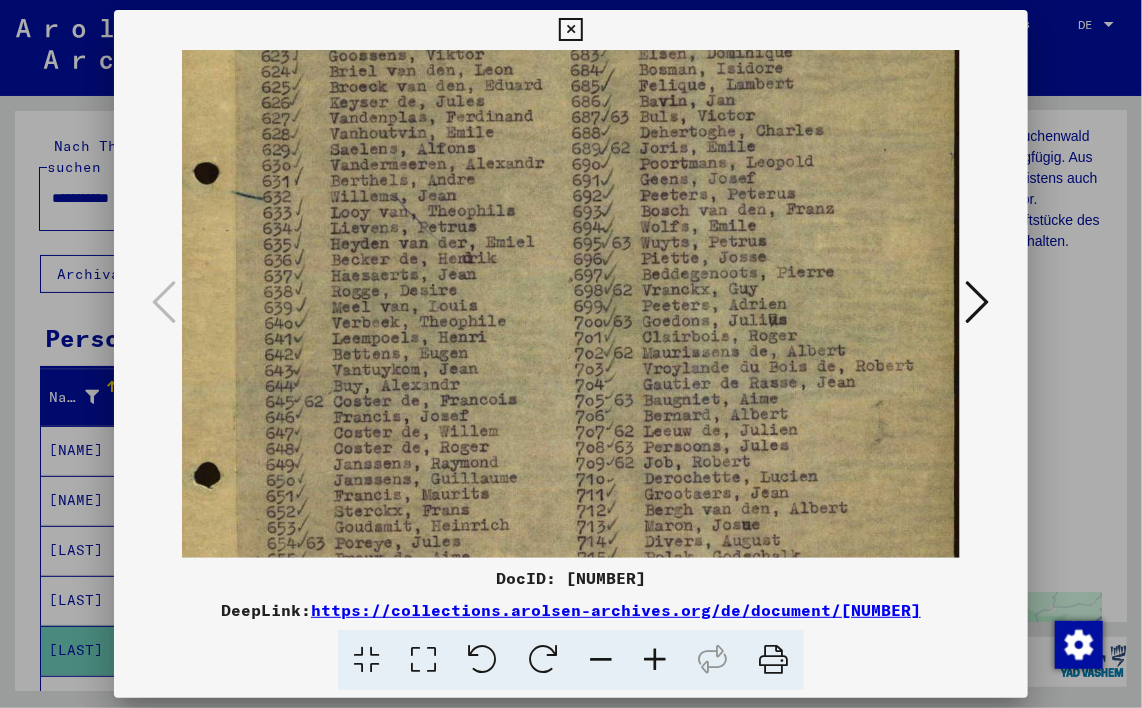 drag, startPoint x: 705, startPoint y: 329, endPoint x: 704, endPoint y: 272, distance: 57.00877 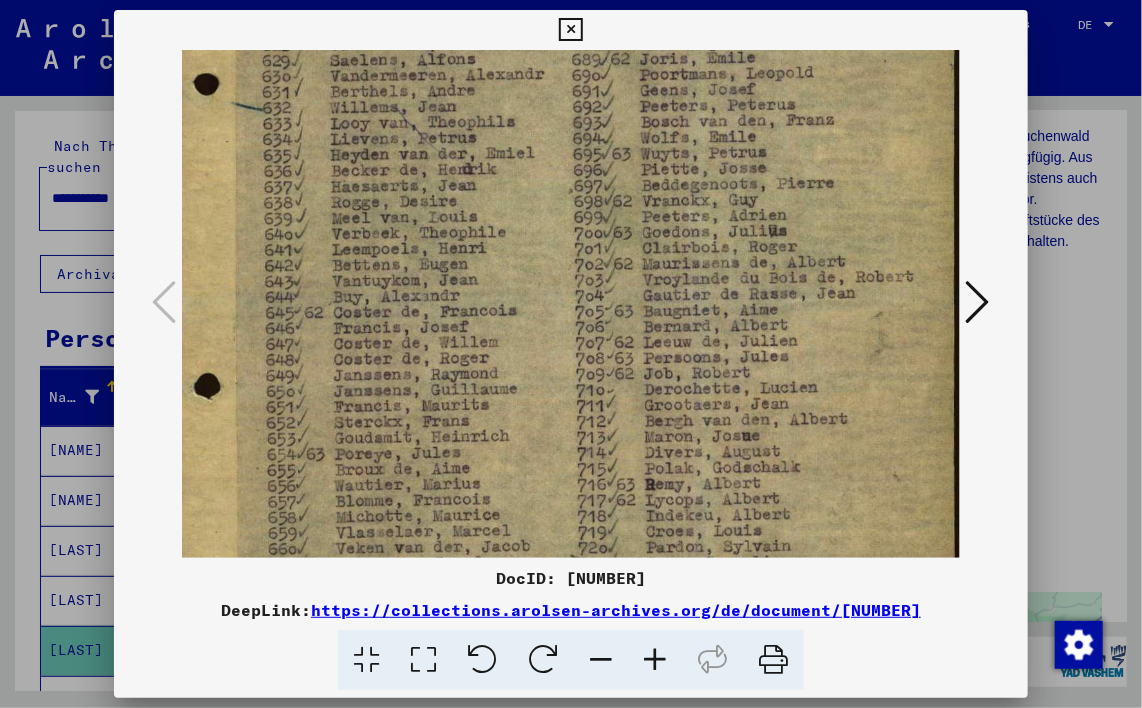scroll, scrollTop: 381, scrollLeft: 26, axis: both 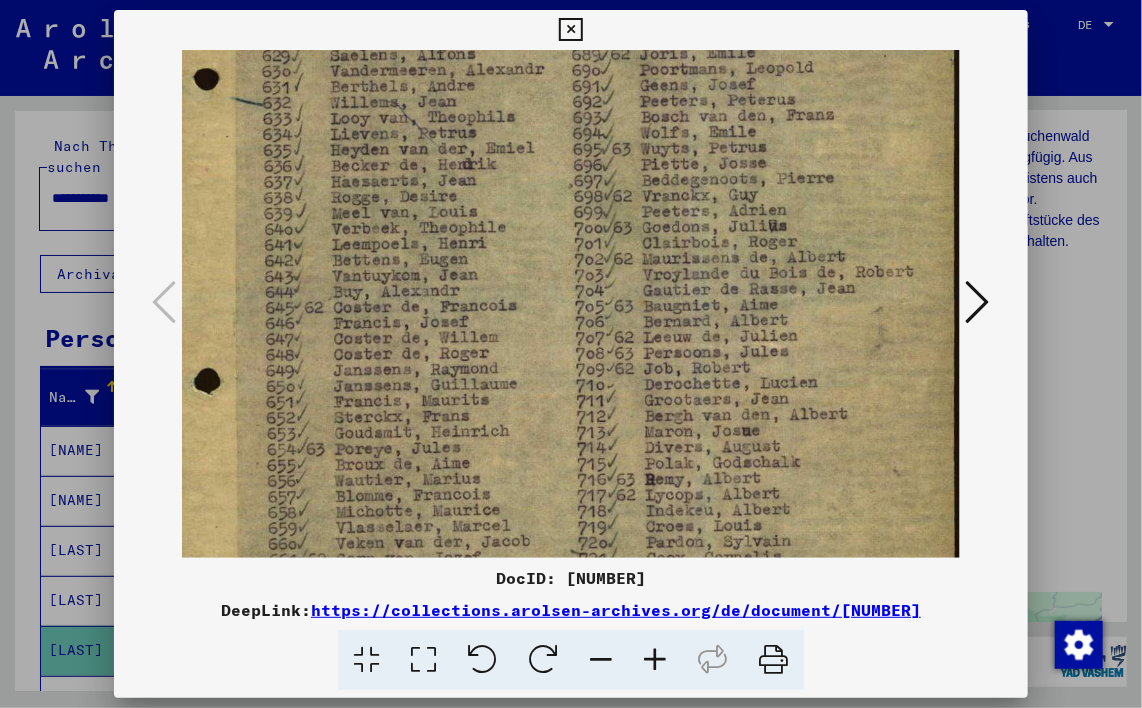 drag, startPoint x: 702, startPoint y: 352, endPoint x: 701, endPoint y: 267, distance: 85.00588 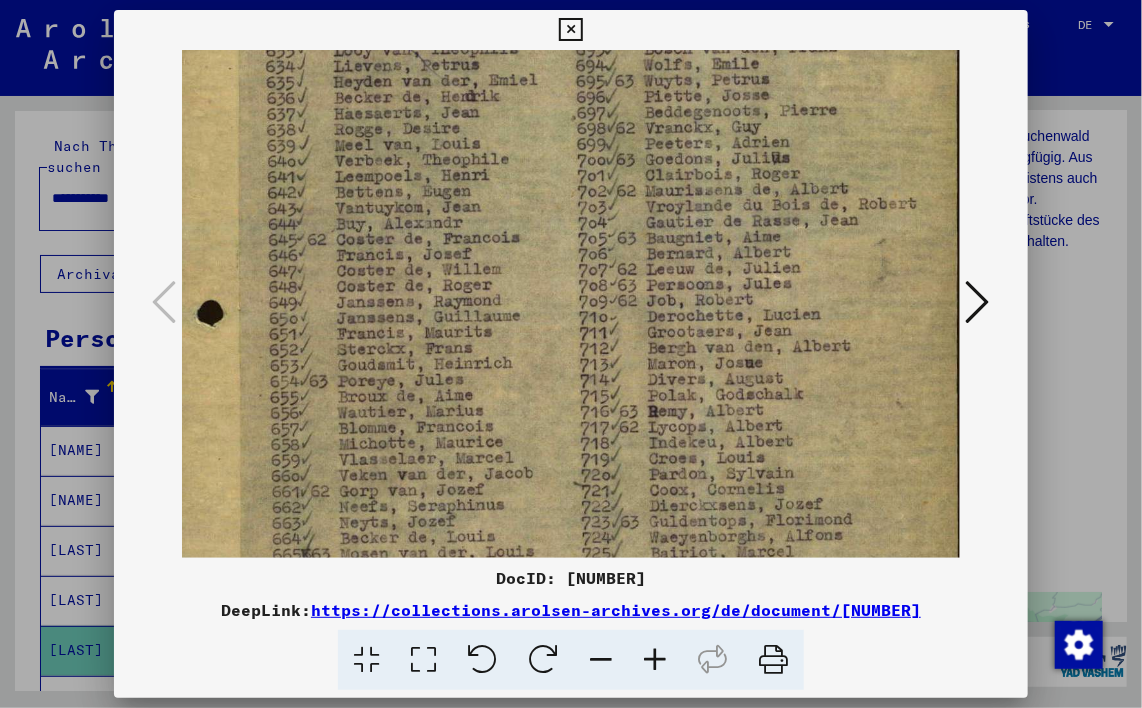 drag, startPoint x: 673, startPoint y: 343, endPoint x: 677, endPoint y: 272, distance: 71.11259 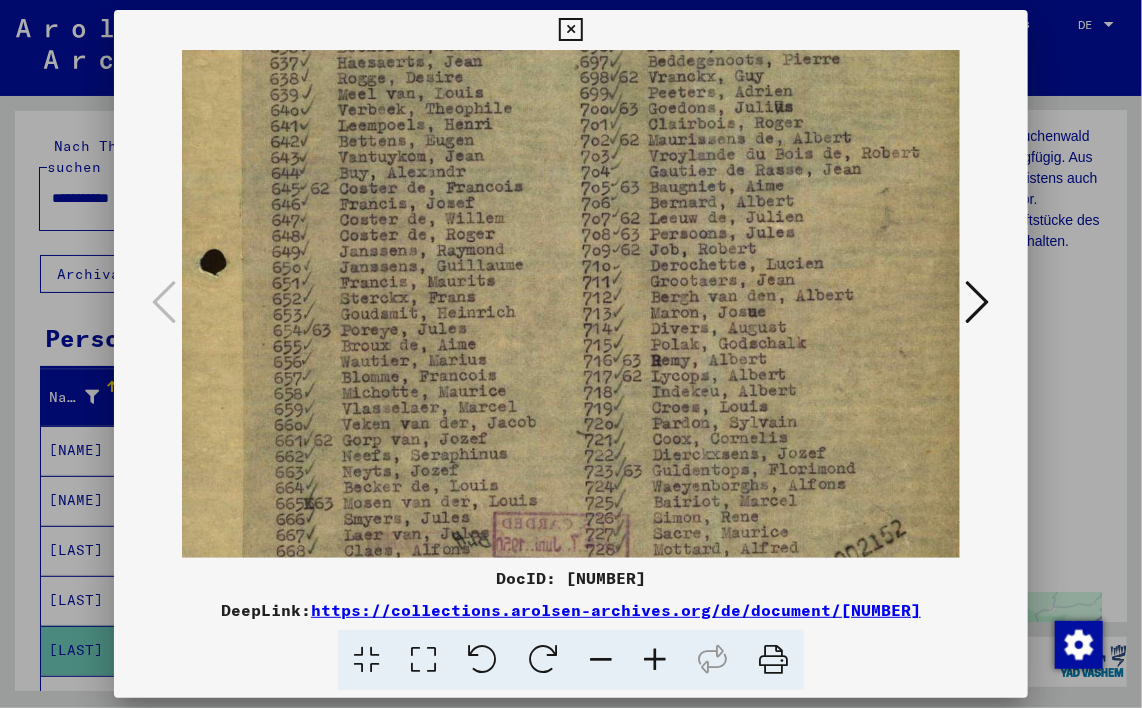 drag, startPoint x: 664, startPoint y: 330, endPoint x: 668, endPoint y: 290, distance: 40.1995 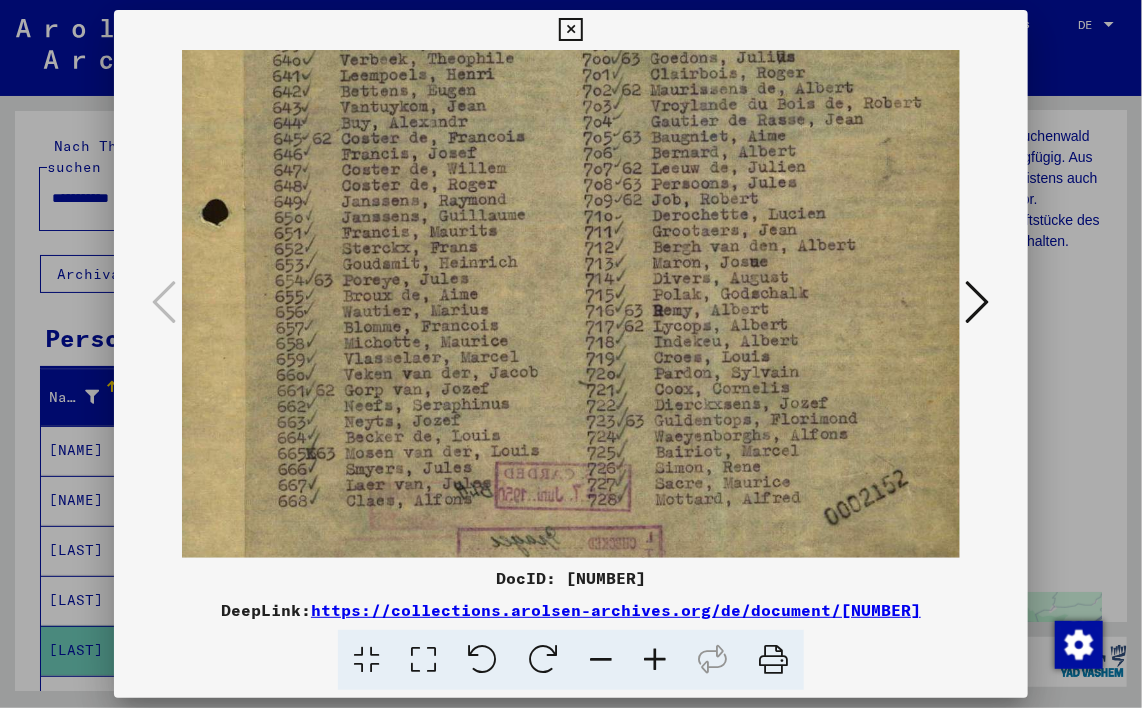 scroll, scrollTop: 567, scrollLeft: 18, axis: both 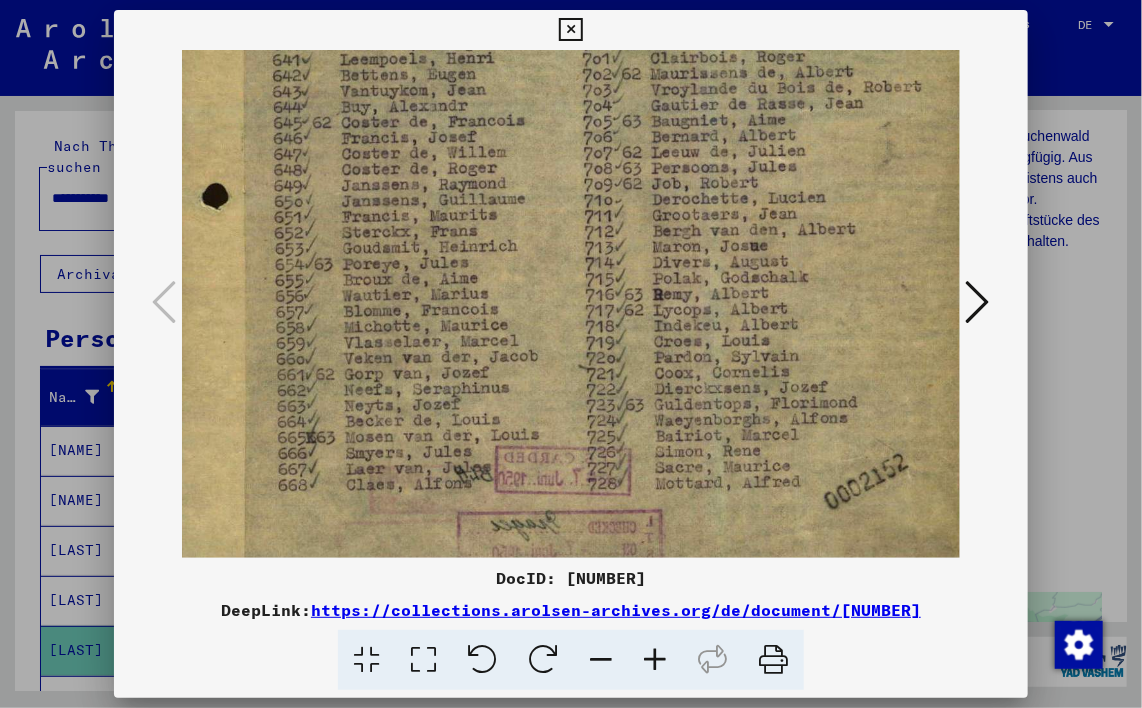 drag, startPoint x: 668, startPoint y: 351, endPoint x: 670, endPoint y: 296, distance: 55.03635 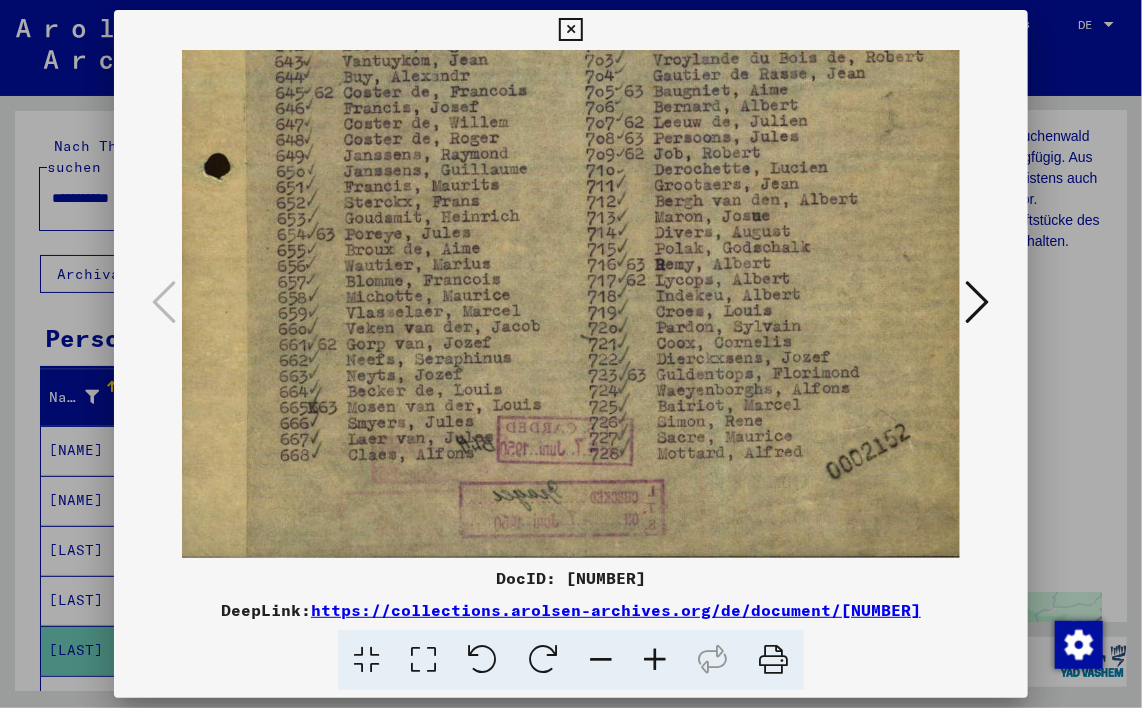 scroll, scrollTop: 600, scrollLeft: 16, axis: both 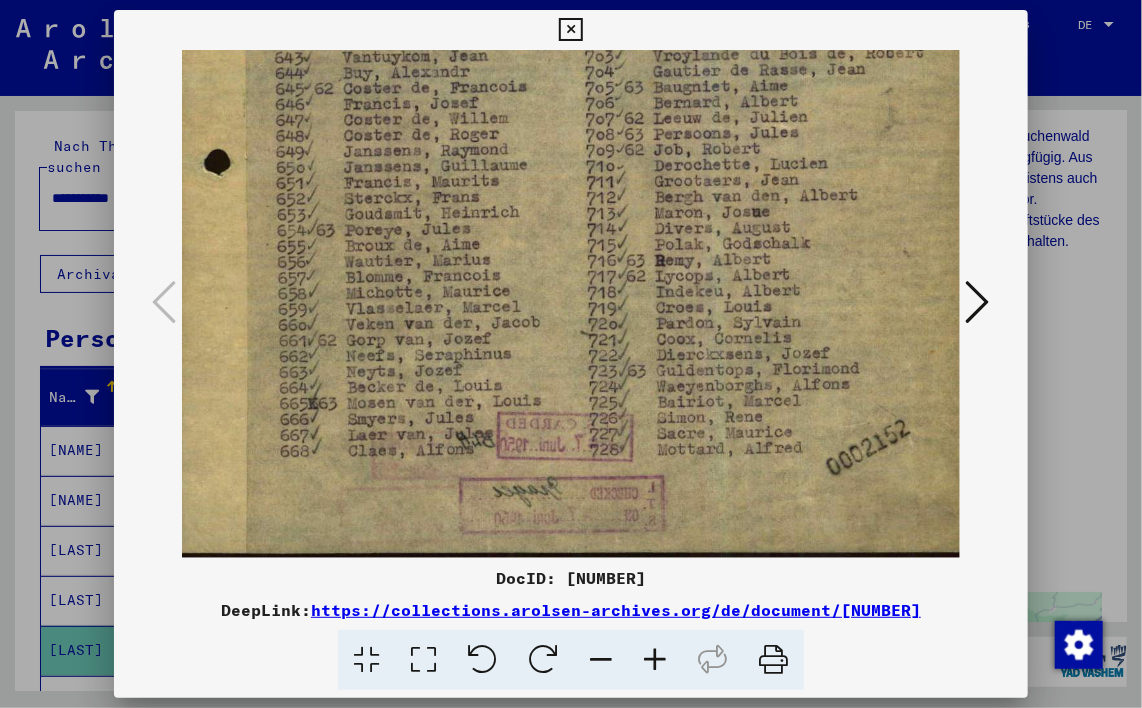 drag, startPoint x: 682, startPoint y: 327, endPoint x: 684, endPoint y: 286, distance: 41.04875 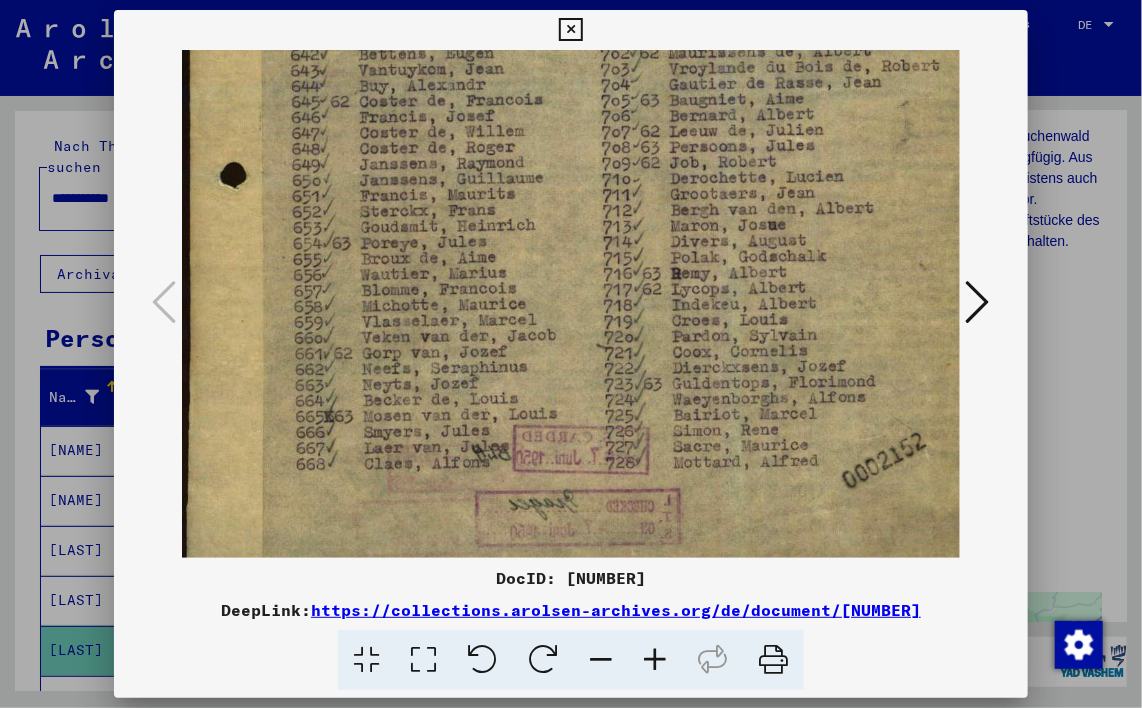 scroll, scrollTop: 569, scrollLeft: 0, axis: vertical 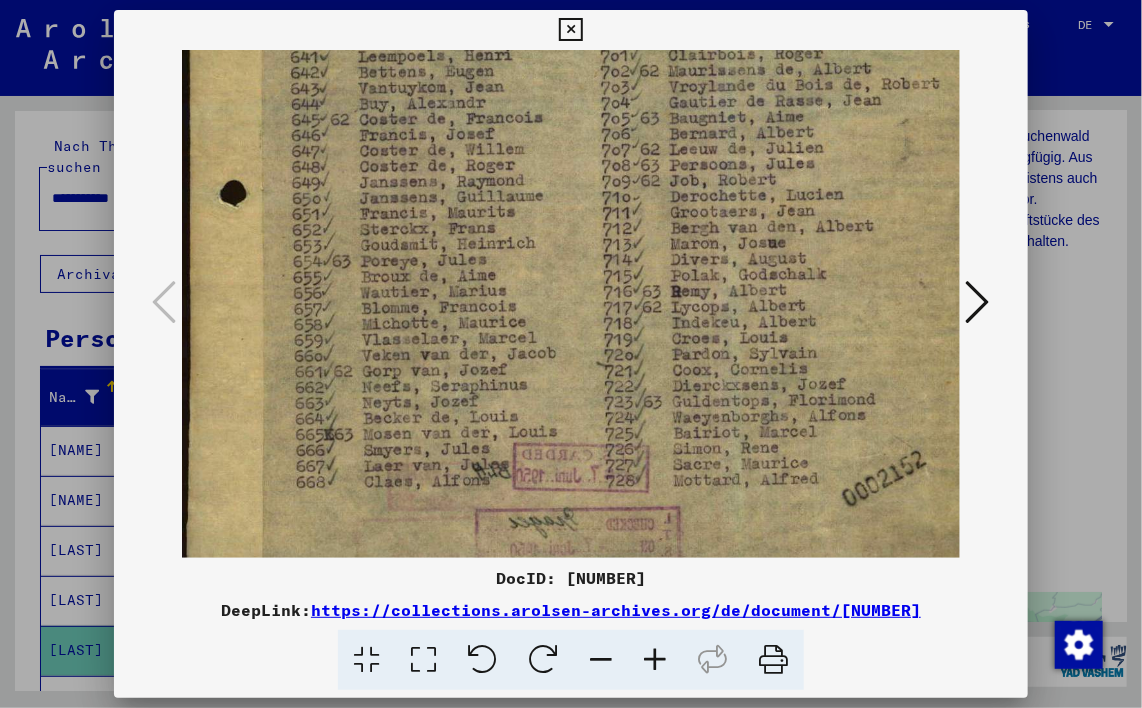 drag, startPoint x: 716, startPoint y: 403, endPoint x: 820, endPoint y: 414, distance: 104.58012 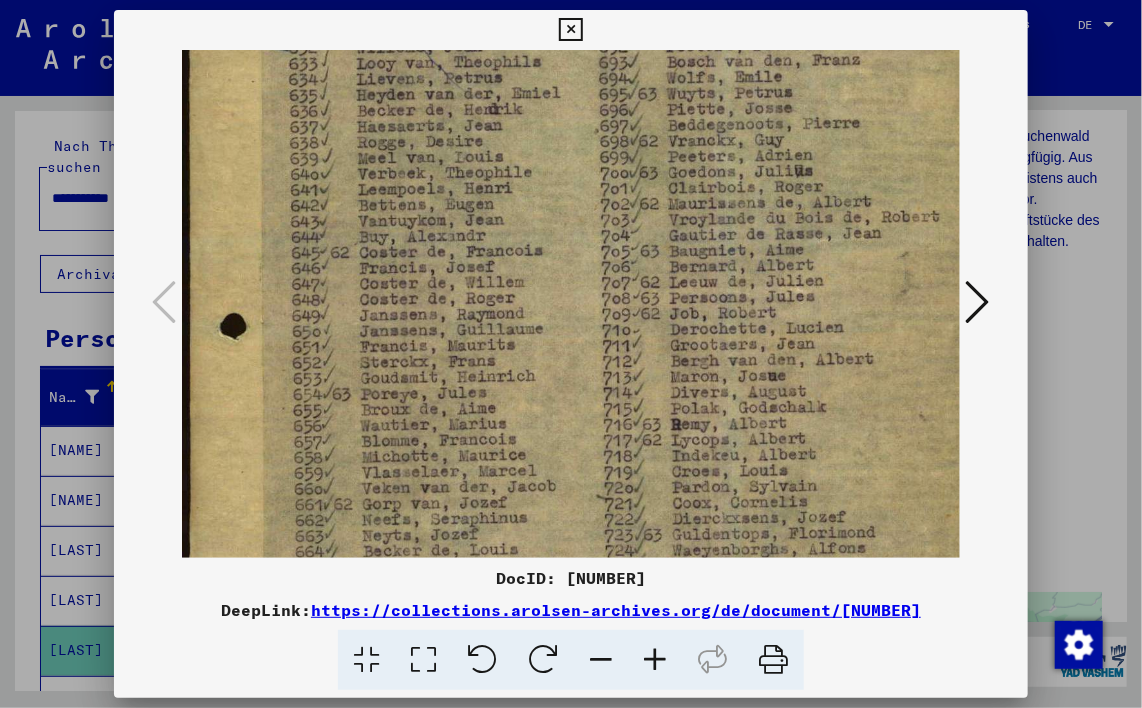 drag, startPoint x: 522, startPoint y: 278, endPoint x: 549, endPoint y: 419, distance: 143.56183 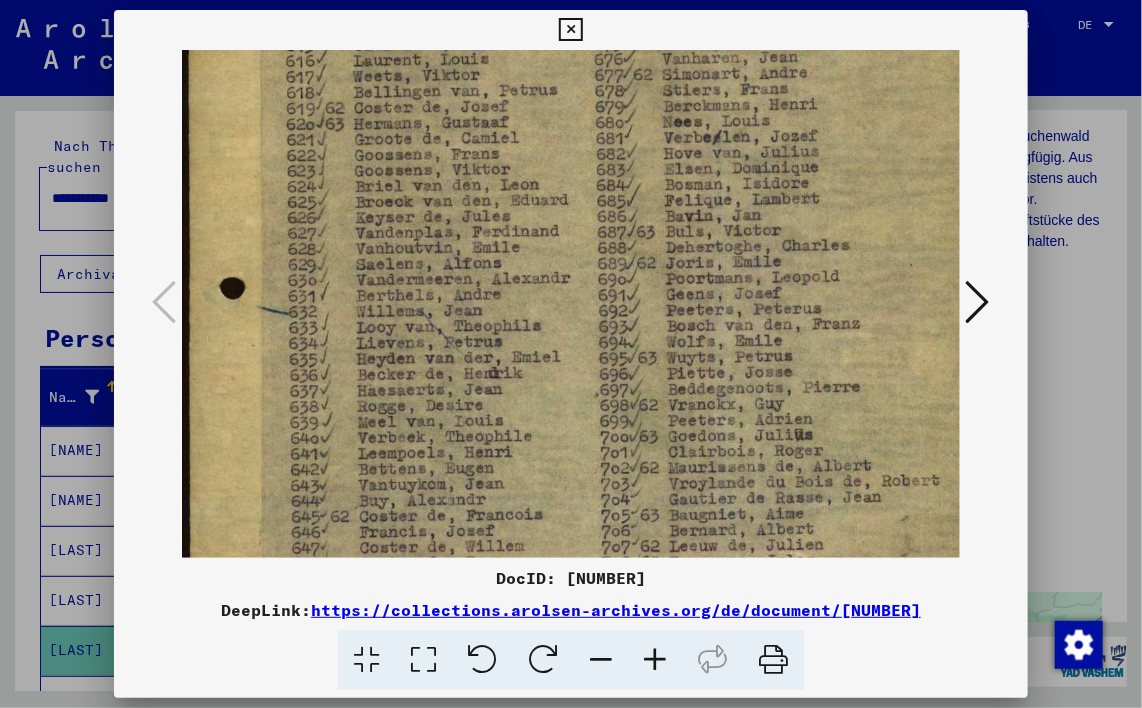 drag, startPoint x: 502, startPoint y: 262, endPoint x: 496, endPoint y: 299, distance: 37.48333 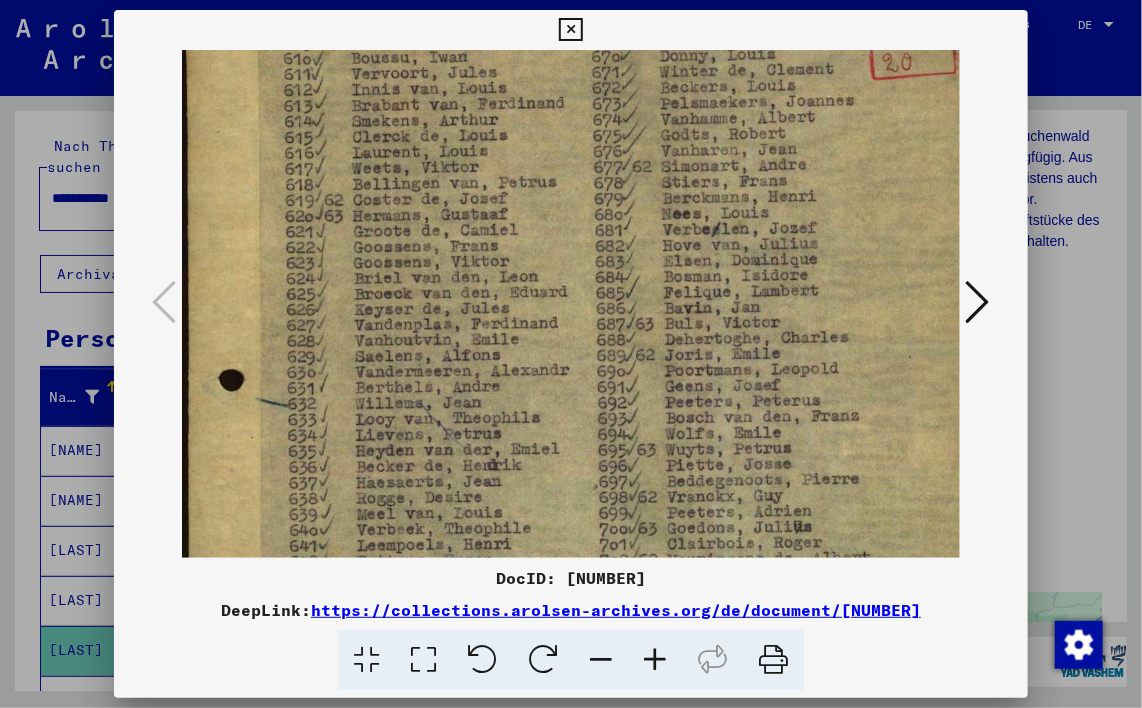scroll, scrollTop: 0, scrollLeft: 1, axis: horizontal 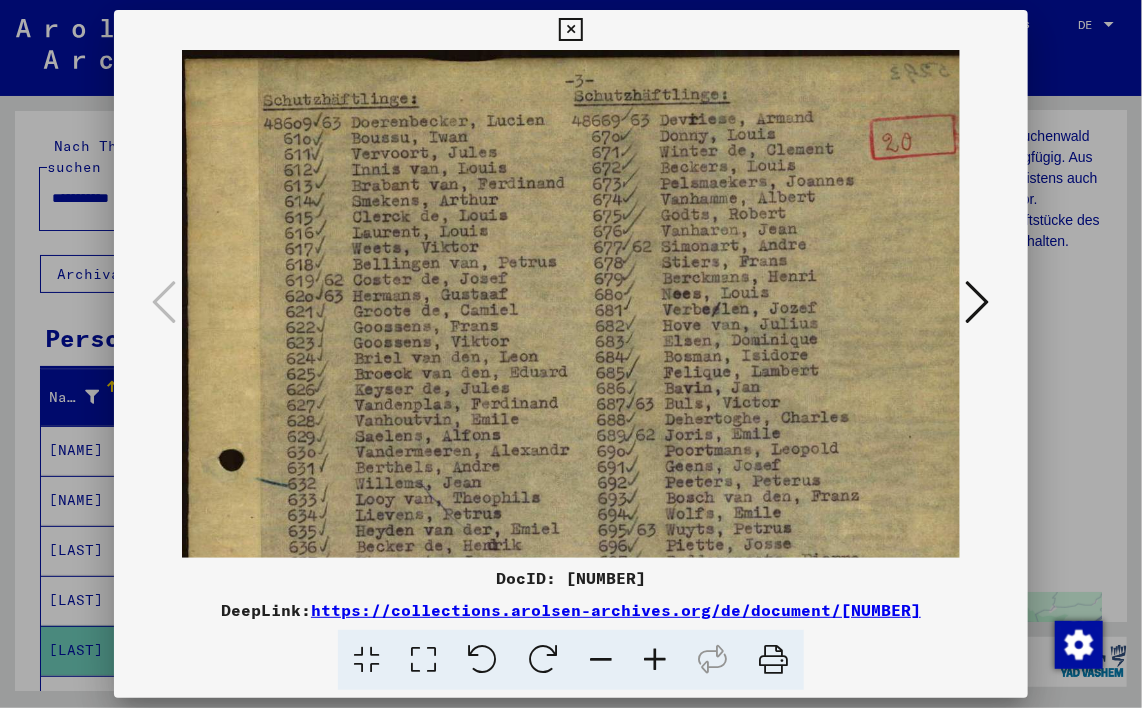 drag, startPoint x: 456, startPoint y: 273, endPoint x: 456, endPoint y: 412, distance: 139 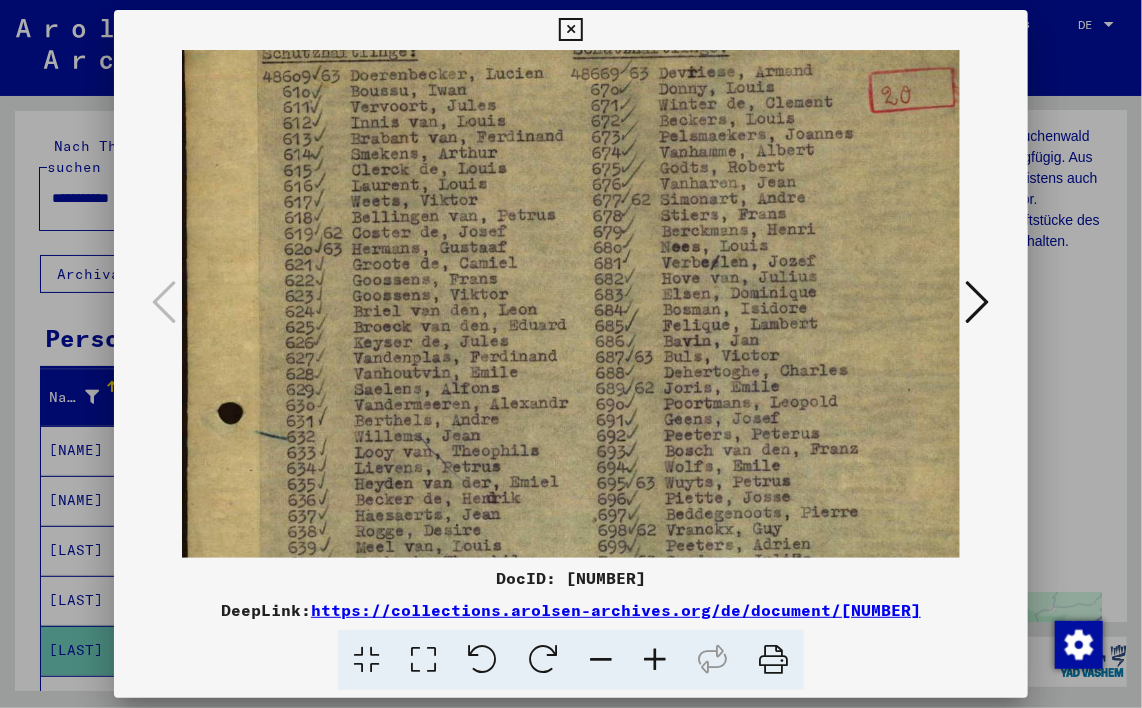 scroll, scrollTop: 48, scrollLeft: 2, axis: both 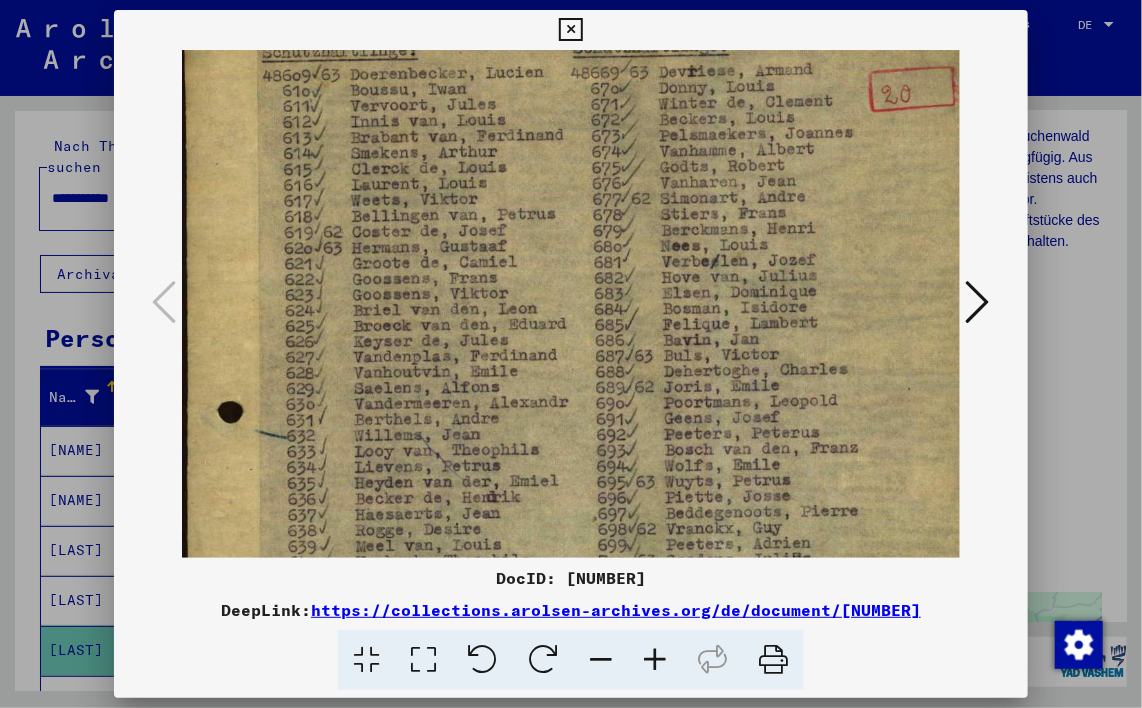 drag, startPoint x: 460, startPoint y: 340, endPoint x: 460, endPoint y: 291, distance: 49 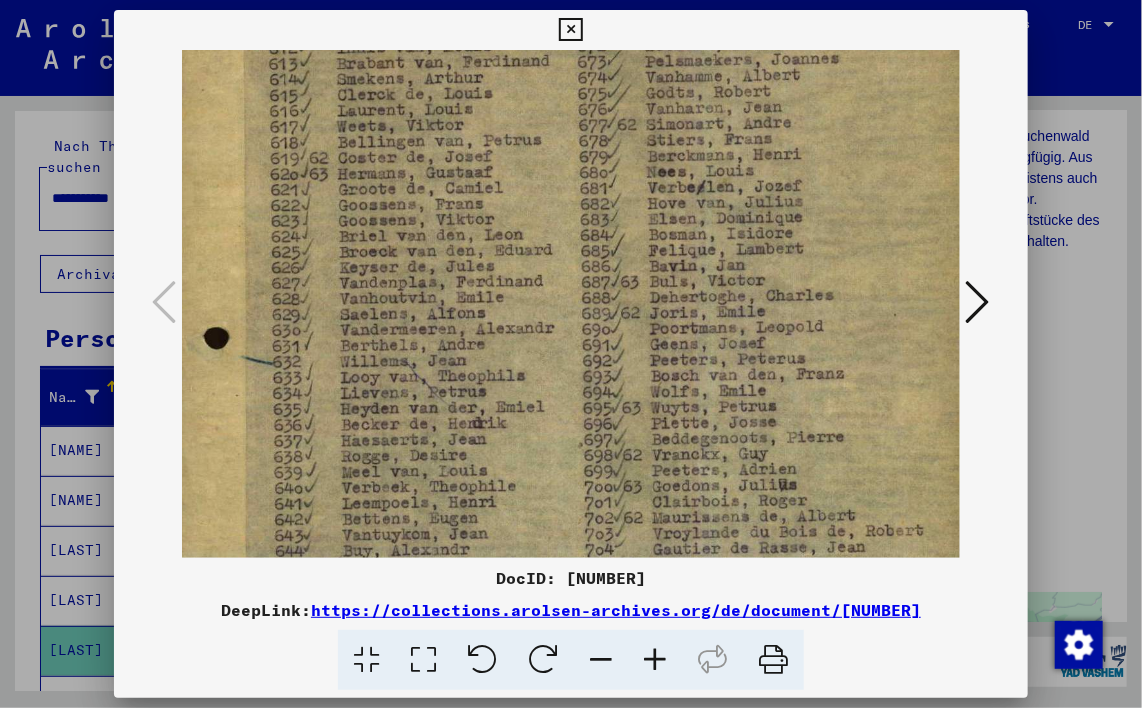 scroll, scrollTop: 123, scrollLeft: 16, axis: both 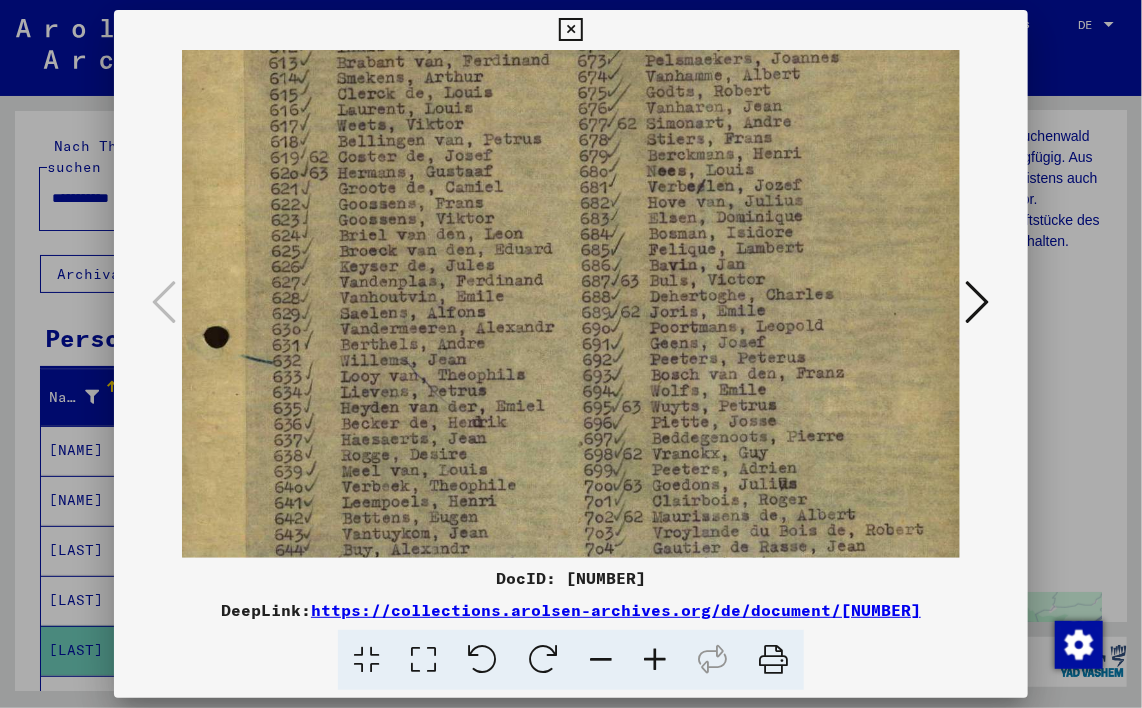 drag, startPoint x: 434, startPoint y: 284, endPoint x: 418, endPoint y: 211, distance: 74.73286 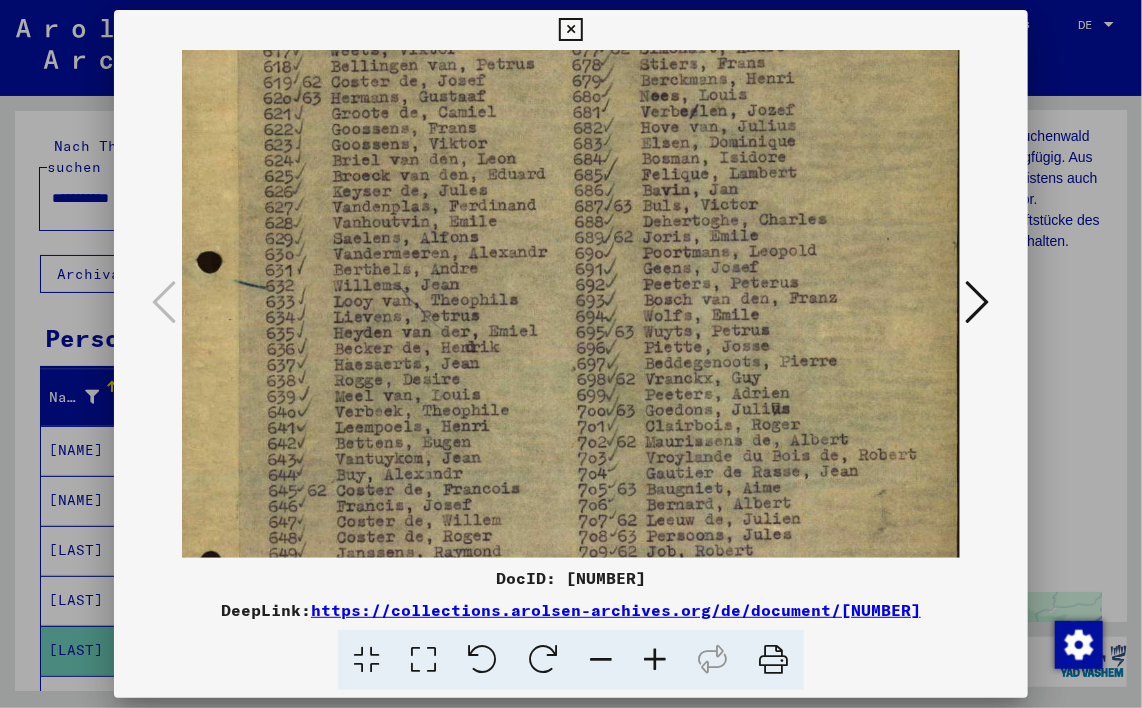 drag, startPoint x: 420, startPoint y: 289, endPoint x: 412, endPoint y: 216, distance: 73.43705 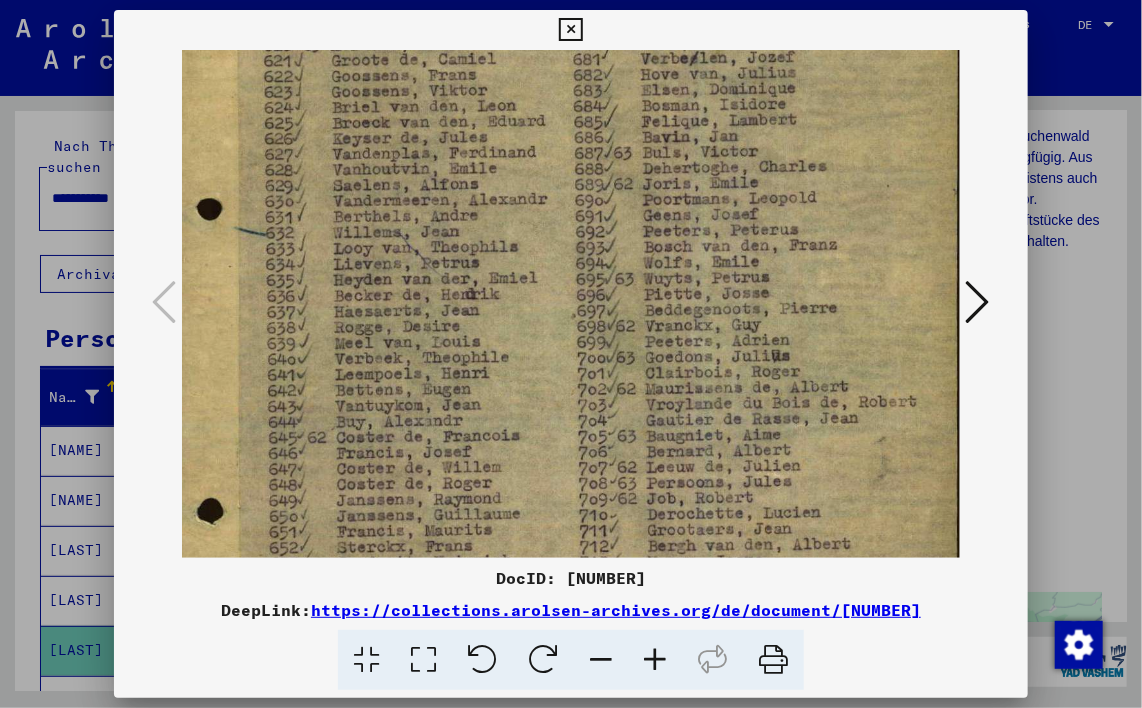 drag, startPoint x: 416, startPoint y: 303, endPoint x: 416, endPoint y: 256, distance: 47 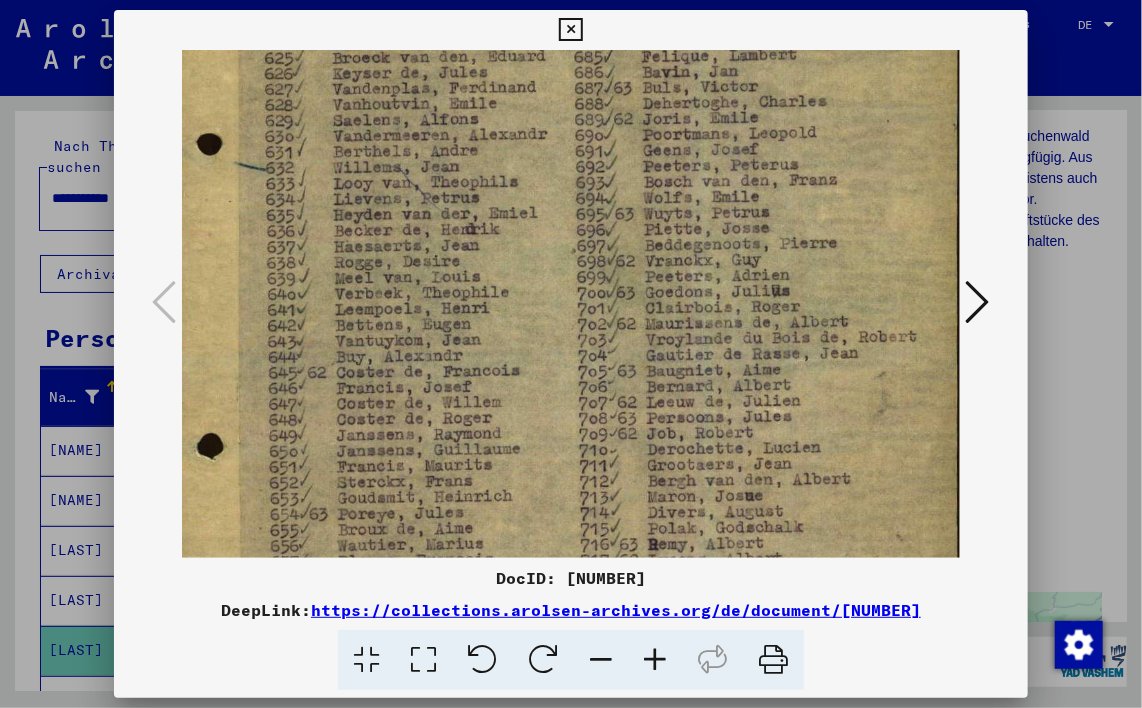 drag, startPoint x: 426, startPoint y: 332, endPoint x: 426, endPoint y: 269, distance: 63 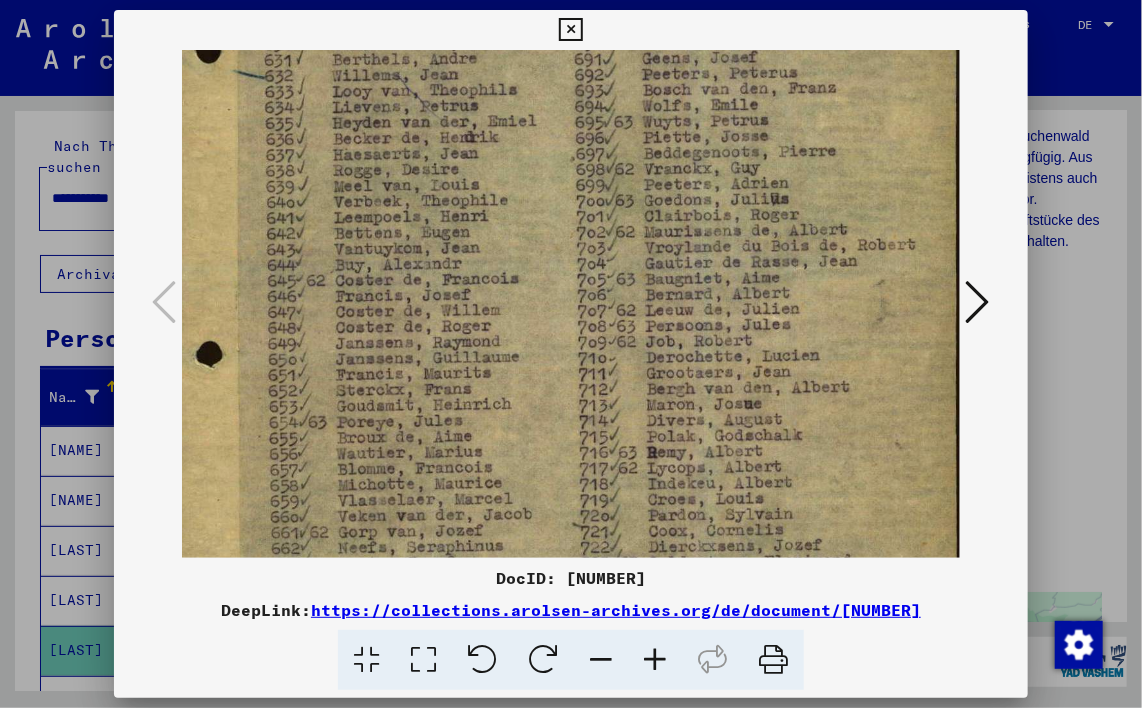 scroll, scrollTop: 412, scrollLeft: 24, axis: both 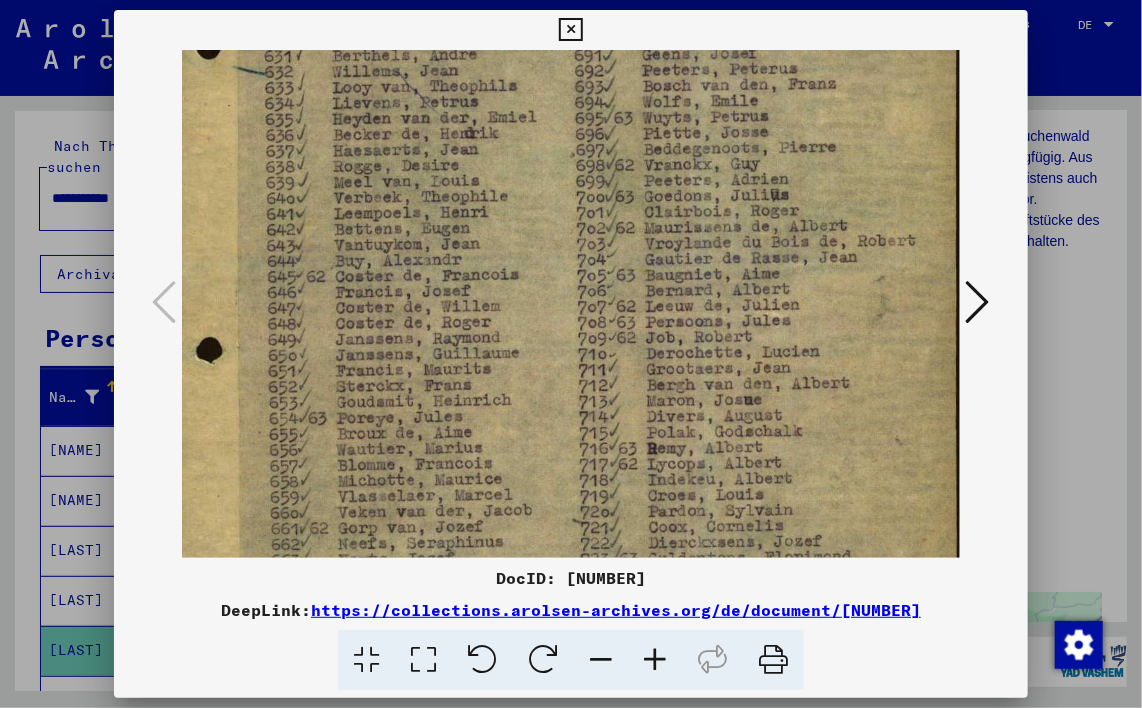 drag, startPoint x: 422, startPoint y: 335, endPoint x: 420, endPoint y: 251, distance: 84.0238 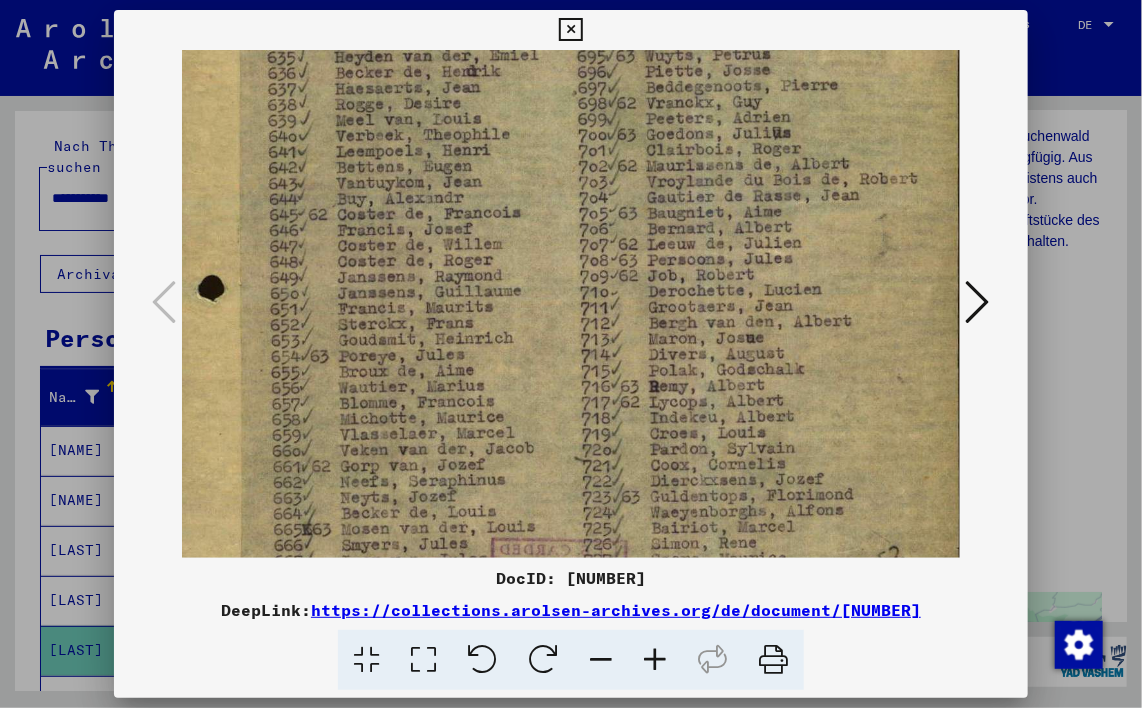 drag, startPoint x: 427, startPoint y: 354, endPoint x: 430, endPoint y: 284, distance: 70.064255 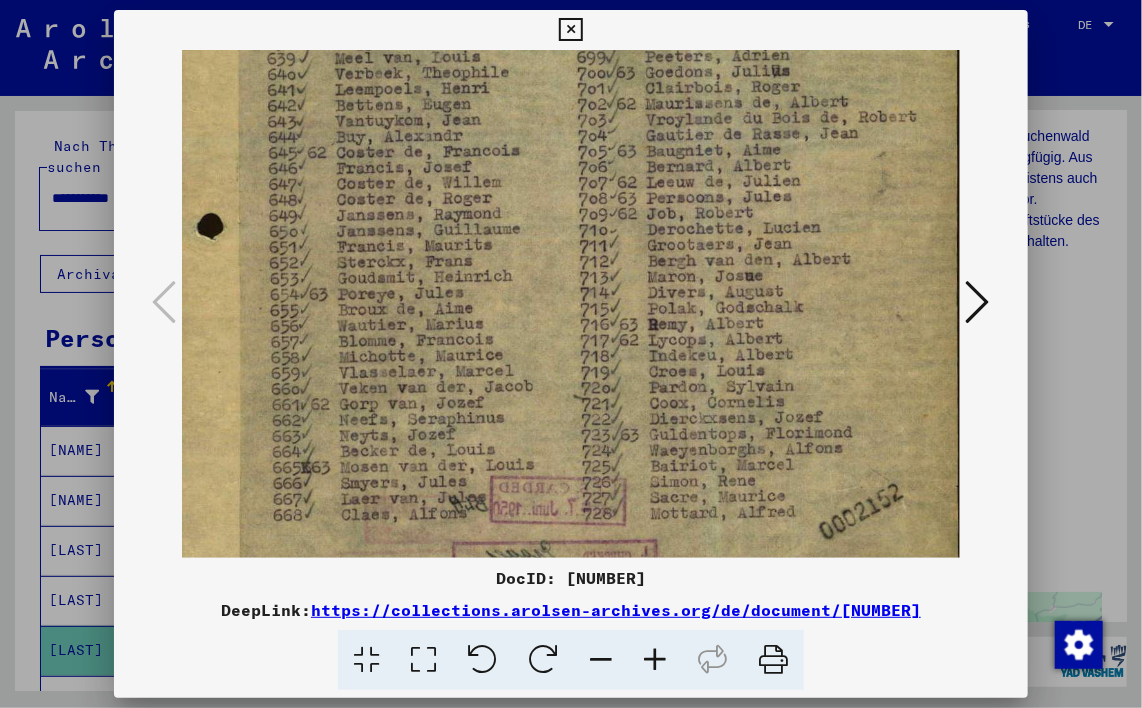 drag, startPoint x: 424, startPoint y: 340, endPoint x: 423, endPoint y: 270, distance: 70.00714 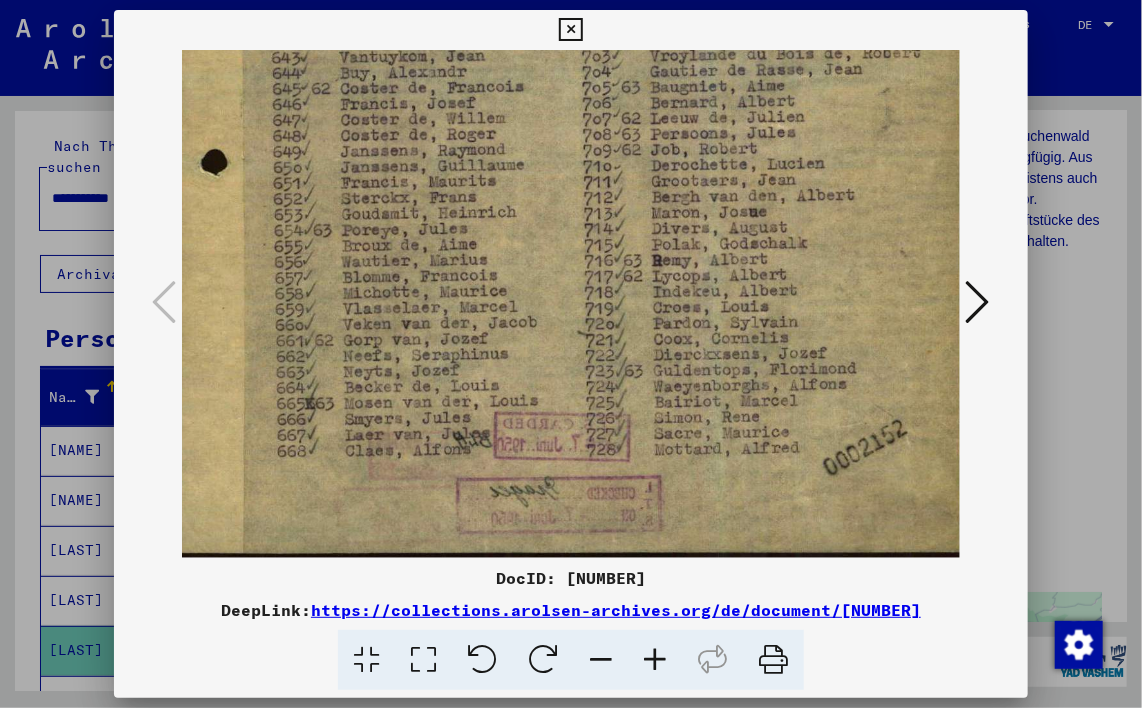 drag, startPoint x: 411, startPoint y: 340, endPoint x: 415, endPoint y: 258, distance: 82.0975 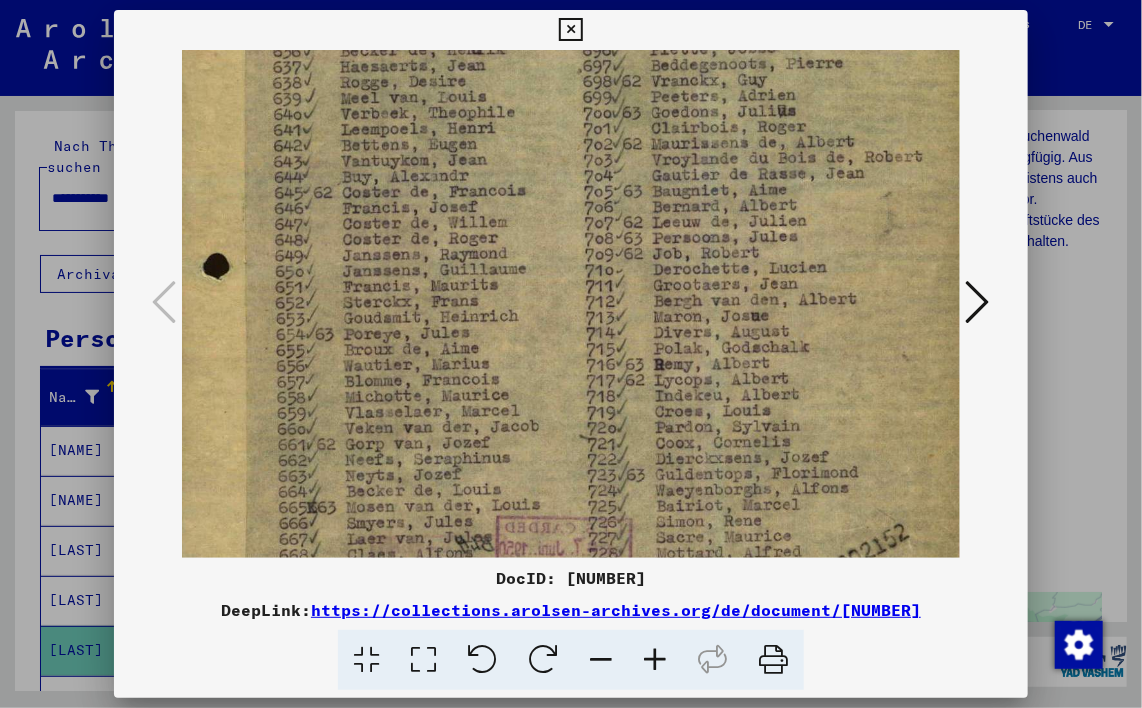 drag, startPoint x: 380, startPoint y: 280, endPoint x: 386, endPoint y: 420, distance: 140.12851 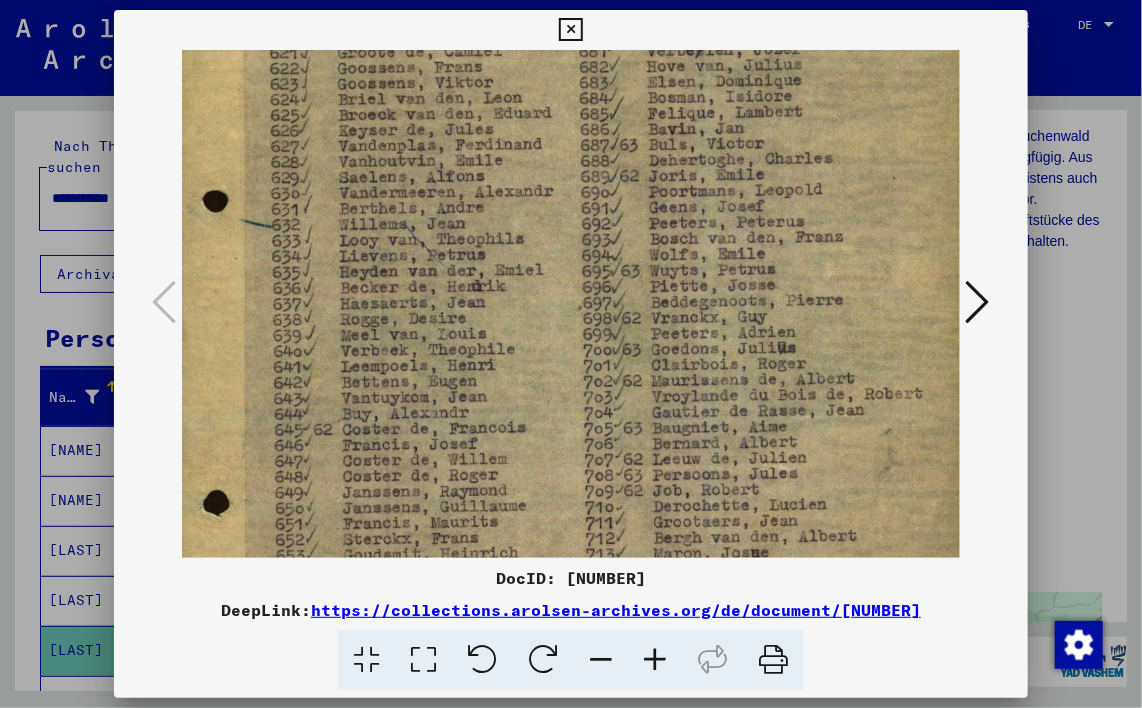 drag, startPoint x: 414, startPoint y: 418, endPoint x: 414, endPoint y: 488, distance: 70 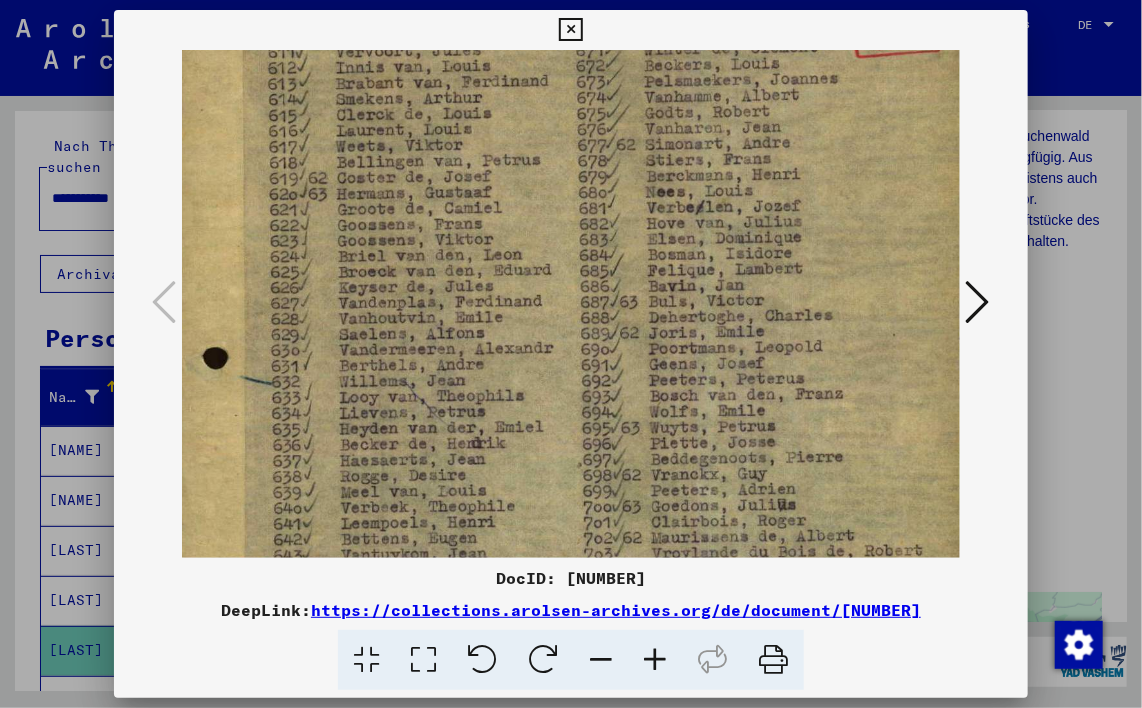 drag, startPoint x: 418, startPoint y: 288, endPoint x: 420, endPoint y: 370, distance: 82.02438 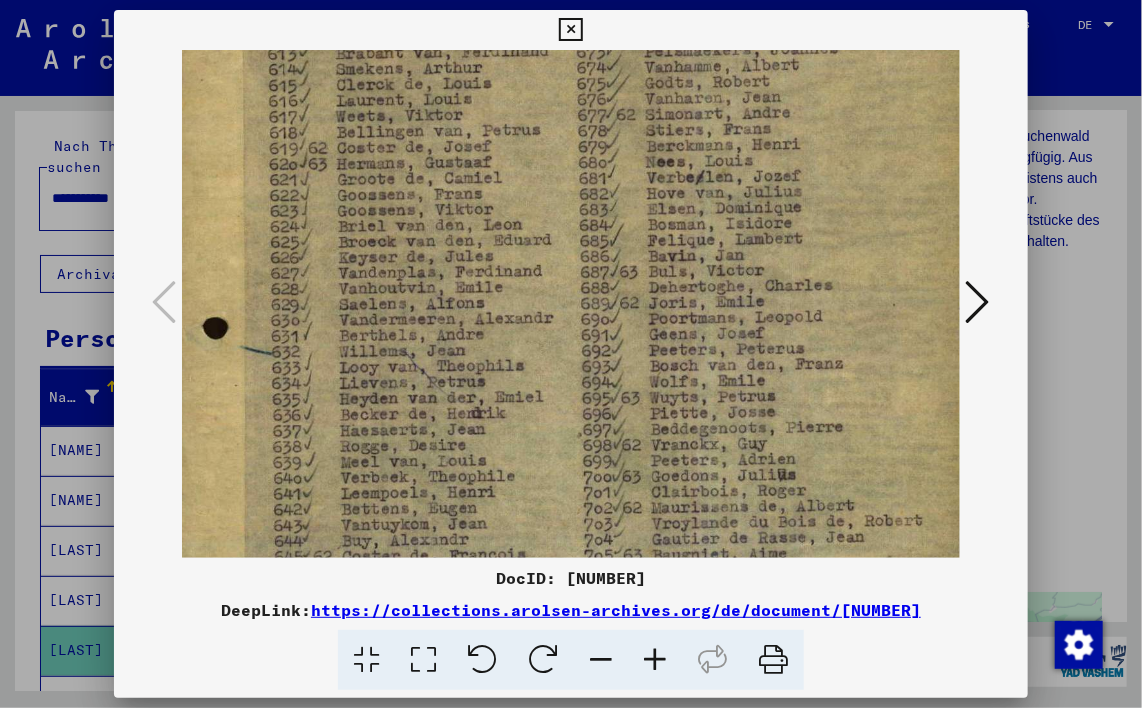 drag, startPoint x: 428, startPoint y: 262, endPoint x: 428, endPoint y: 232, distance: 30 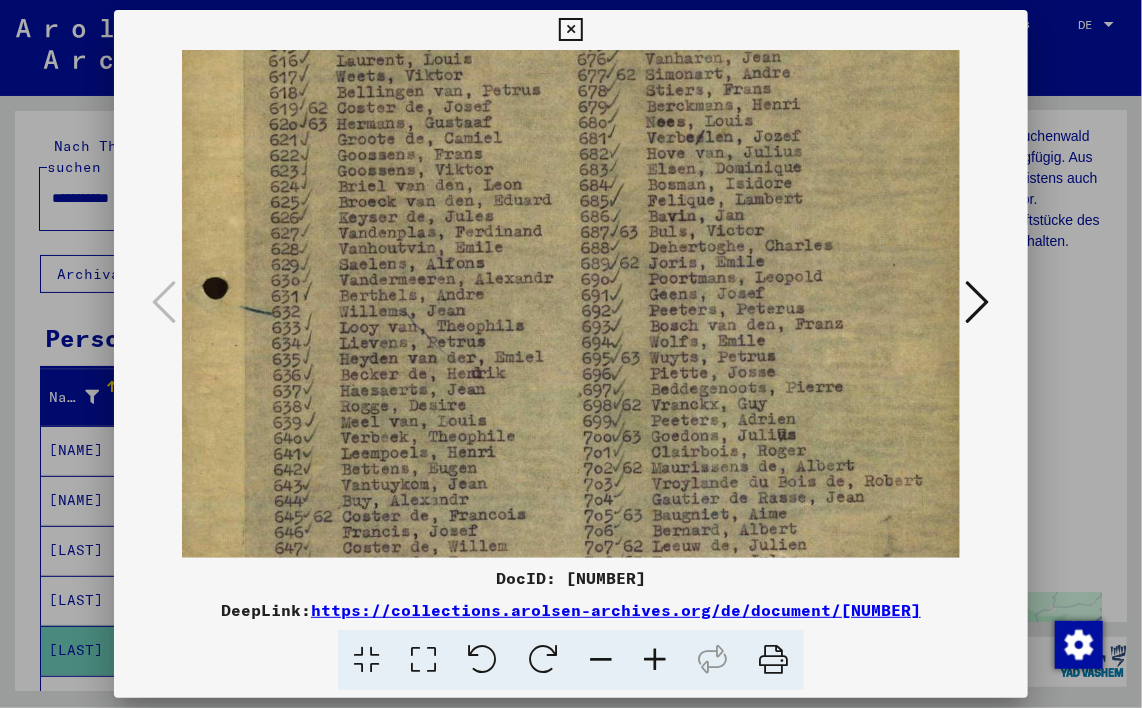 drag, startPoint x: 426, startPoint y: 328, endPoint x: 426, endPoint y: 268, distance: 60 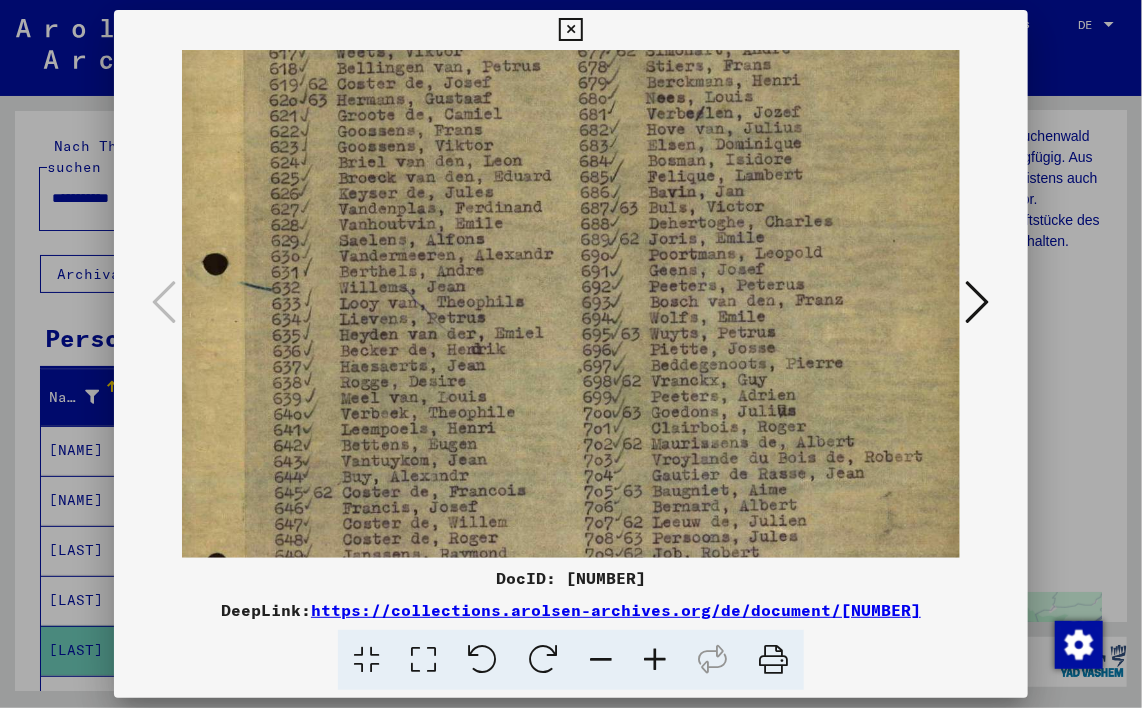 click at bounding box center [567, 408] 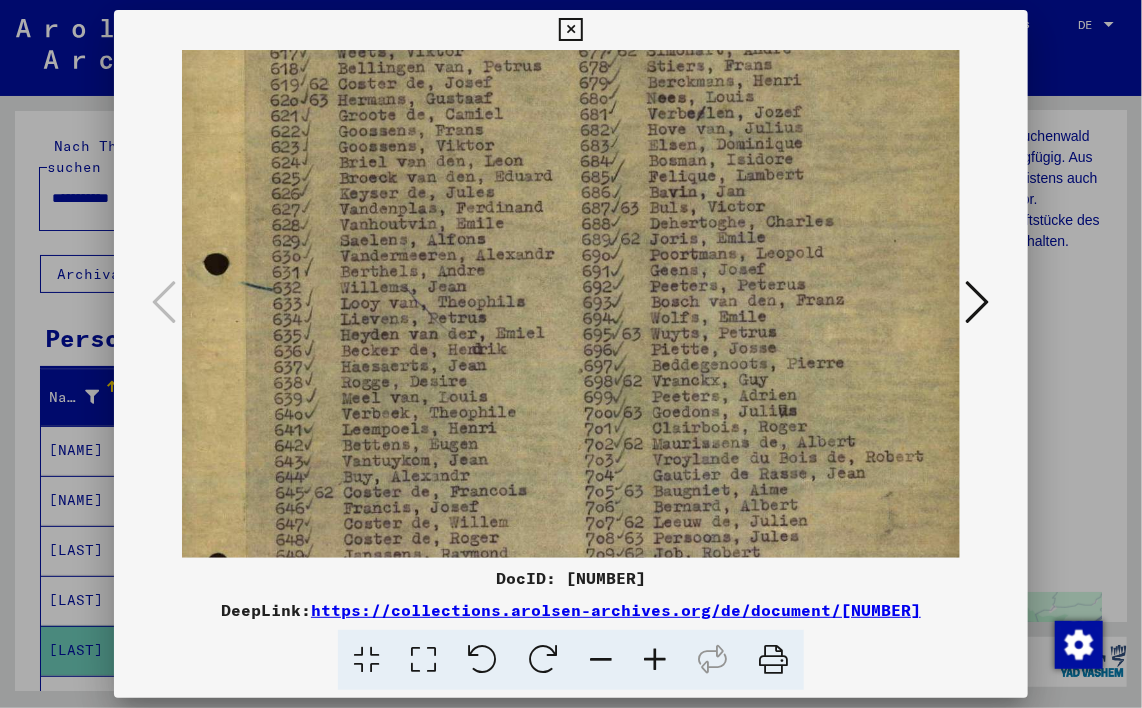drag, startPoint x: 561, startPoint y: 268, endPoint x: 442, endPoint y: 399, distance: 176.98022 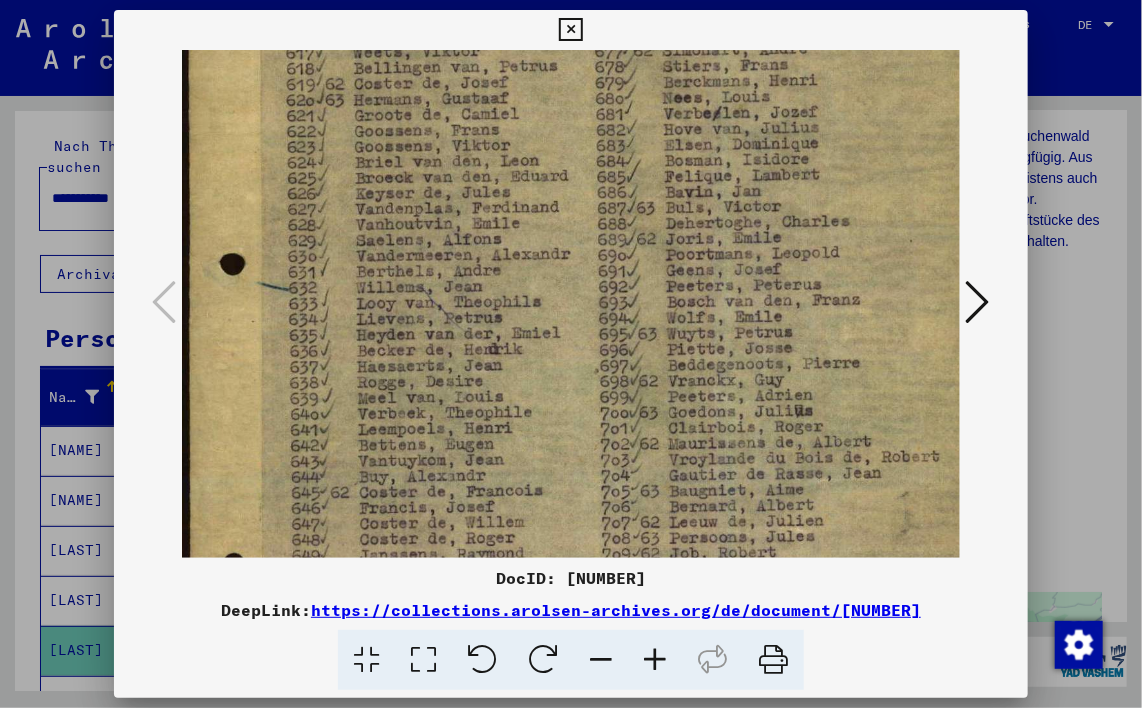 click at bounding box center (601, 660) 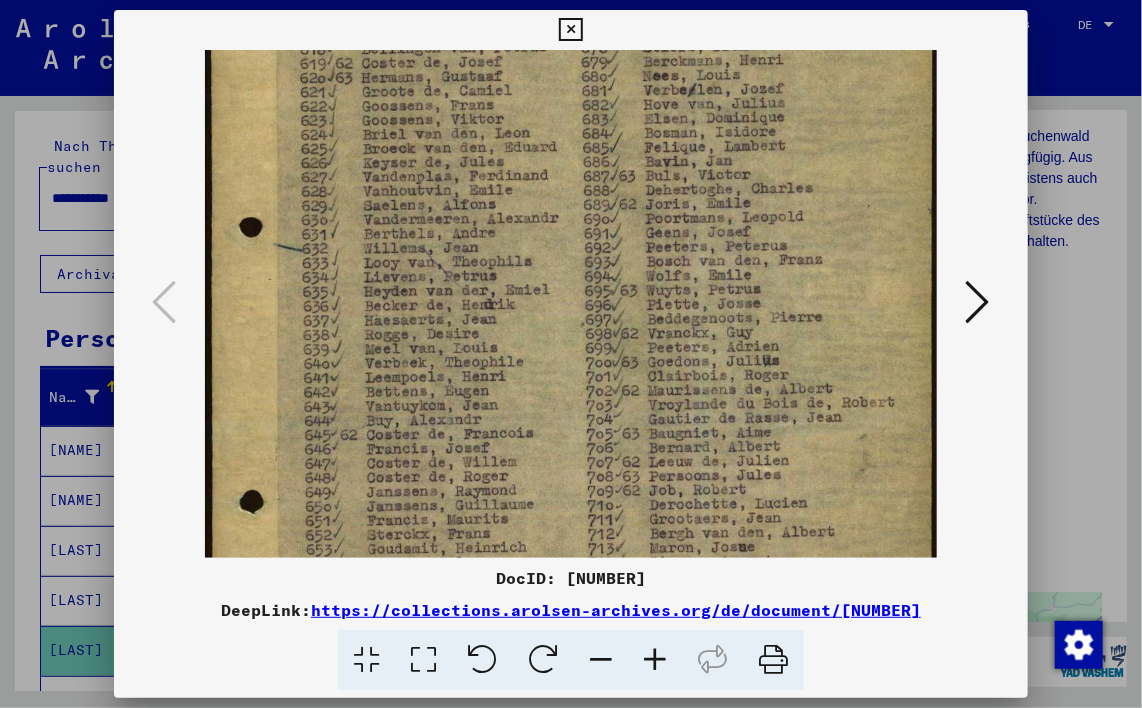 click at bounding box center [601, 660] 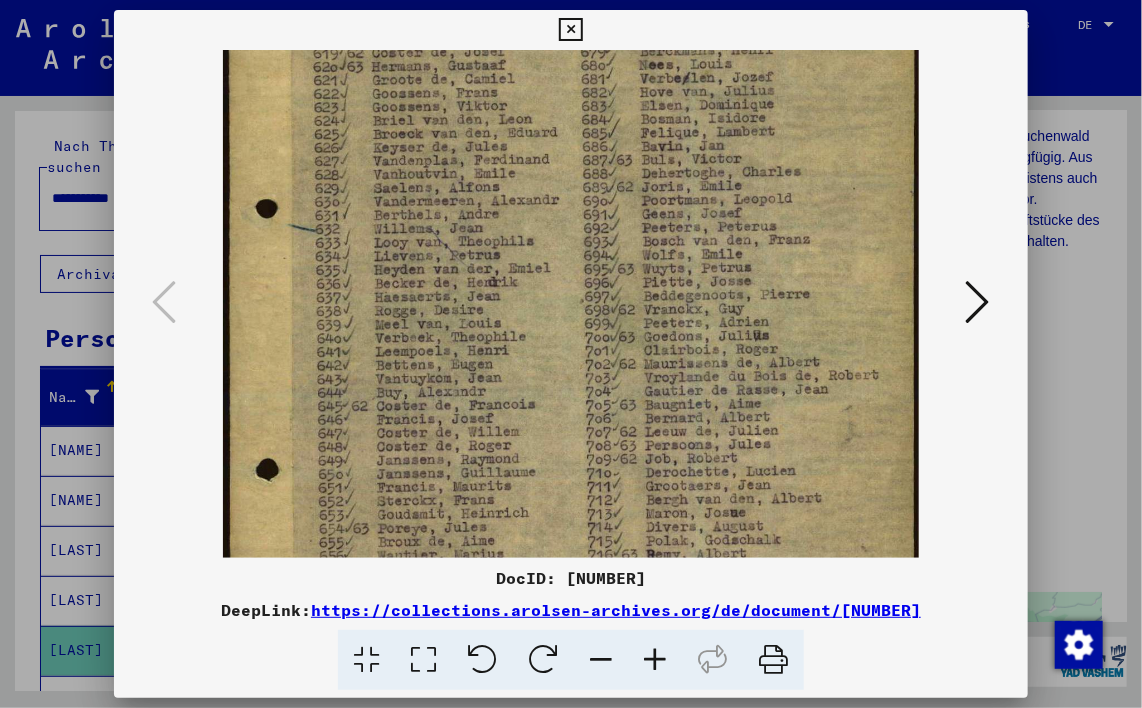 click at bounding box center [601, 660] 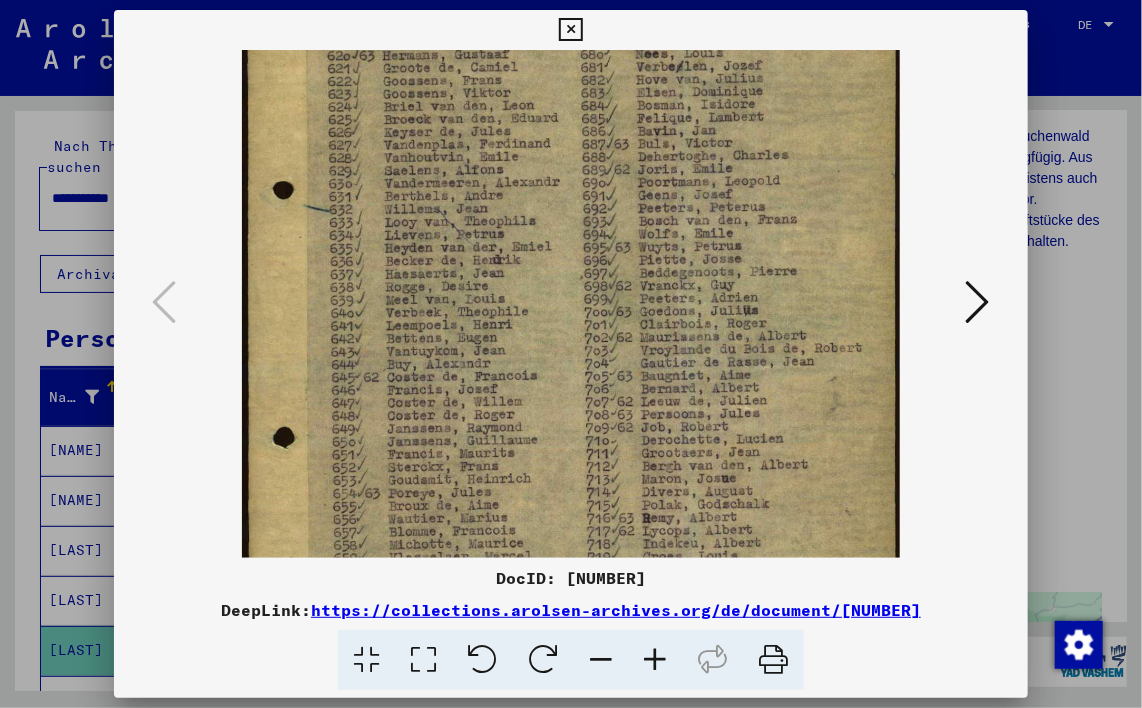 click at bounding box center (601, 660) 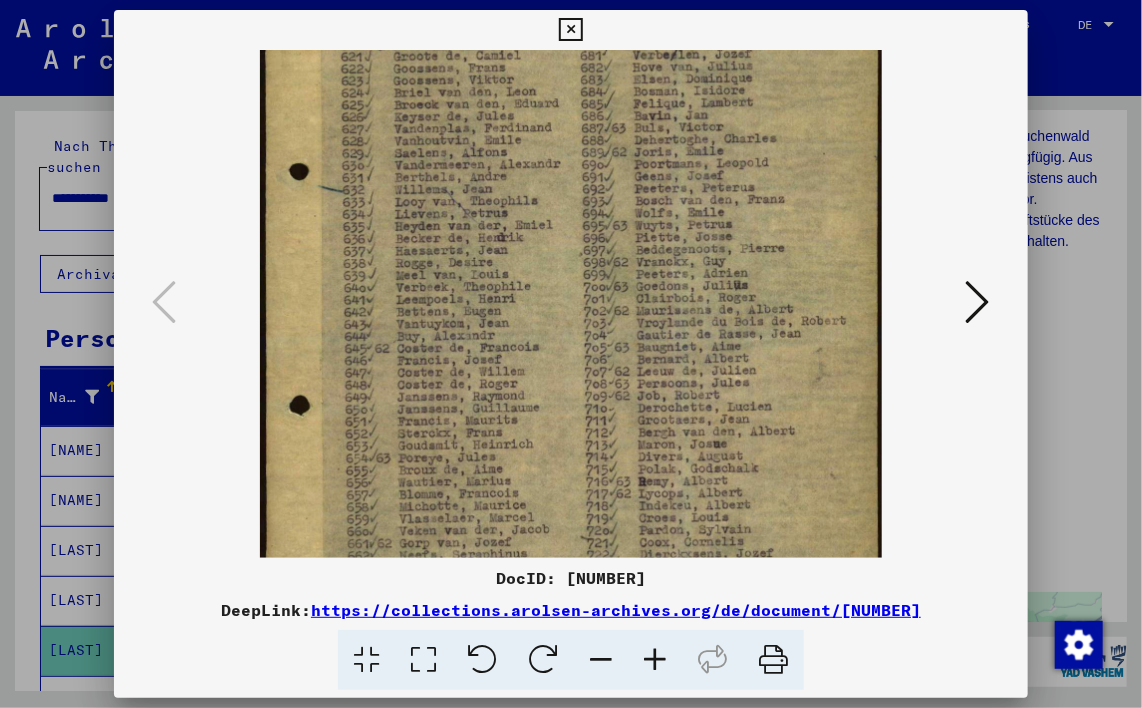 click at bounding box center (601, 660) 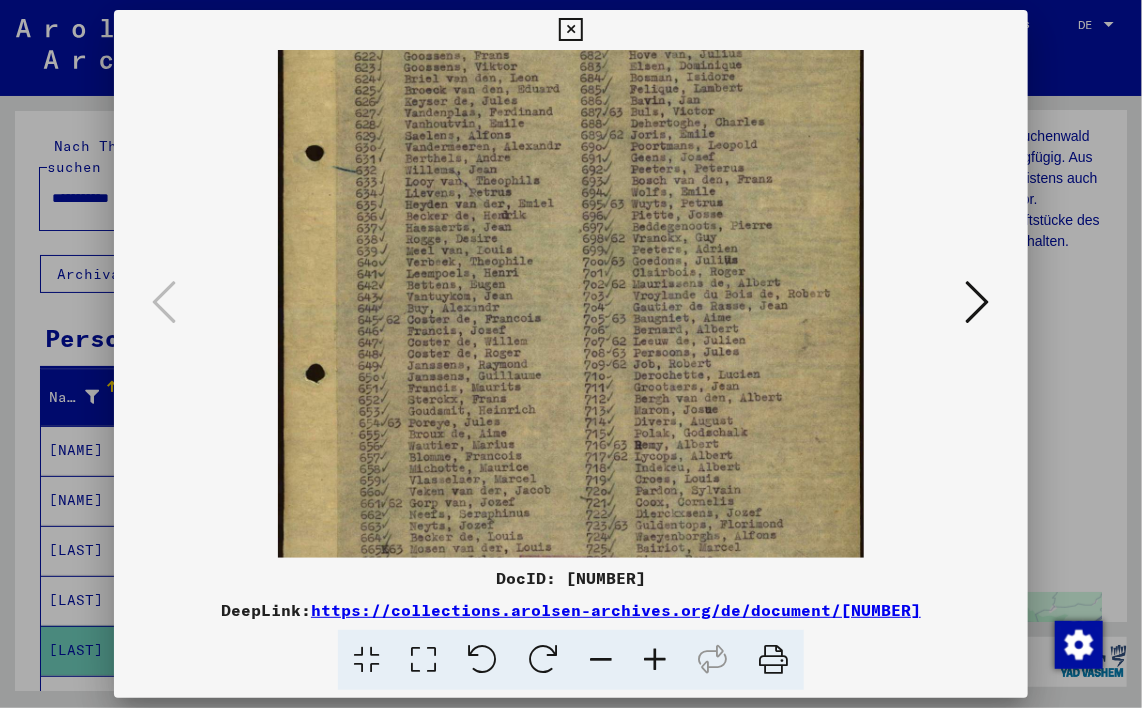 click at bounding box center [601, 660] 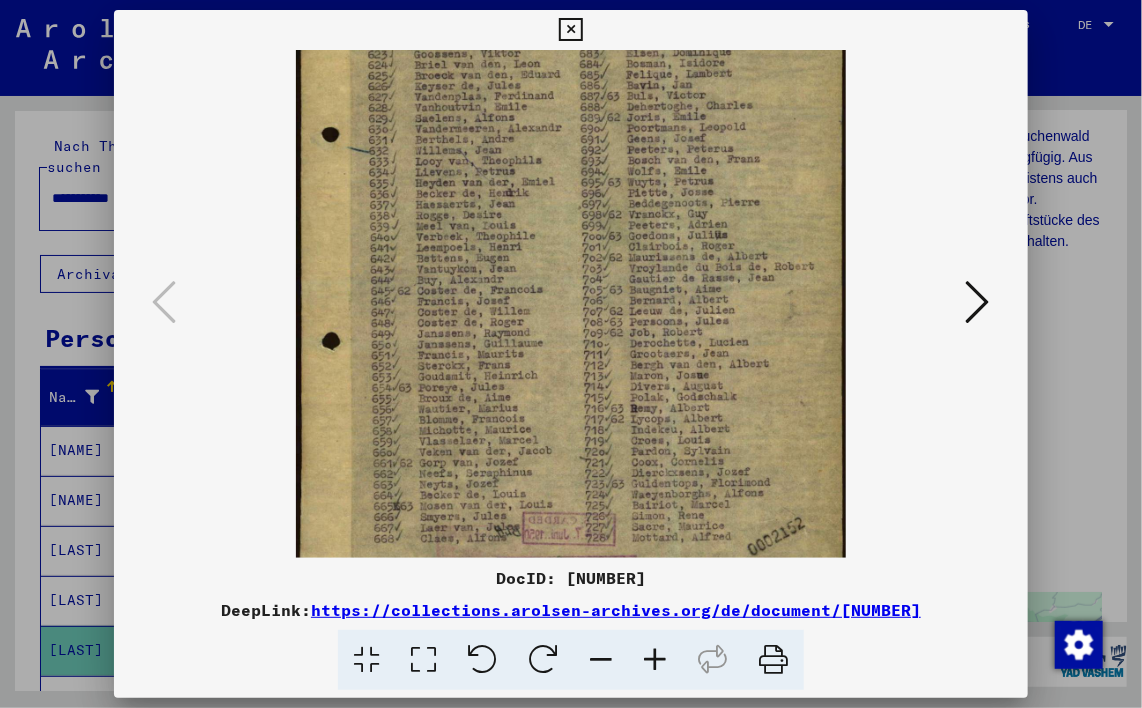 click at bounding box center (601, 660) 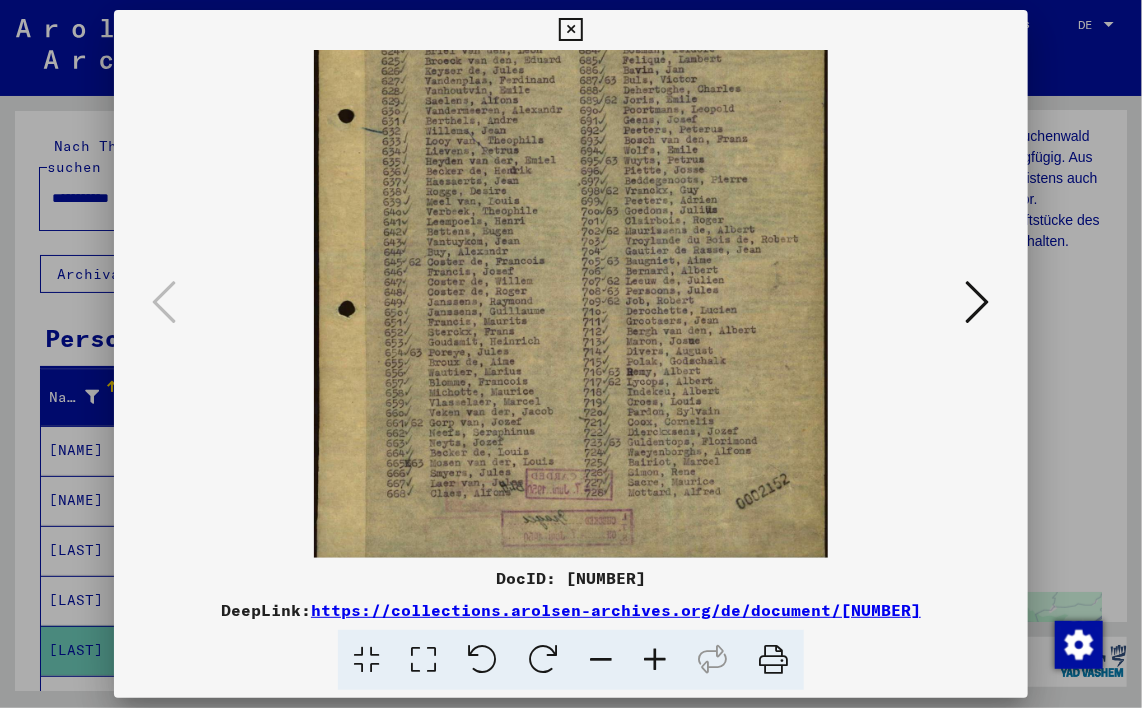 click at bounding box center [601, 660] 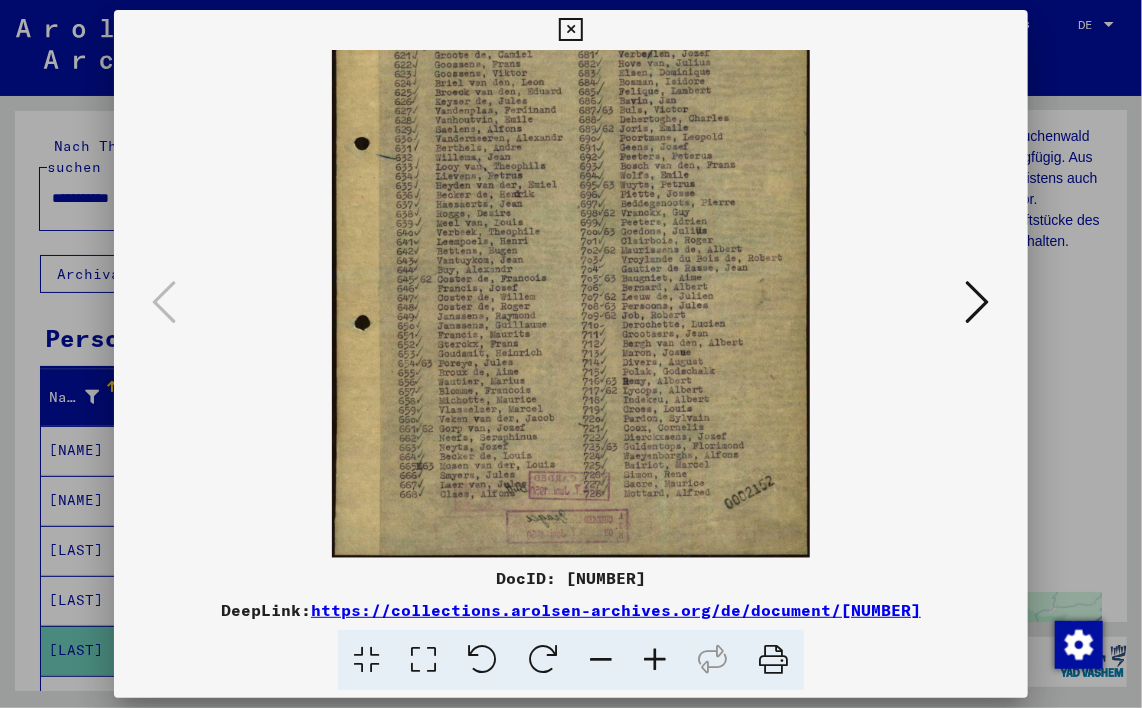 click at bounding box center (601, 660) 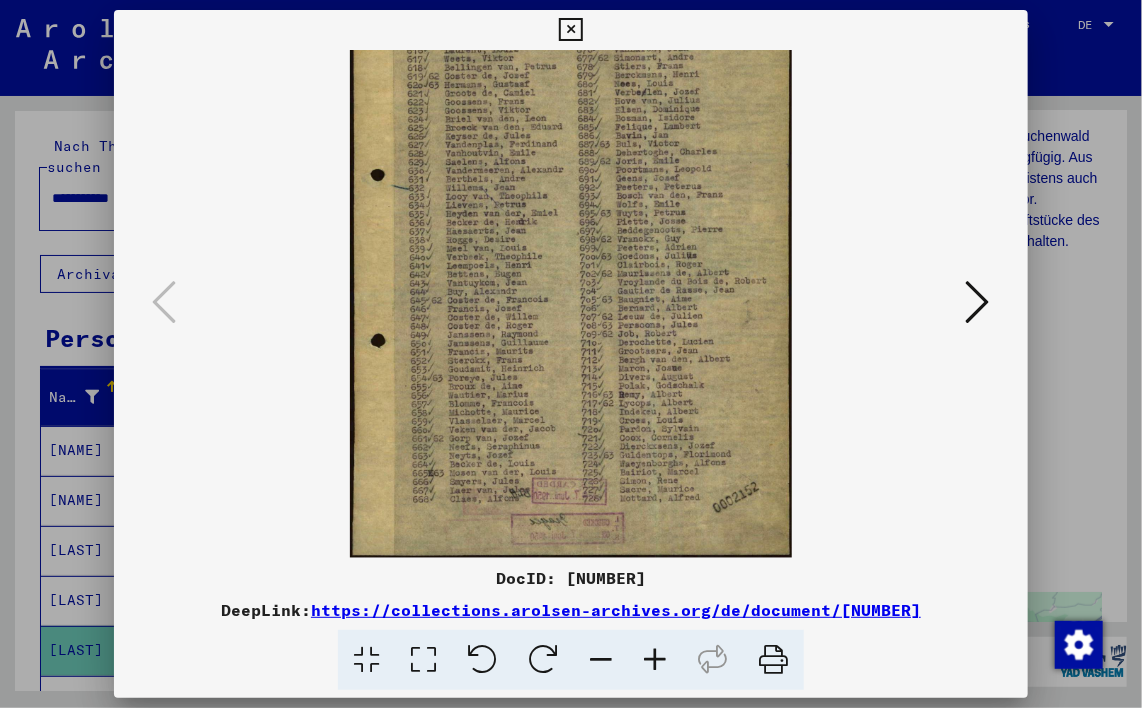 click at bounding box center (601, 660) 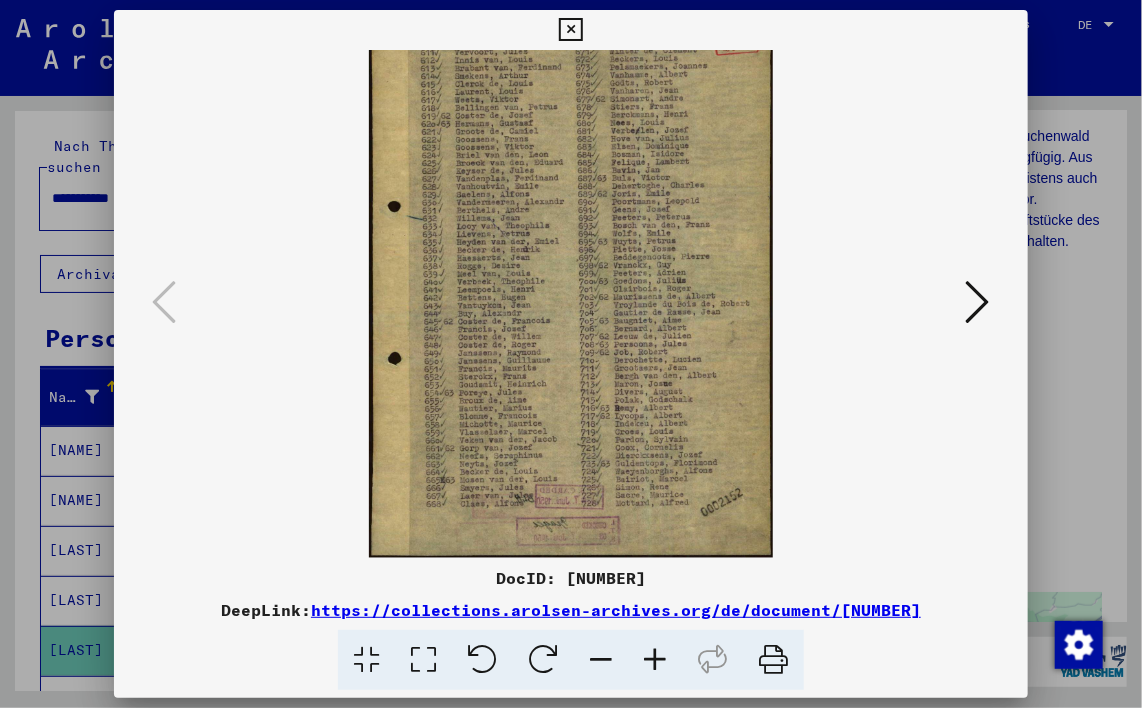click at bounding box center [601, 660] 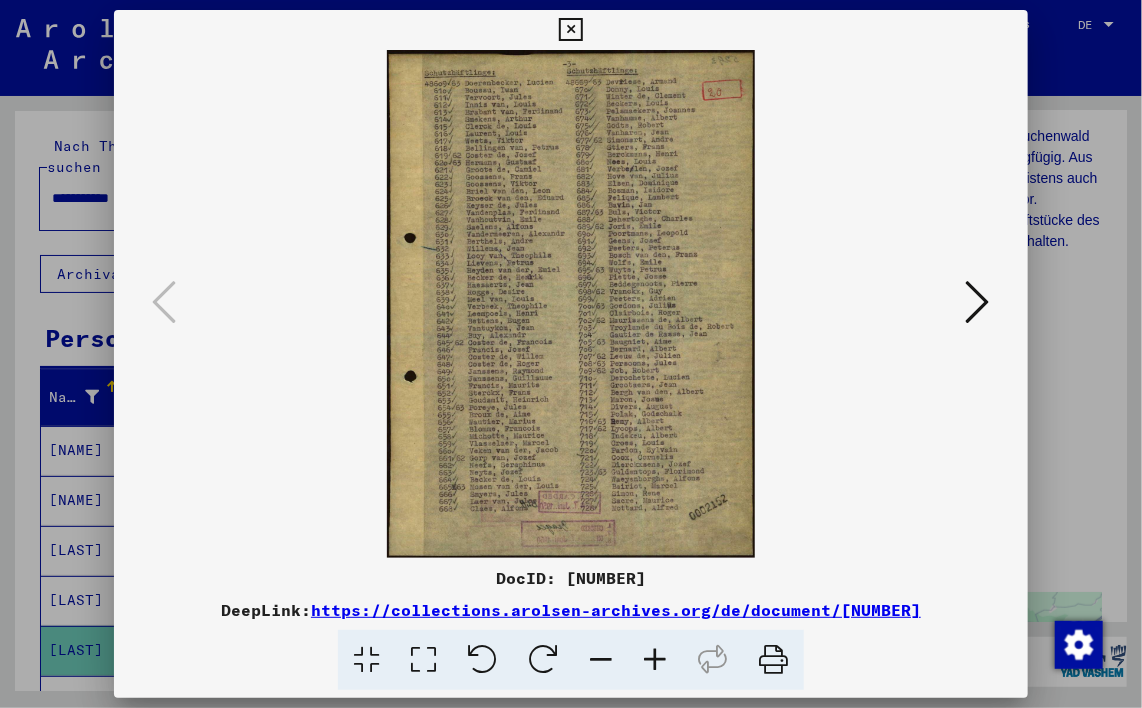 click at bounding box center [601, 660] 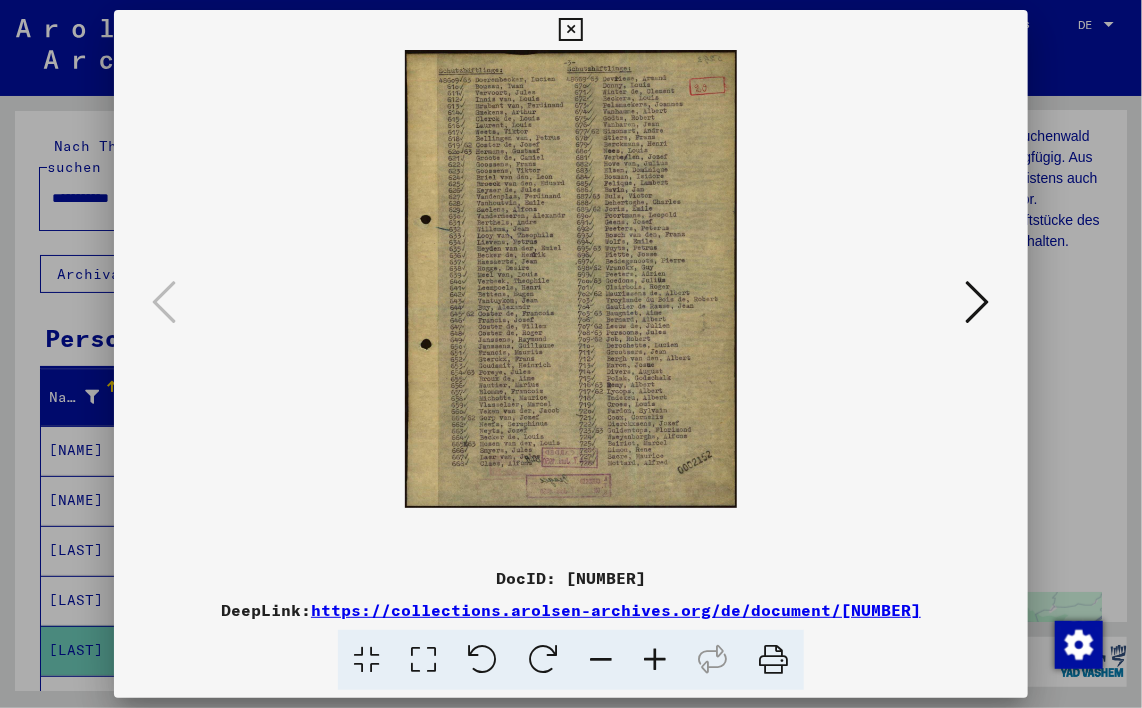 drag, startPoint x: 816, startPoint y: 321, endPoint x: 794, endPoint y: 360, distance: 44.777225 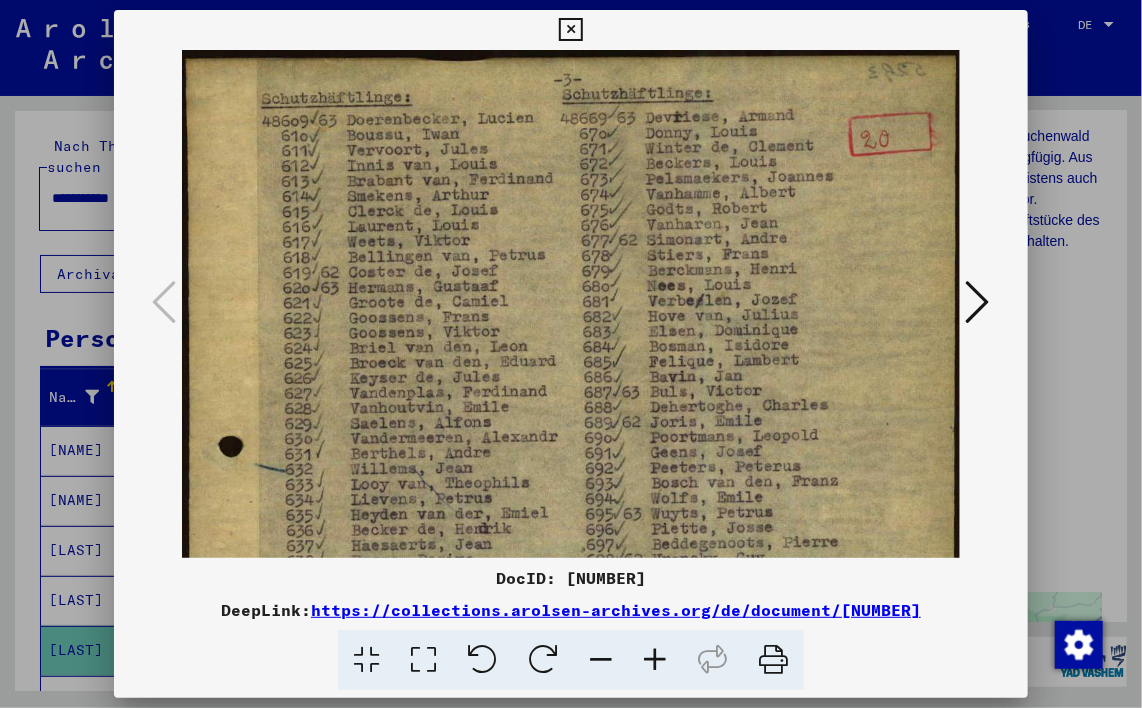 click at bounding box center (423, 660) 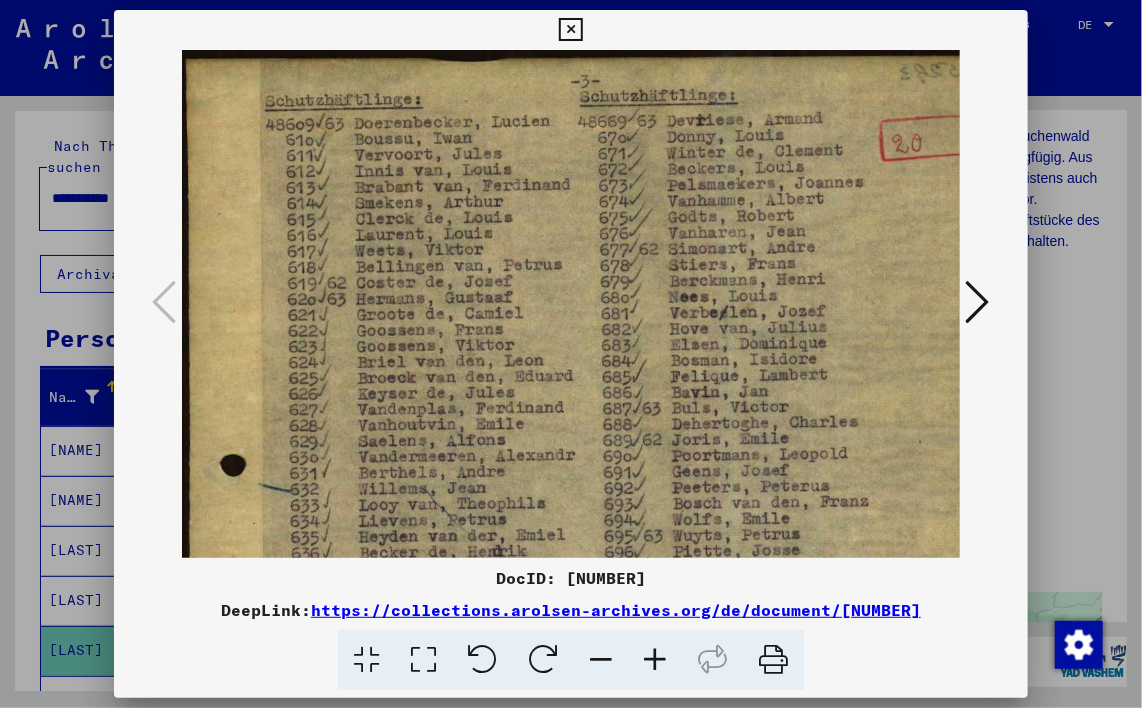 click at bounding box center (655, 660) 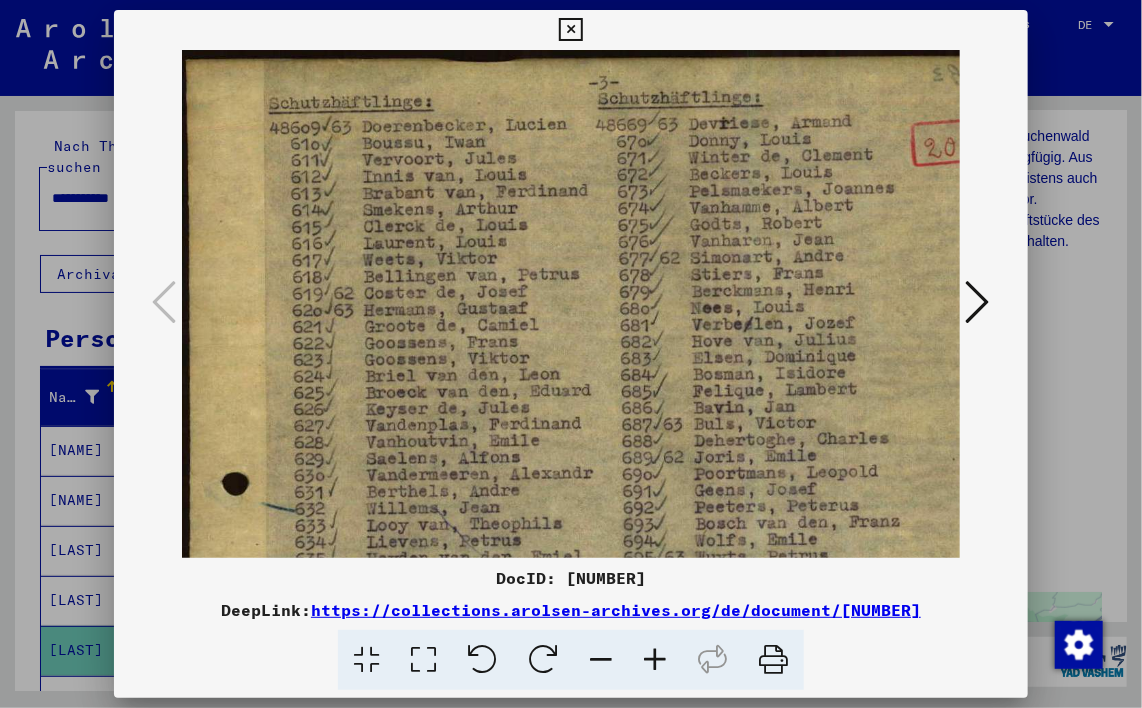 click at bounding box center [655, 660] 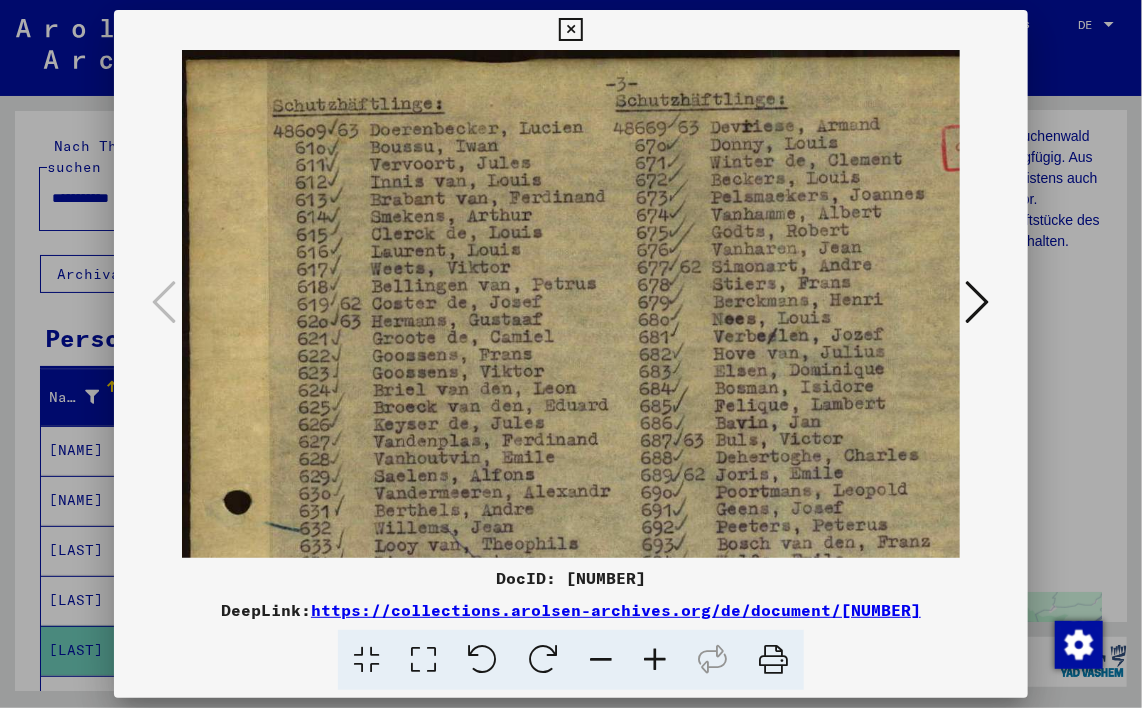 click at bounding box center [601, 660] 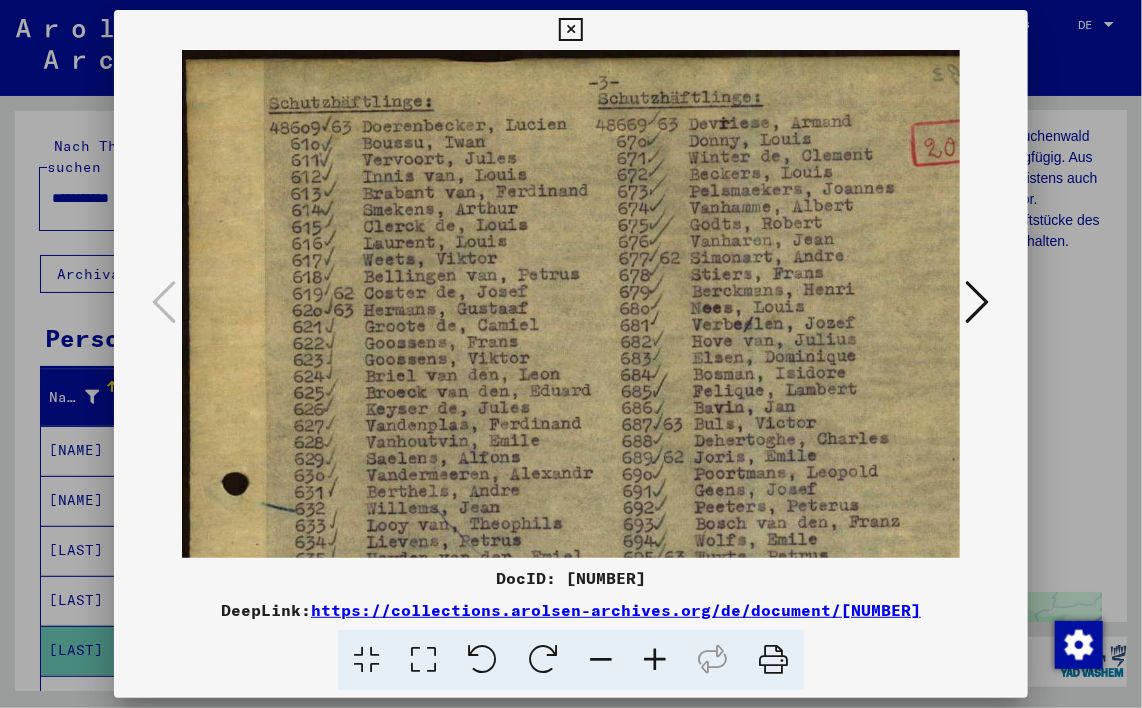 click at bounding box center [601, 660] 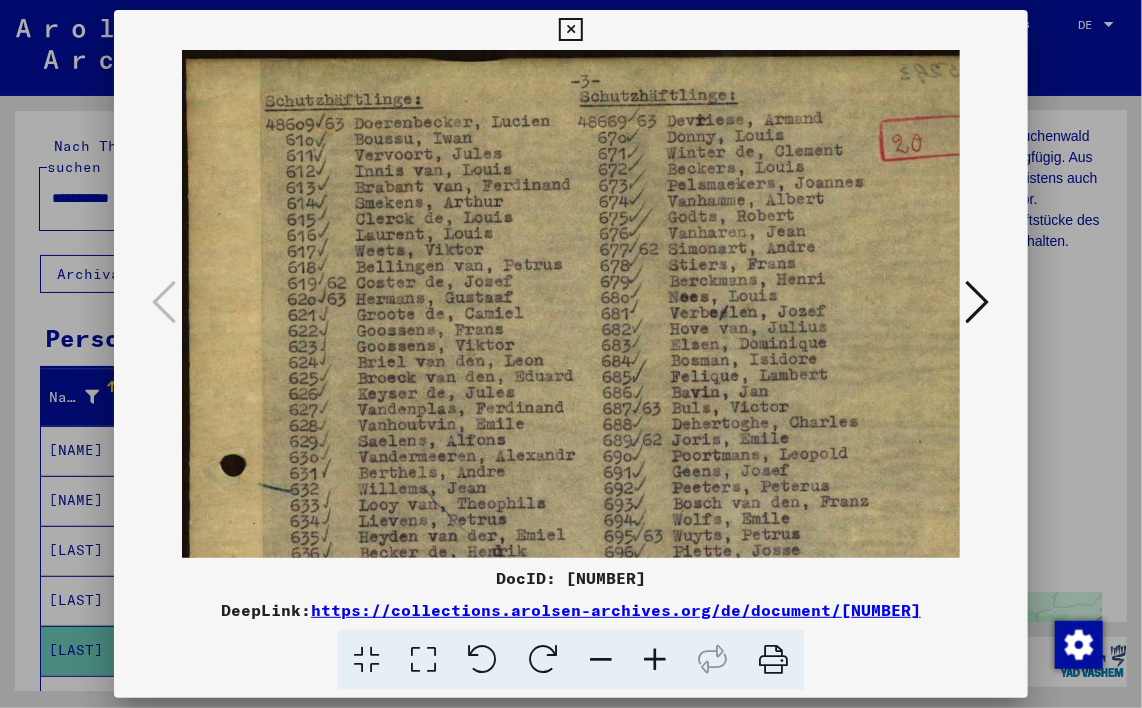 click at bounding box center [601, 660] 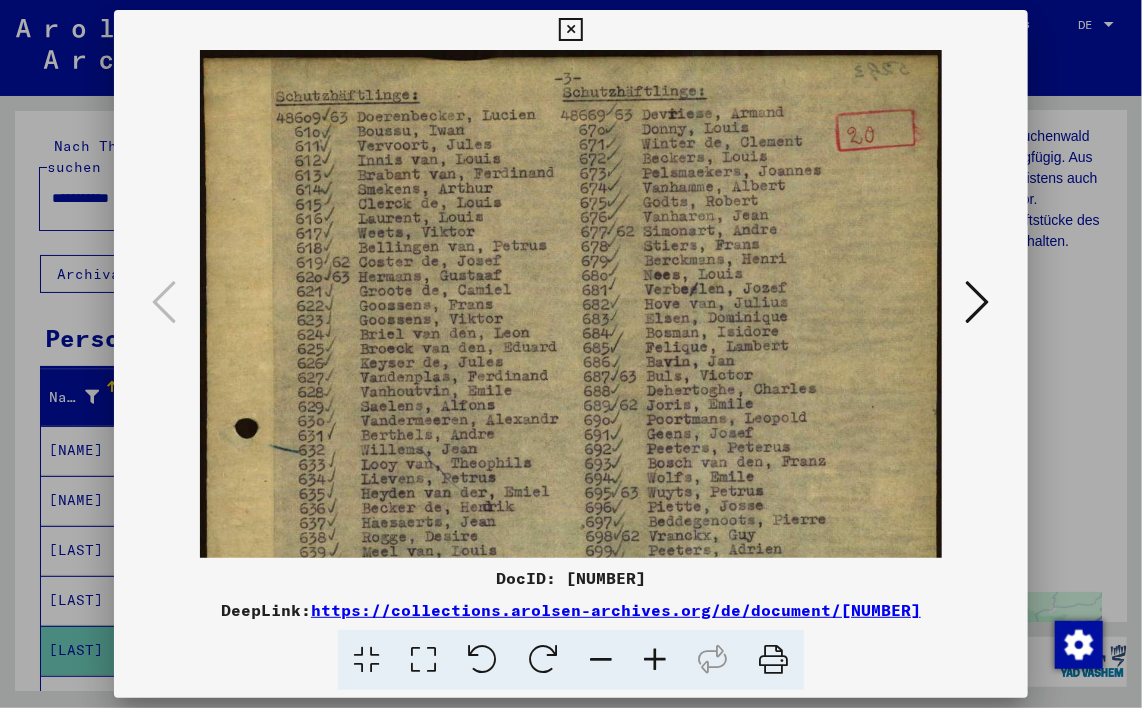 click at bounding box center [601, 660] 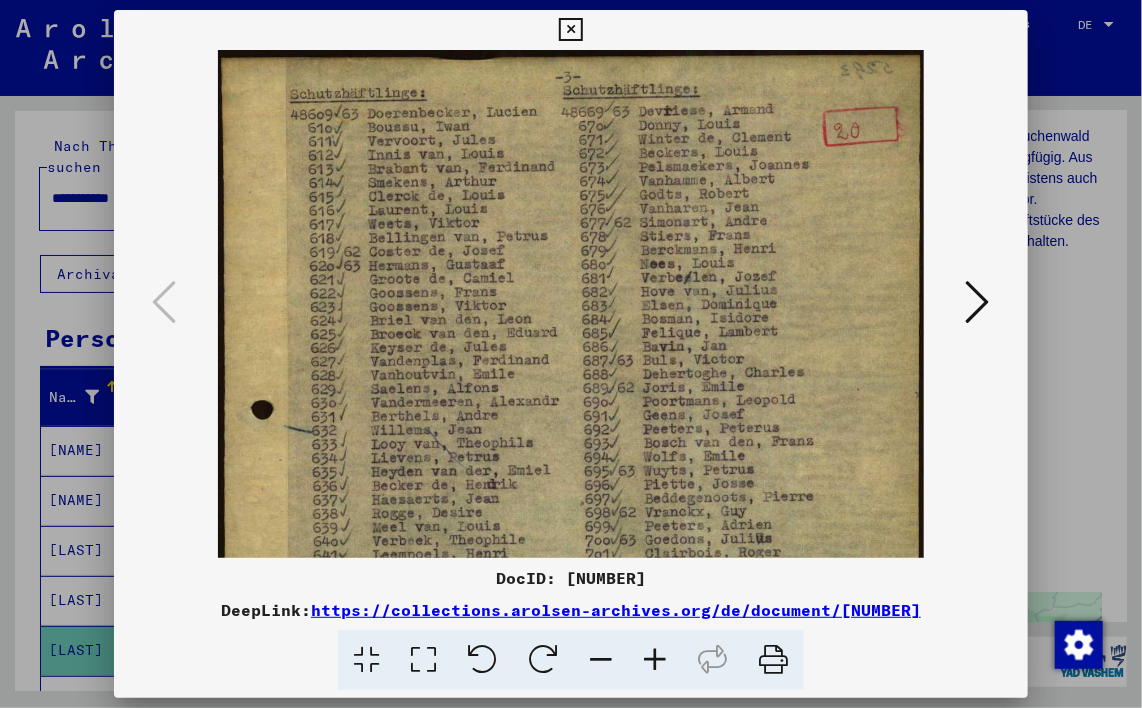 click at bounding box center (601, 660) 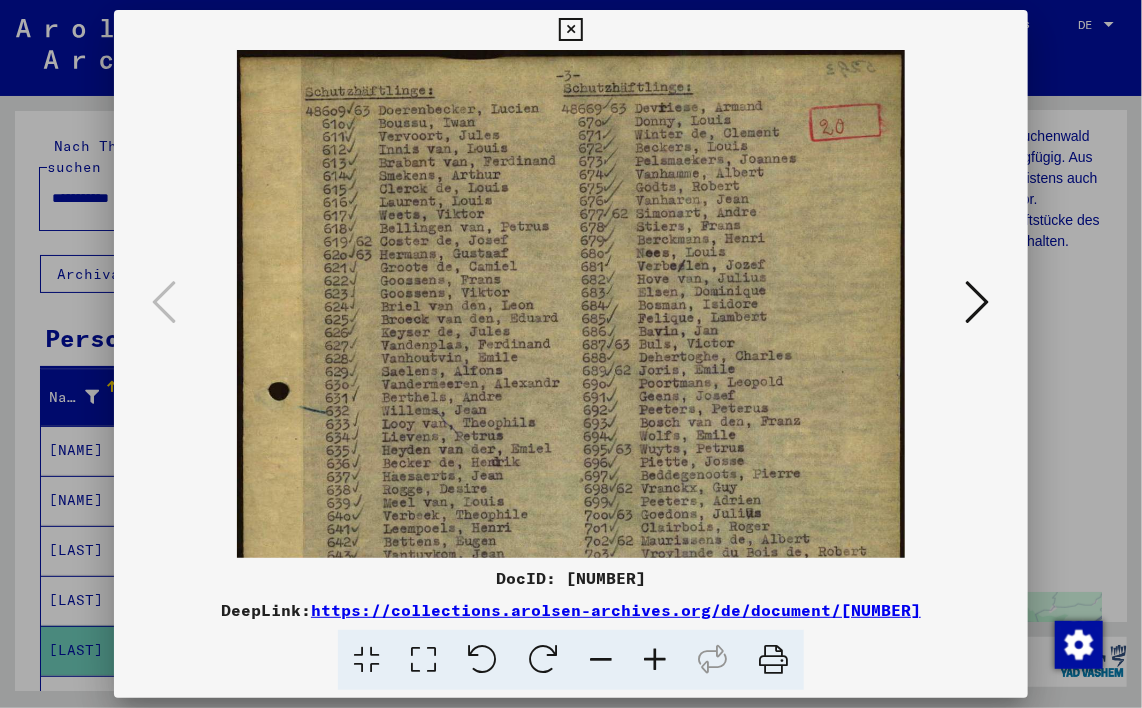 click at bounding box center (601, 660) 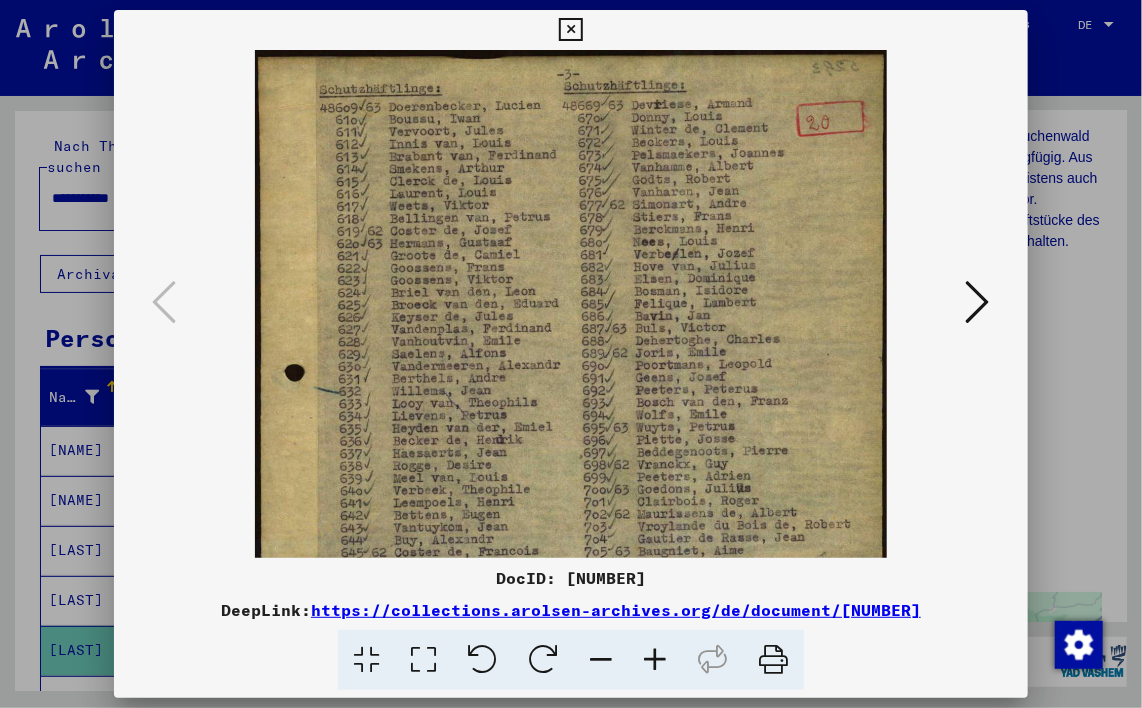 click at bounding box center [601, 660] 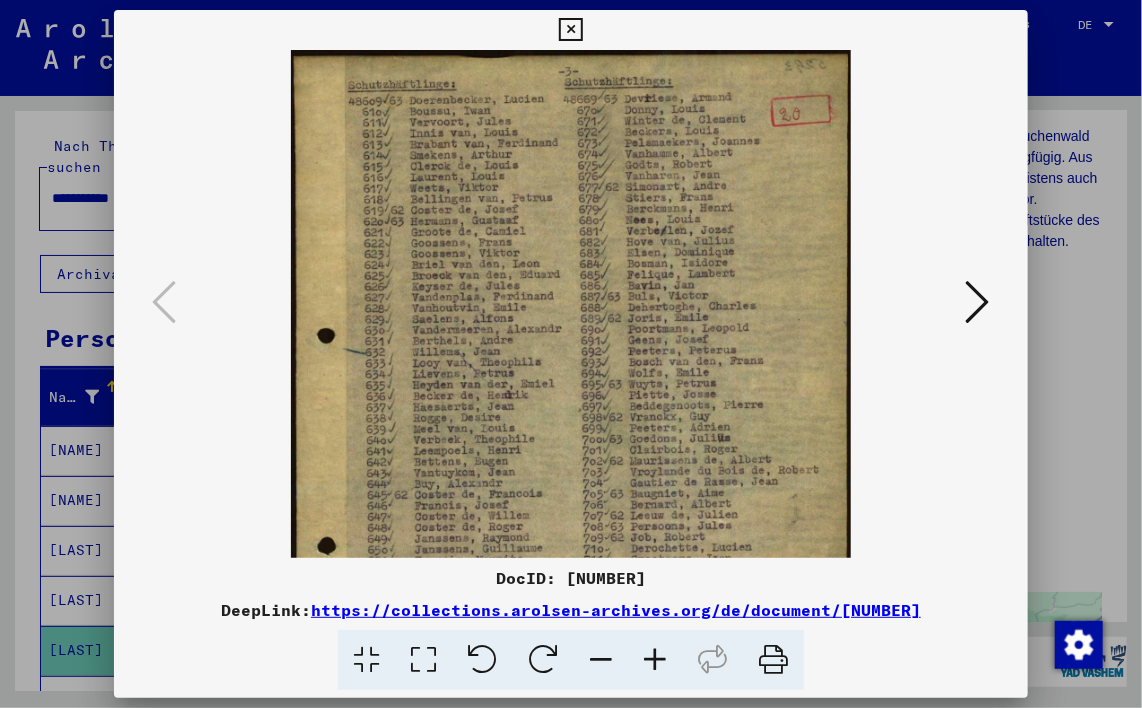 click at bounding box center [601, 660] 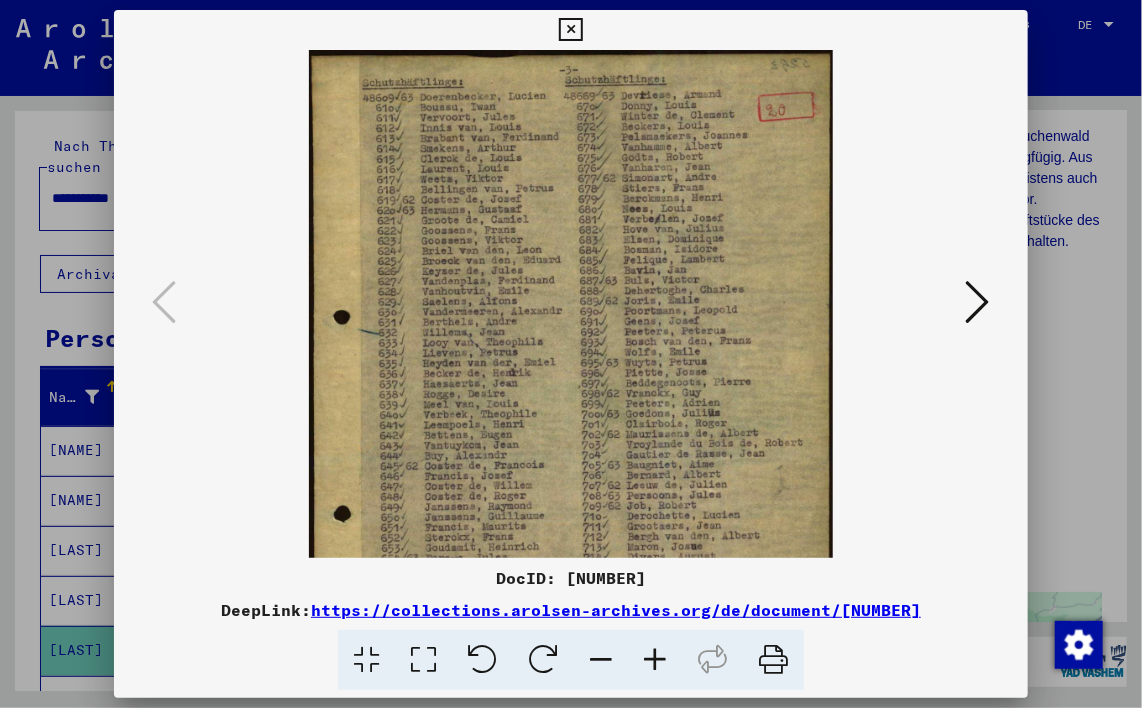click at bounding box center [601, 660] 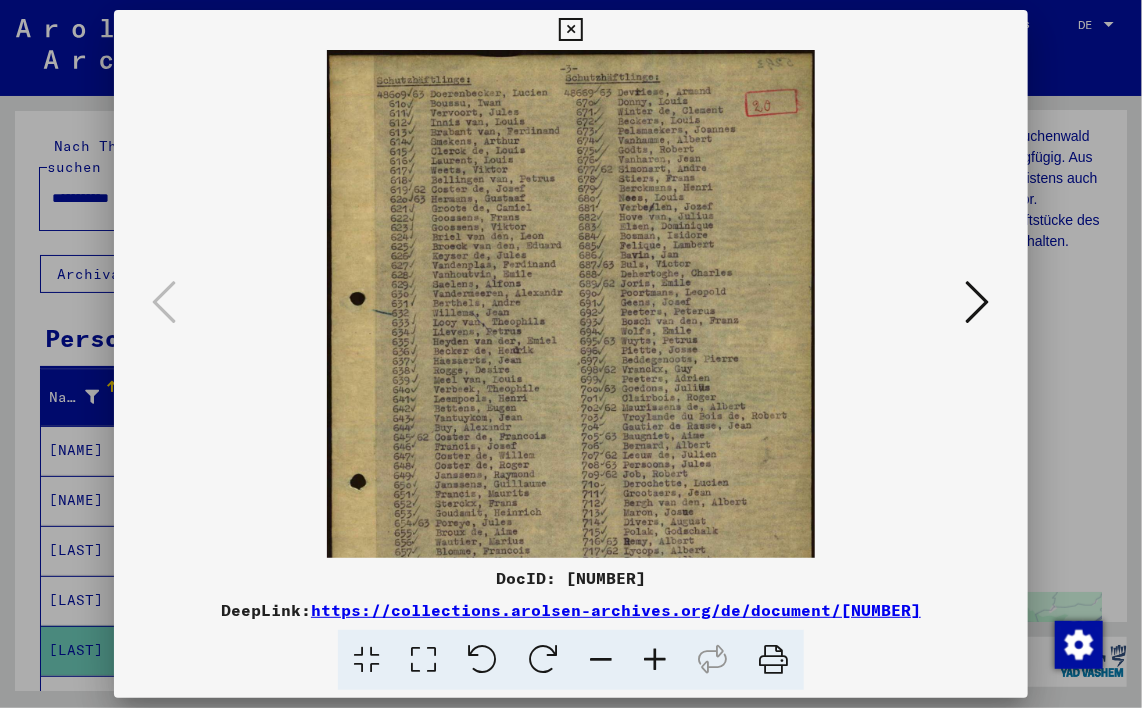click at bounding box center [601, 660] 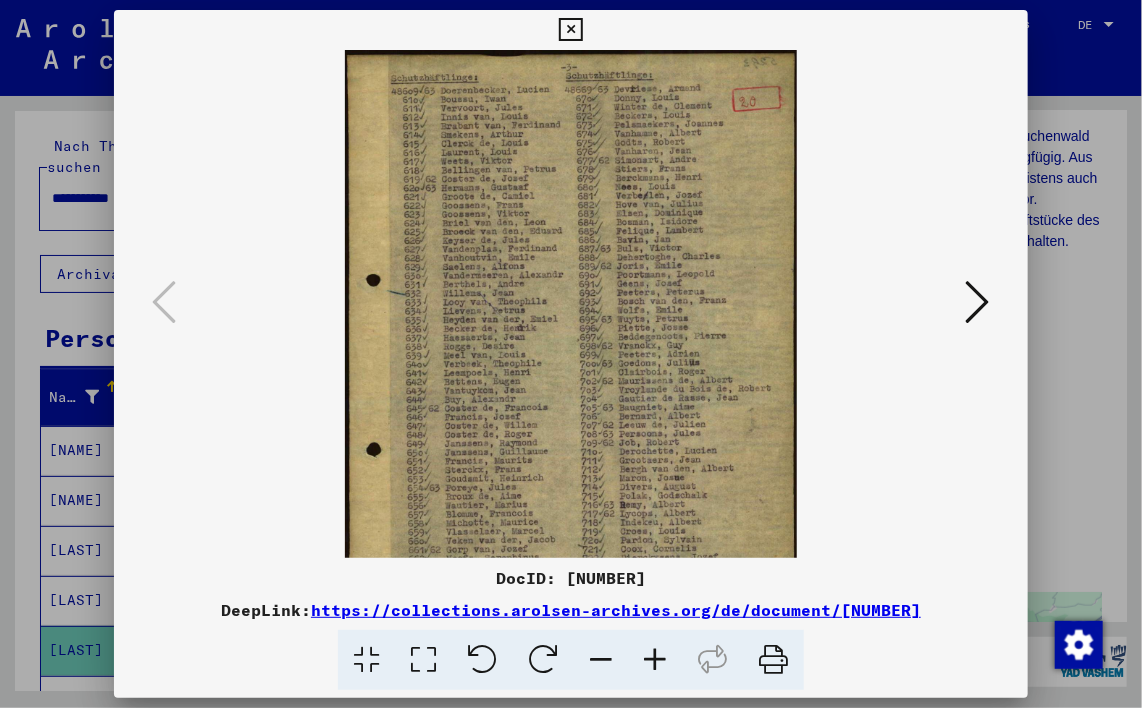 click at bounding box center [601, 660] 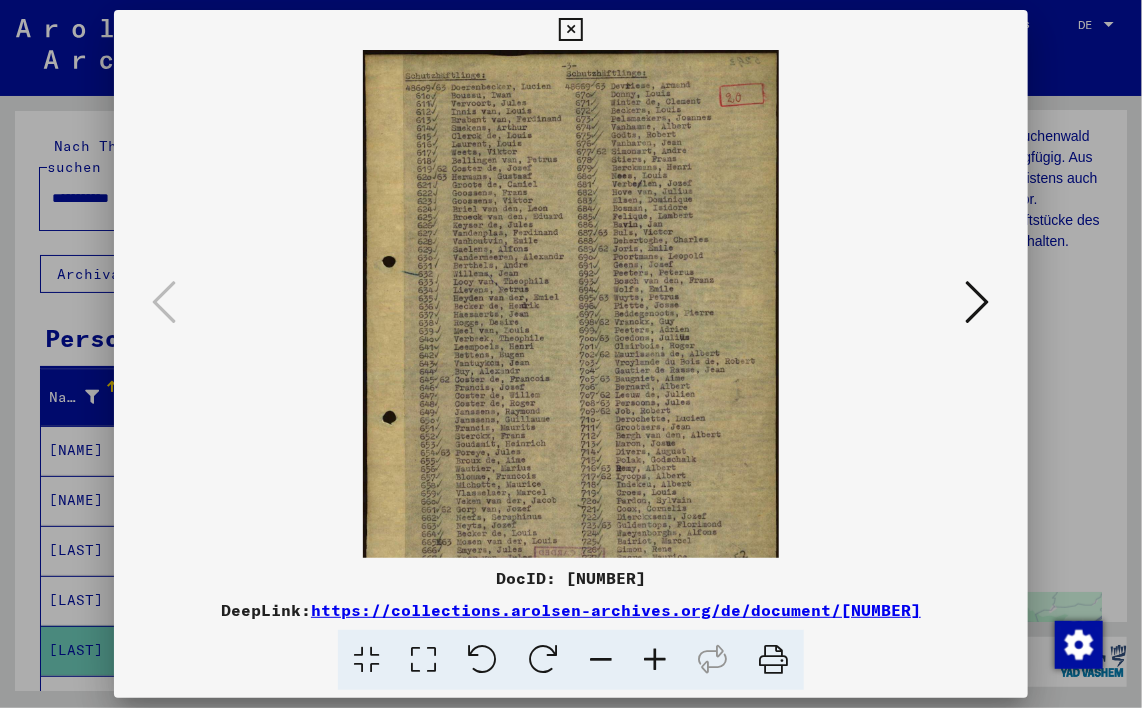 click at bounding box center [601, 660] 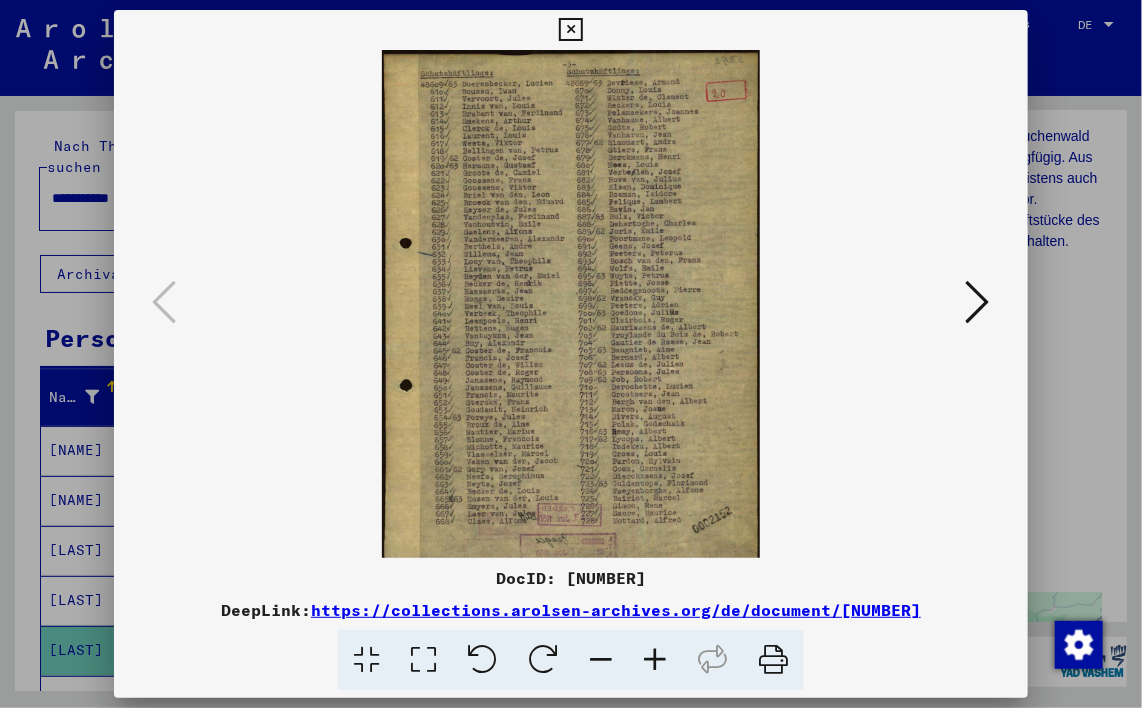 click at bounding box center [978, 302] 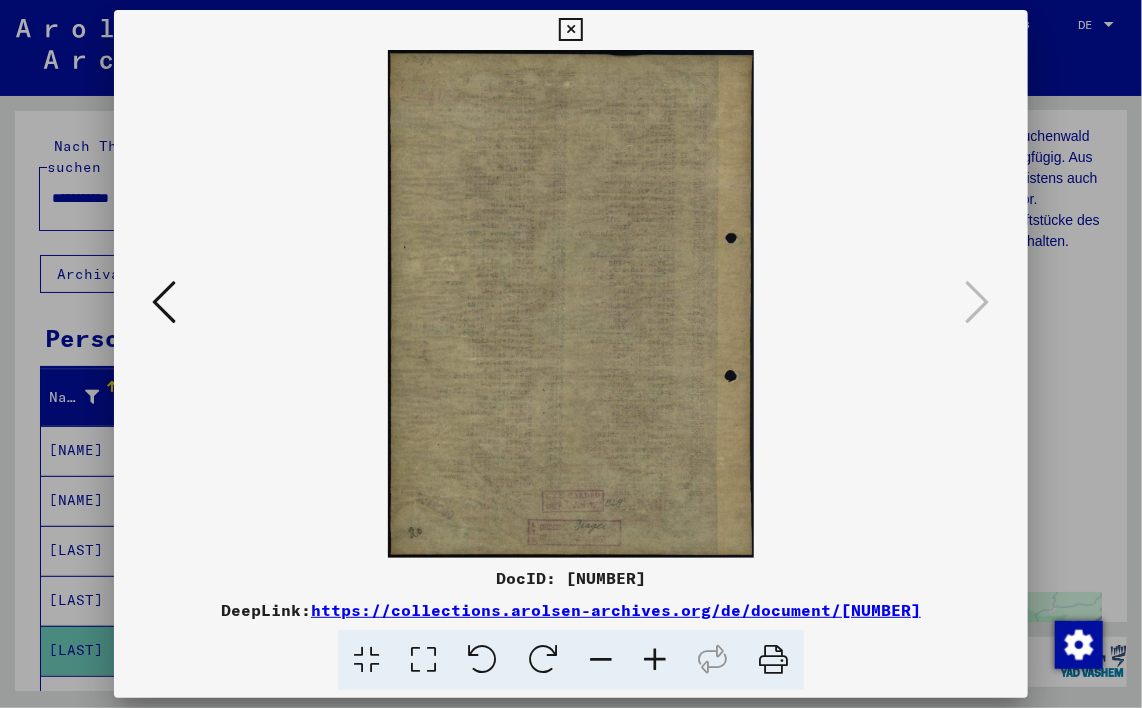click at bounding box center (570, 30) 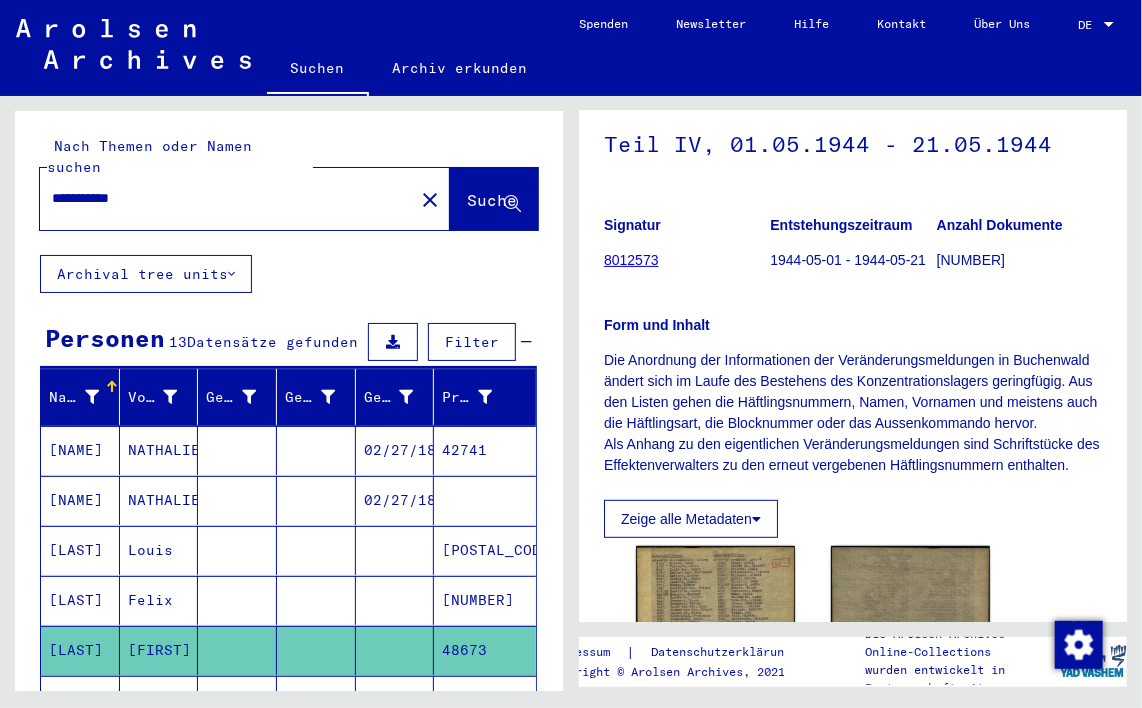 scroll, scrollTop: 52, scrollLeft: 0, axis: vertical 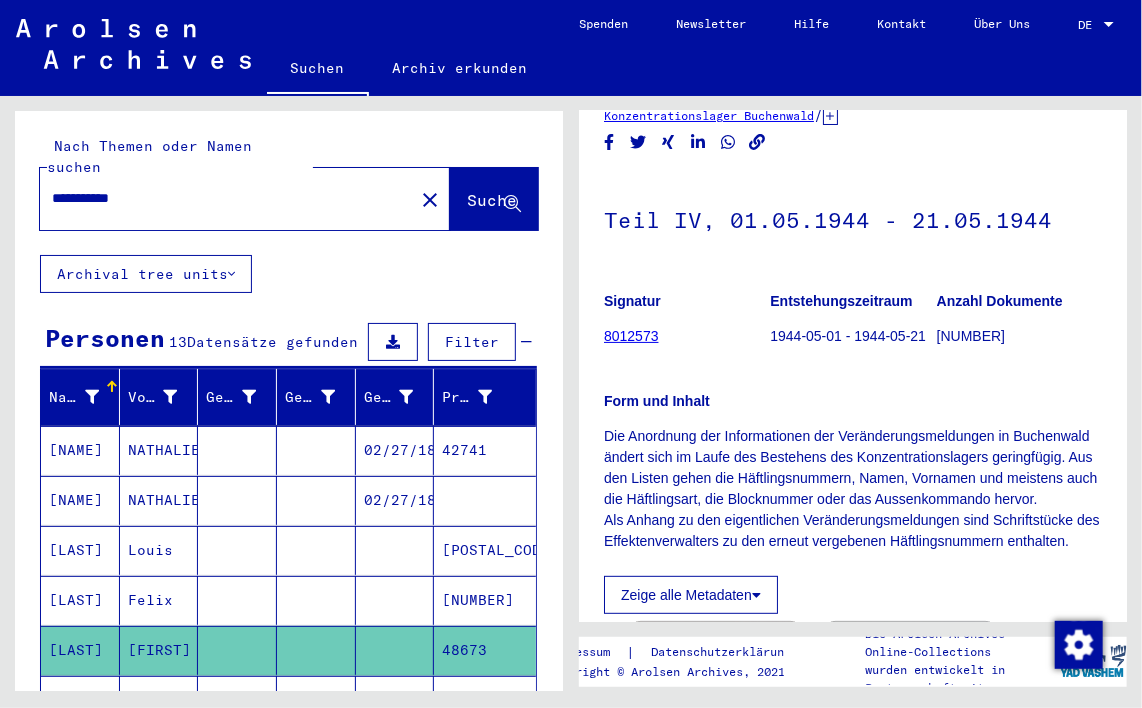 click at bounding box center [1109, 25] 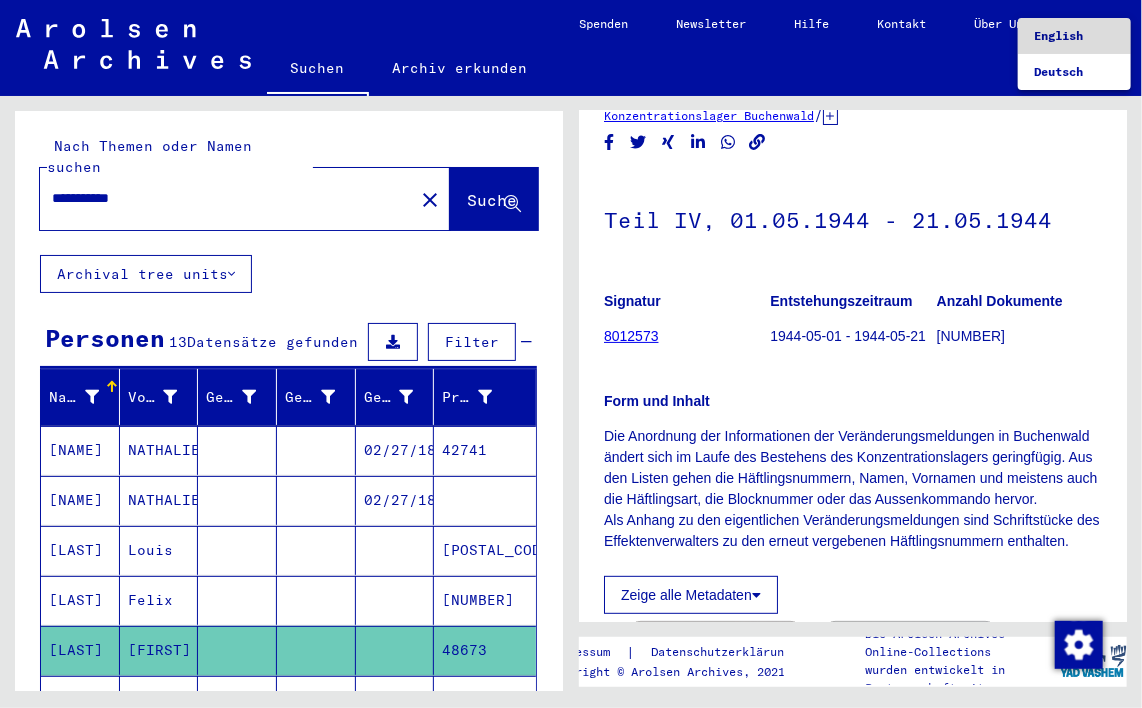 click on "English" at bounding box center [1058, 35] 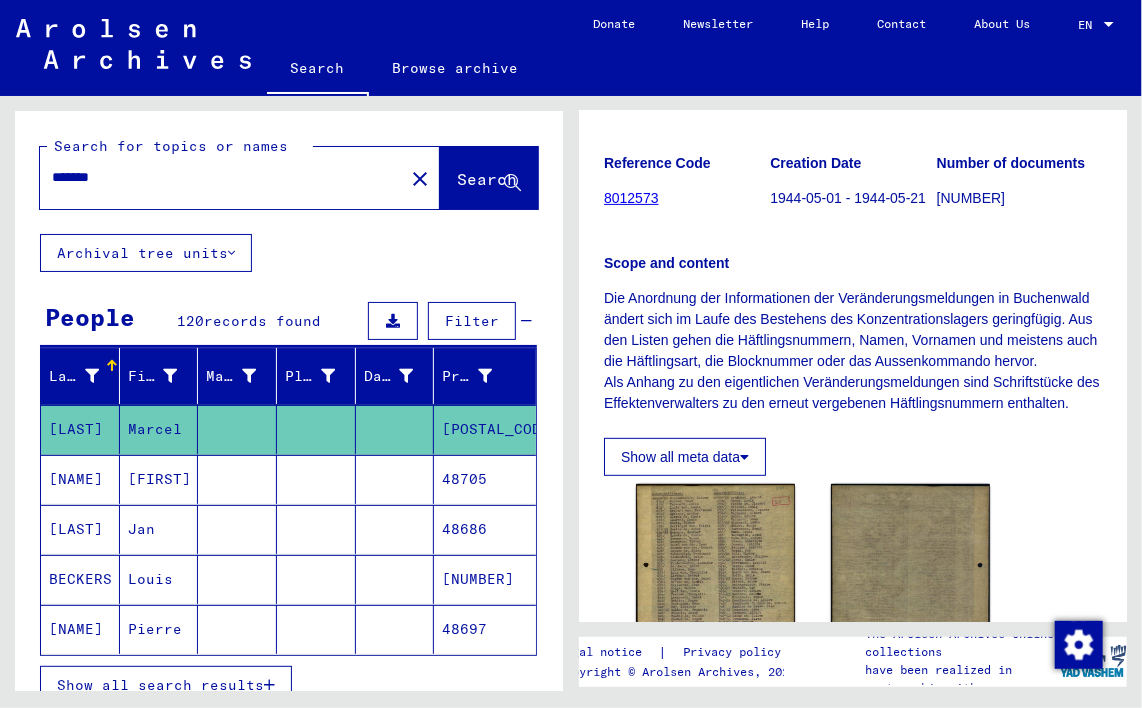 scroll, scrollTop: 200, scrollLeft: 0, axis: vertical 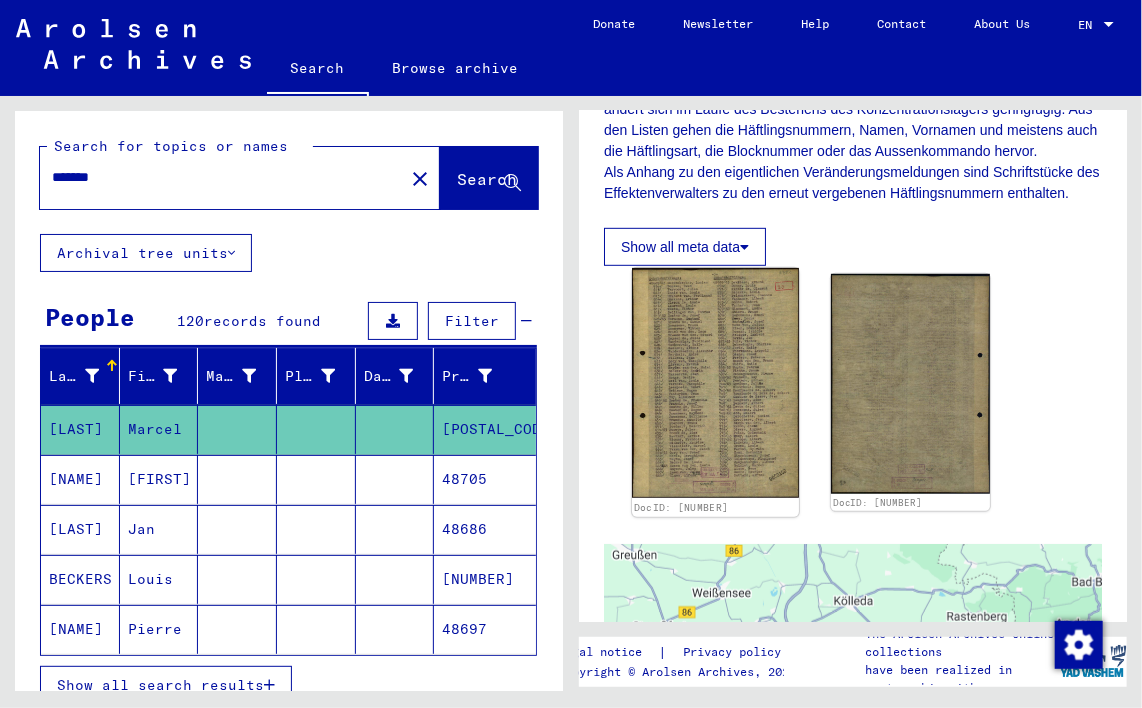 click on "Show all meta data" 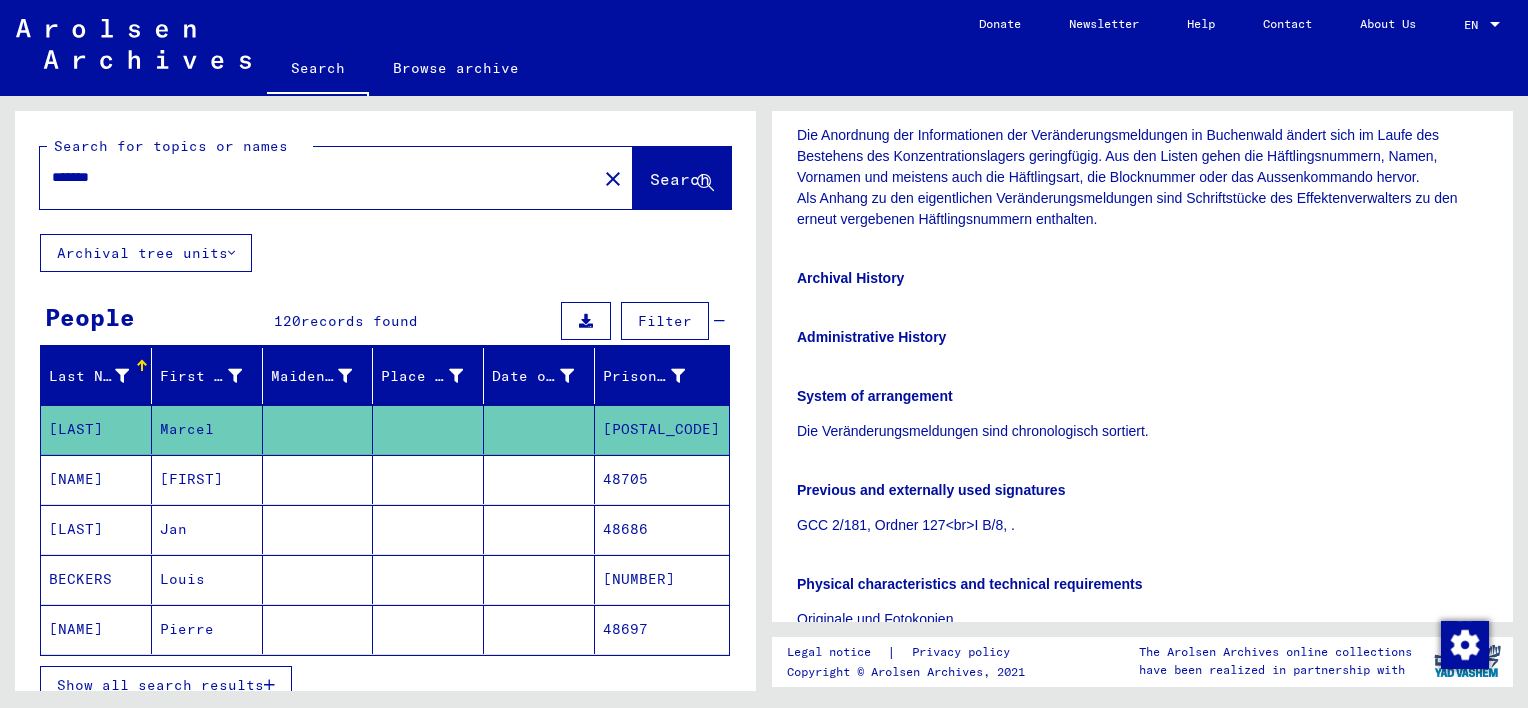 scroll, scrollTop: 36, scrollLeft: 0, axis: vertical 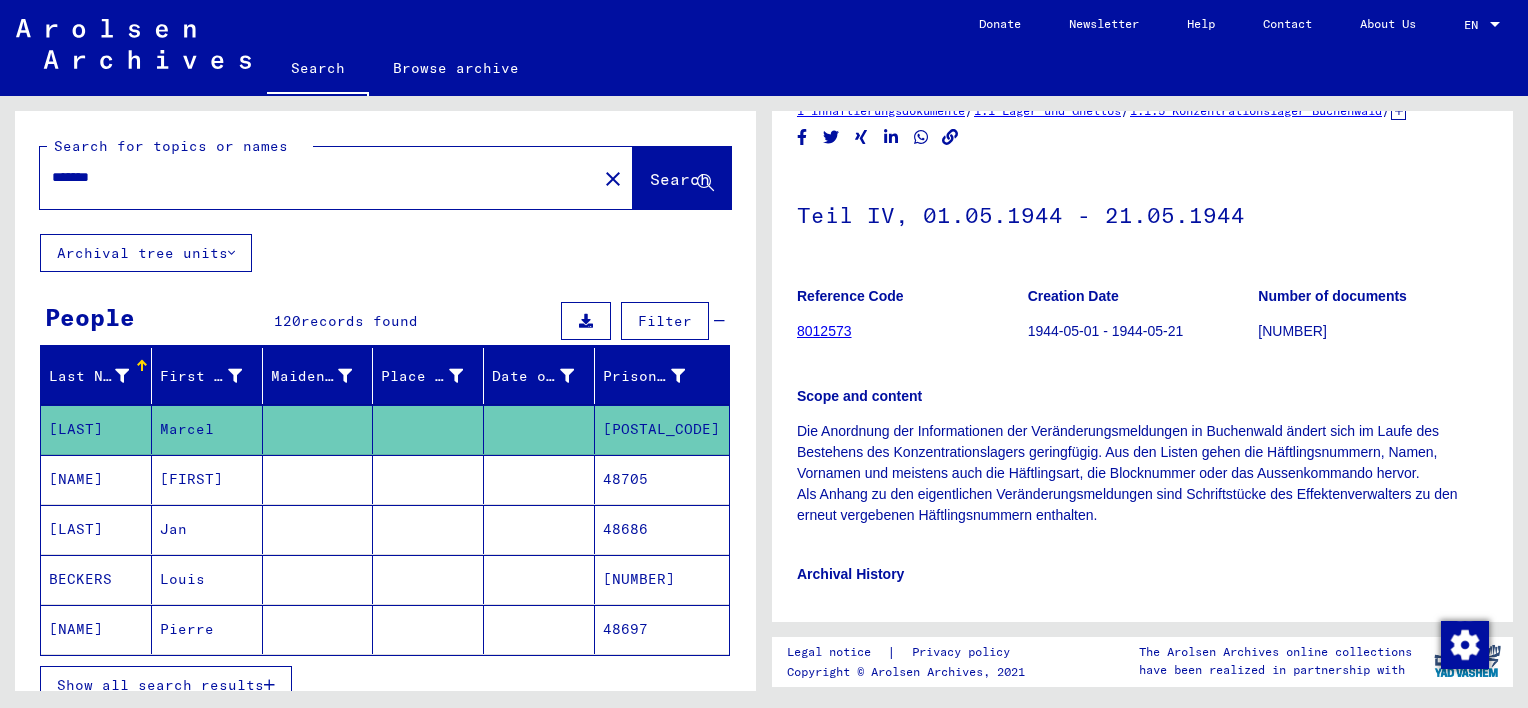 click on "Search" 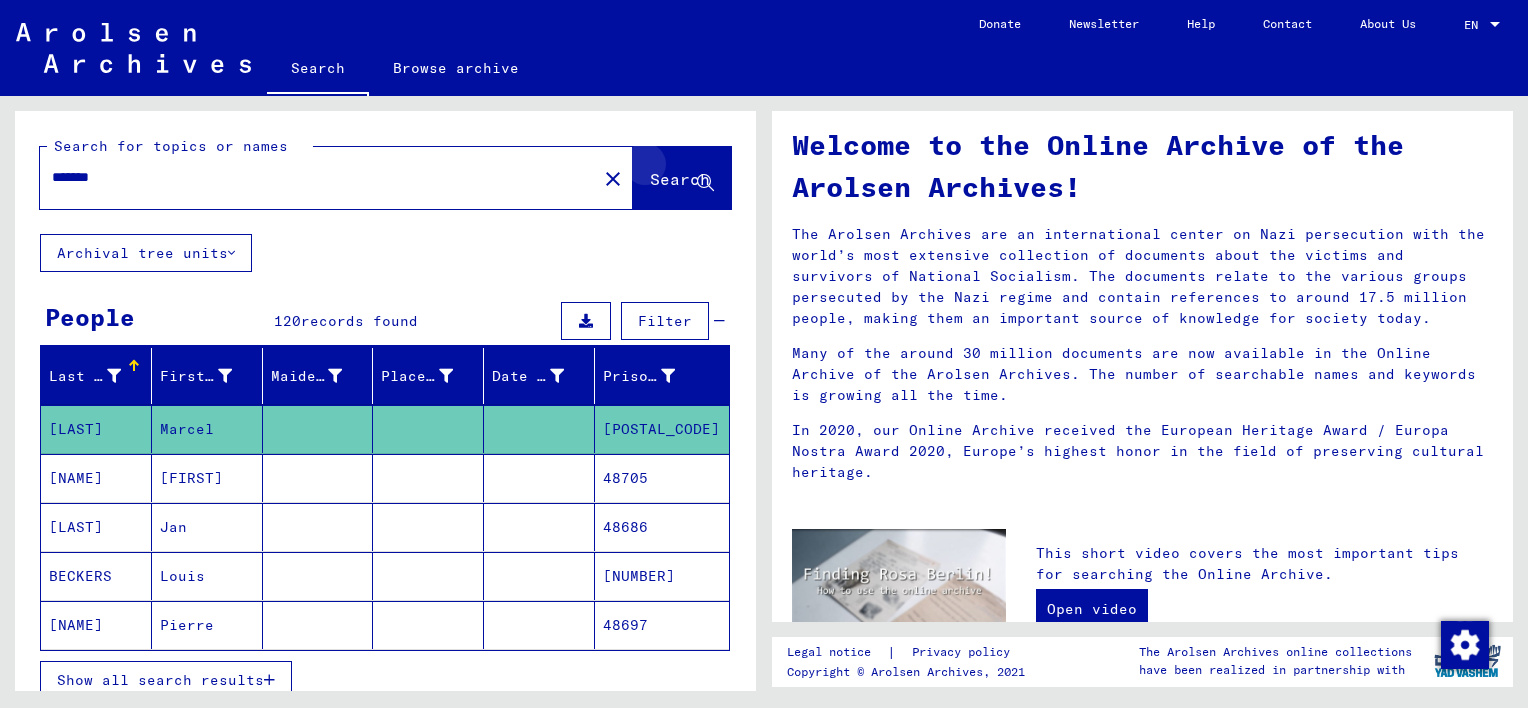 scroll, scrollTop: 0, scrollLeft: 0, axis: both 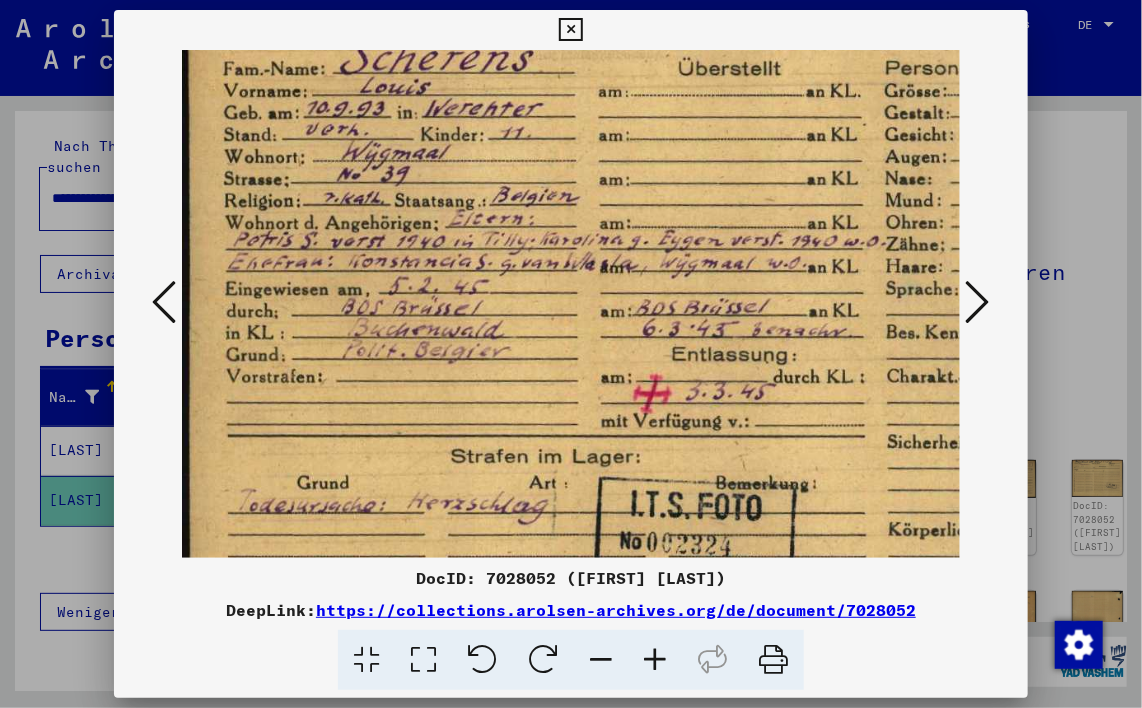 click at bounding box center [570, 30] 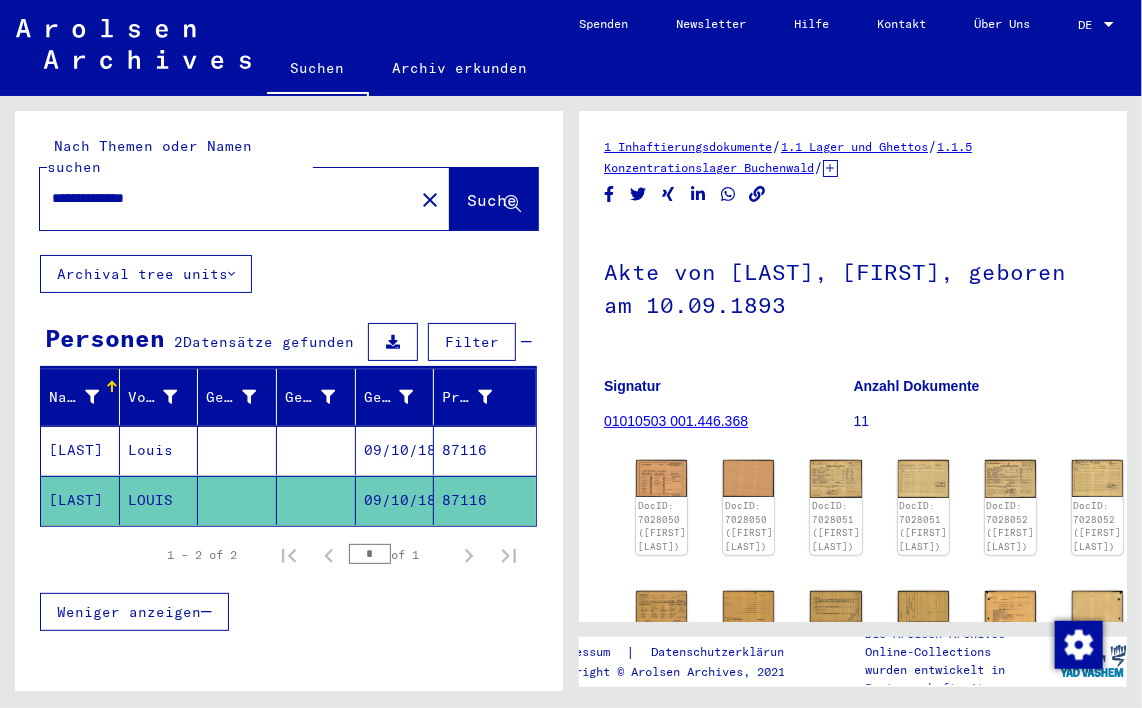 drag, startPoint x: 168, startPoint y: 176, endPoint x: 179, endPoint y: 176, distance: 11 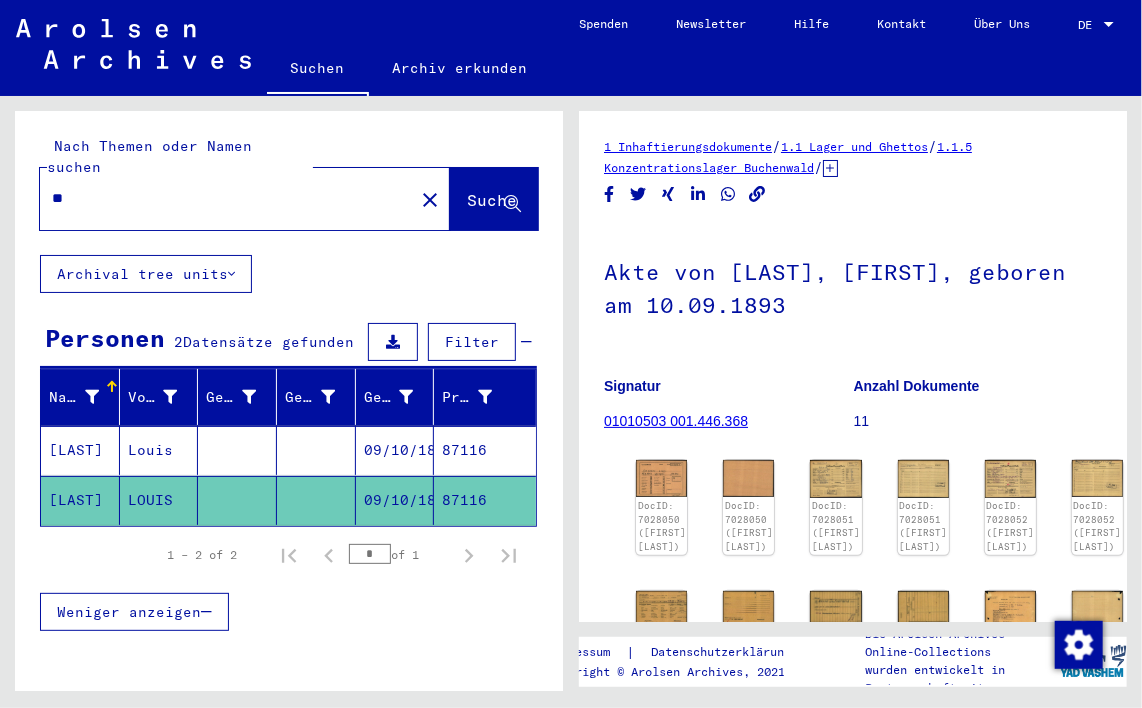 type on "*" 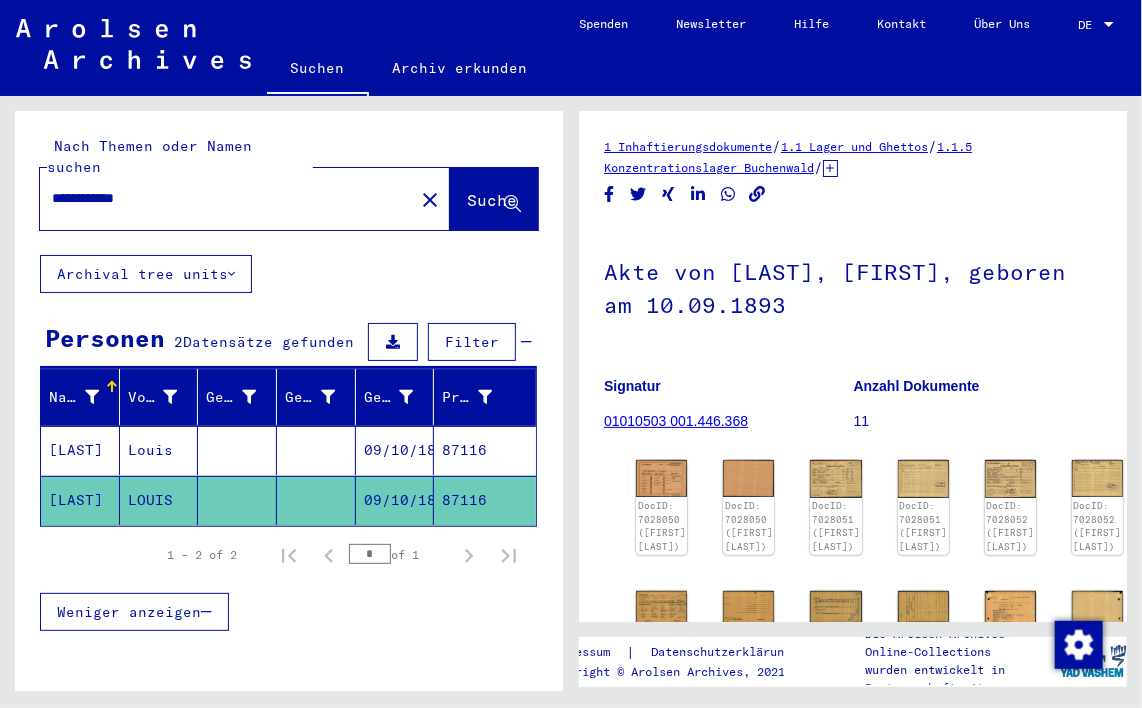 type on "**********" 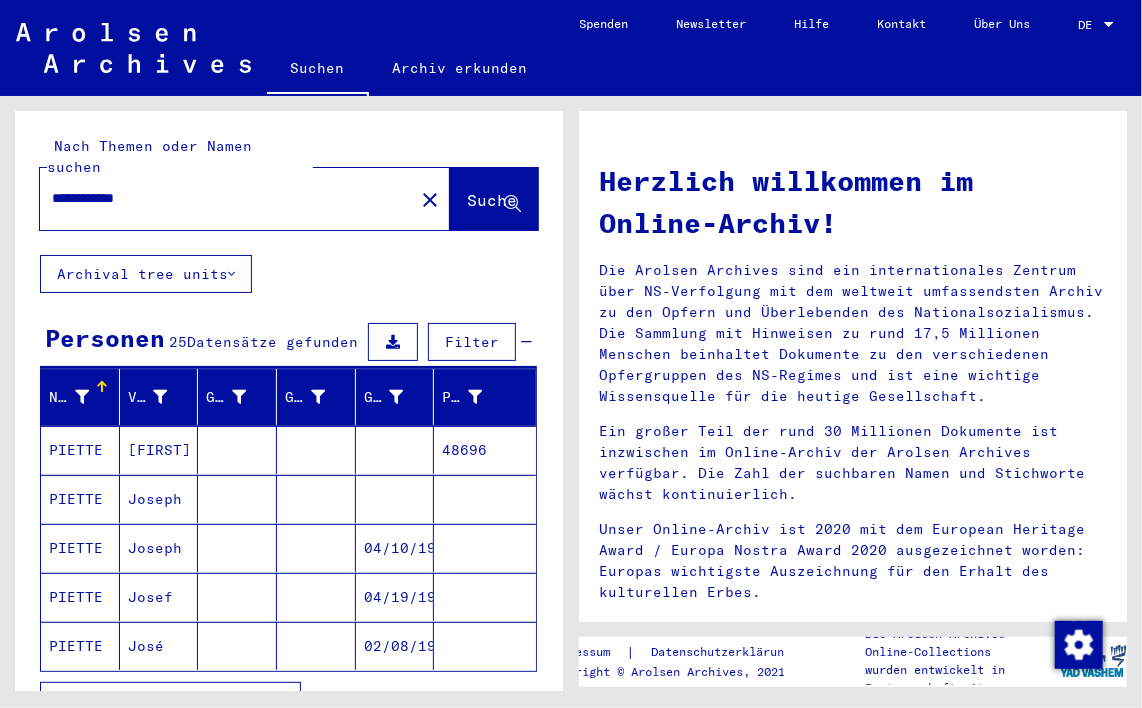 click on "PIETTE" at bounding box center (80, 499) 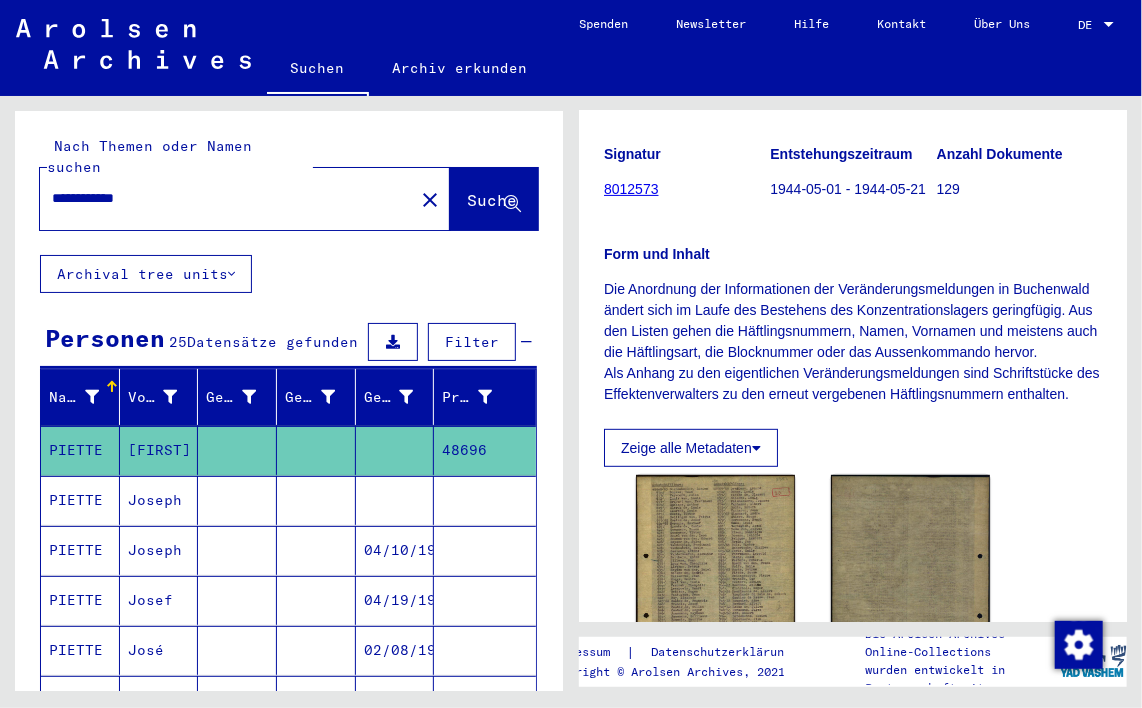 scroll, scrollTop: 200, scrollLeft: 0, axis: vertical 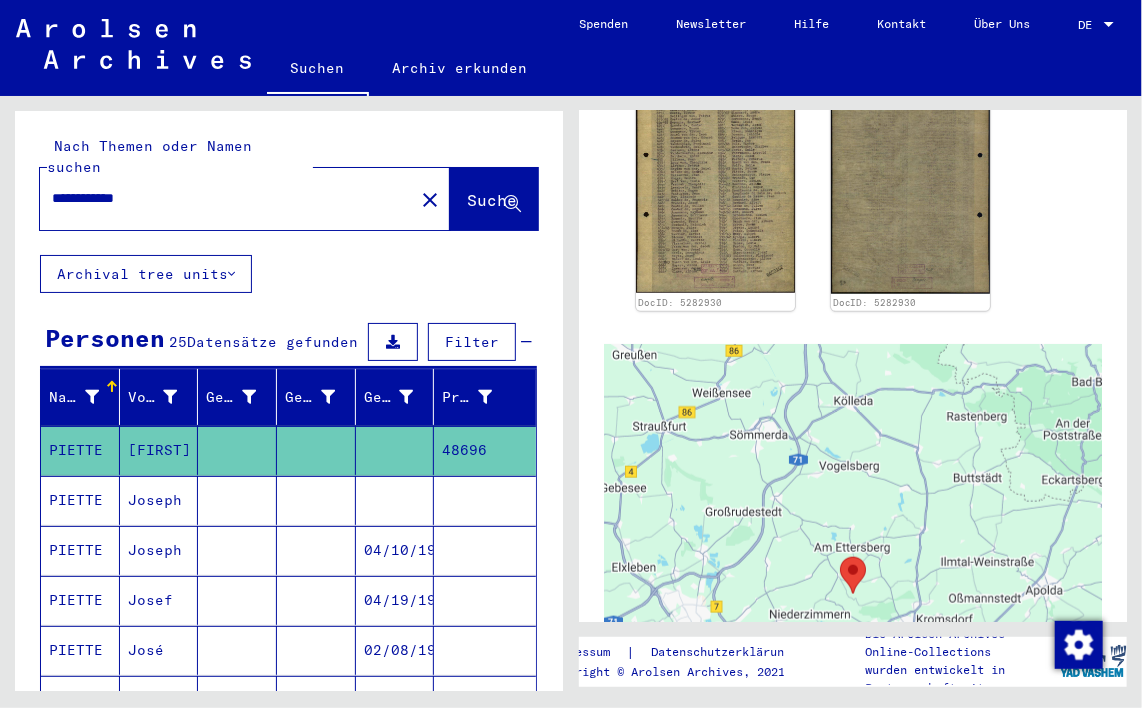 click on "Joseph" at bounding box center (159, 600) 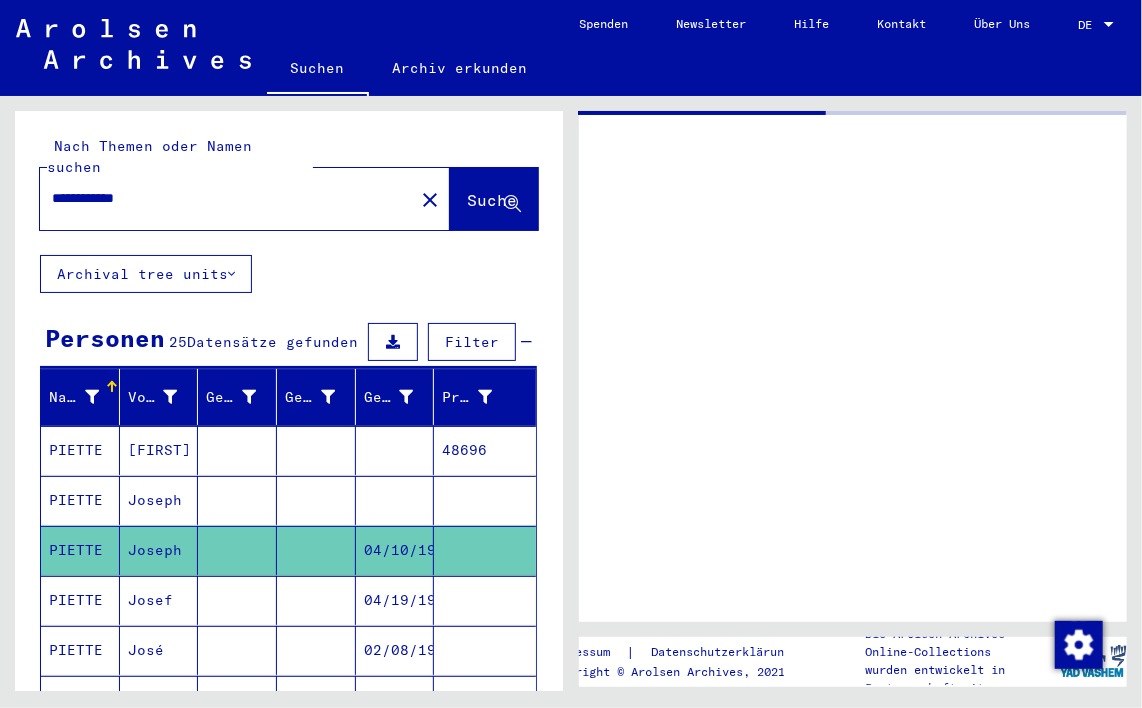 scroll, scrollTop: 0, scrollLeft: 0, axis: both 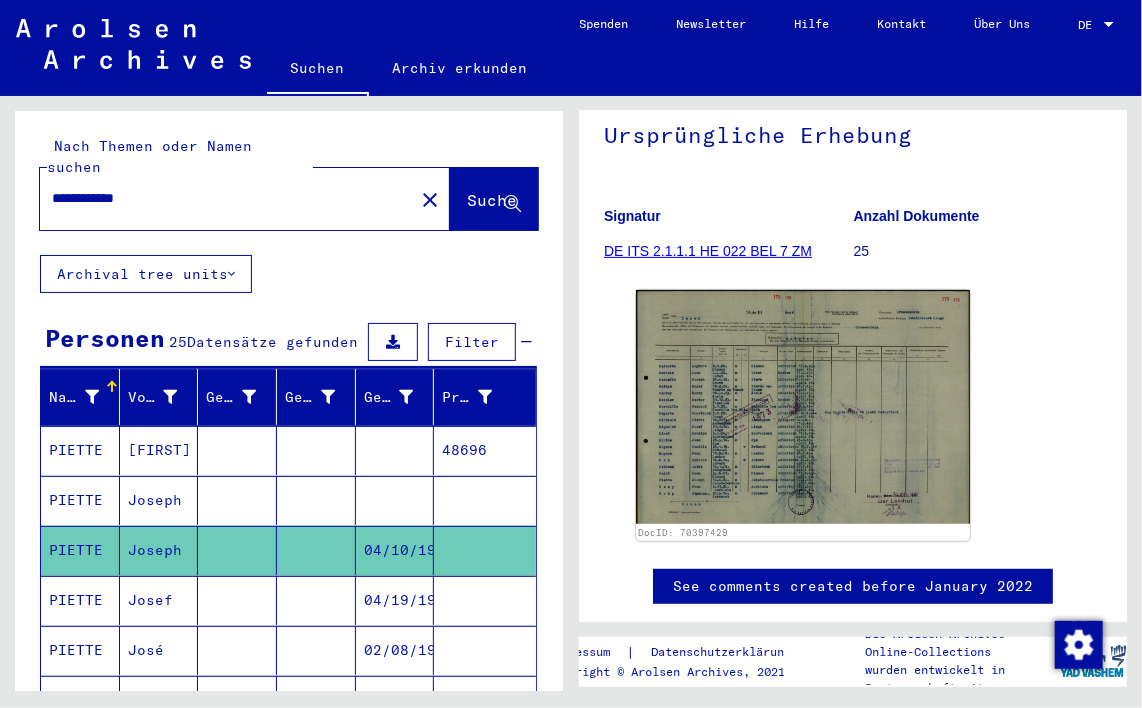 click on "PIETTE" at bounding box center (80, 650) 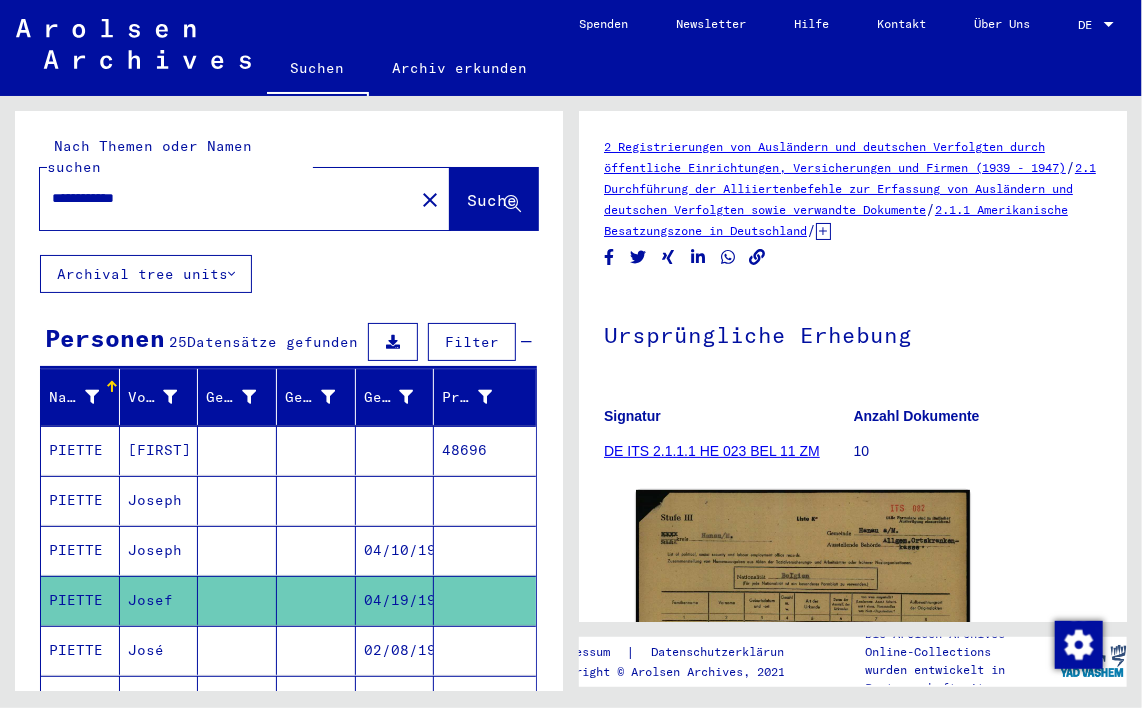 scroll, scrollTop: 0, scrollLeft: 0, axis: both 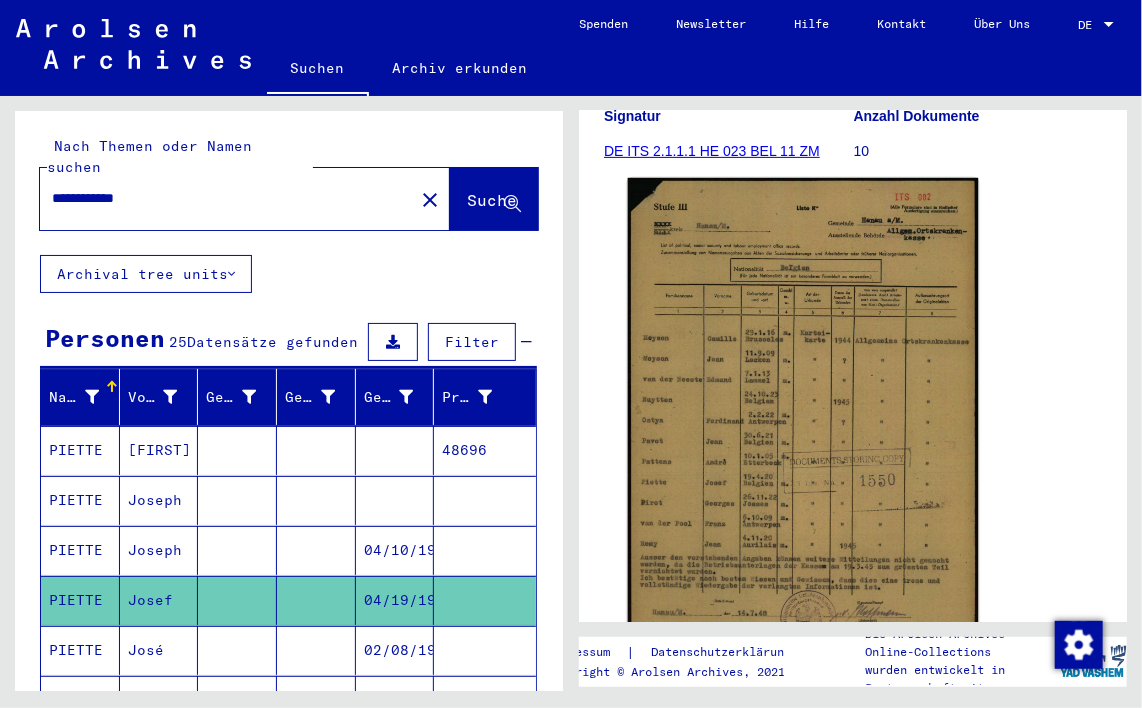 click 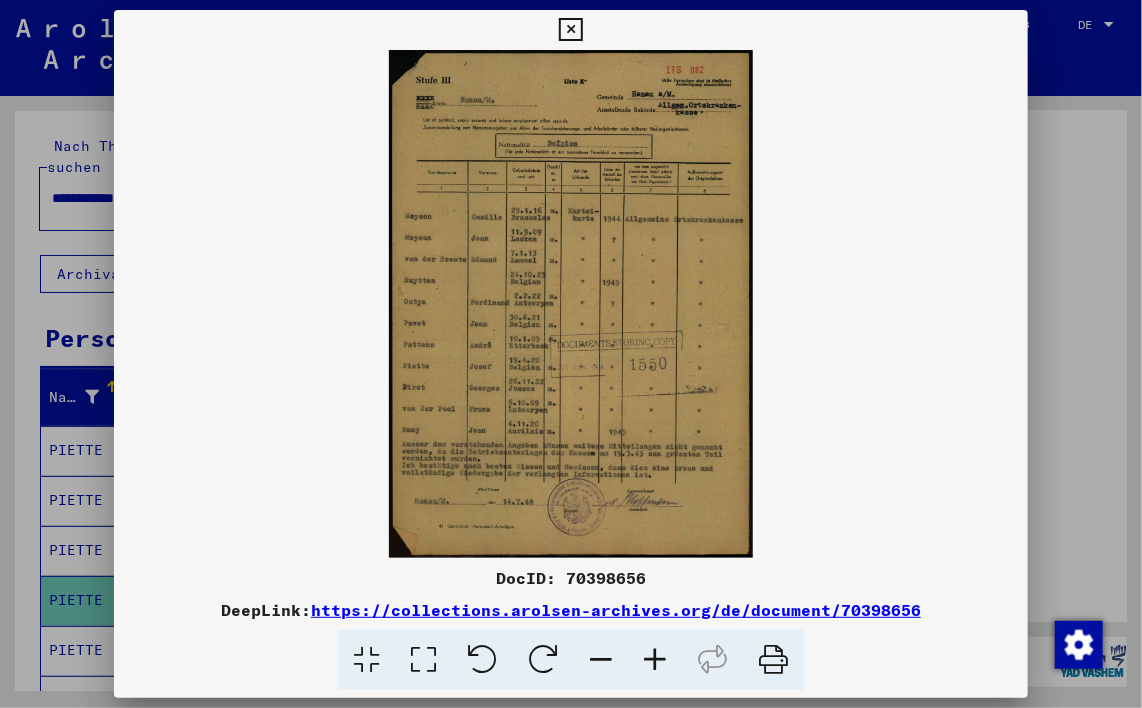 click at bounding box center [655, 660] 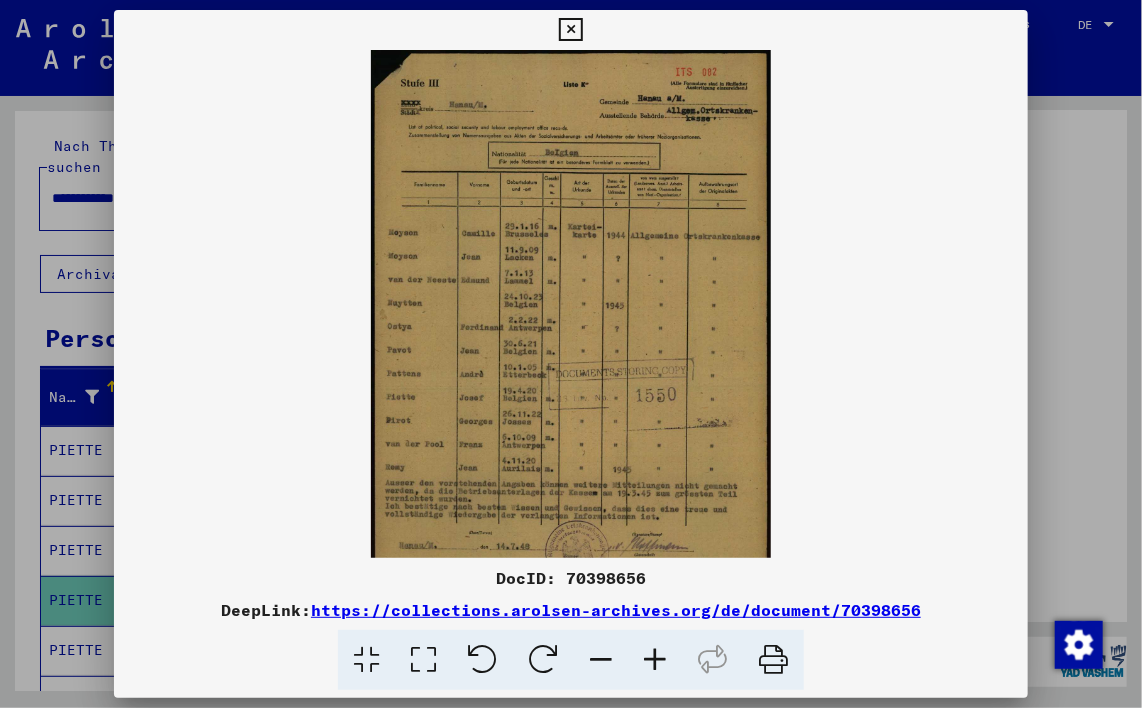 click at bounding box center (655, 660) 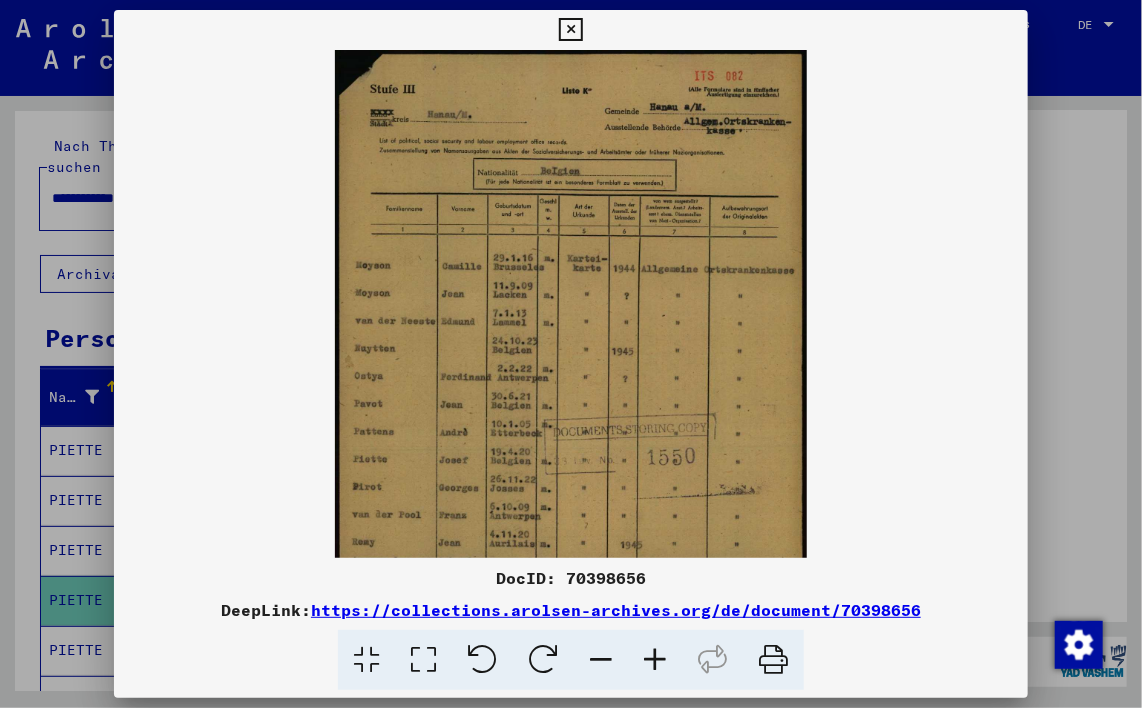 click at bounding box center [655, 660] 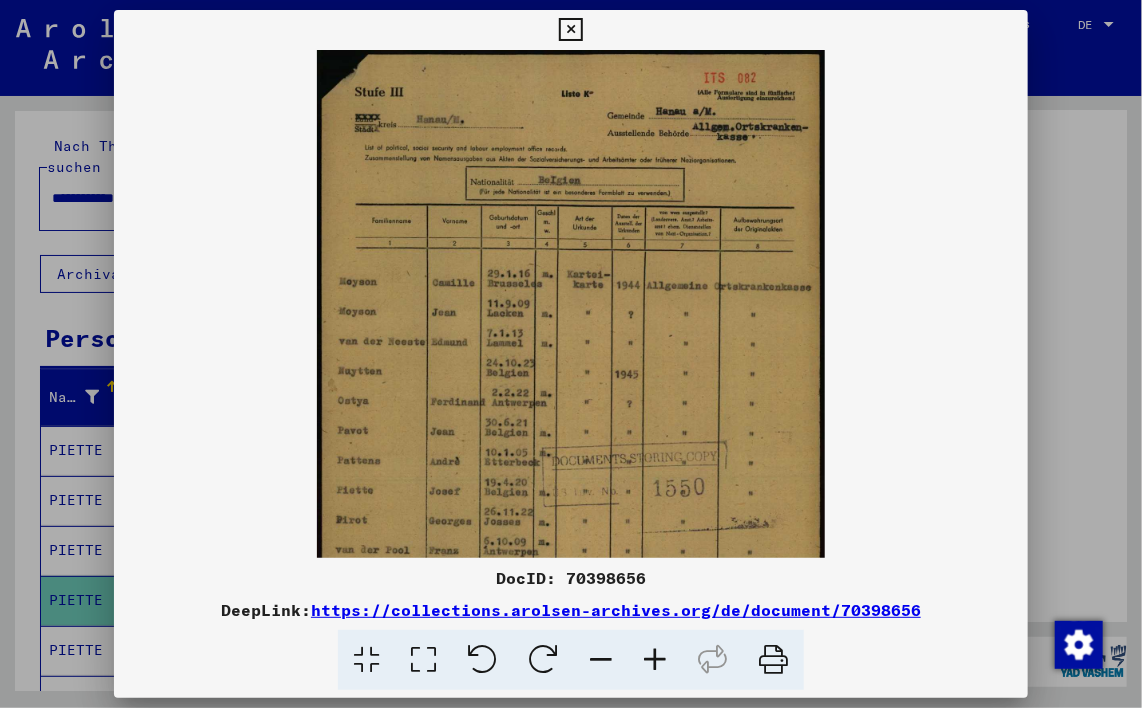 click at bounding box center (655, 660) 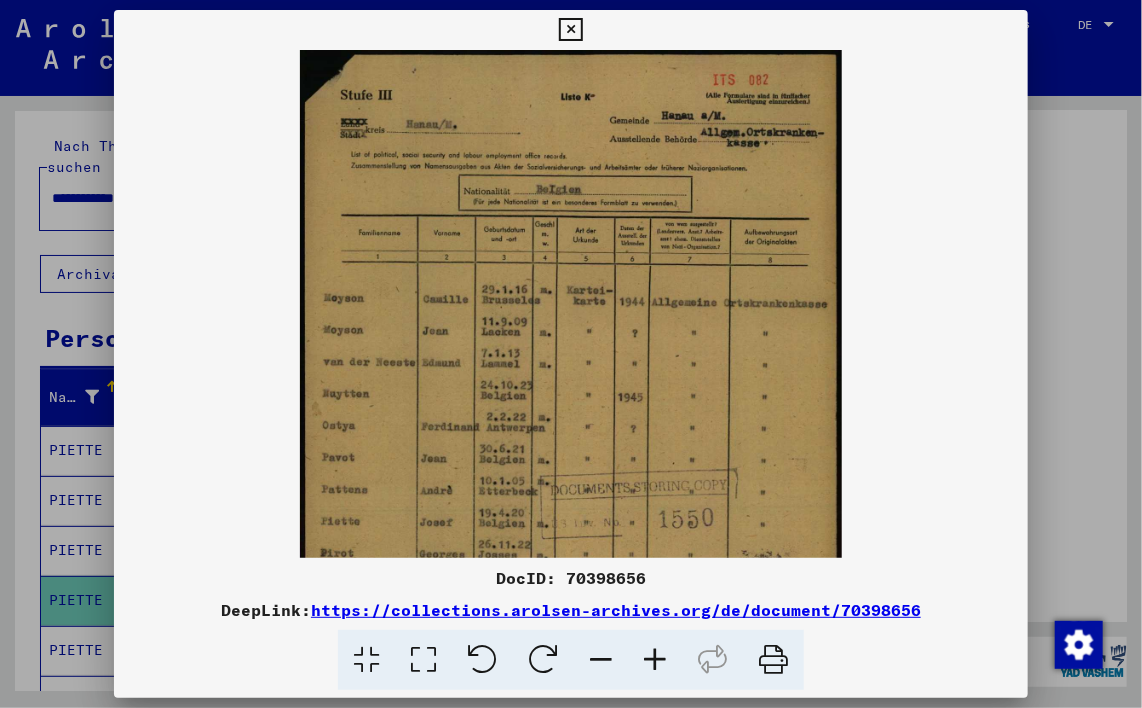click at bounding box center (655, 660) 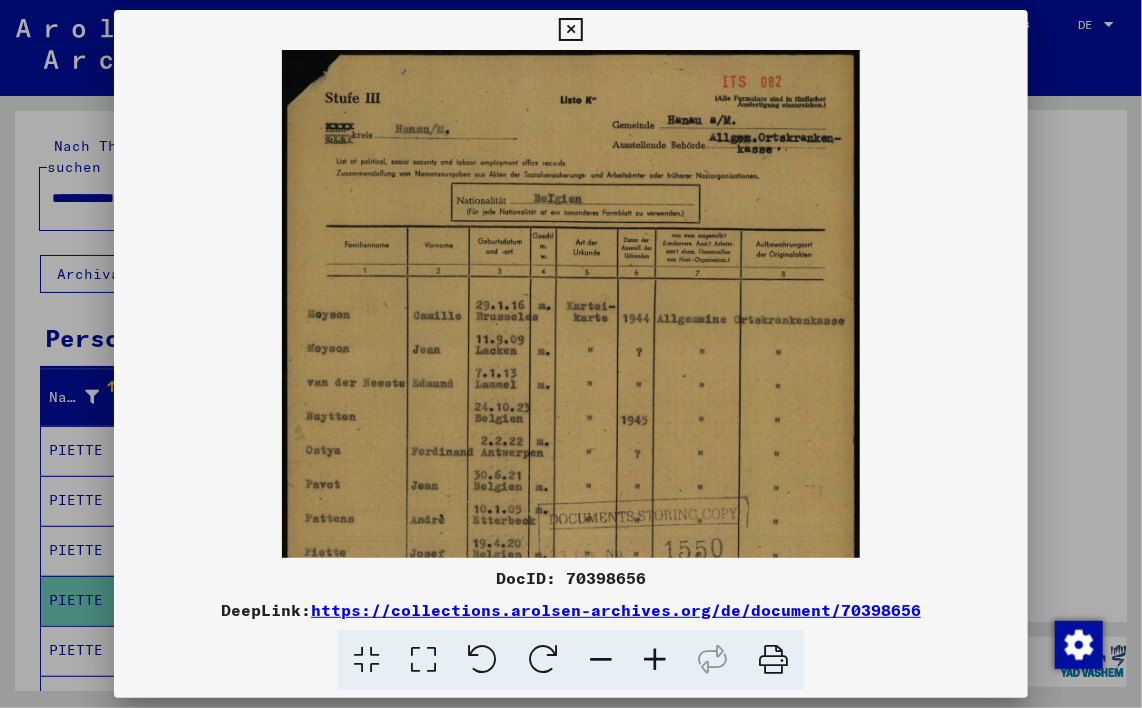 click at bounding box center (655, 660) 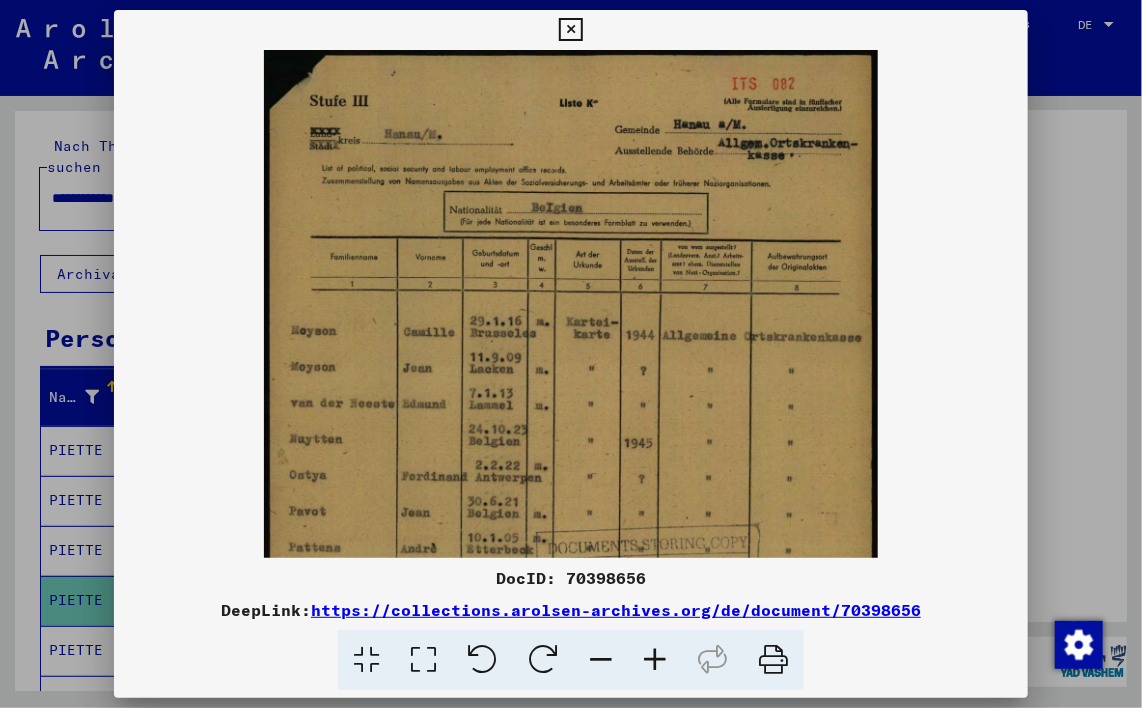 click at bounding box center (655, 660) 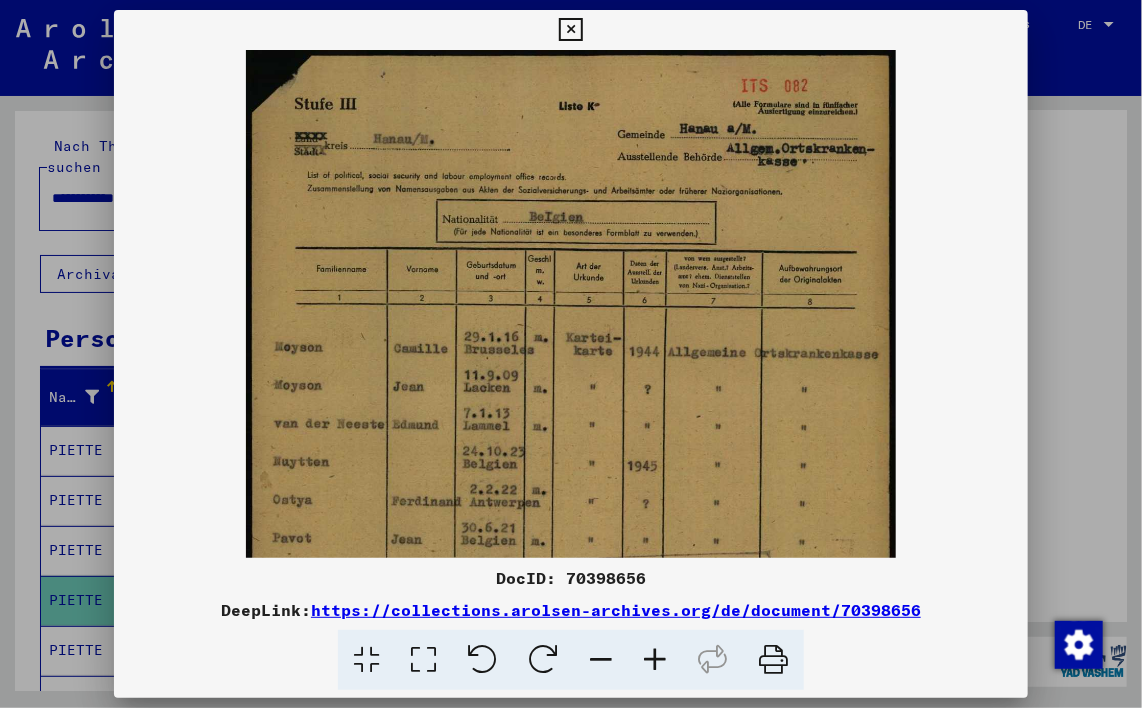 click at bounding box center [655, 660] 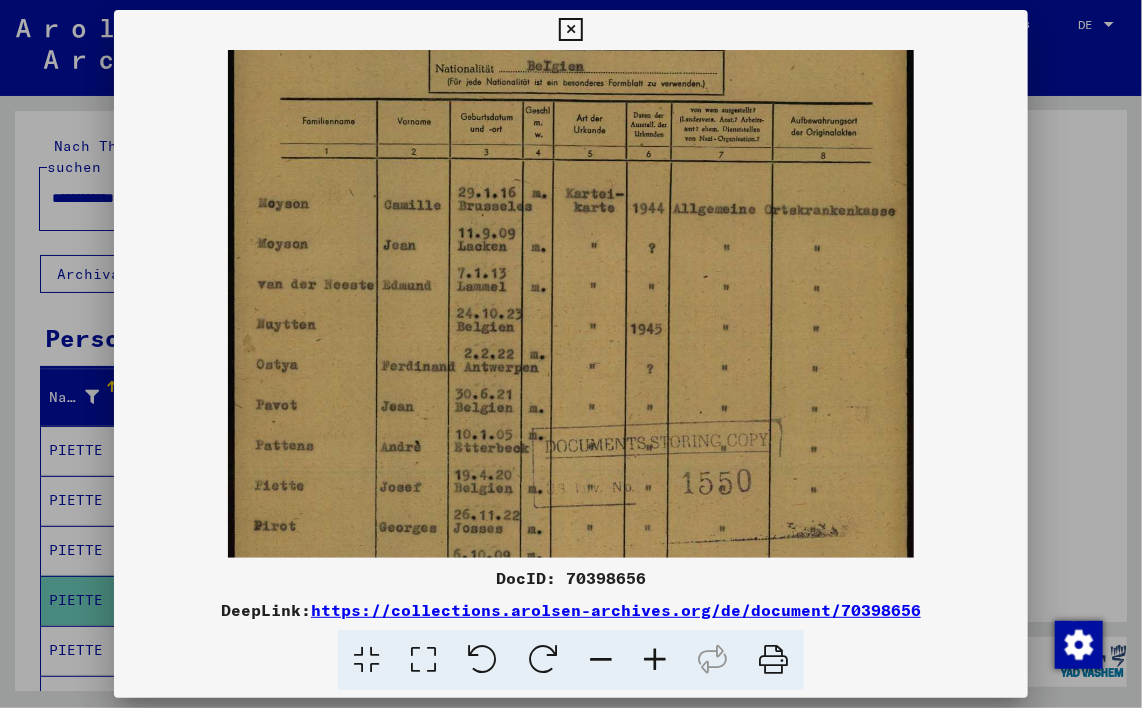 drag, startPoint x: 576, startPoint y: 440, endPoint x: 584, endPoint y: 264, distance: 176.18172 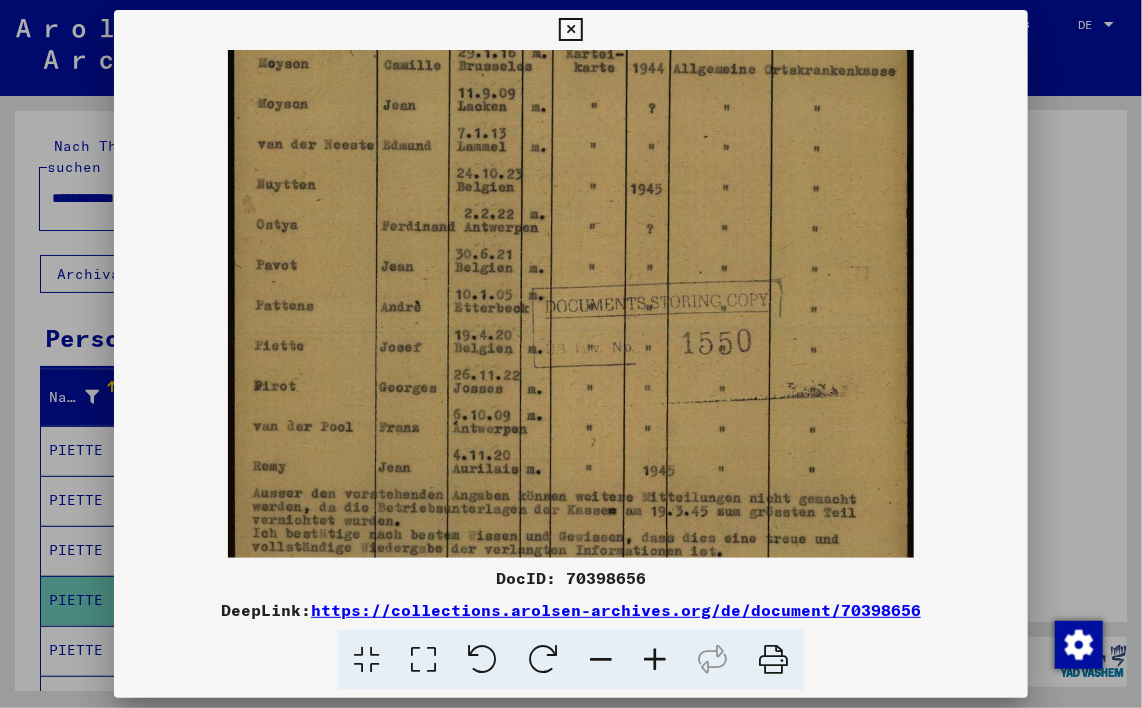 drag, startPoint x: 586, startPoint y: 400, endPoint x: 588, endPoint y: 278, distance: 122.016396 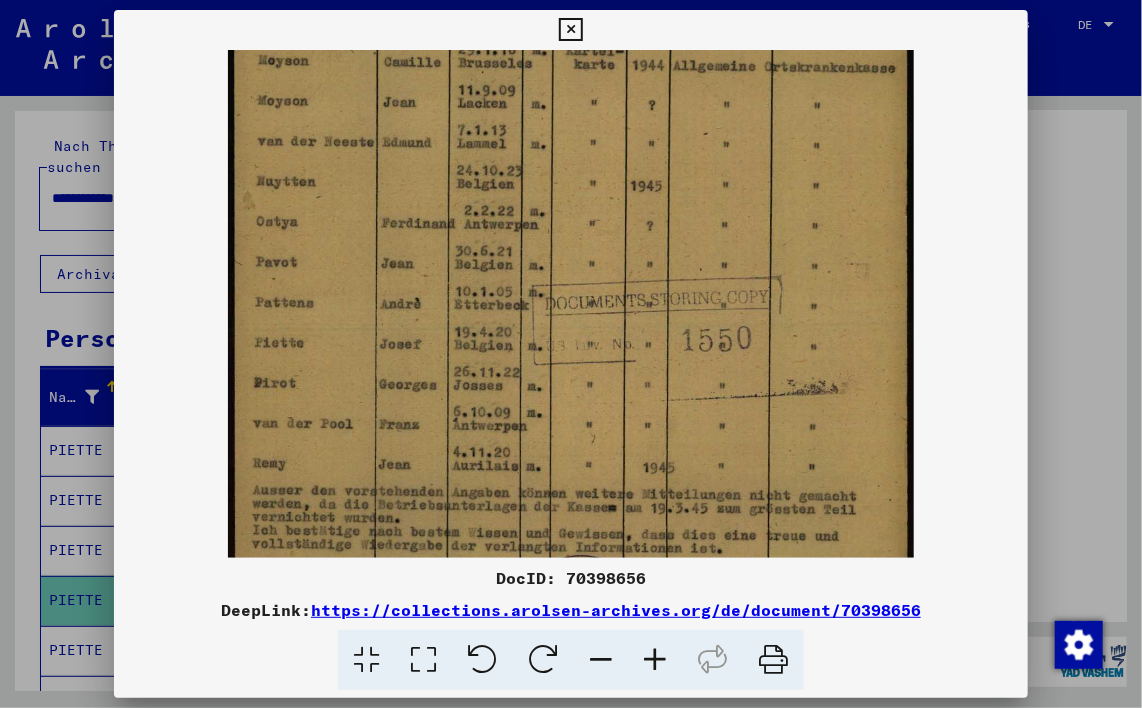 click at bounding box center [570, 30] 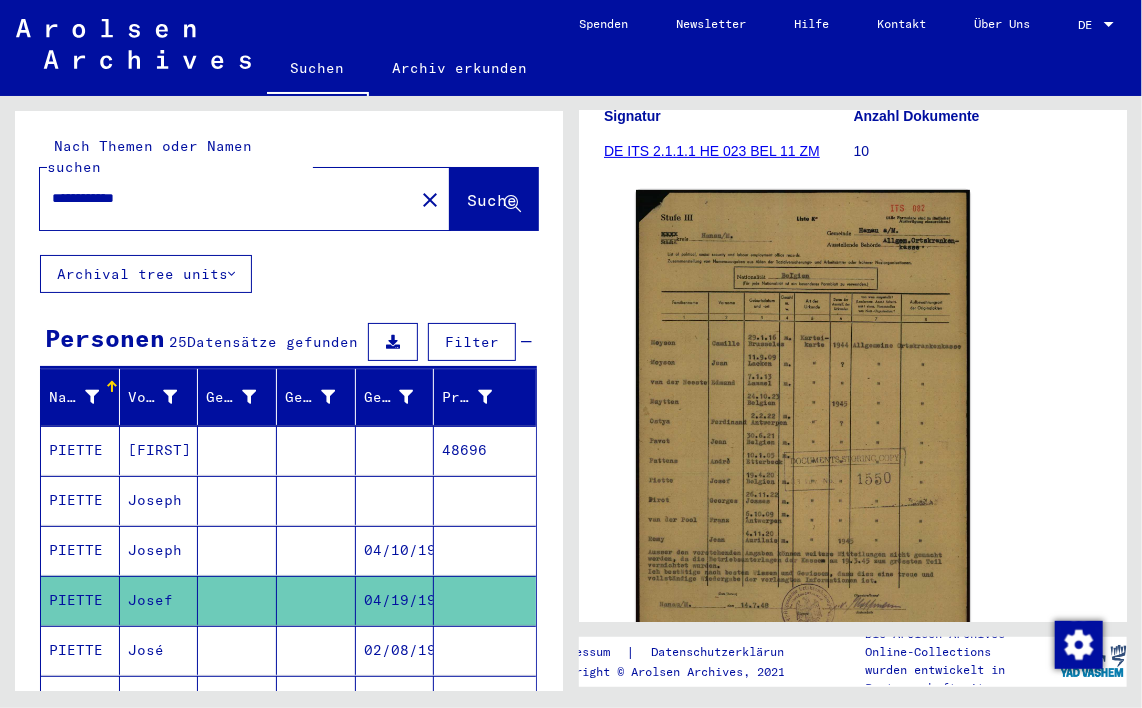 click on "[FIRST]" at bounding box center [159, 500] 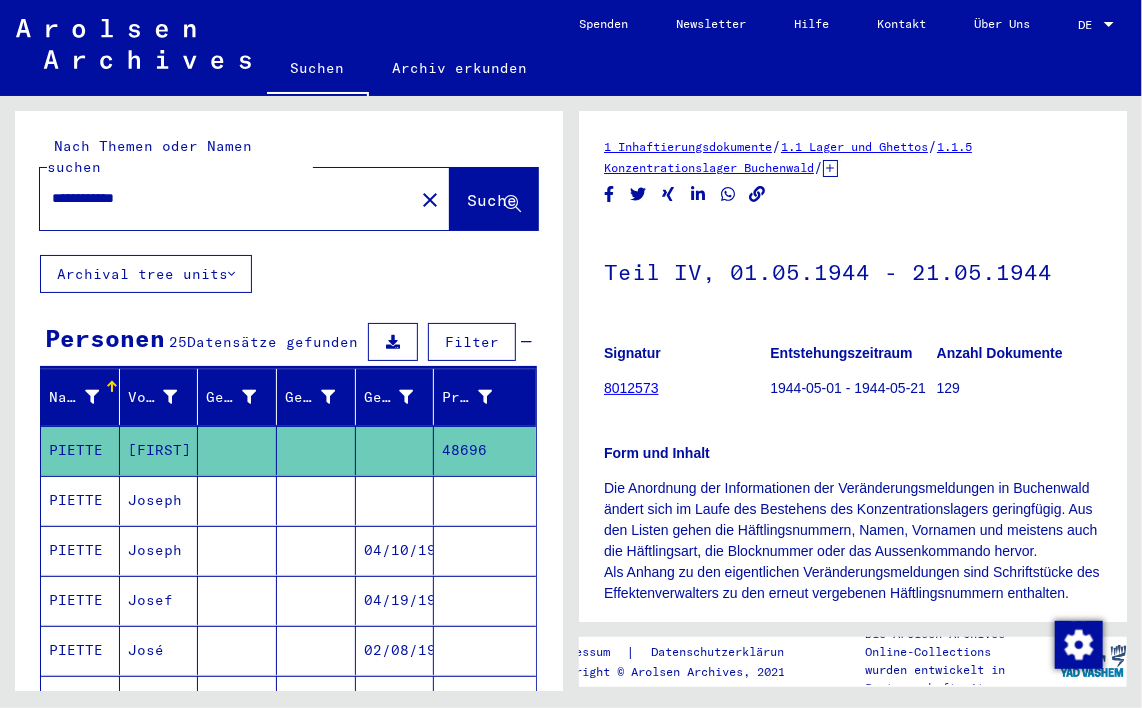 scroll, scrollTop: 0, scrollLeft: 0, axis: both 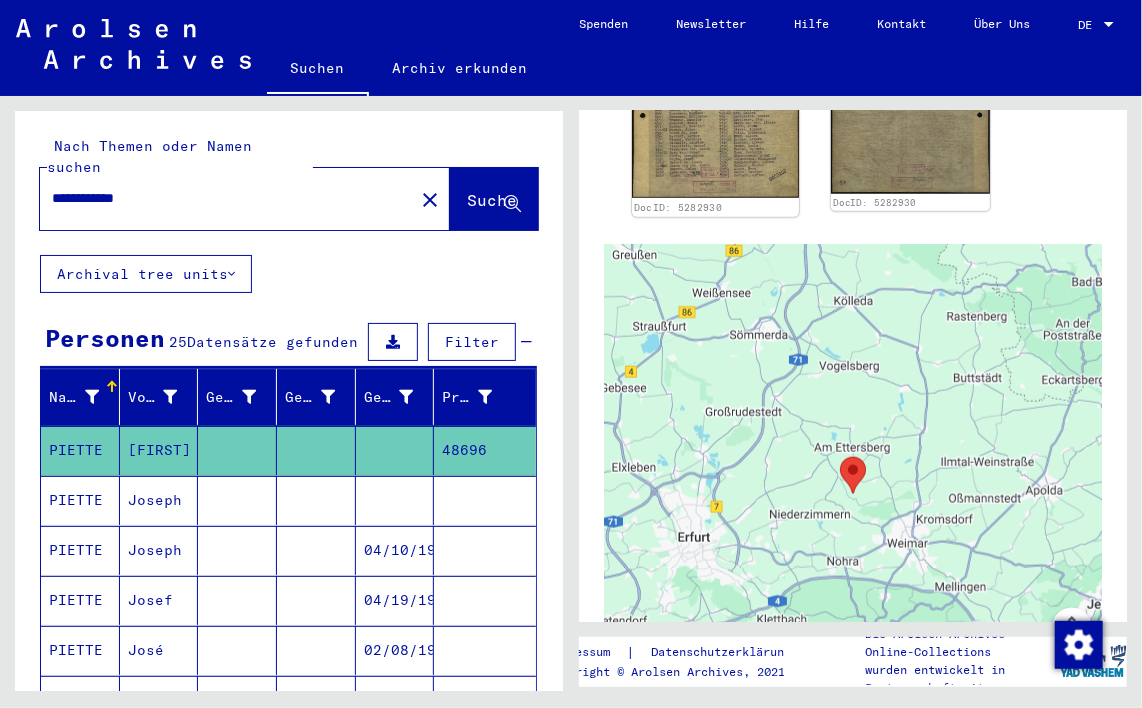 click 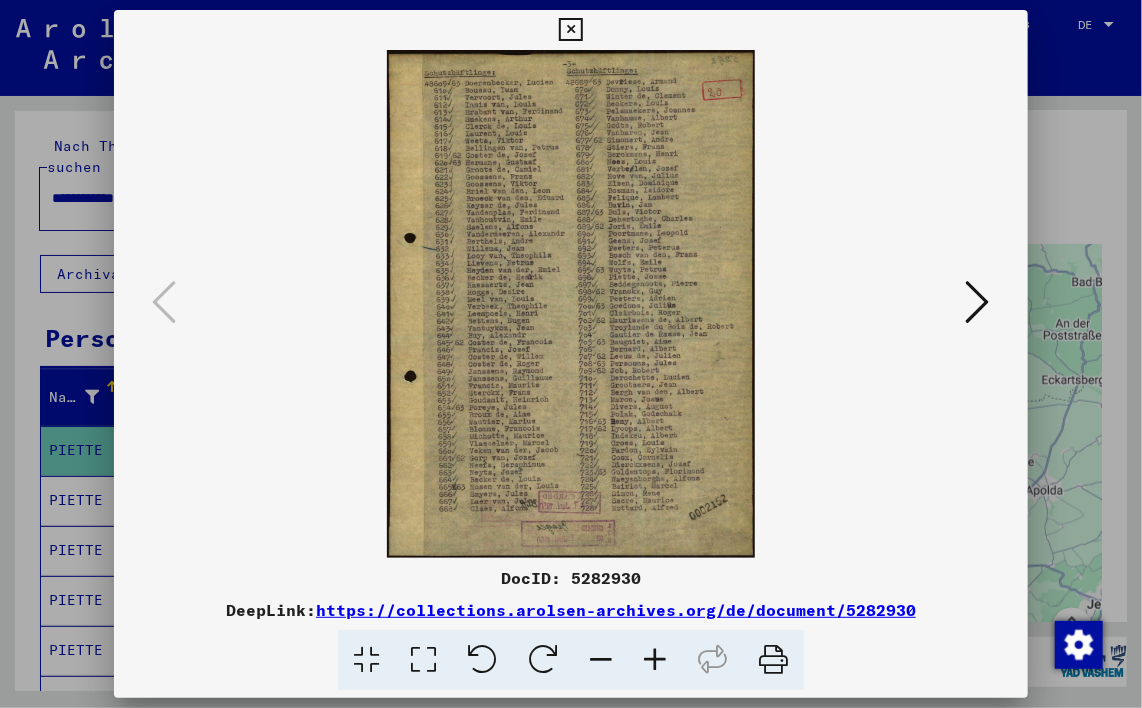 click at bounding box center [655, 660] 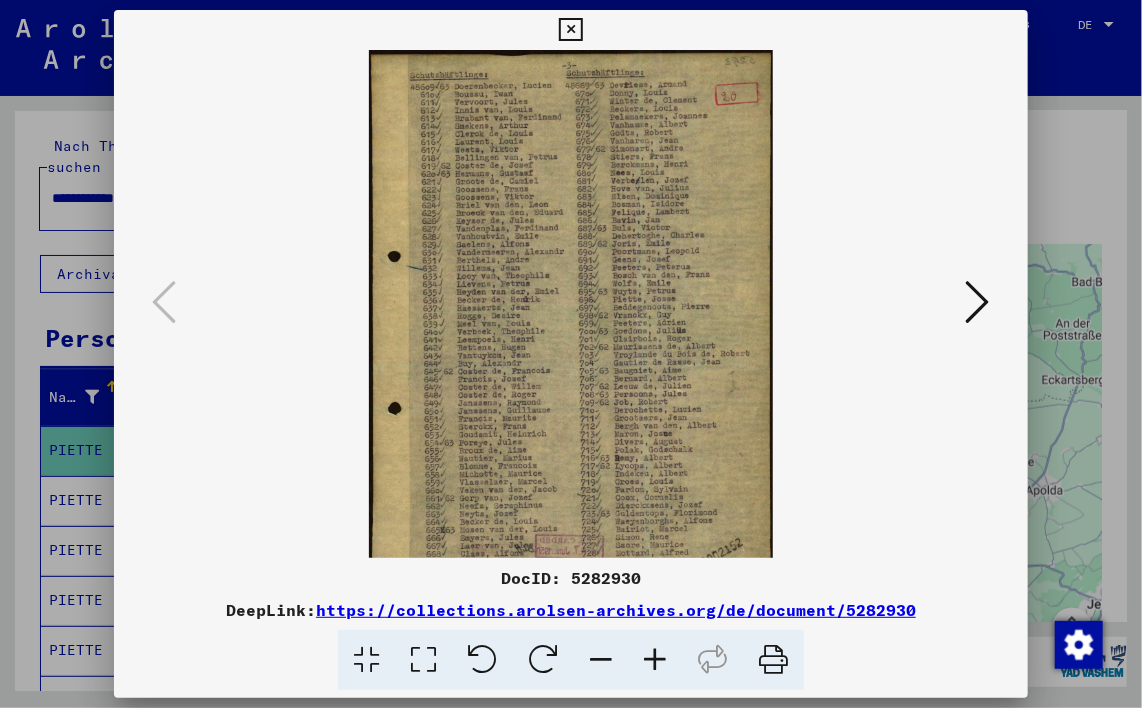 click at bounding box center (655, 660) 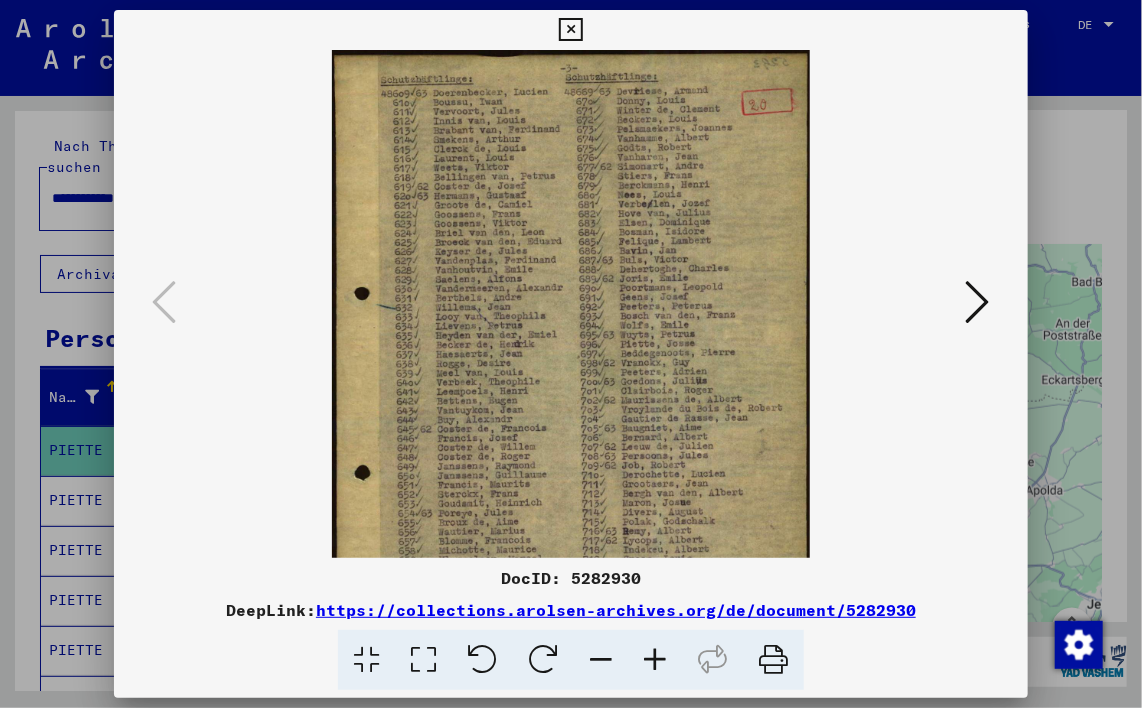 click at bounding box center (655, 660) 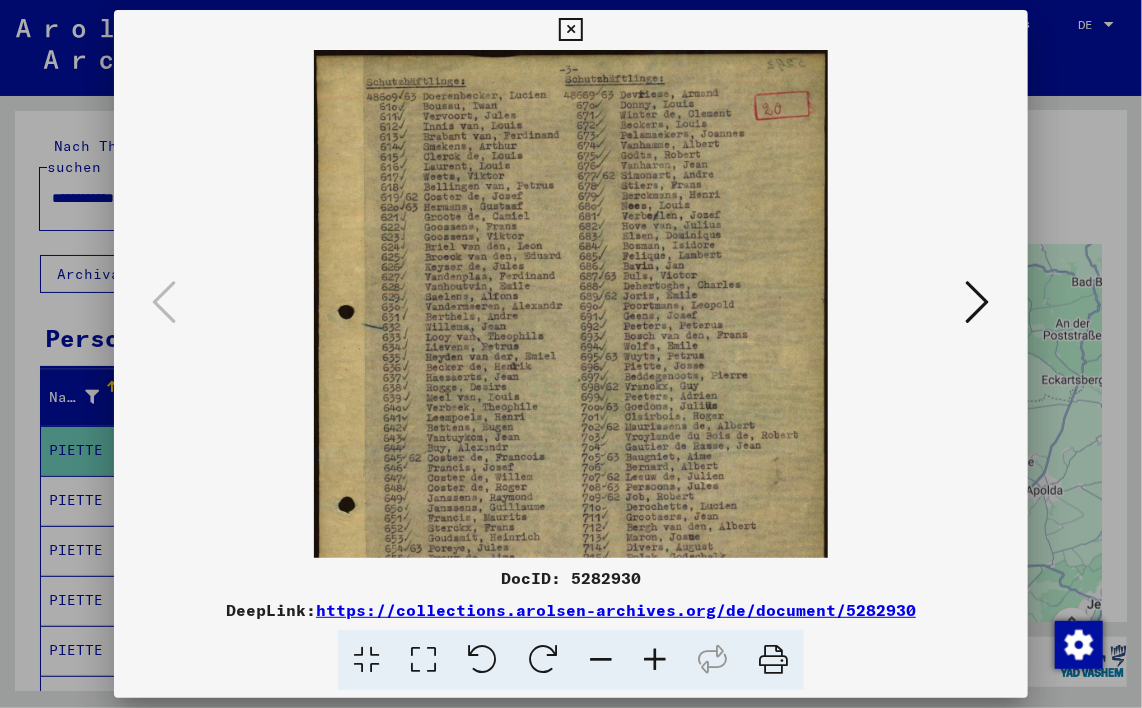 click at bounding box center (655, 660) 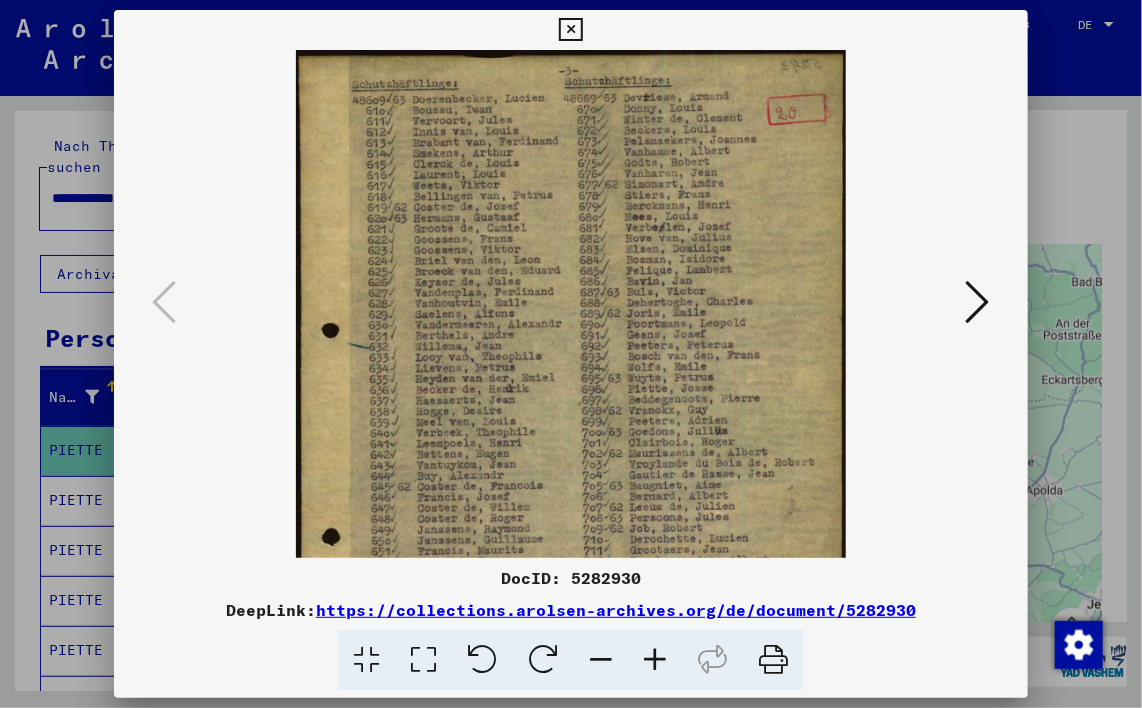 click at bounding box center [655, 660] 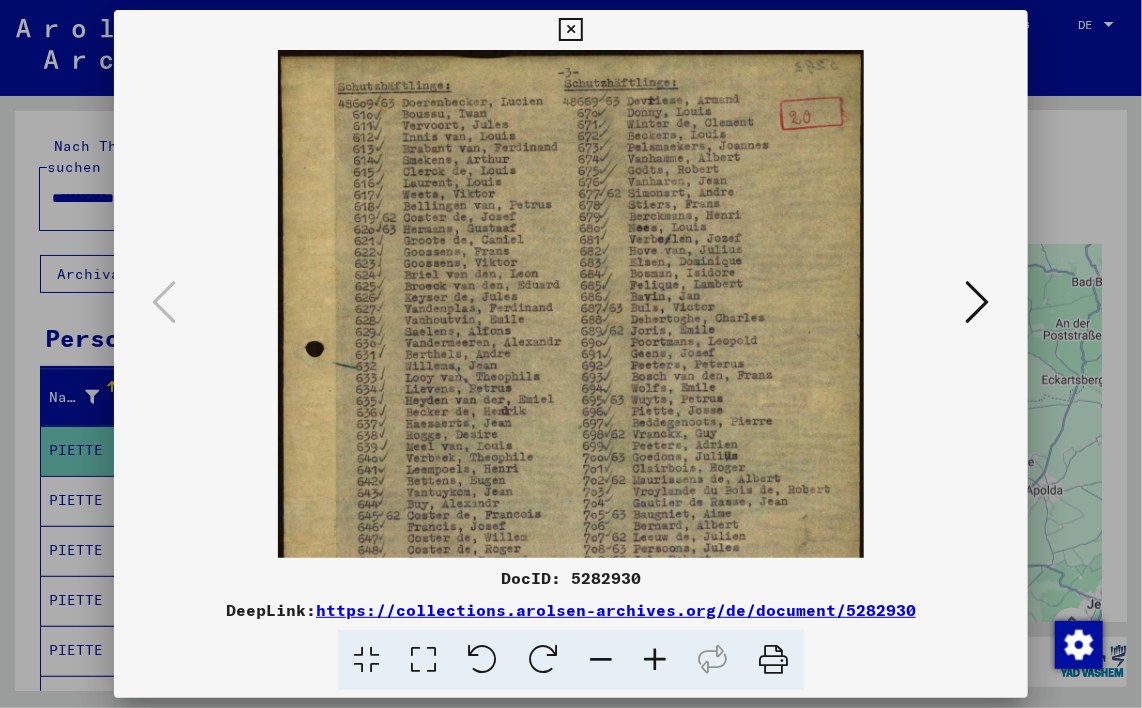 click at bounding box center (655, 660) 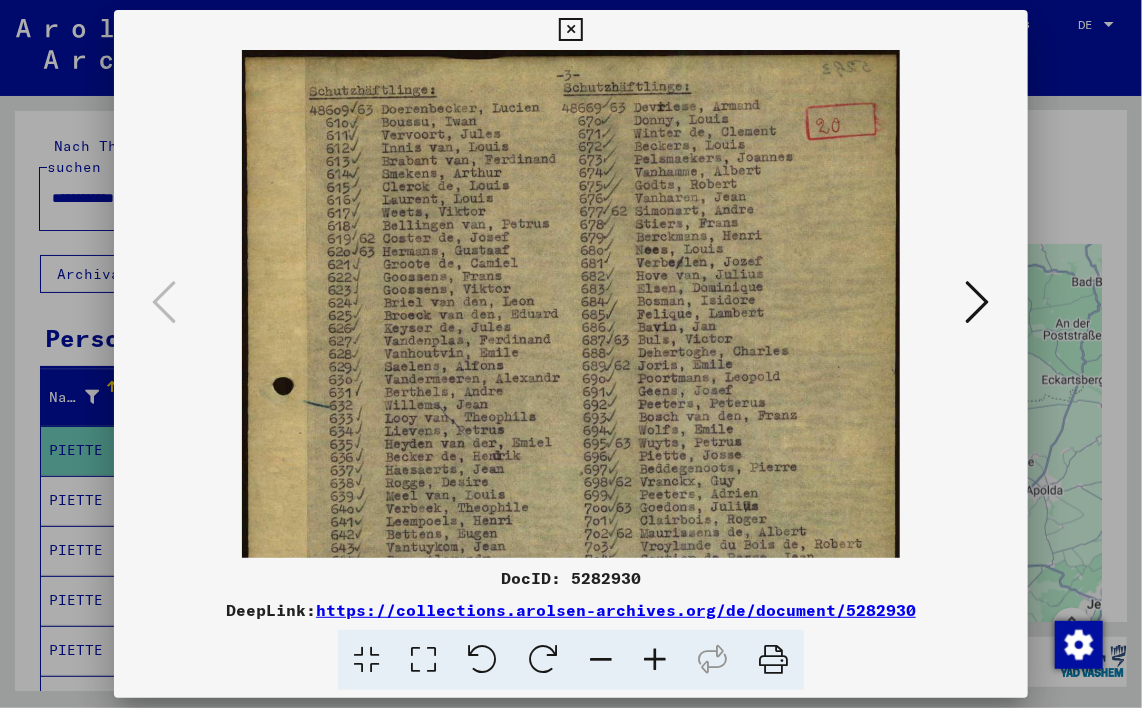 click at bounding box center [655, 660] 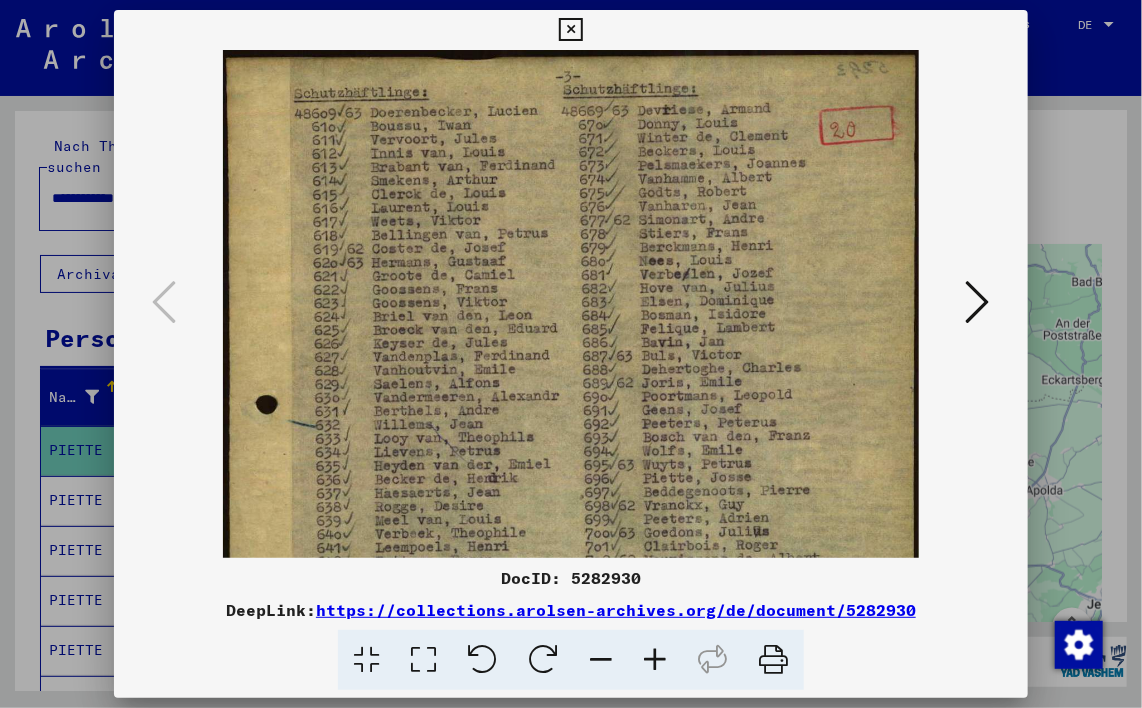 click at bounding box center [655, 660] 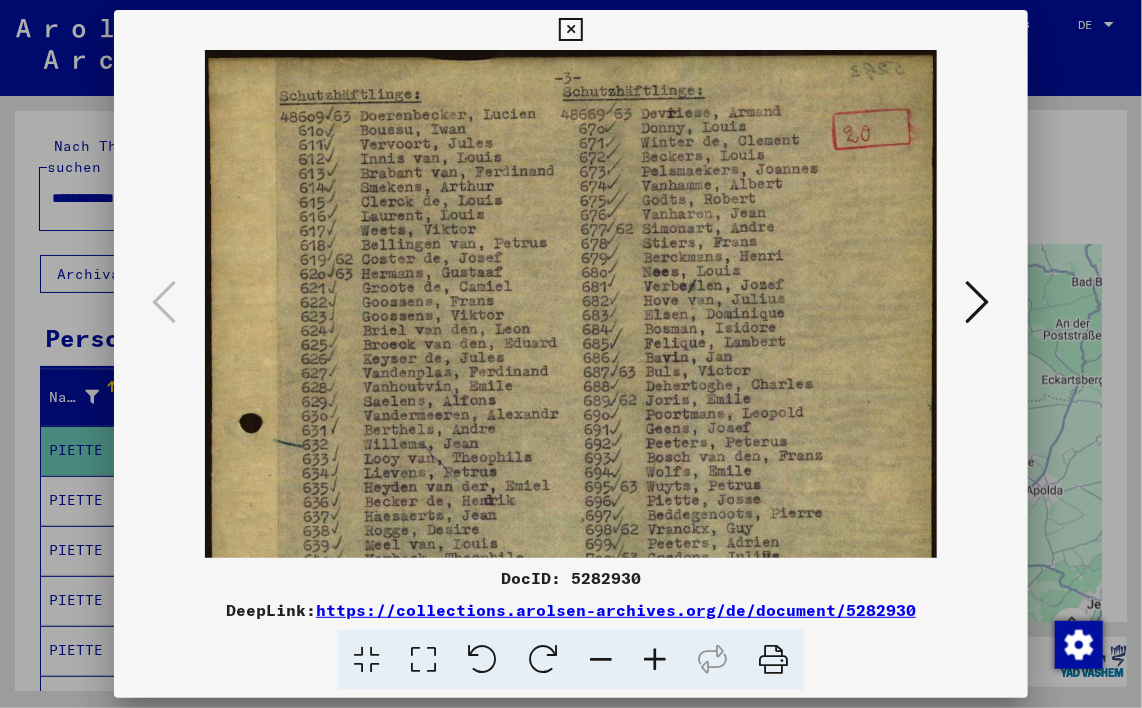 click at bounding box center [655, 660] 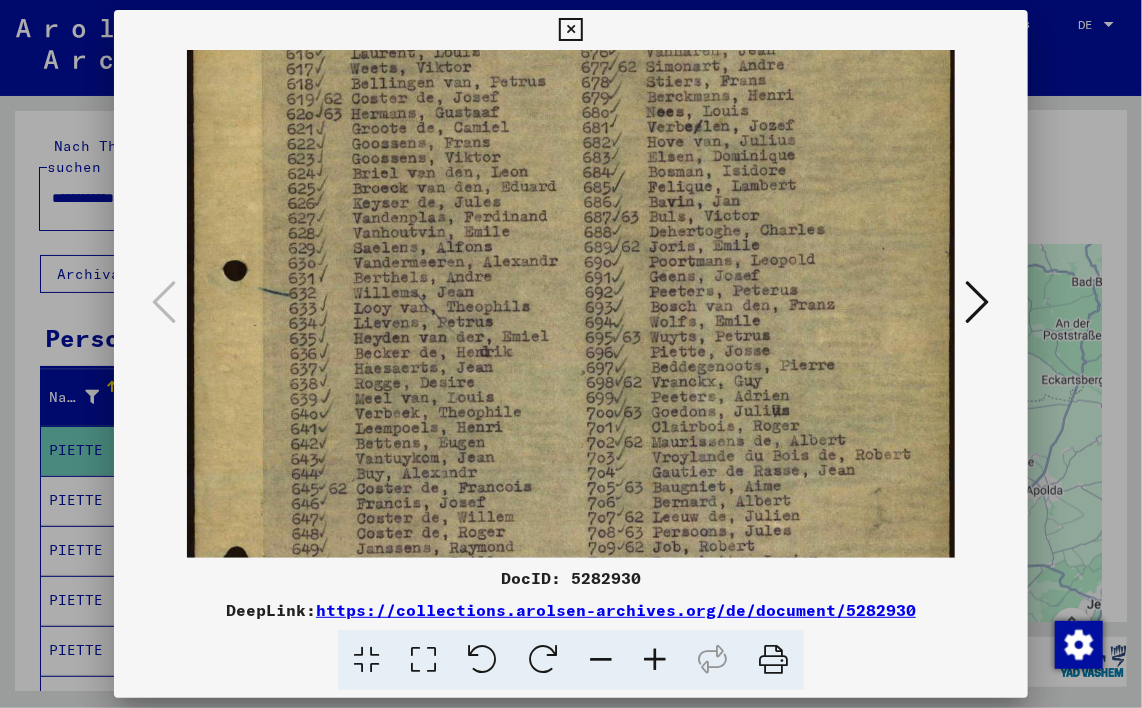 drag, startPoint x: 409, startPoint y: 423, endPoint x: 432, endPoint y: 259, distance: 165.60495 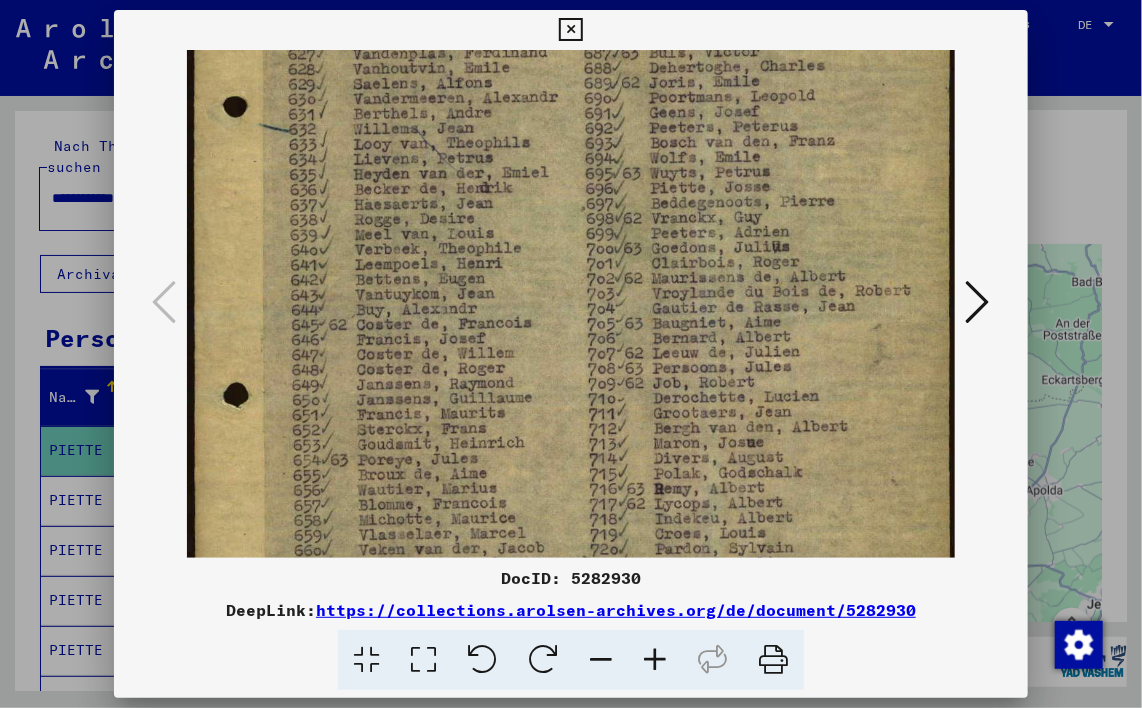 drag, startPoint x: 473, startPoint y: 444, endPoint x: 472, endPoint y: 288, distance: 156.0032 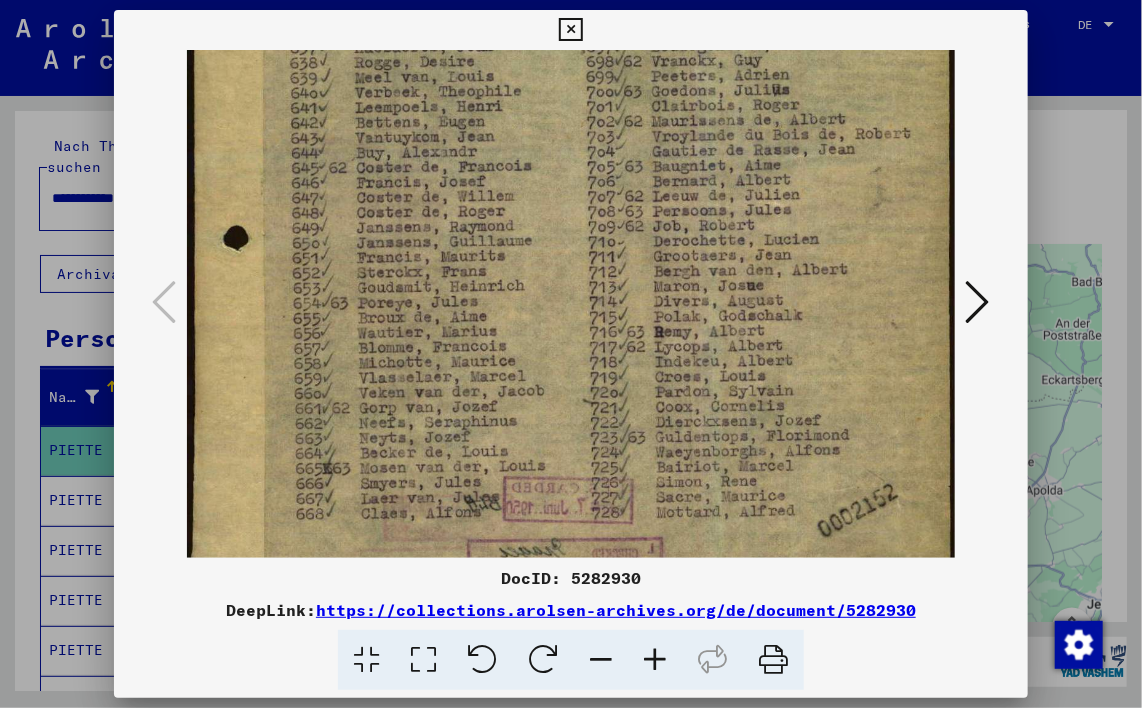 scroll, scrollTop: 500, scrollLeft: 0, axis: vertical 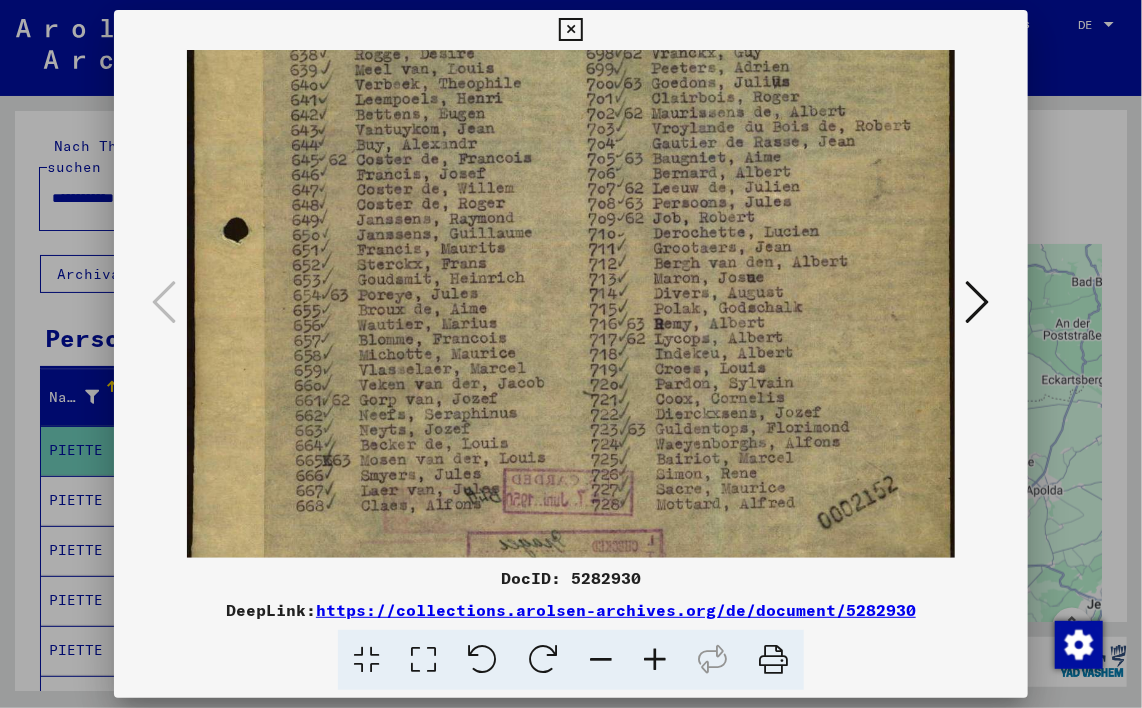 drag, startPoint x: 458, startPoint y: 417, endPoint x: 462, endPoint y: 268, distance: 149.05368 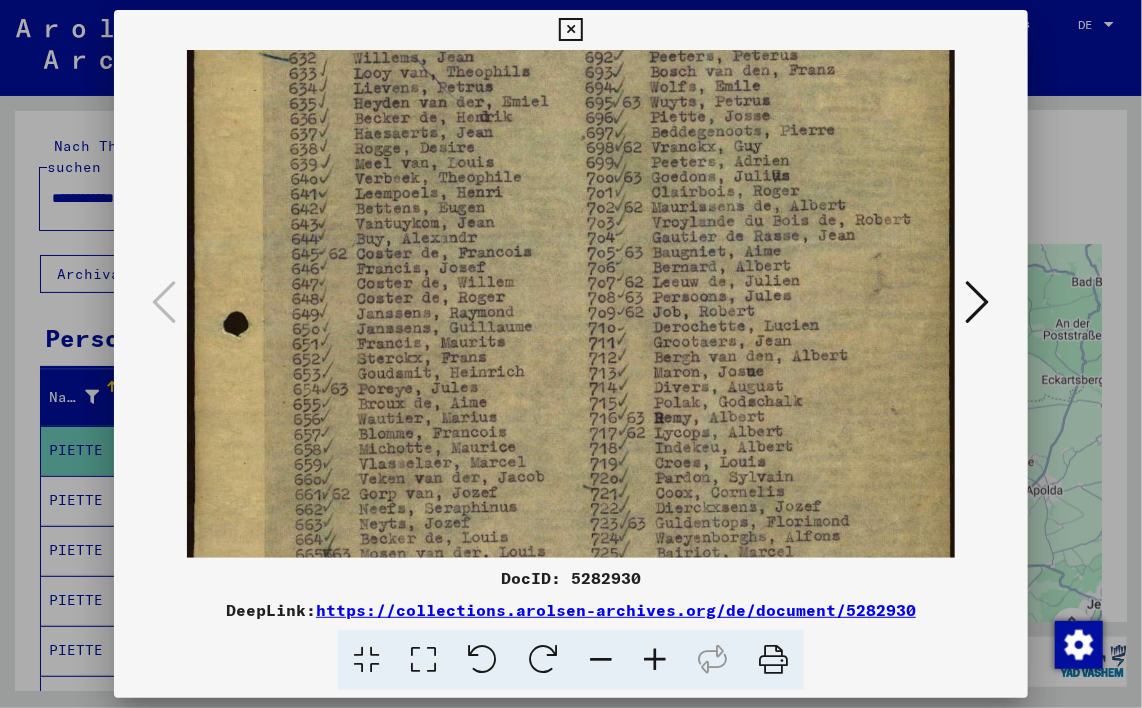 drag, startPoint x: 446, startPoint y: 231, endPoint x: 450, endPoint y: 288, distance: 57.14018 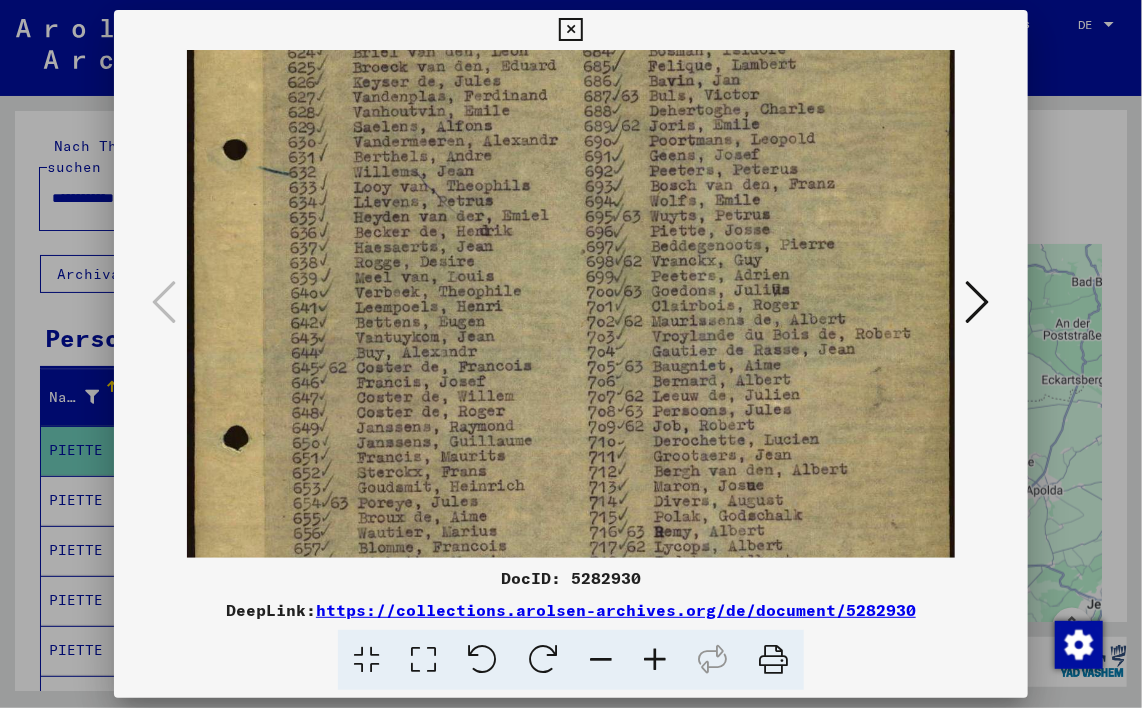 drag, startPoint x: 448, startPoint y: 184, endPoint x: 449, endPoint y: 309, distance: 125.004 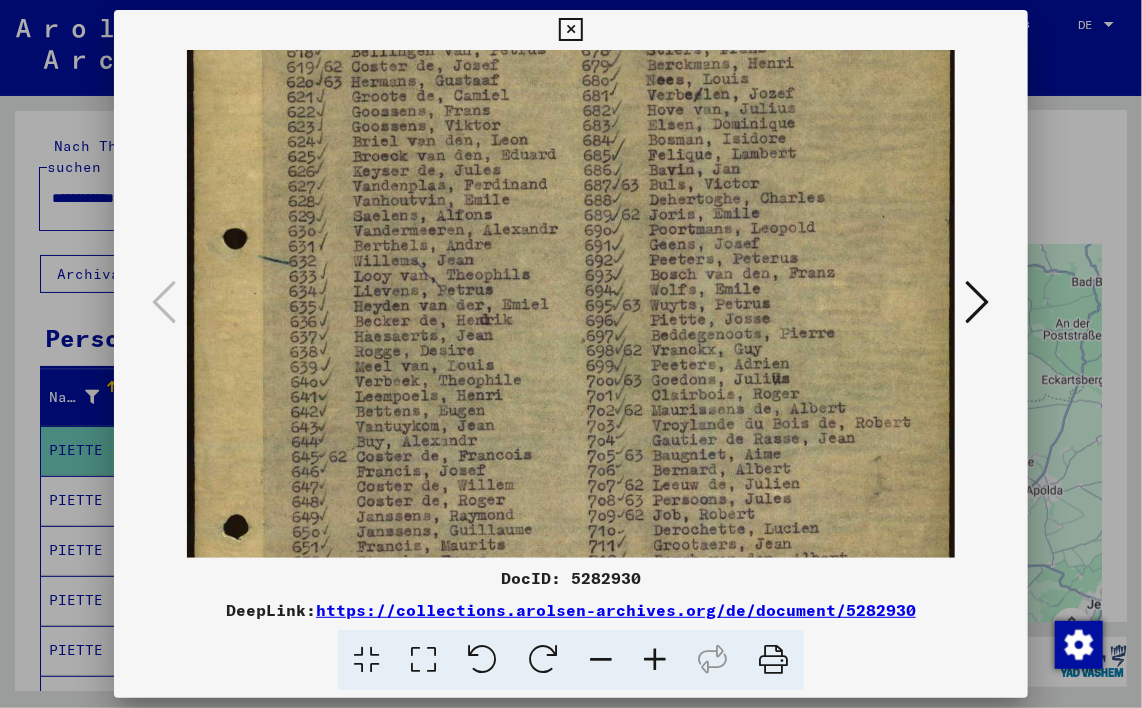 drag, startPoint x: 424, startPoint y: 198, endPoint x: 413, endPoint y: 298, distance: 100.60318 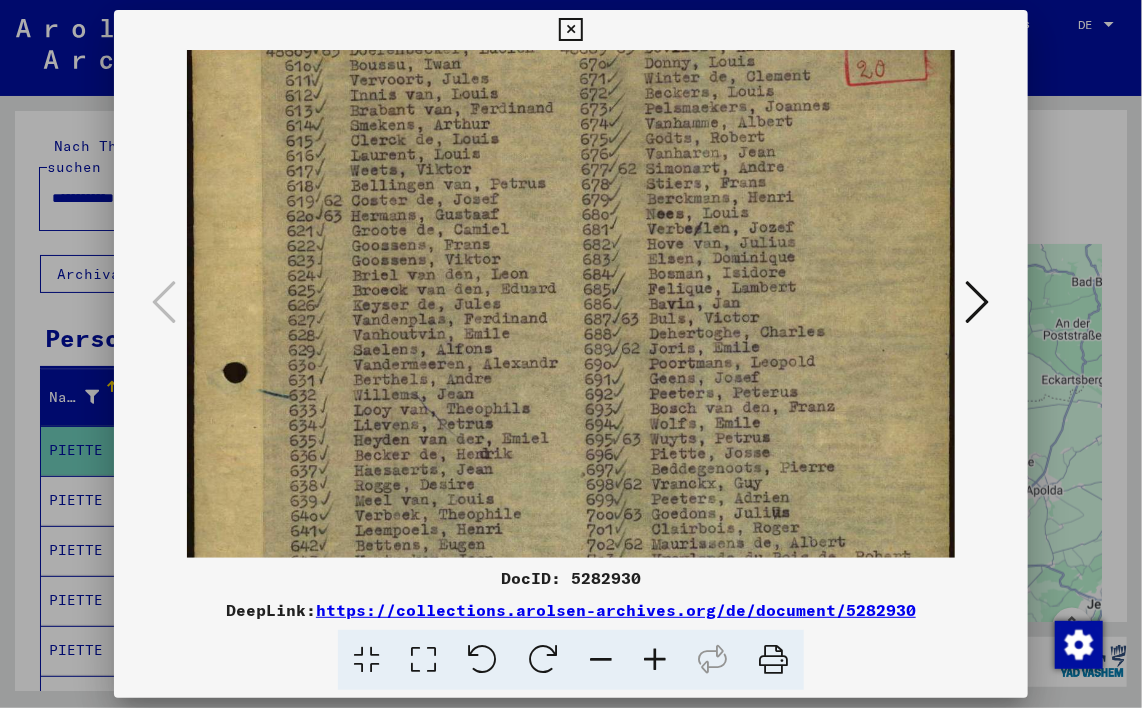 drag, startPoint x: 388, startPoint y: 186, endPoint x: 397, endPoint y: 320, distance: 134.3019 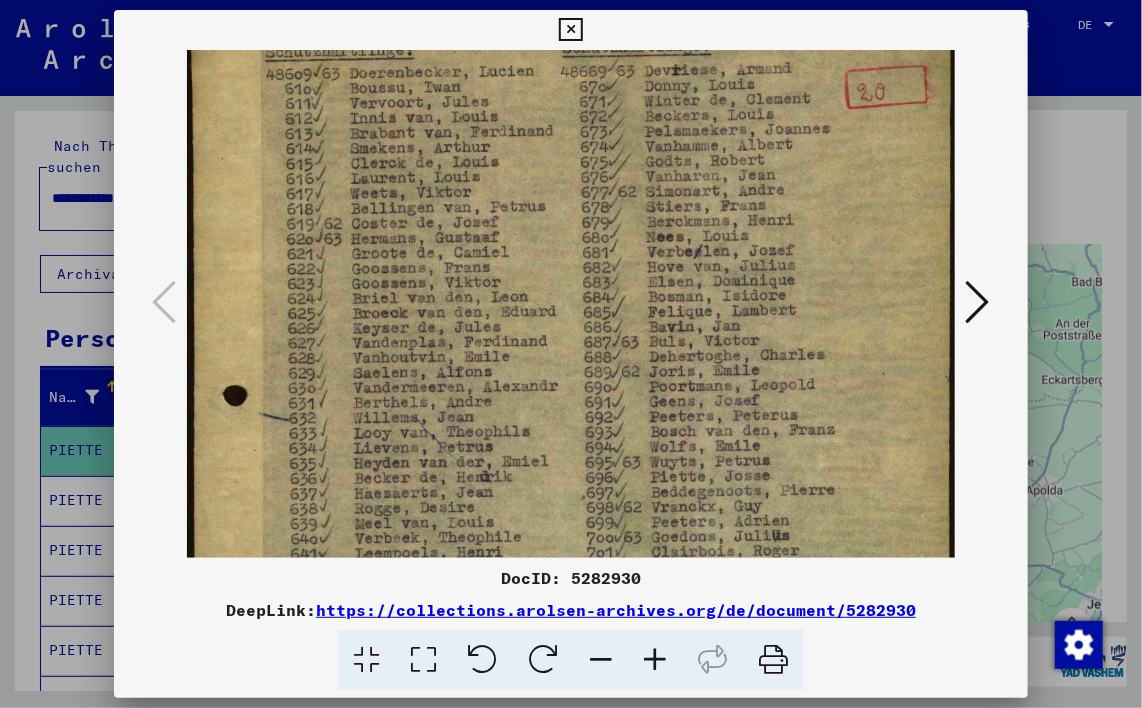 scroll, scrollTop: 0, scrollLeft: 0, axis: both 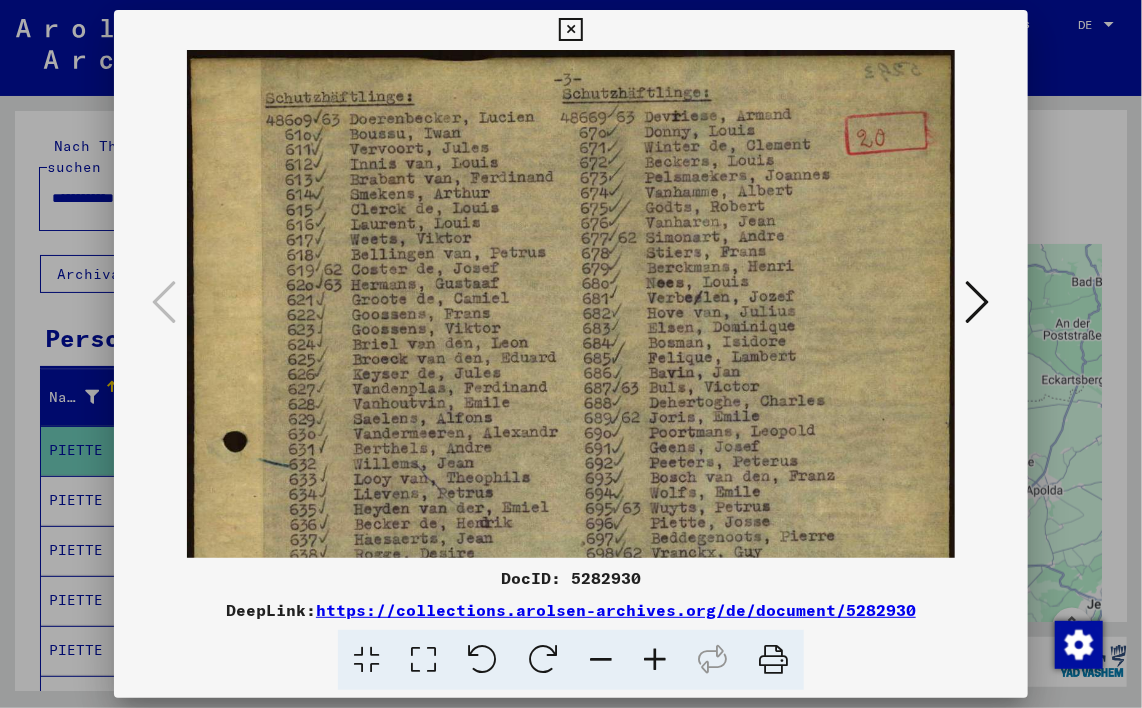 drag, startPoint x: 396, startPoint y: 176, endPoint x: 402, endPoint y: 325, distance: 149.12076 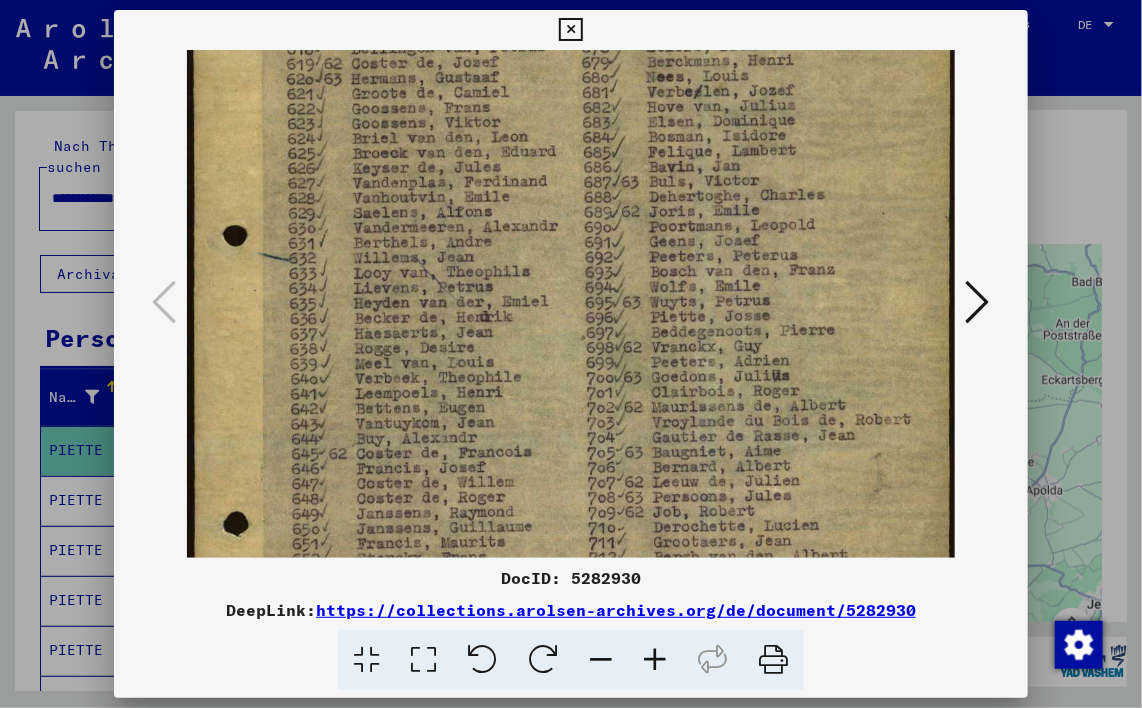 scroll, scrollTop: 208, scrollLeft: 0, axis: vertical 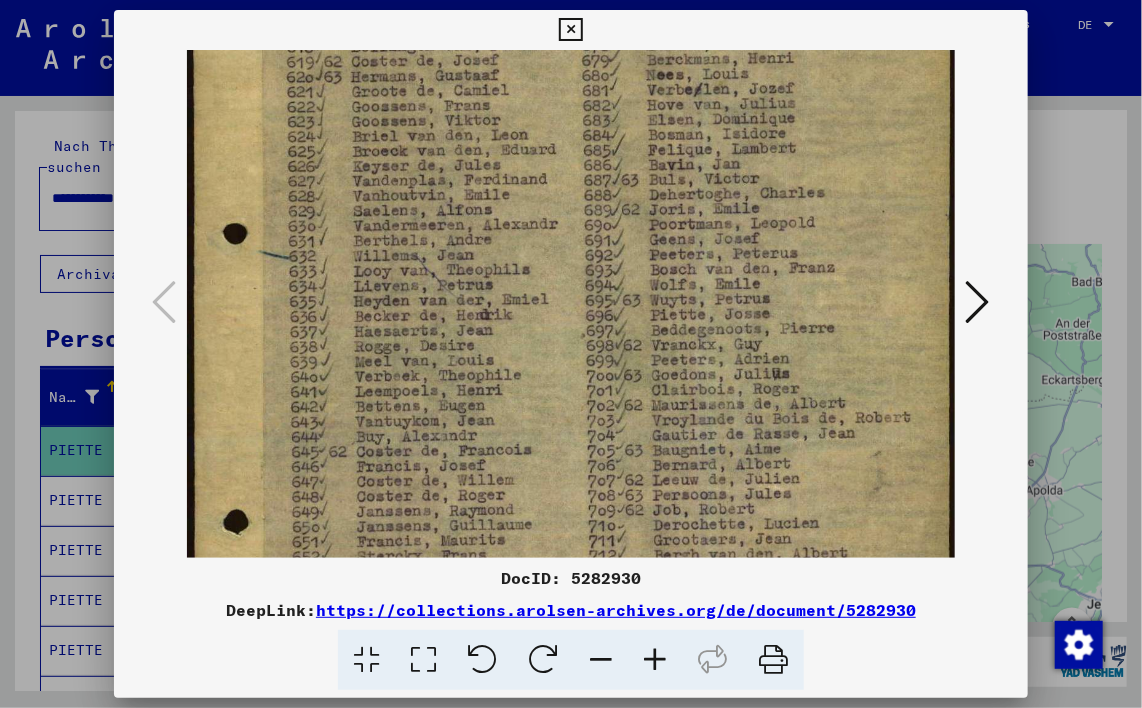 drag, startPoint x: 375, startPoint y: 379, endPoint x: 375, endPoint y: 179, distance: 200 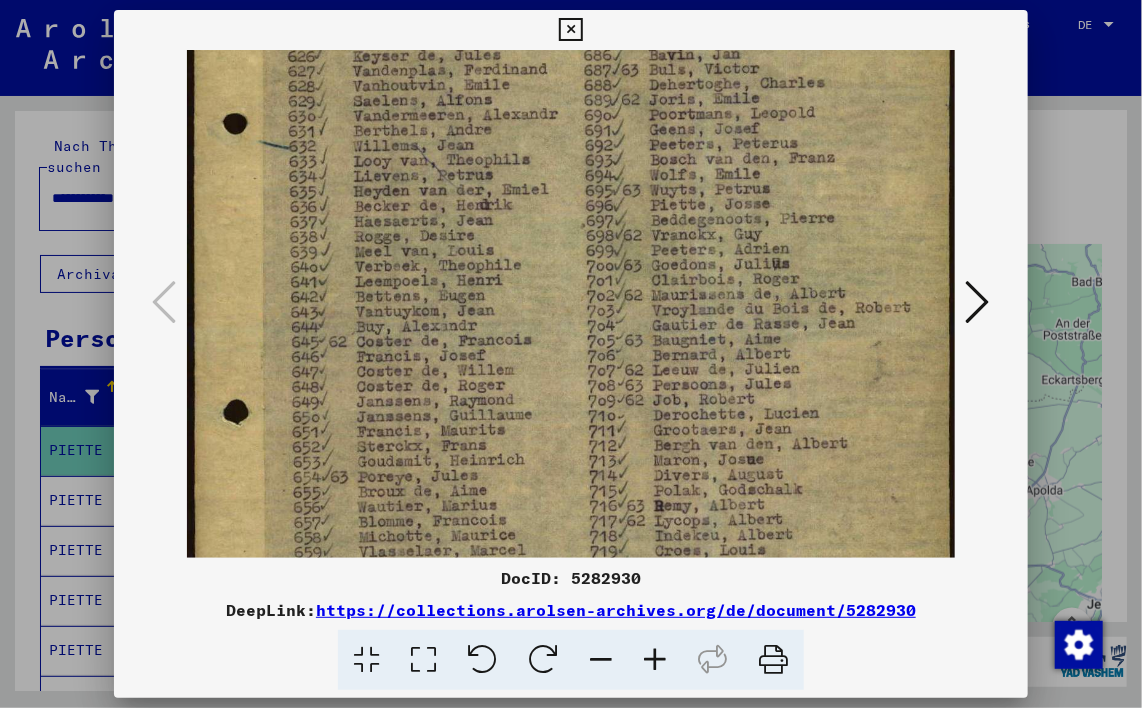 drag, startPoint x: 384, startPoint y: 379, endPoint x: 398, endPoint y: 272, distance: 107.912 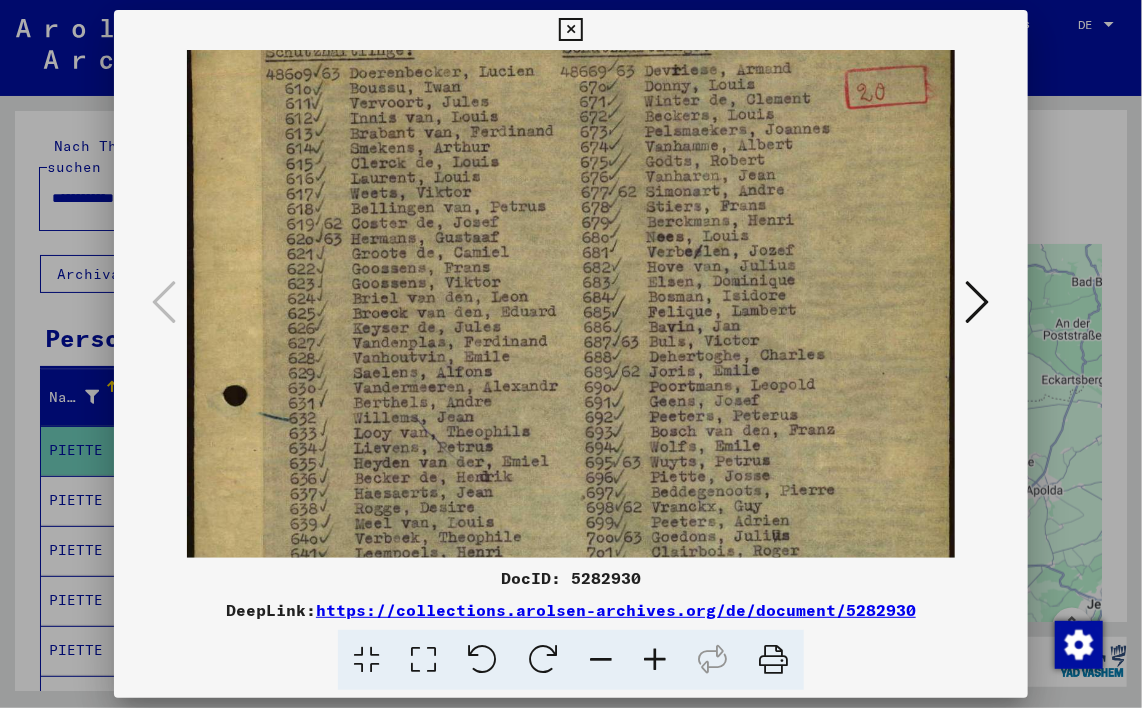 scroll, scrollTop: 42, scrollLeft: 0, axis: vertical 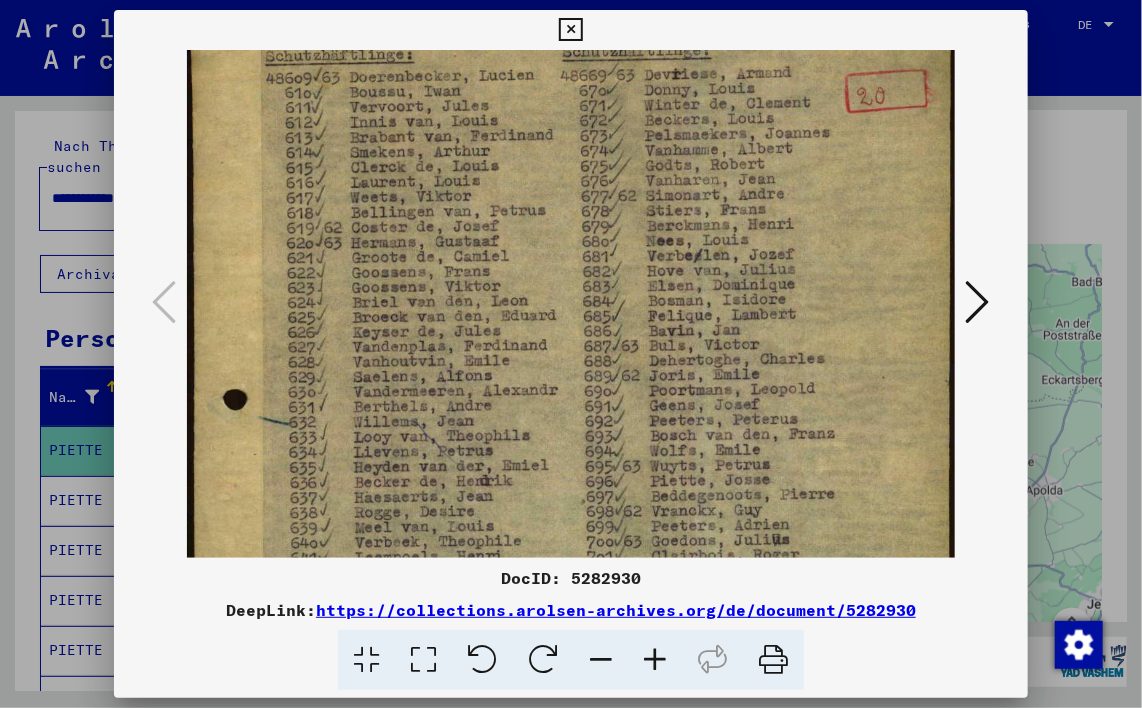 drag, startPoint x: 644, startPoint y: 274, endPoint x: 644, endPoint y: 505, distance: 231 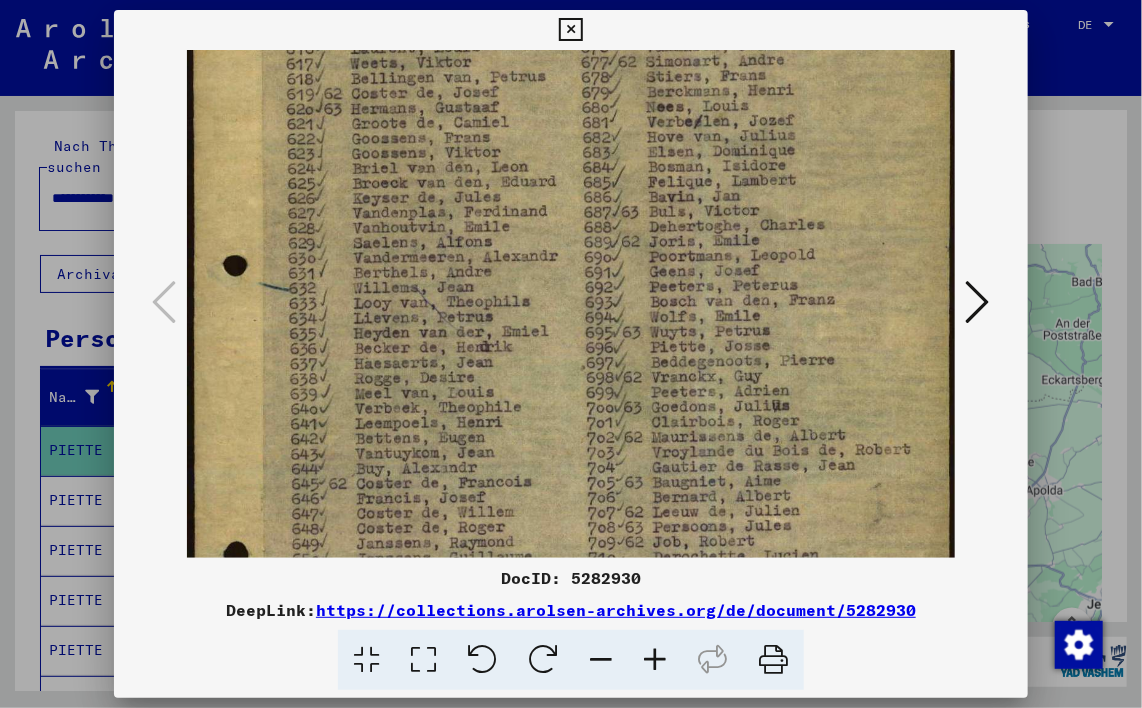 drag, startPoint x: 688, startPoint y: 338, endPoint x: 680, endPoint y: 193, distance: 145.22052 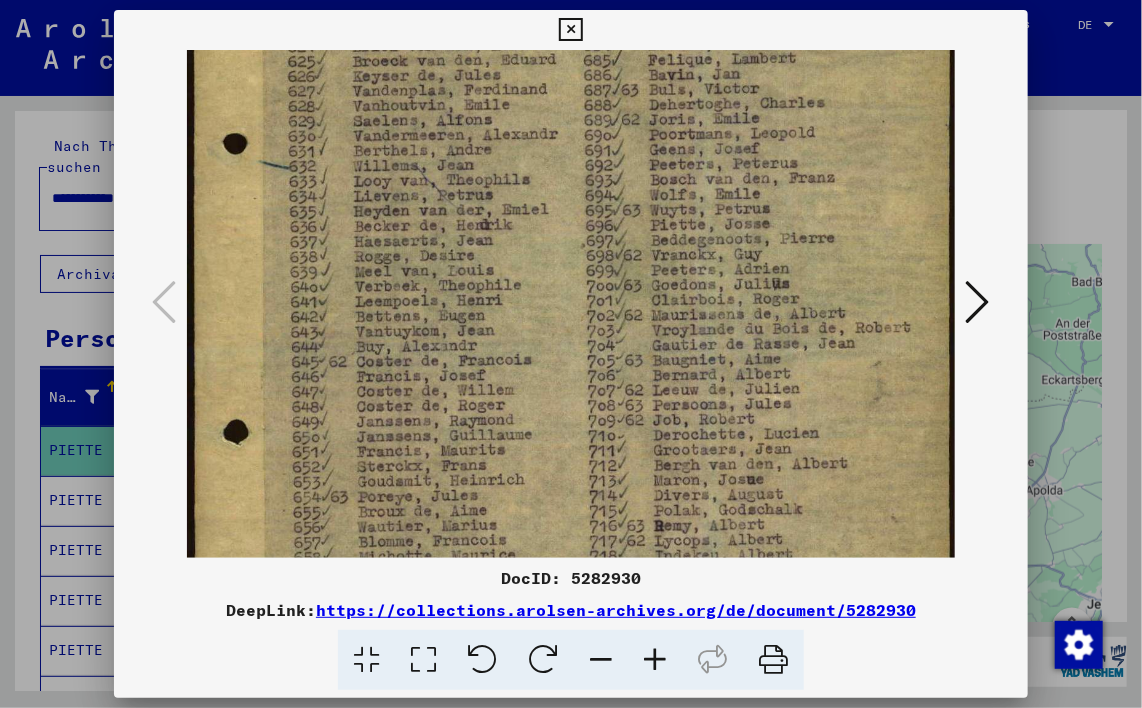 scroll, scrollTop: 300, scrollLeft: 0, axis: vertical 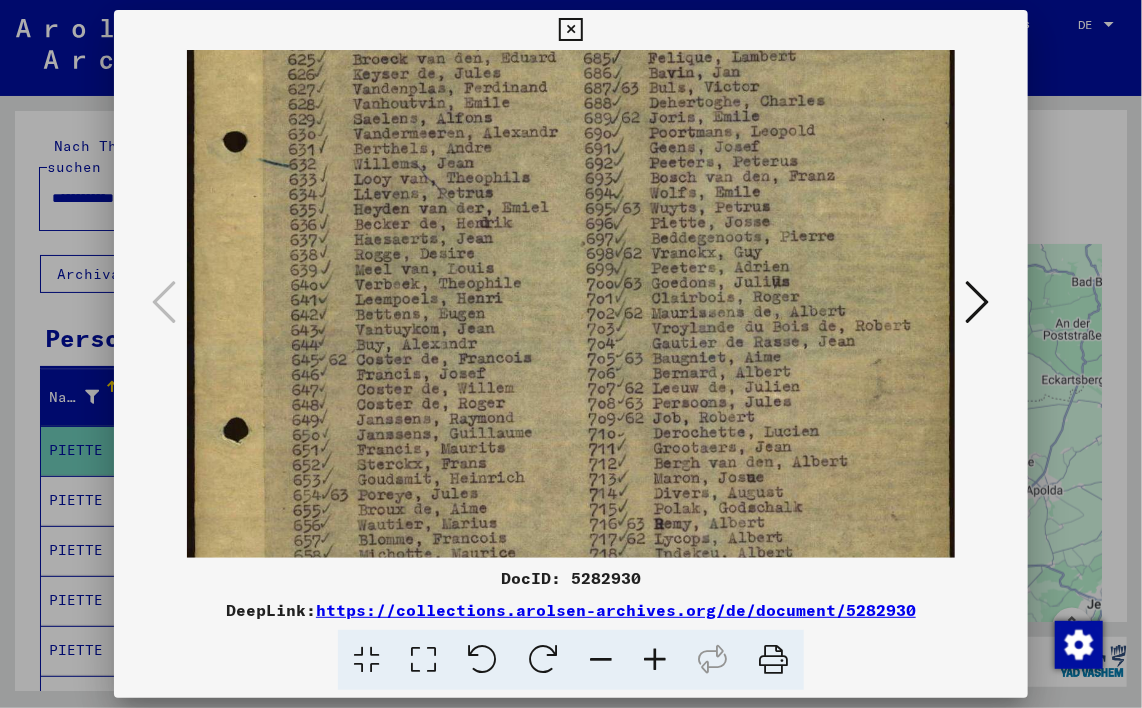 drag, startPoint x: 691, startPoint y: 346, endPoint x: 684, endPoint y: 224, distance: 122.20065 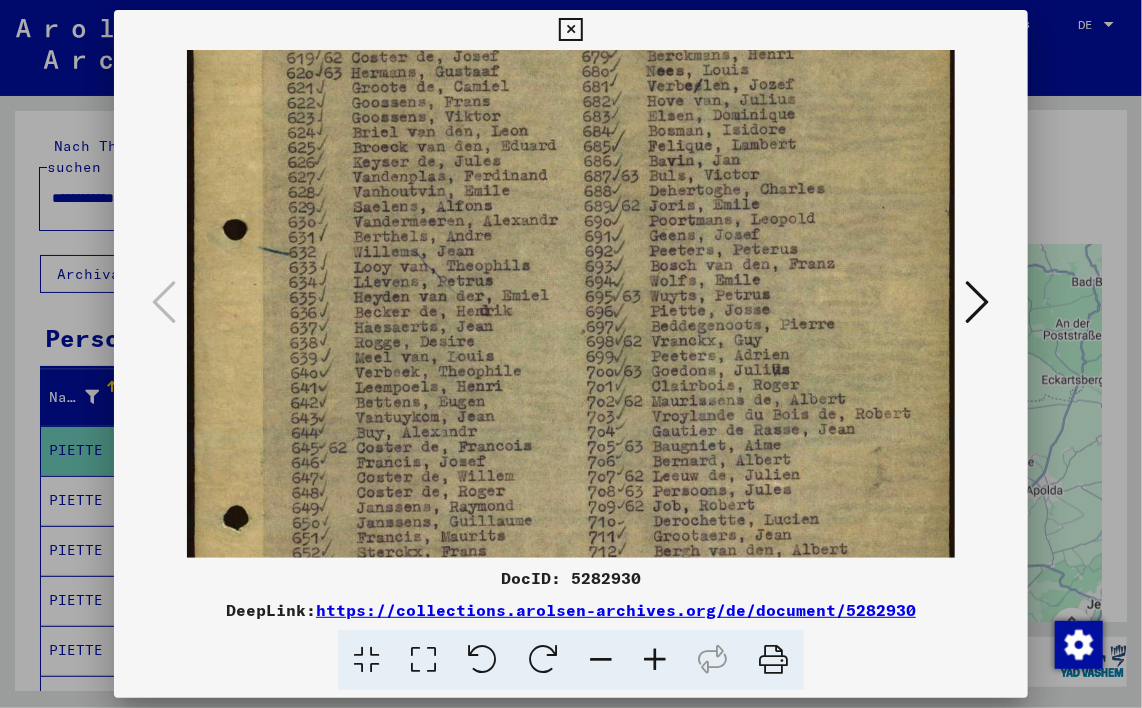scroll, scrollTop: 186, scrollLeft: 0, axis: vertical 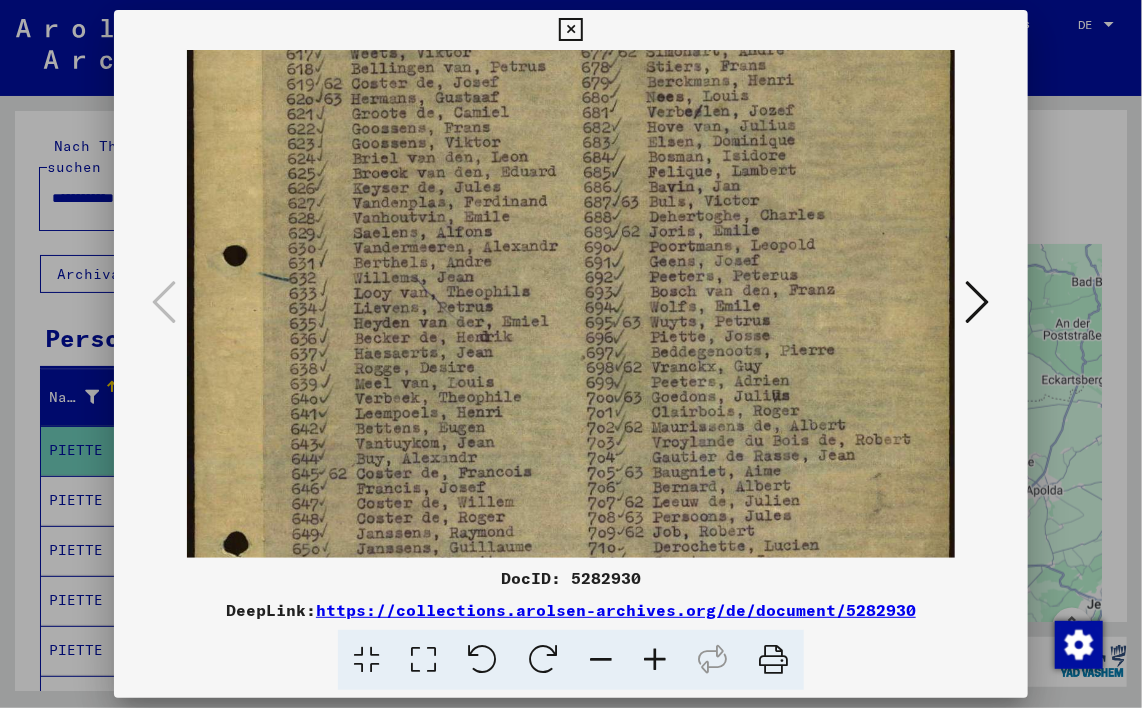 drag, startPoint x: 710, startPoint y: 171, endPoint x: 731, endPoint y: 271, distance: 102.18121 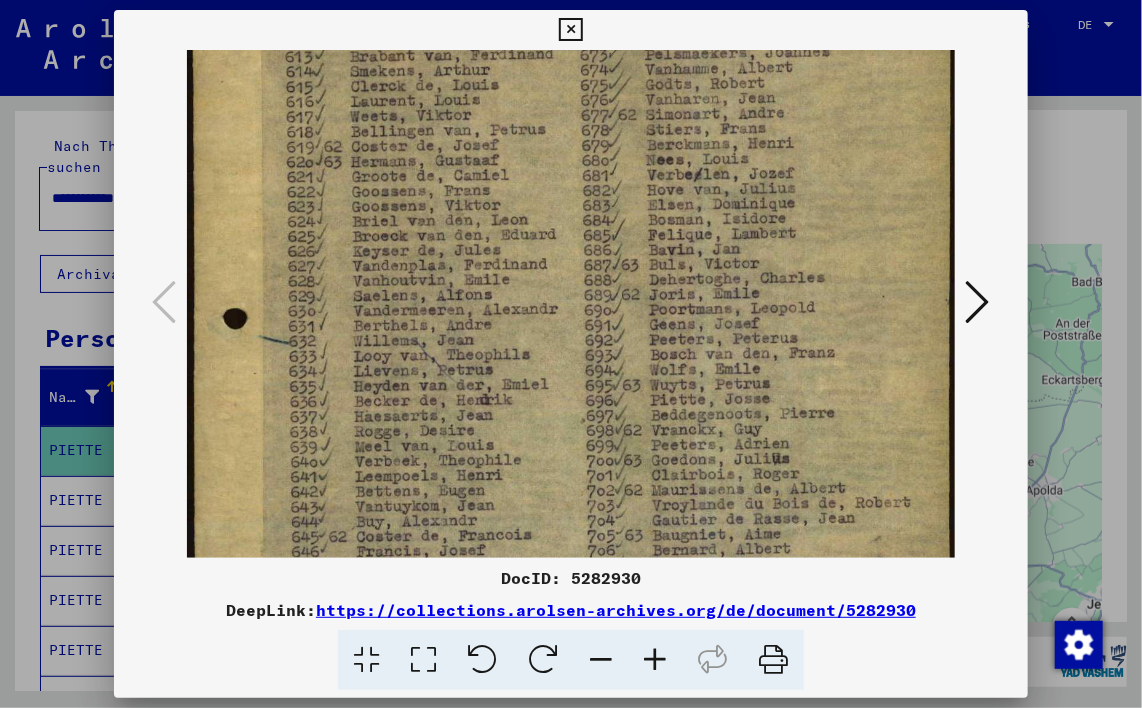 scroll, scrollTop: 121, scrollLeft: 0, axis: vertical 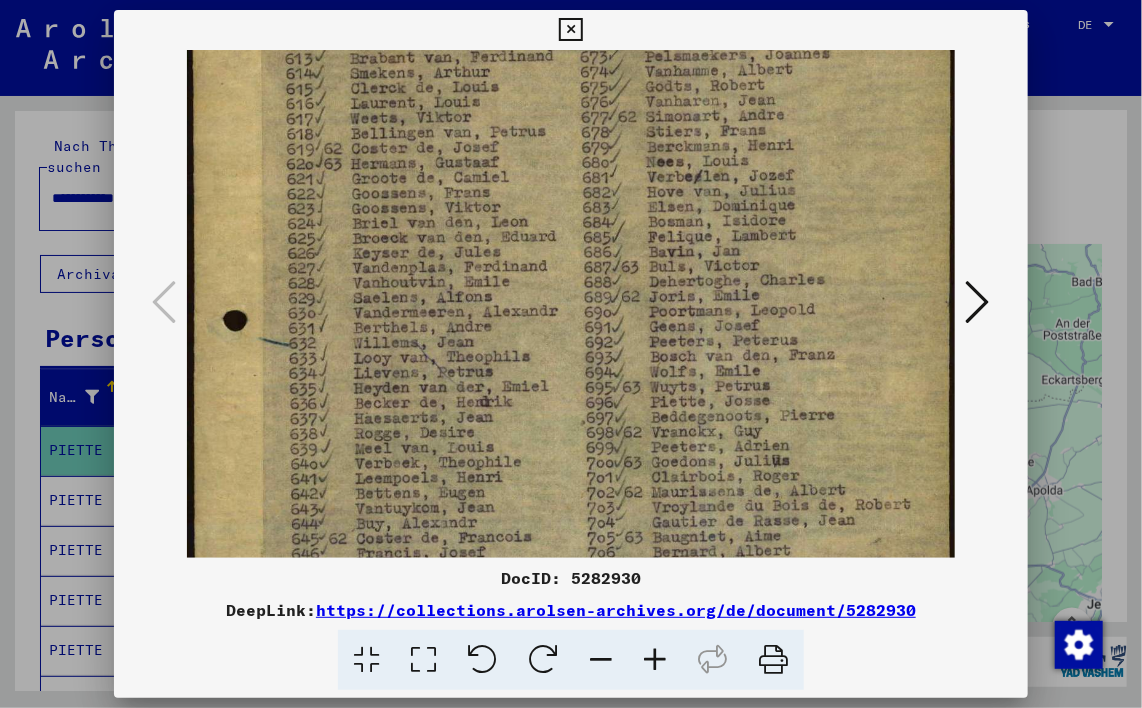 drag, startPoint x: 737, startPoint y: 192, endPoint x: 749, endPoint y: 258, distance: 67.08204 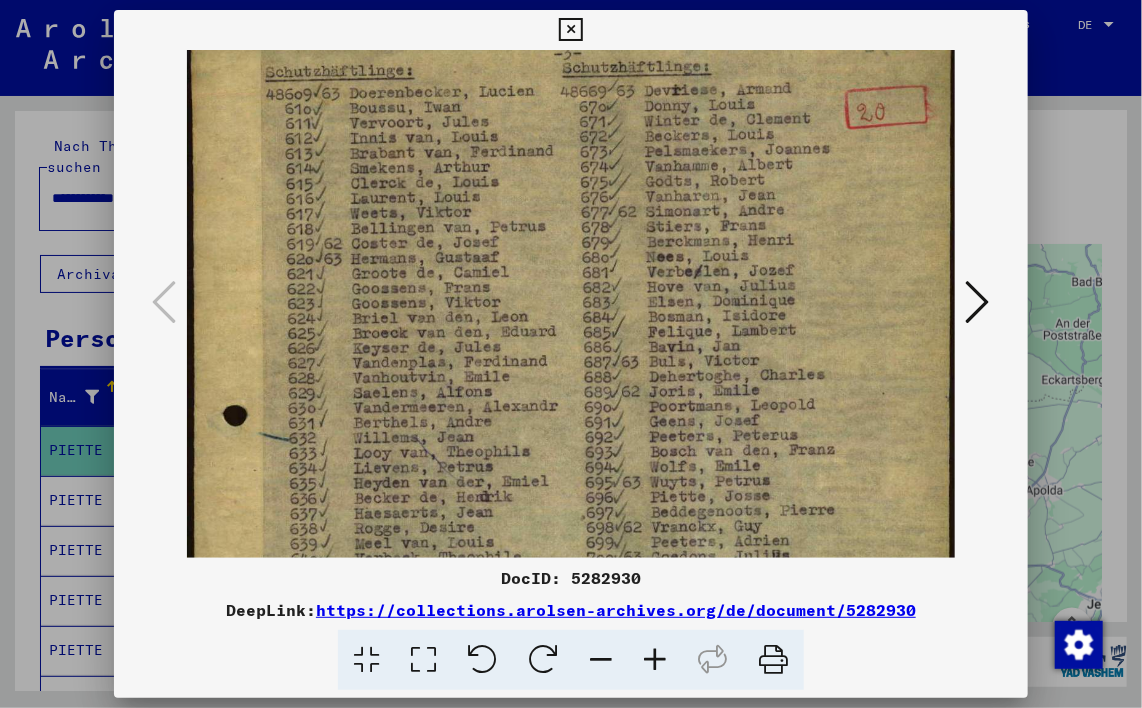 drag, startPoint x: 703, startPoint y: 248, endPoint x: 704, endPoint y: 262, distance: 14.035668 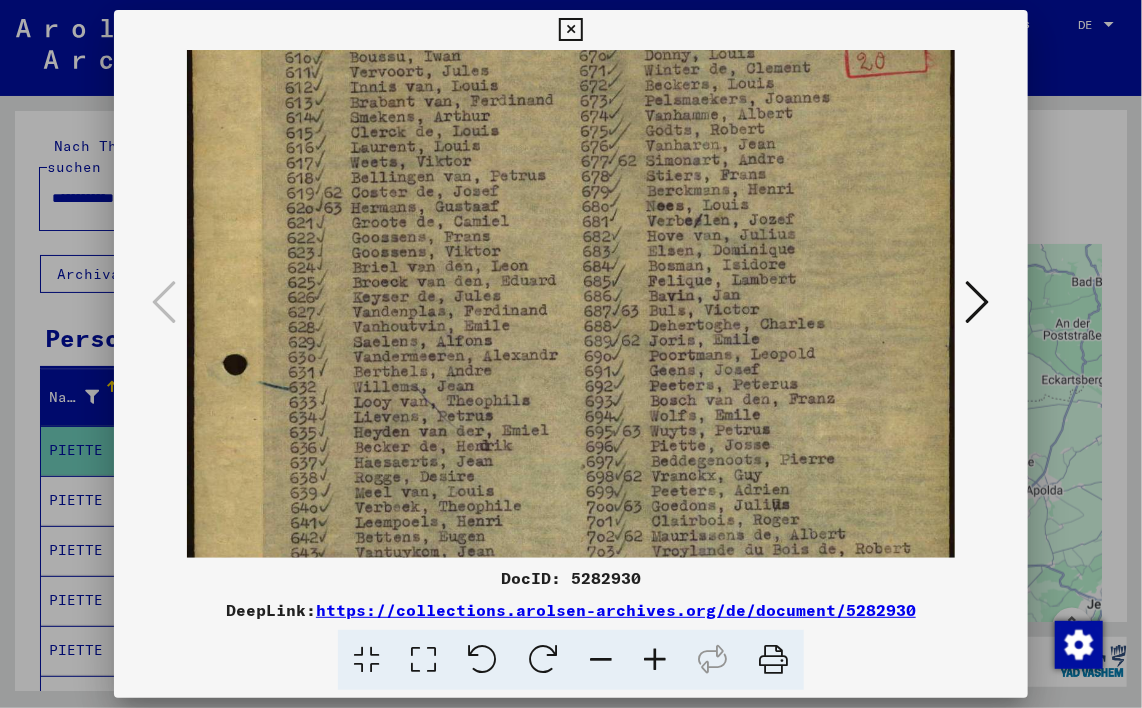 drag, startPoint x: 695, startPoint y: 340, endPoint x: 697, endPoint y: 309, distance: 31.06445 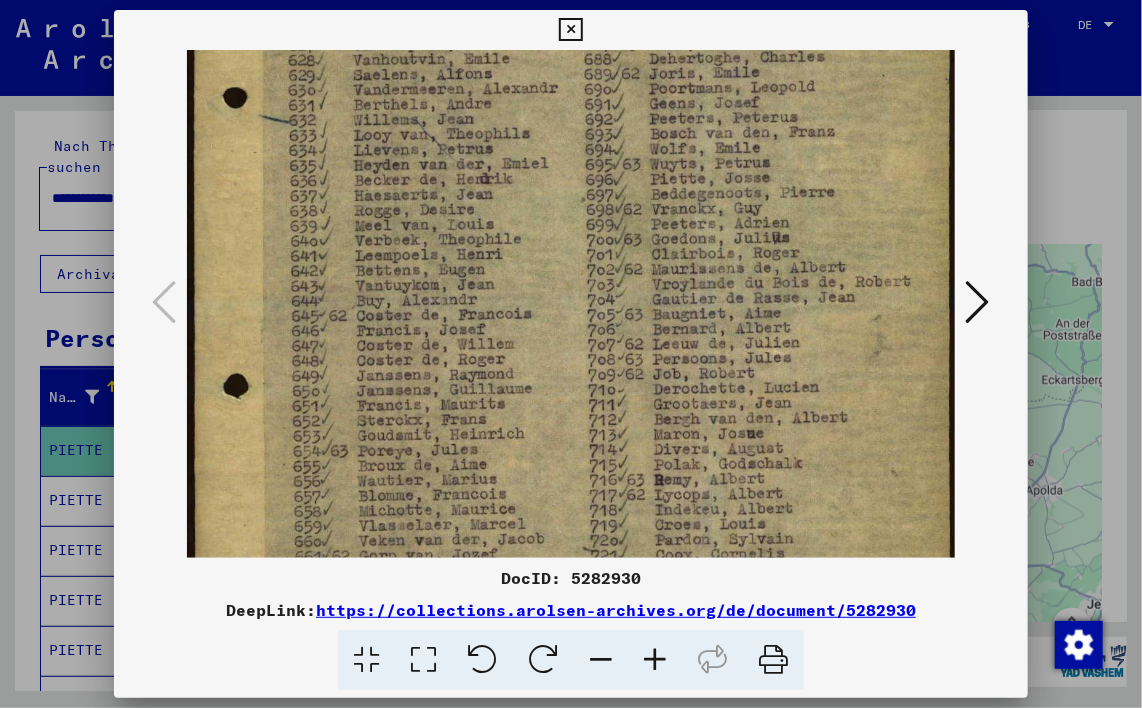 scroll, scrollTop: 347, scrollLeft: 0, axis: vertical 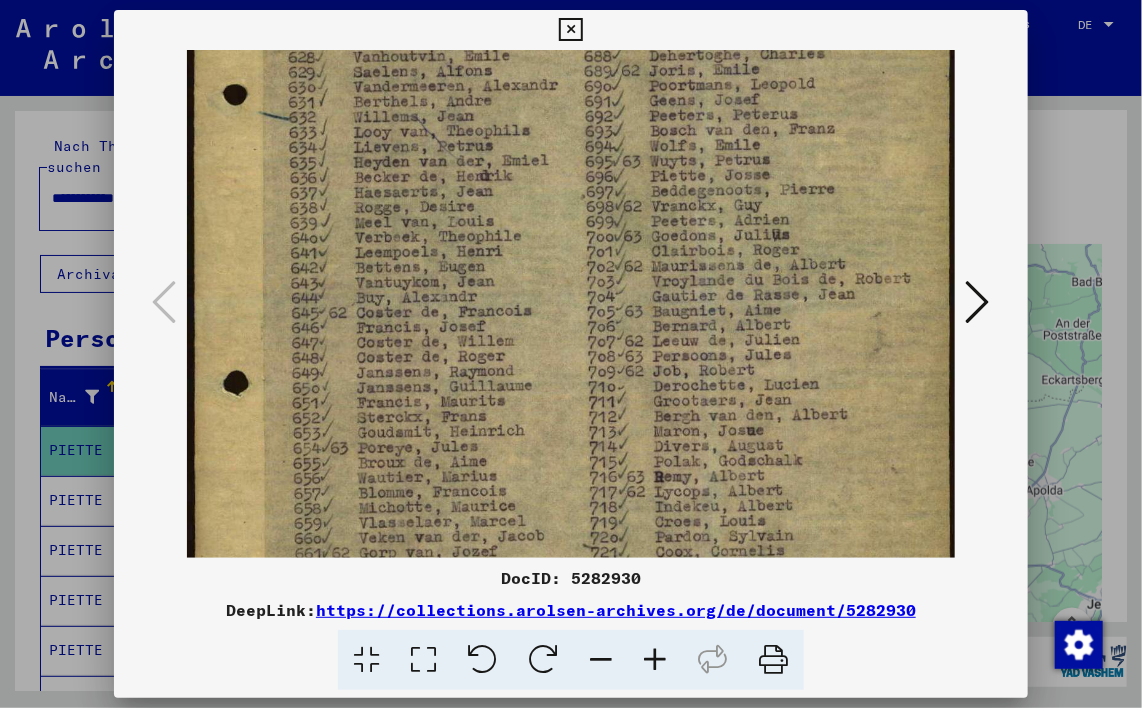 drag, startPoint x: 710, startPoint y: 364, endPoint x: 717, endPoint y: 108, distance: 256.09567 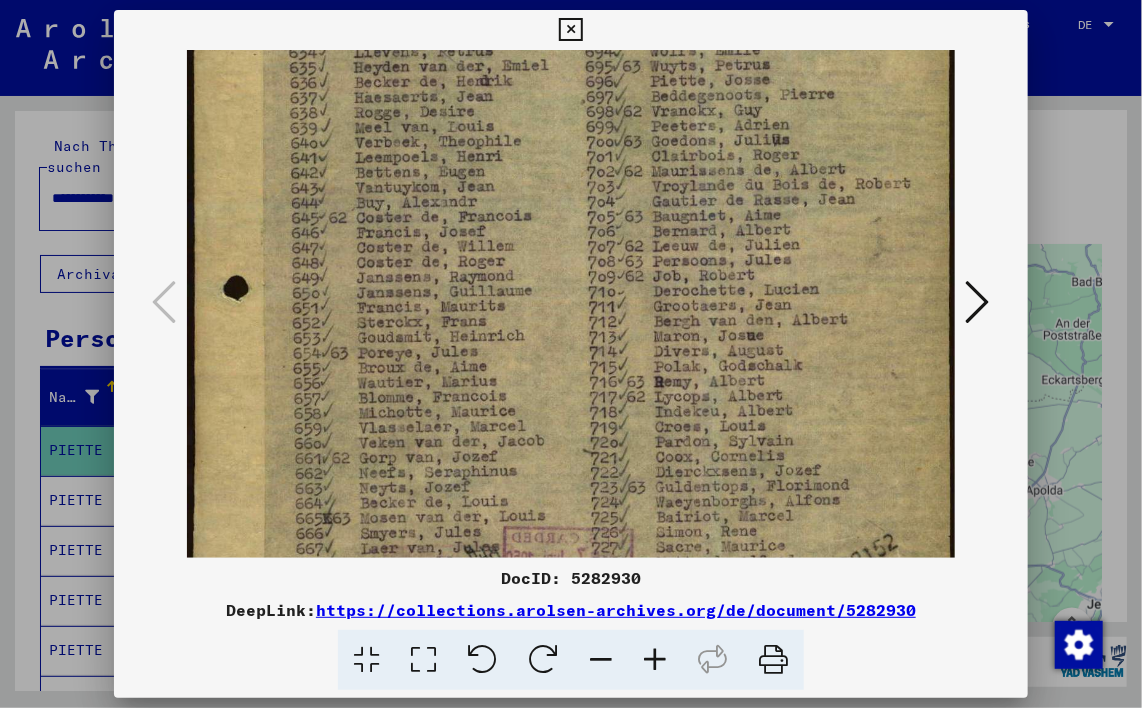 scroll, scrollTop: 445, scrollLeft: 0, axis: vertical 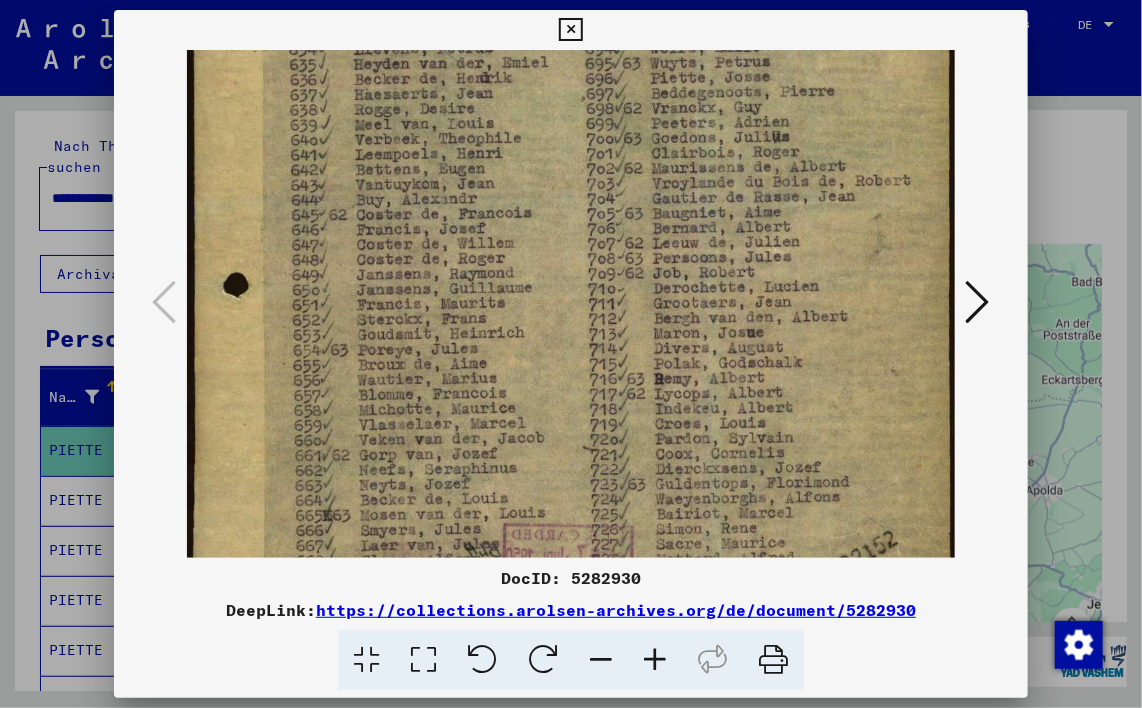 drag, startPoint x: 566, startPoint y: 364, endPoint x: 592, endPoint y: 269, distance: 98.49365 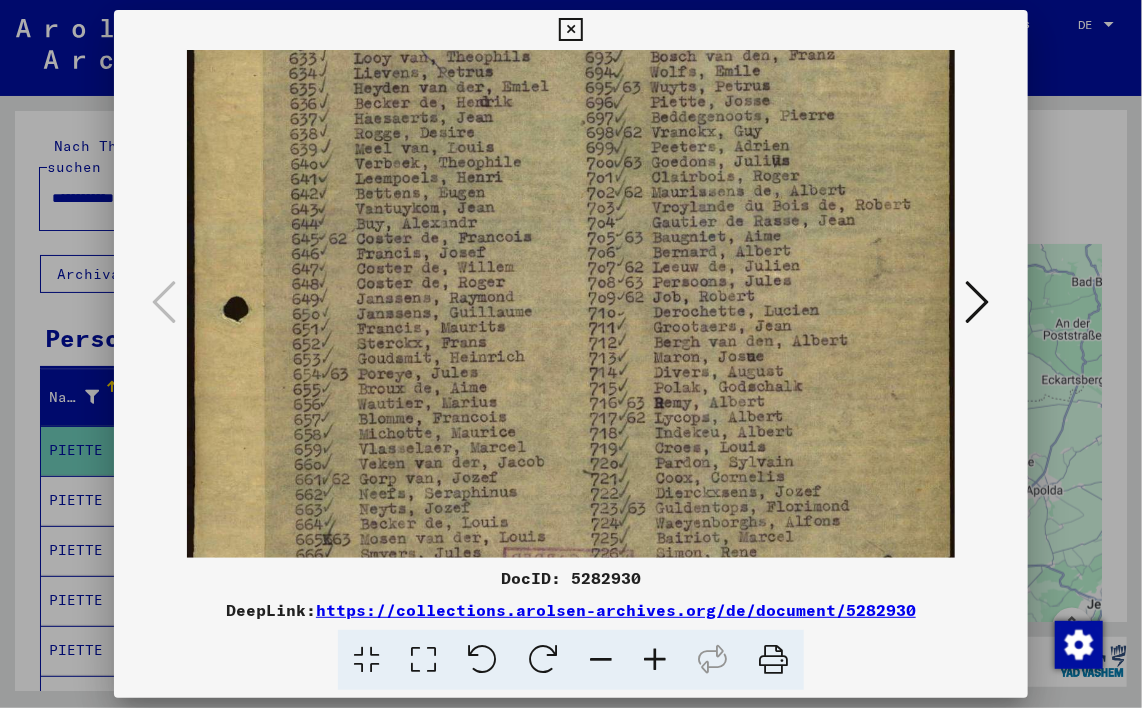 scroll, scrollTop: 402, scrollLeft: 0, axis: vertical 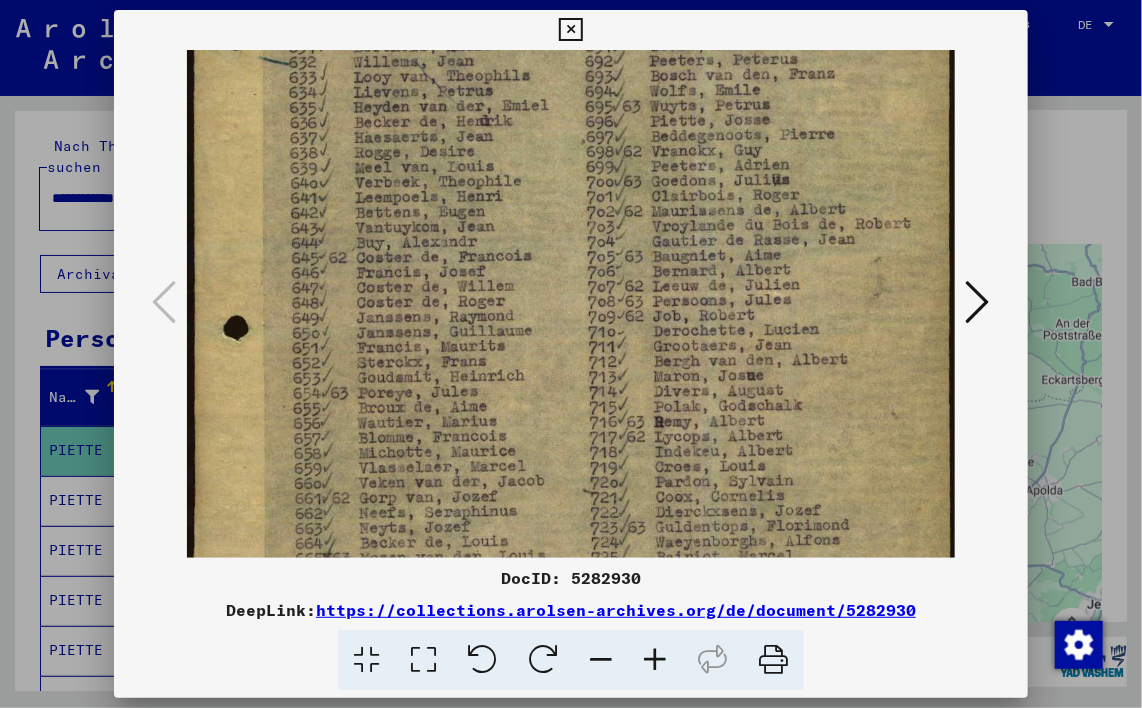 drag, startPoint x: 486, startPoint y: 268, endPoint x: 491, endPoint y: 315, distance: 47.26521 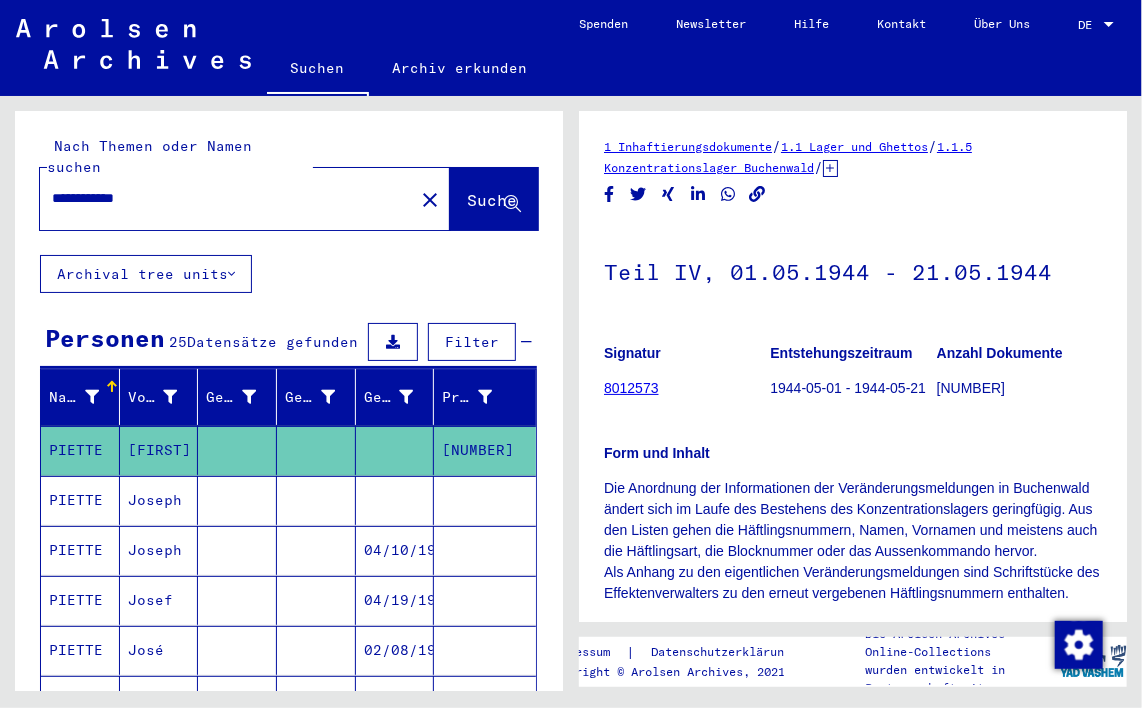 scroll, scrollTop: 0, scrollLeft: 0, axis: both 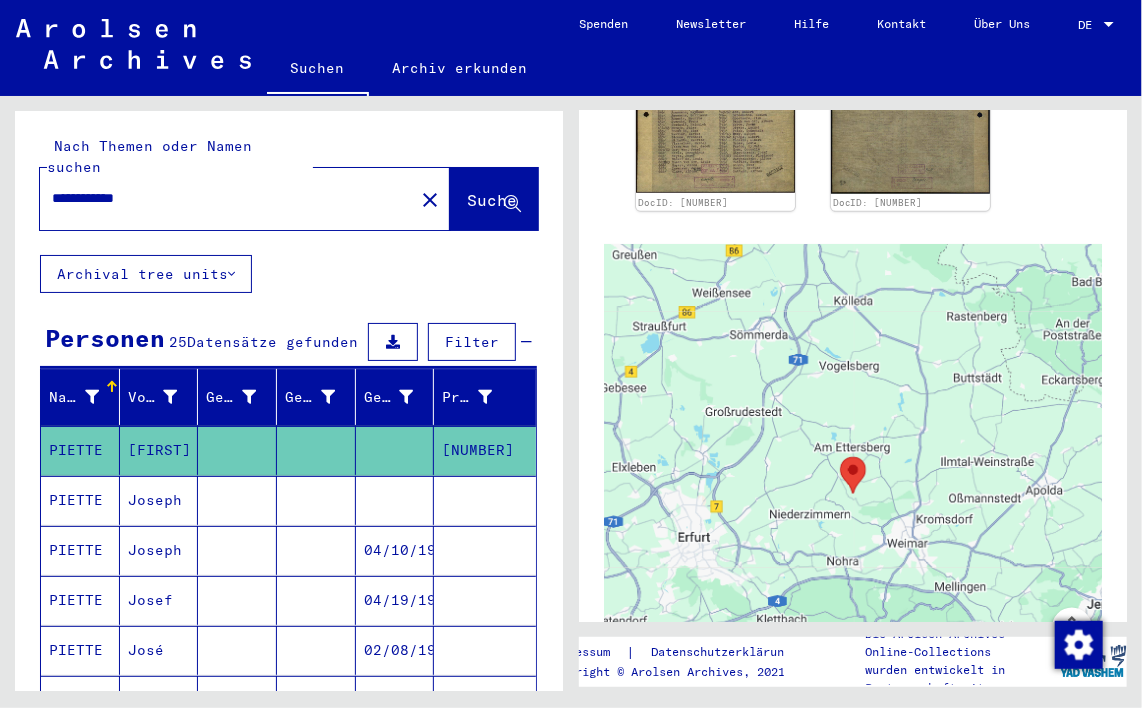 click on "**********" at bounding box center [227, 198] 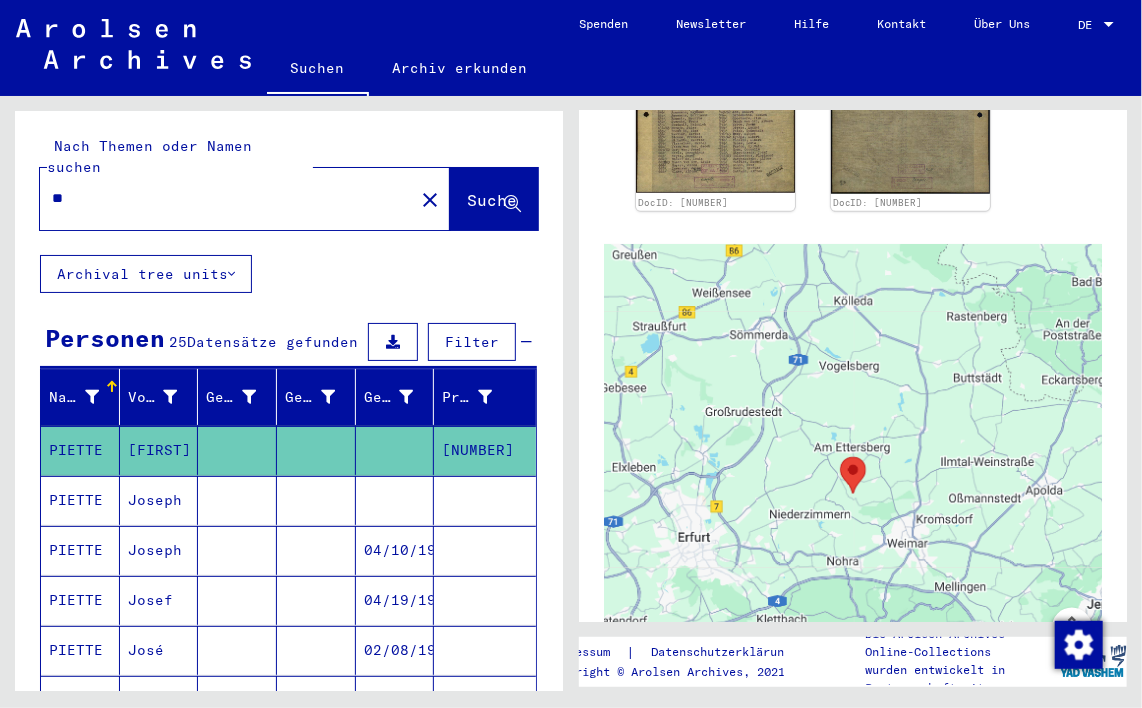 type on "*" 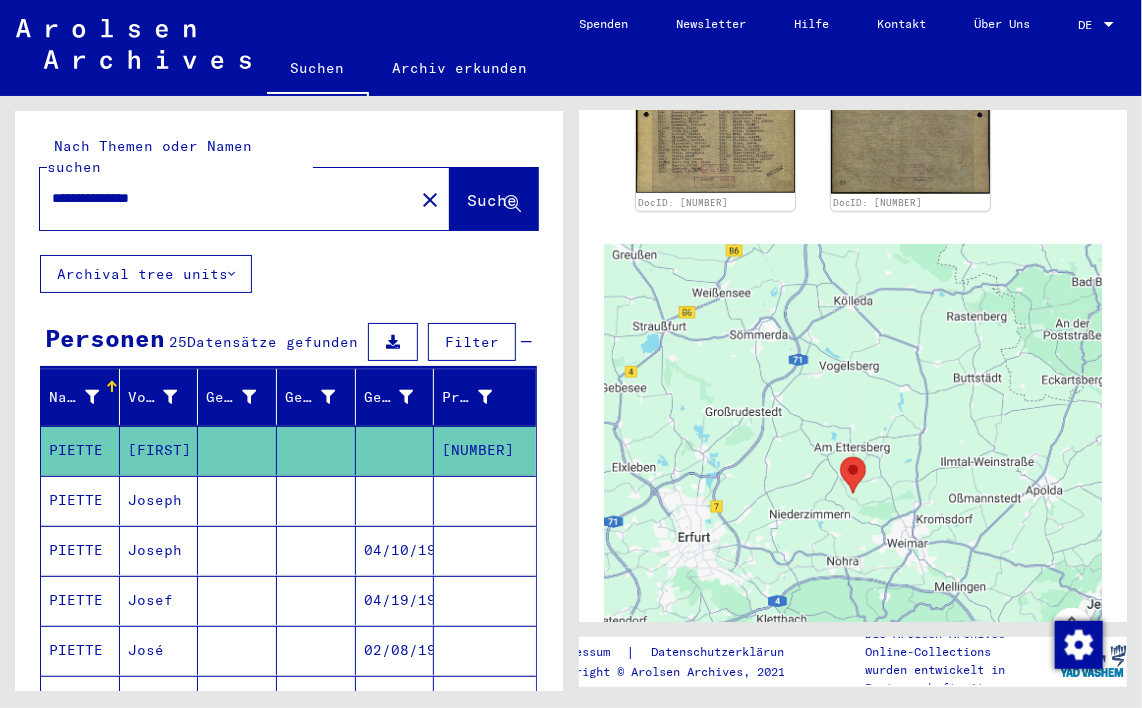 type on "**********" 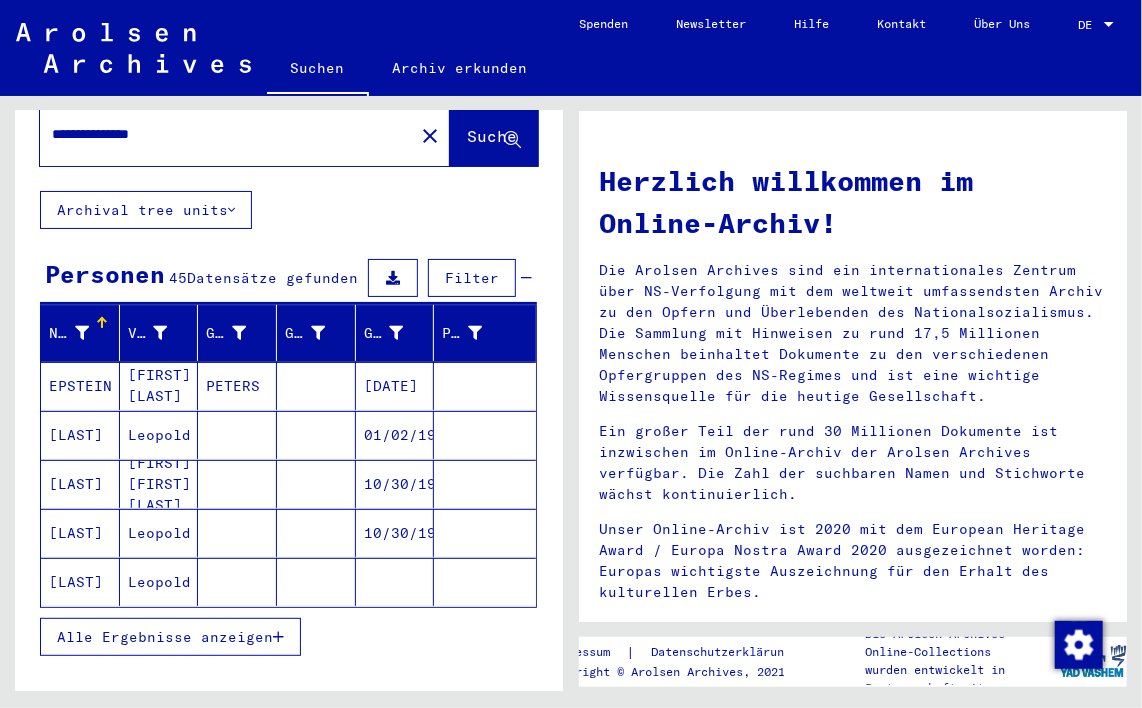 scroll, scrollTop: 100, scrollLeft: 0, axis: vertical 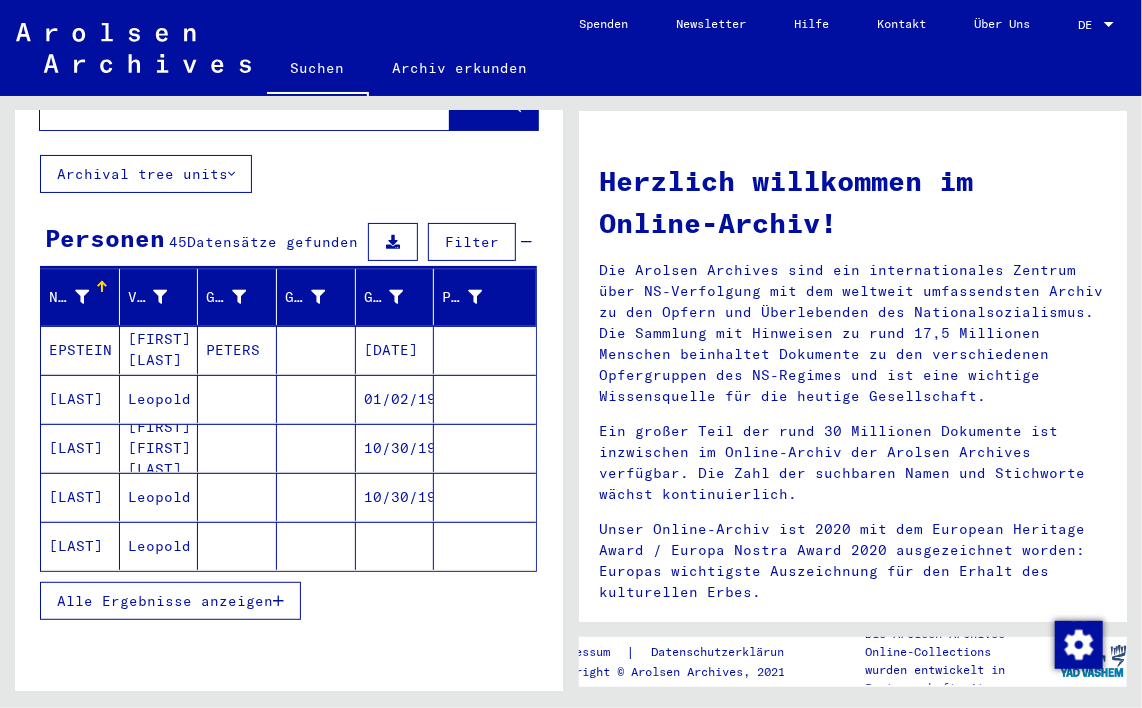 click on "Leopold" at bounding box center [159, 546] 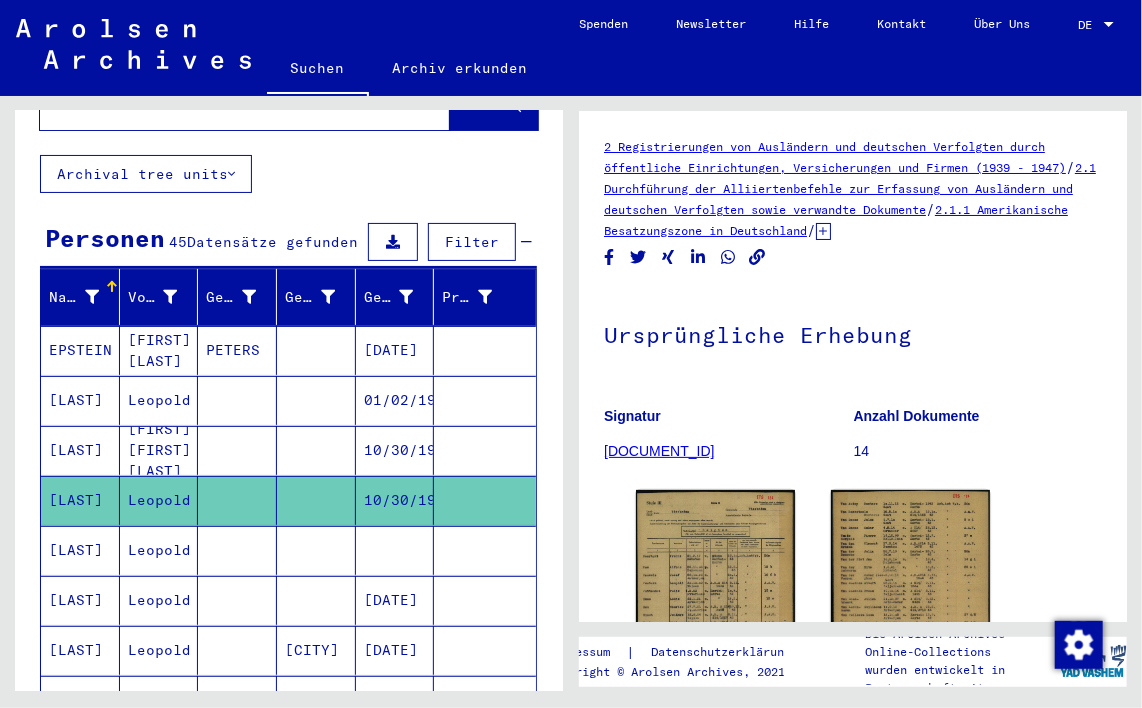 scroll, scrollTop: 0, scrollLeft: 0, axis: both 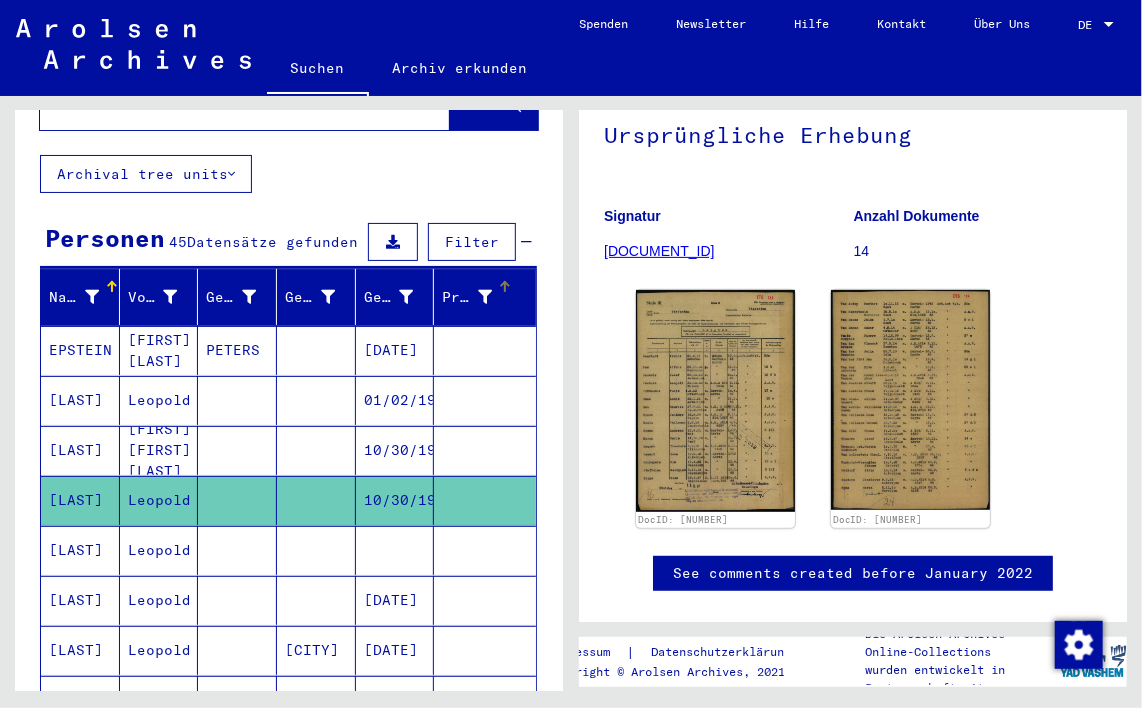 drag, startPoint x: 421, startPoint y: 282, endPoint x: 437, endPoint y: 284, distance: 16.124516 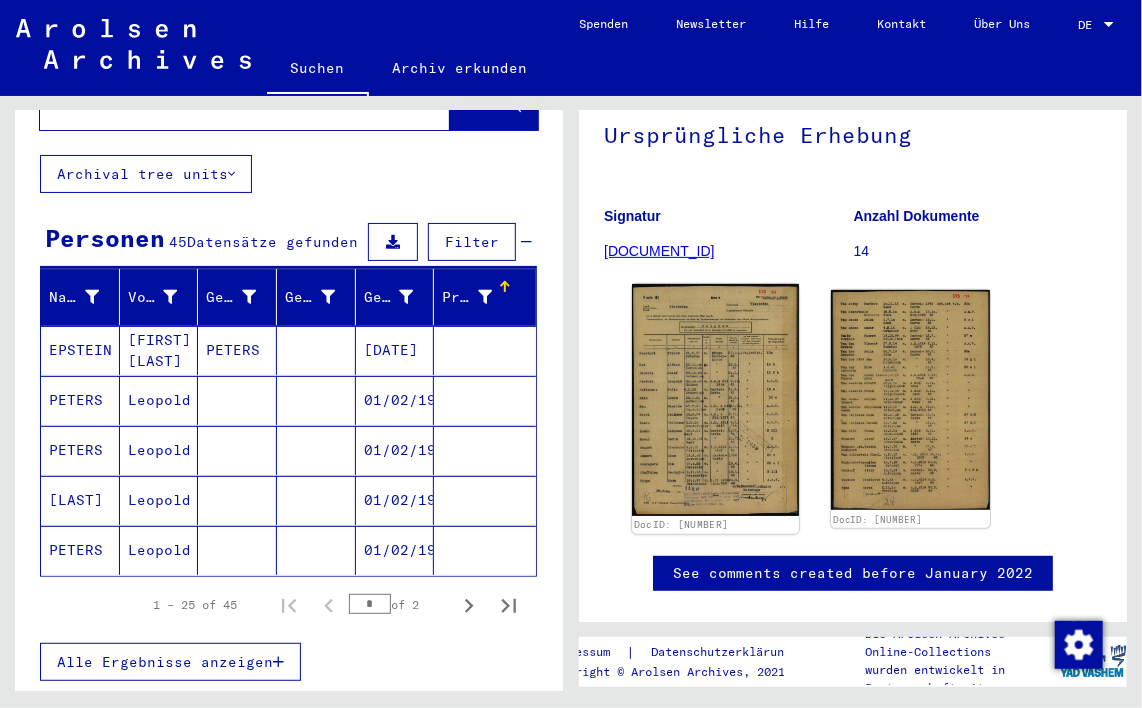 click 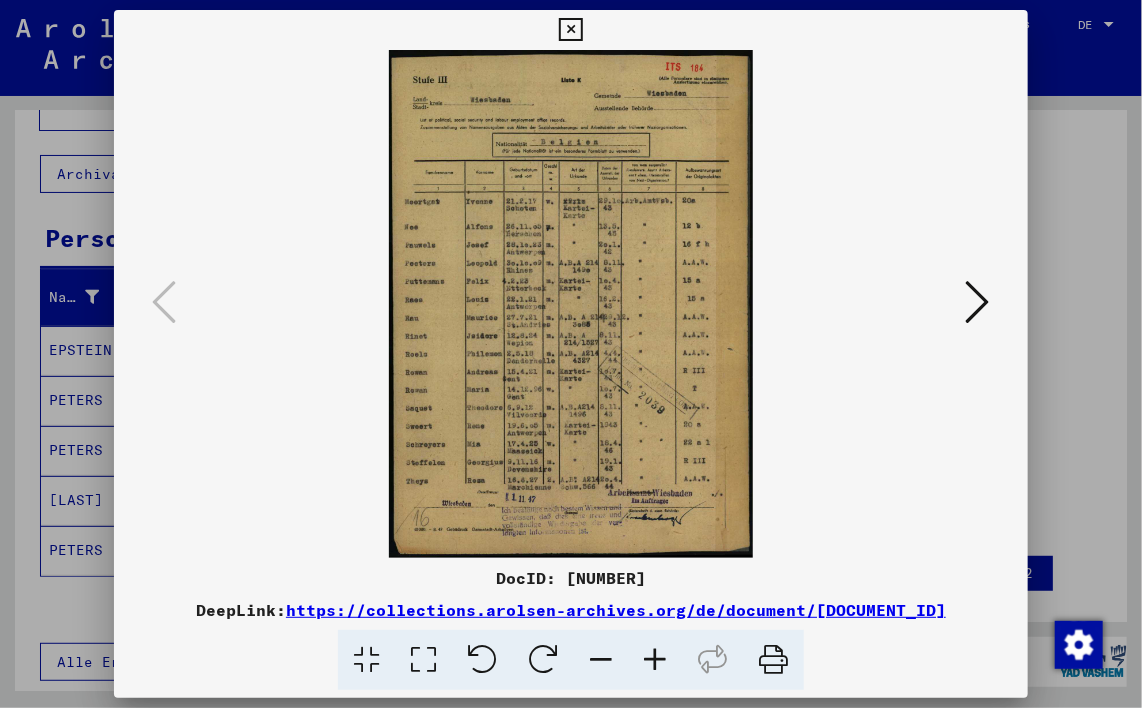 click at bounding box center (655, 660) 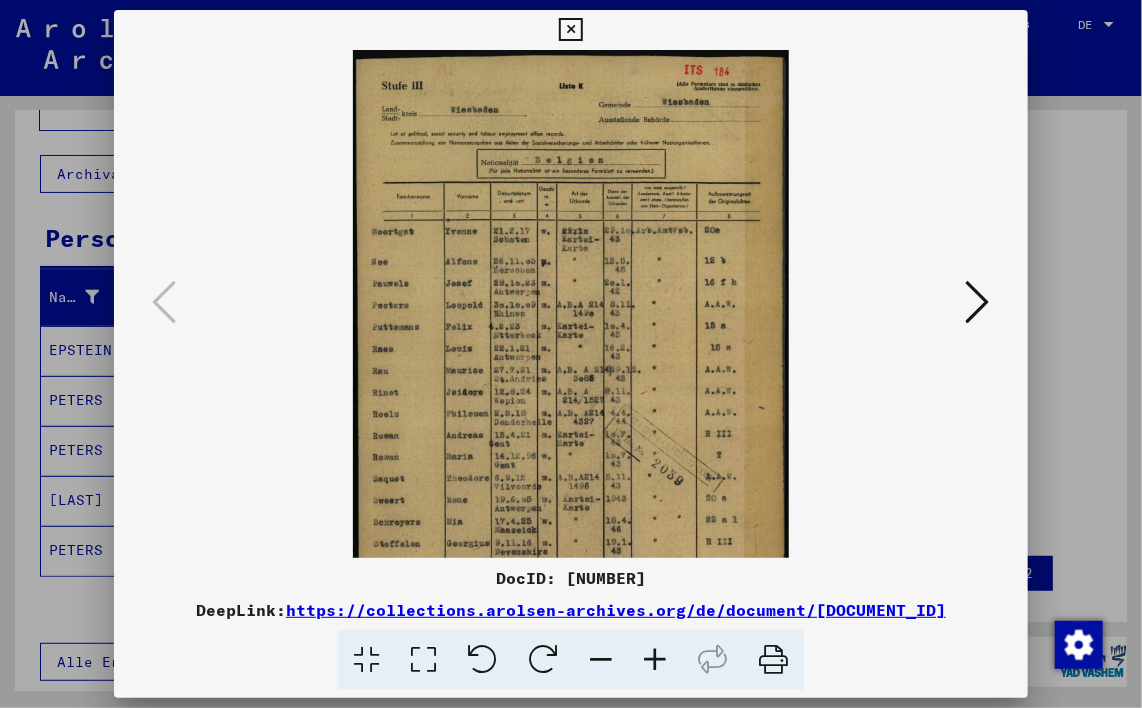 click at bounding box center [655, 660] 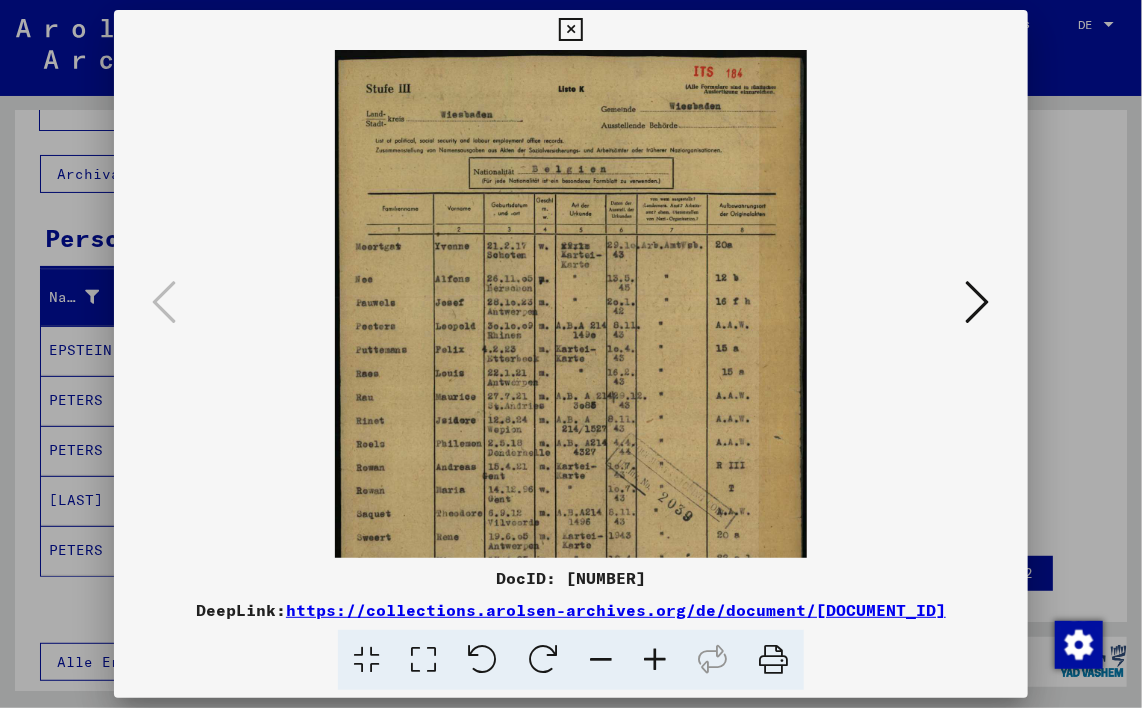 click at bounding box center [655, 660] 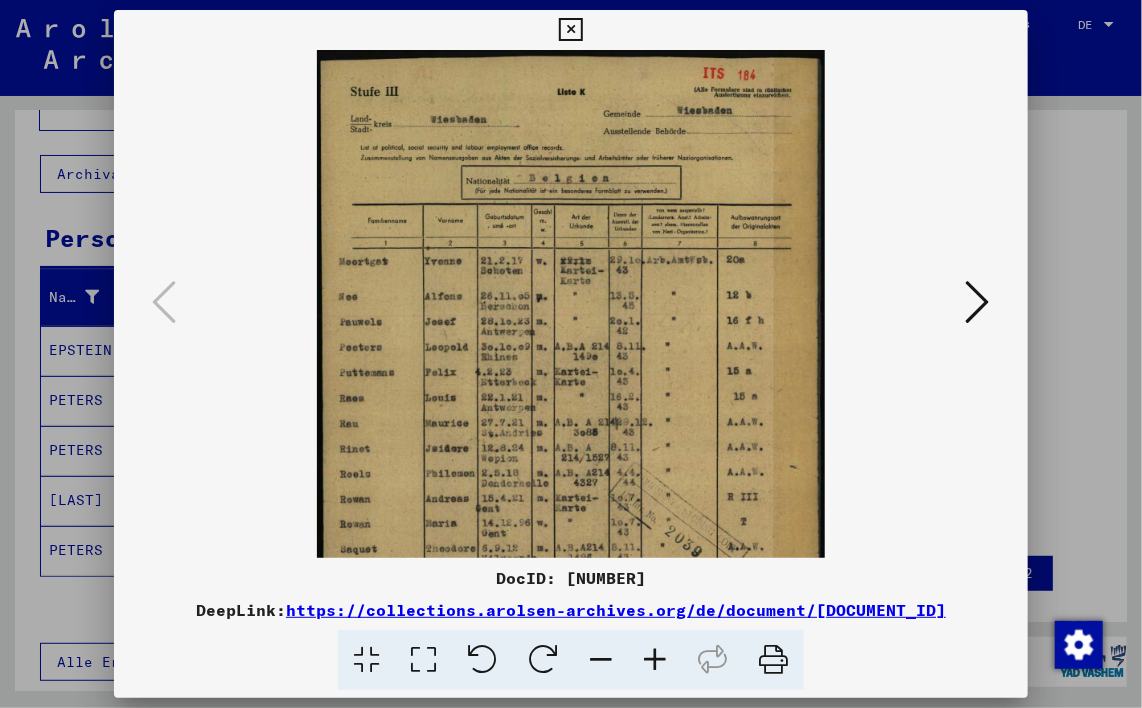 click at bounding box center (655, 660) 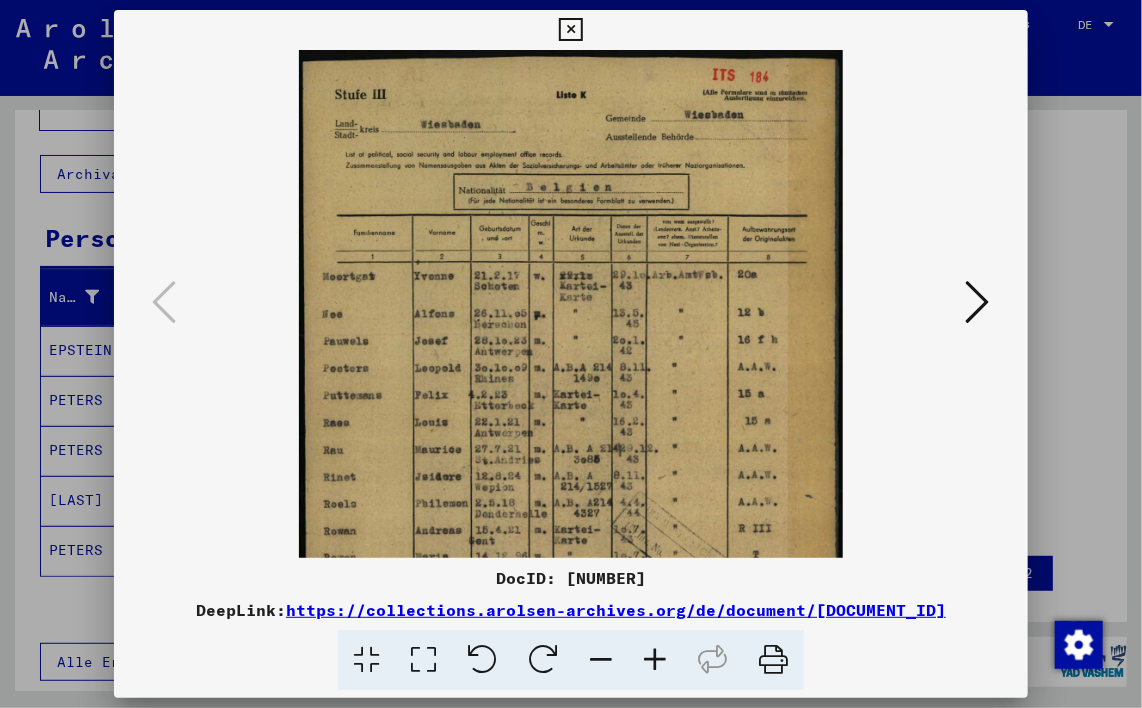 click at bounding box center [655, 660] 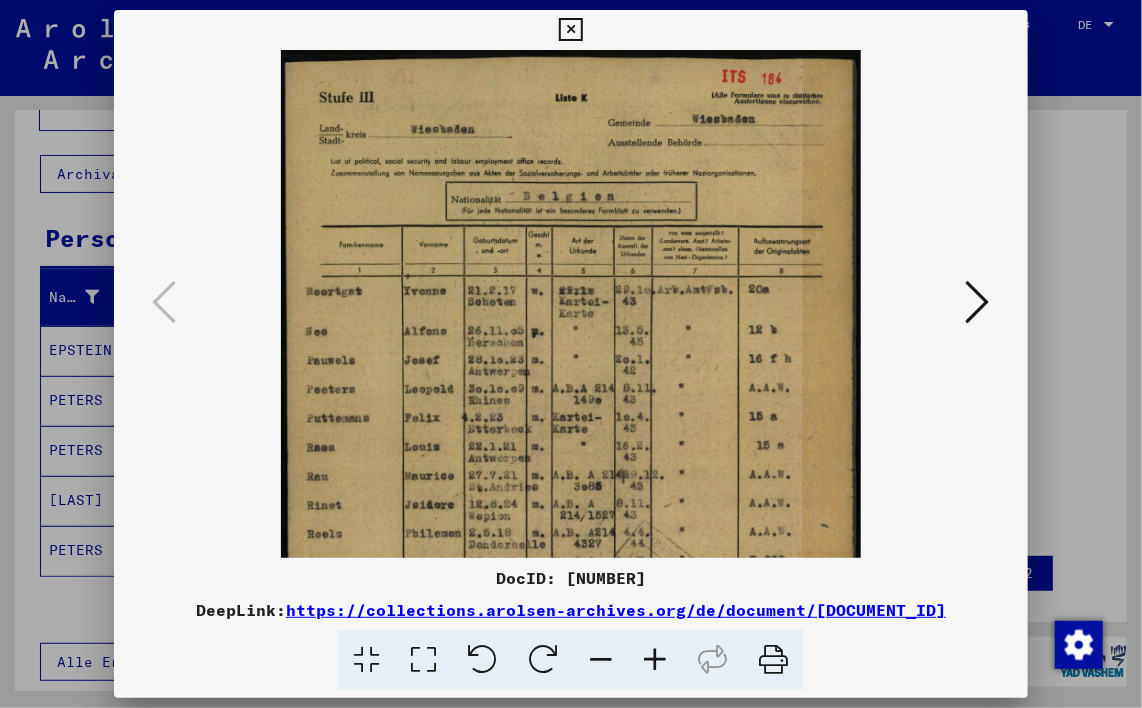 click at bounding box center [655, 660] 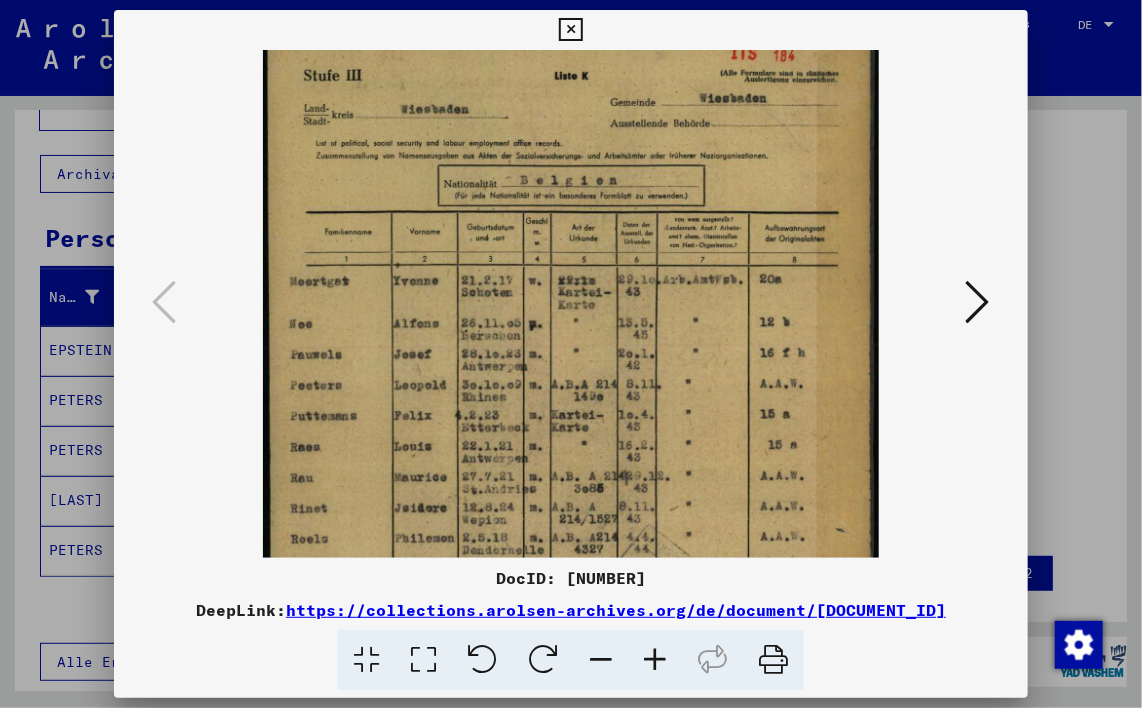 scroll, scrollTop: 32, scrollLeft: 0, axis: vertical 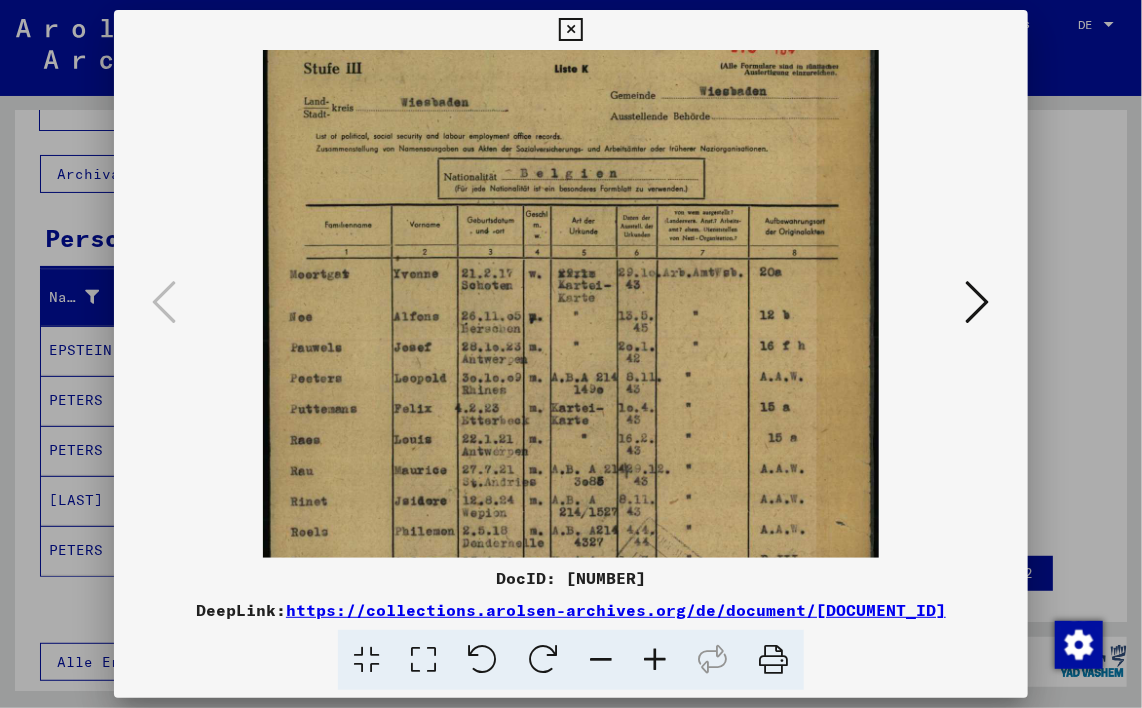 drag, startPoint x: 481, startPoint y: 424, endPoint x: 478, endPoint y: 392, distance: 32.140316 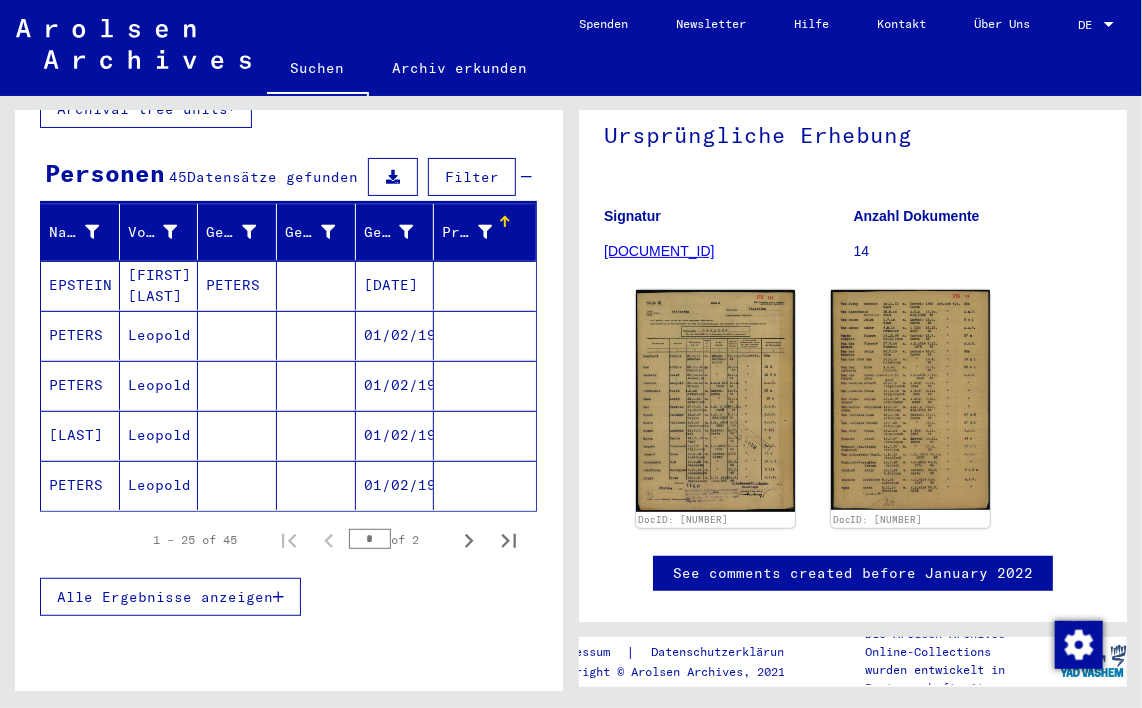scroll, scrollTop: 200, scrollLeft: 0, axis: vertical 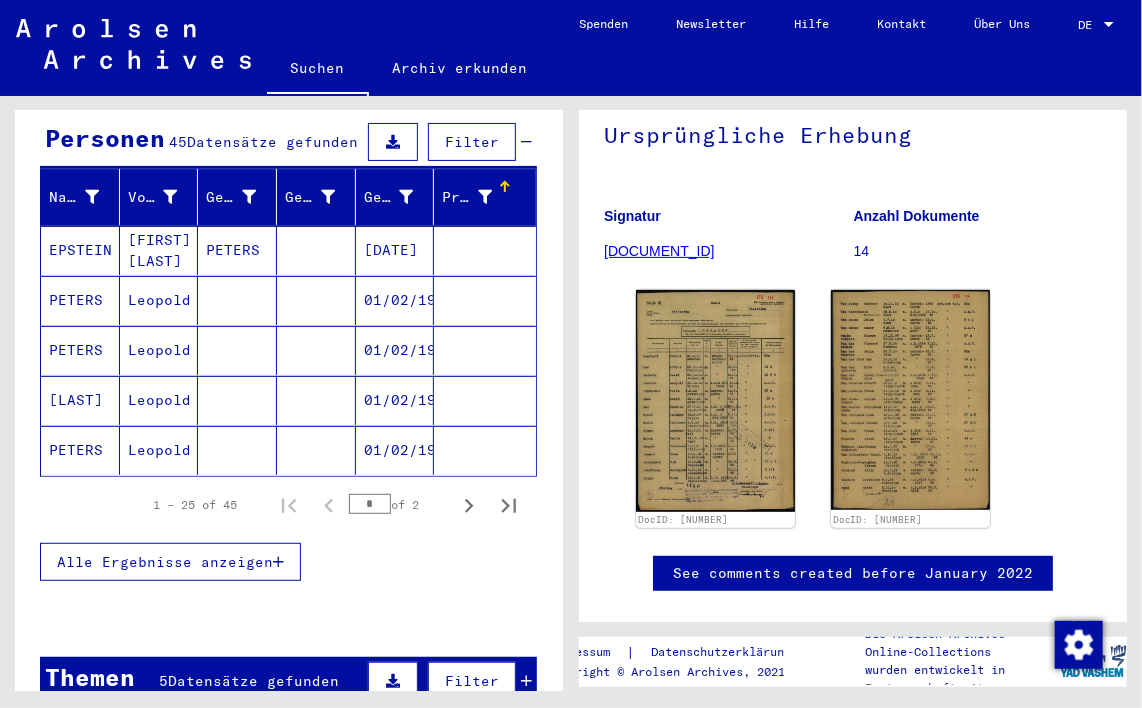 click on "Alle Ergebnisse anzeigen" at bounding box center (165, 562) 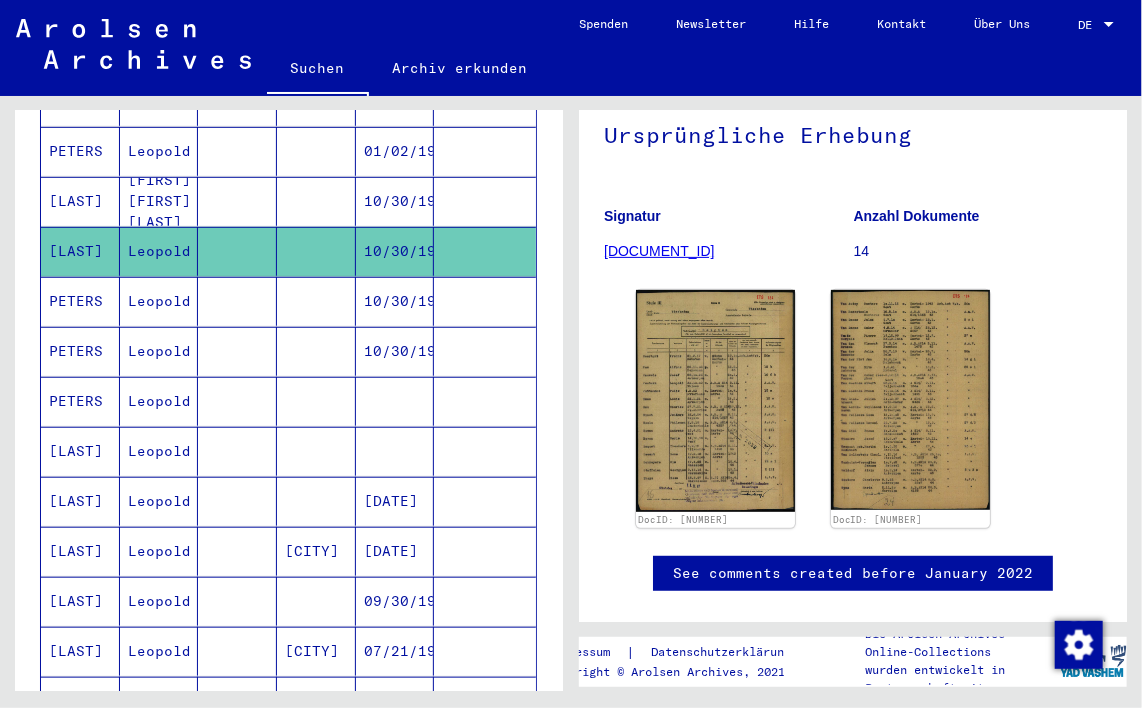 scroll, scrollTop: 500, scrollLeft: 0, axis: vertical 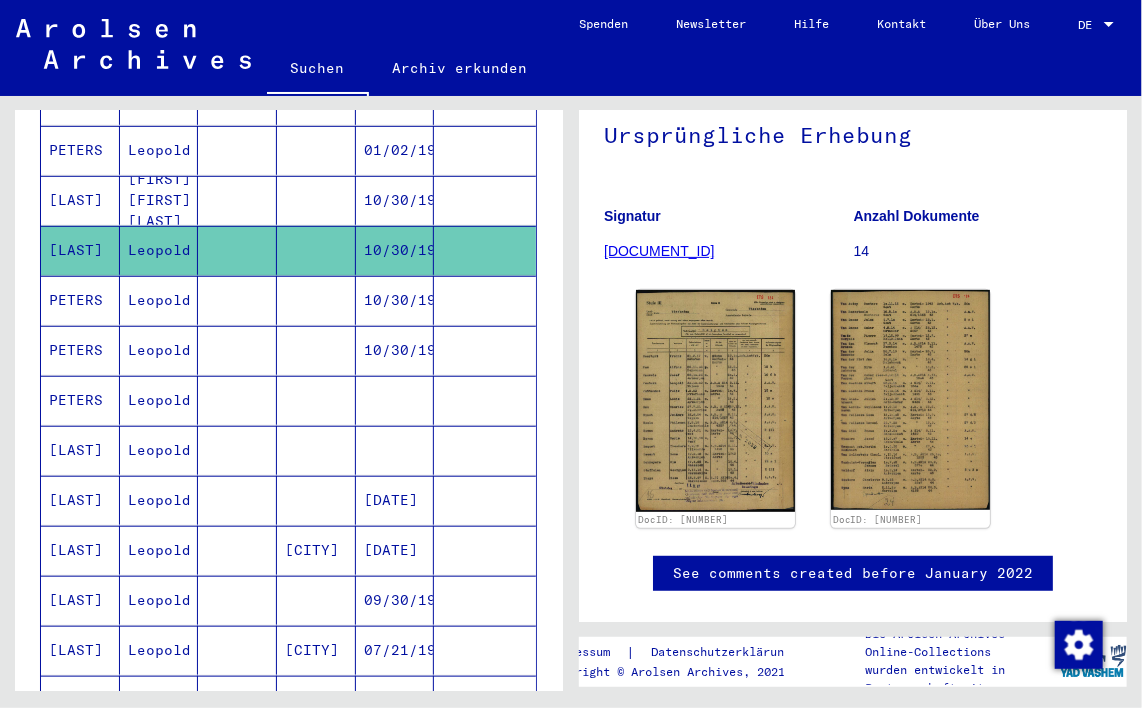 click on "Leopold" at bounding box center (159, 450) 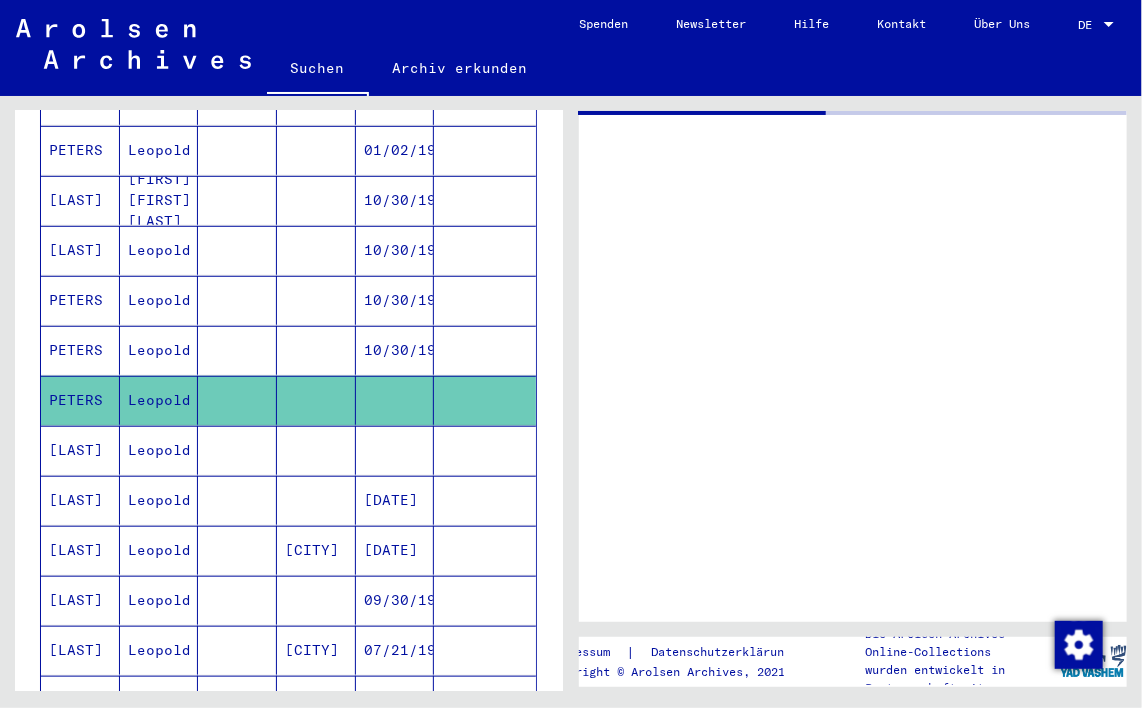 scroll, scrollTop: 0, scrollLeft: 0, axis: both 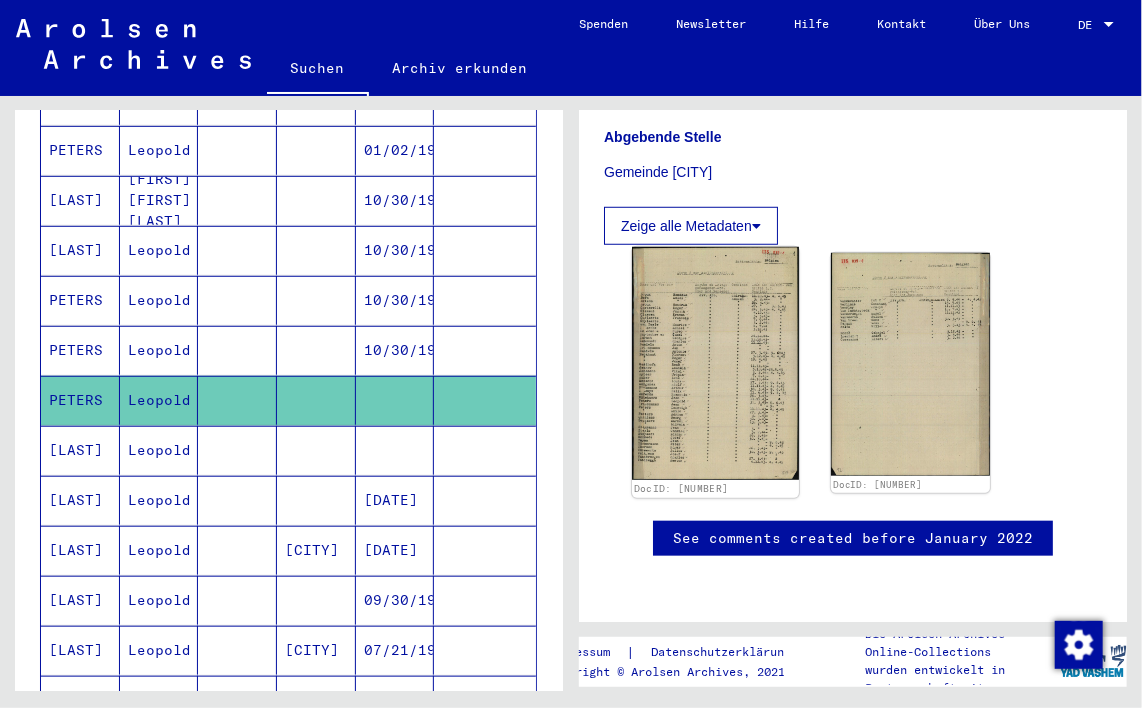 click 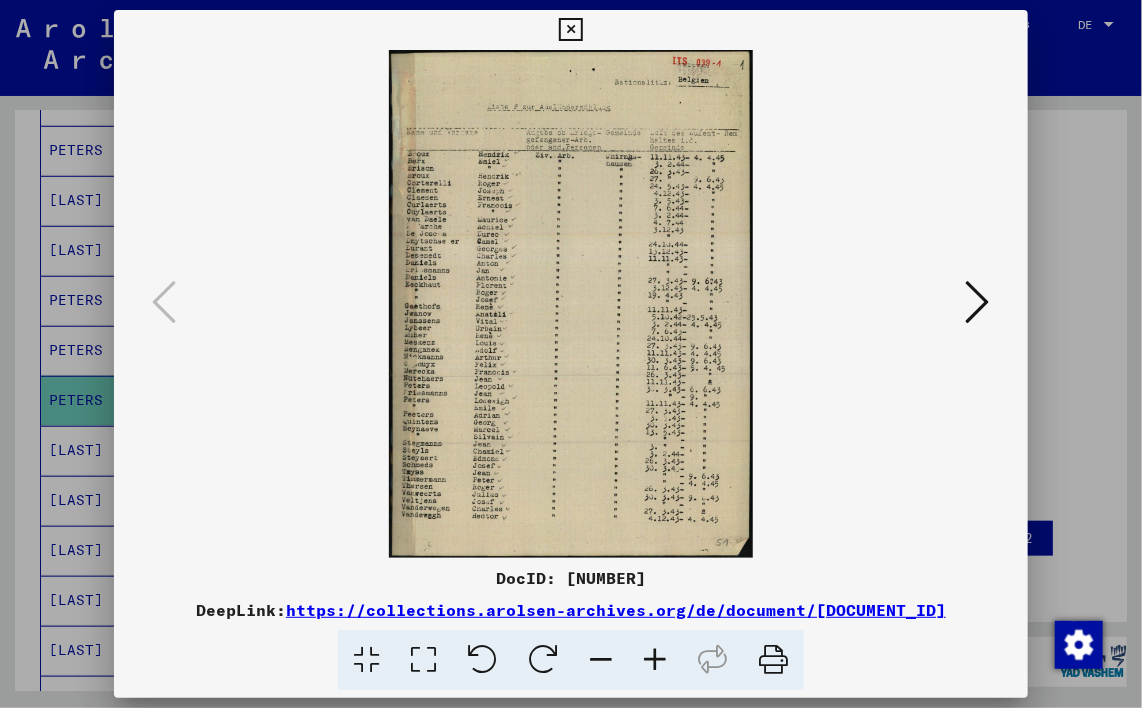 click at bounding box center [655, 660] 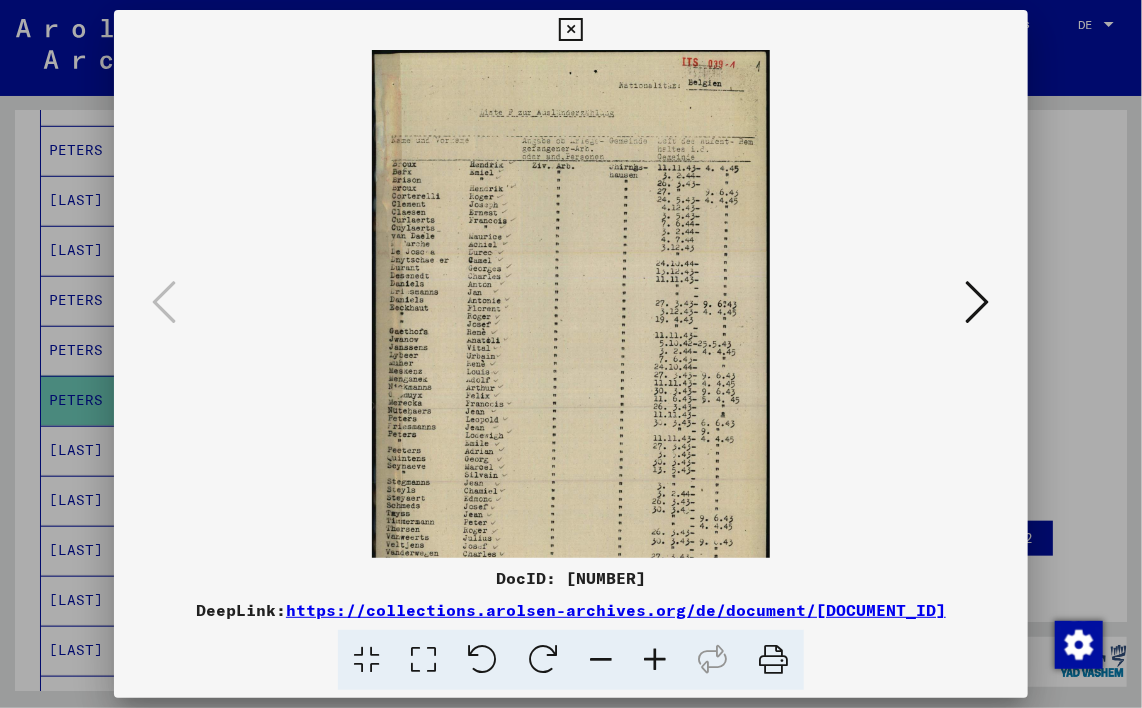 click at bounding box center (655, 660) 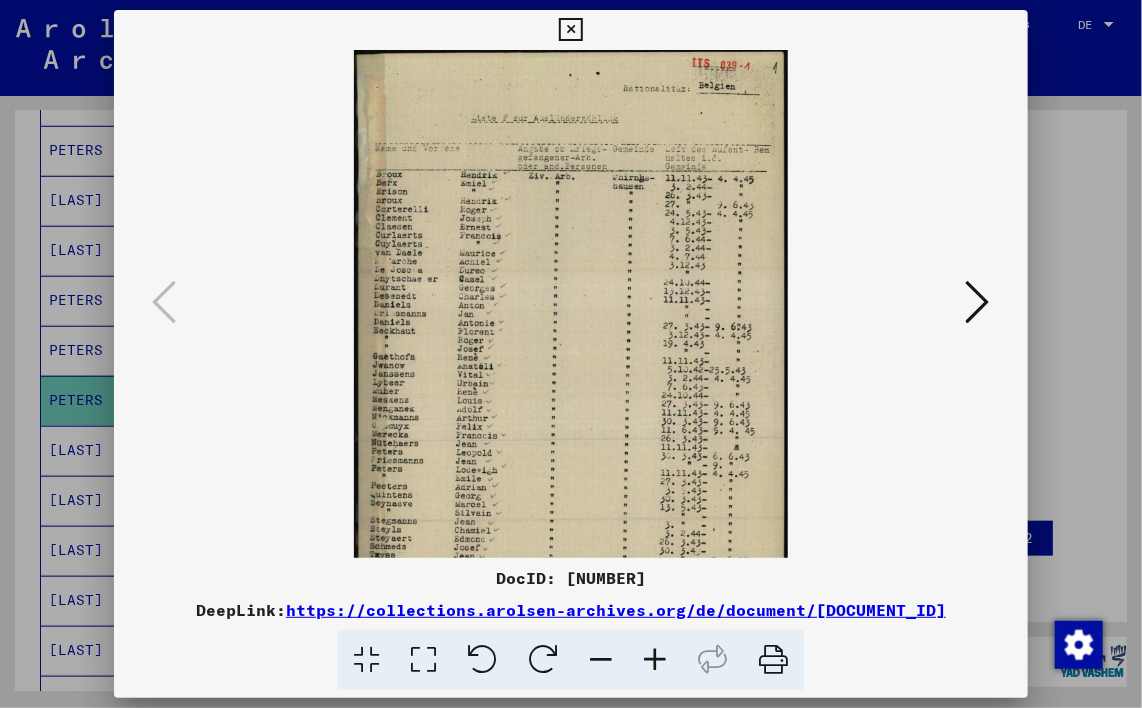 click at bounding box center [655, 660] 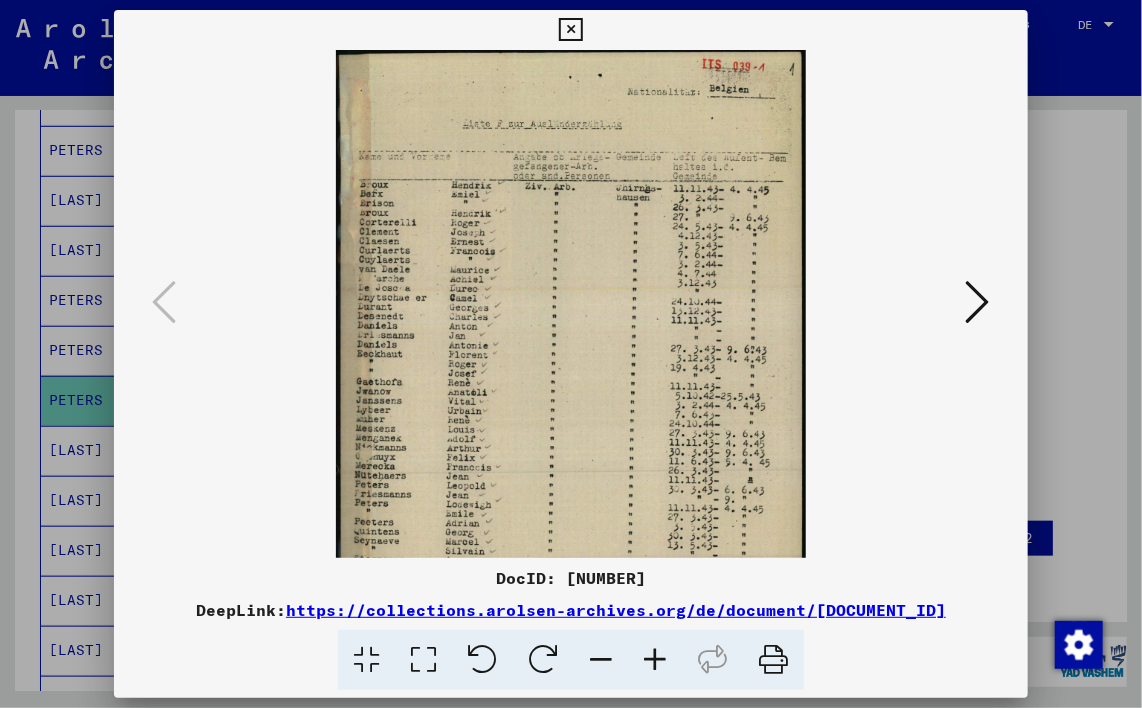 click at bounding box center [655, 660] 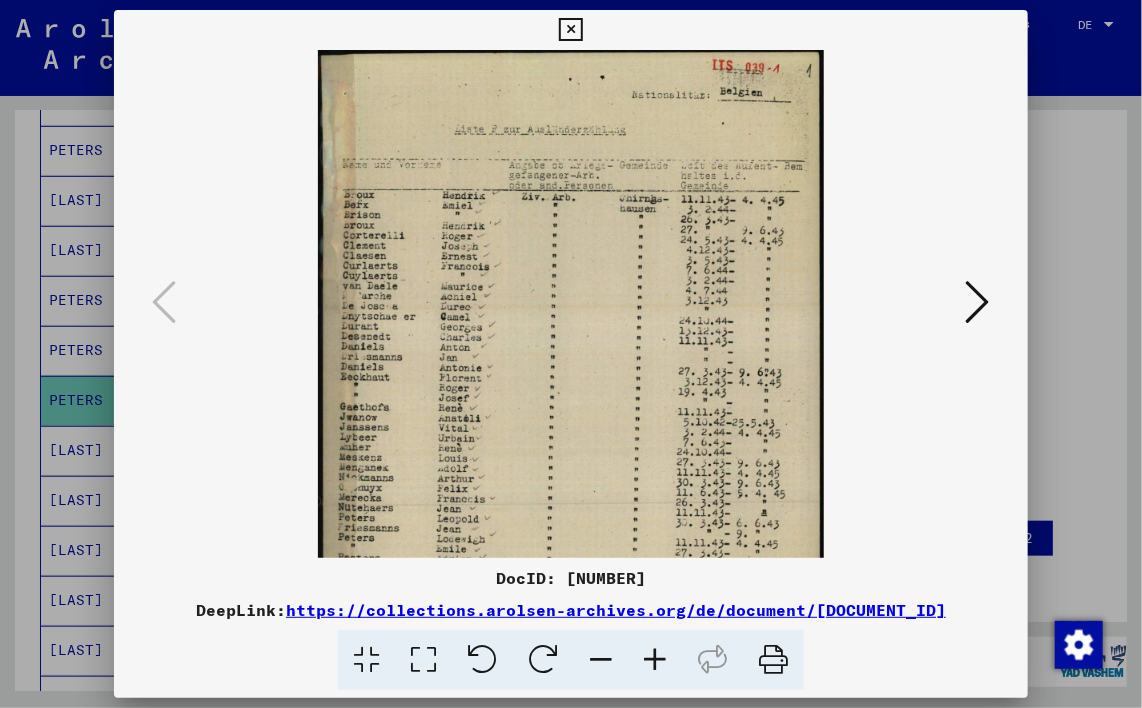 click at bounding box center [655, 660] 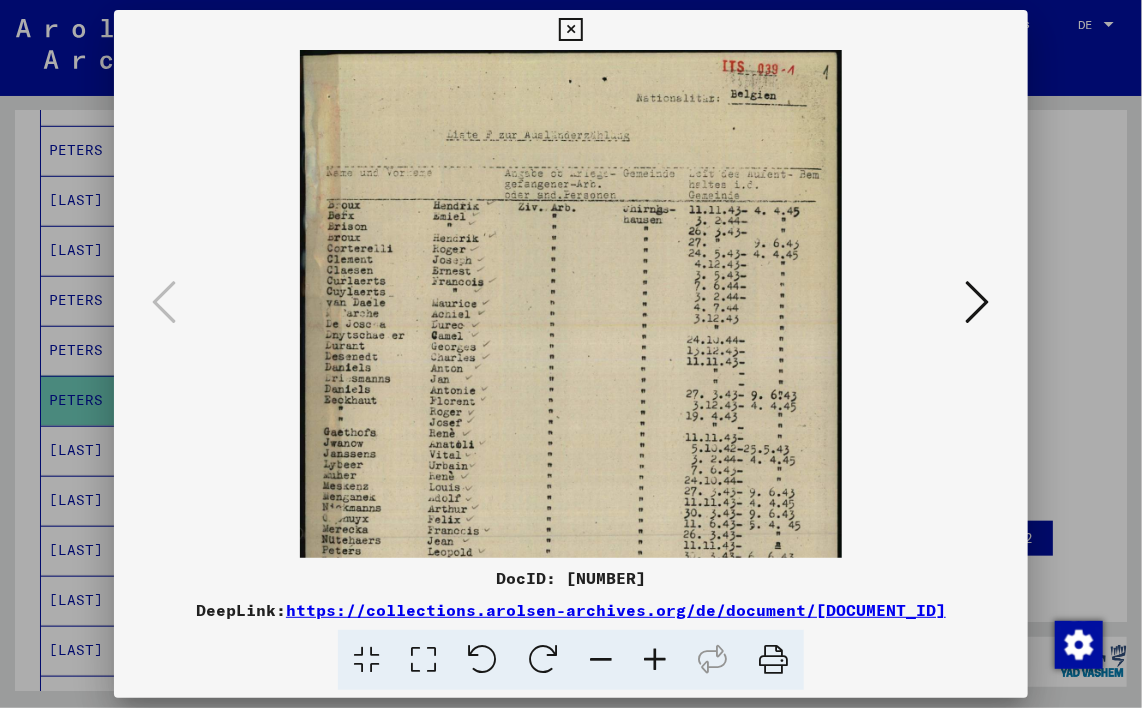 click at bounding box center [655, 660] 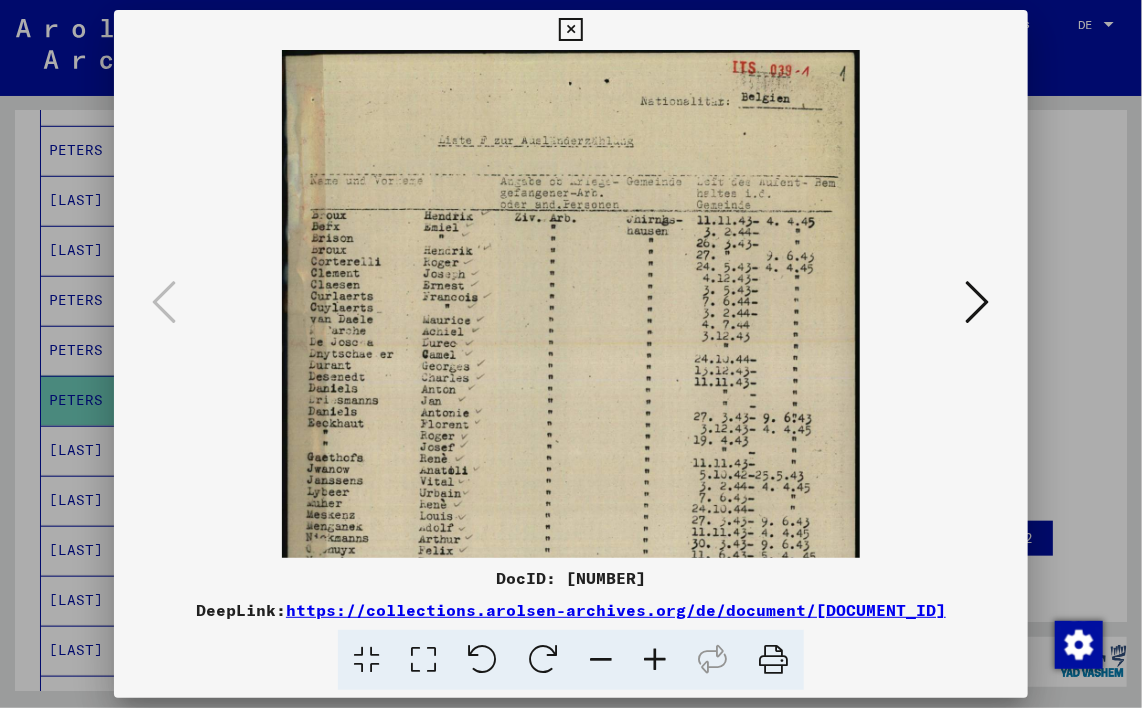 click at bounding box center [655, 660] 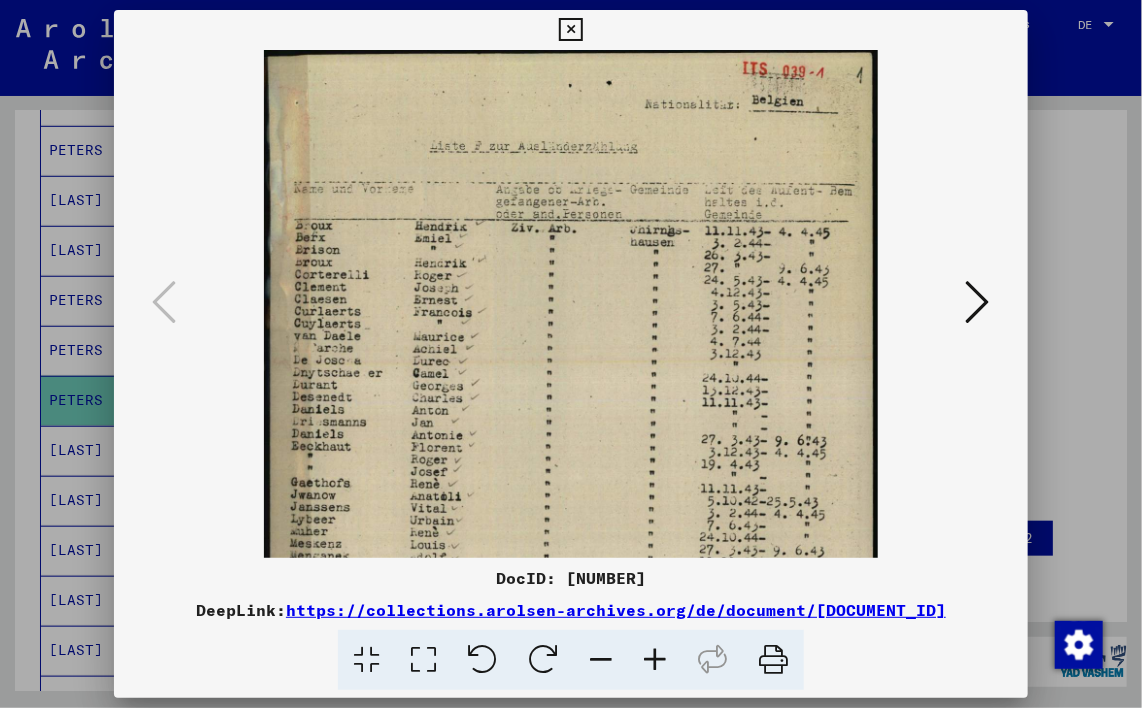 click at bounding box center [655, 660] 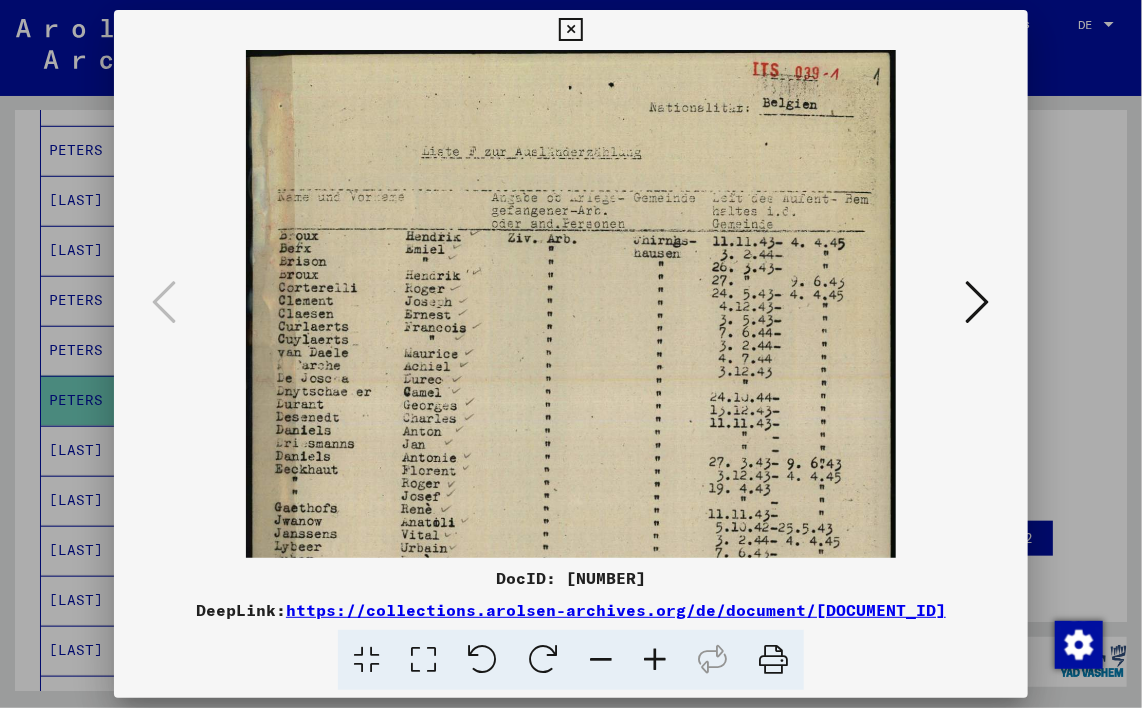 click at bounding box center [655, 660] 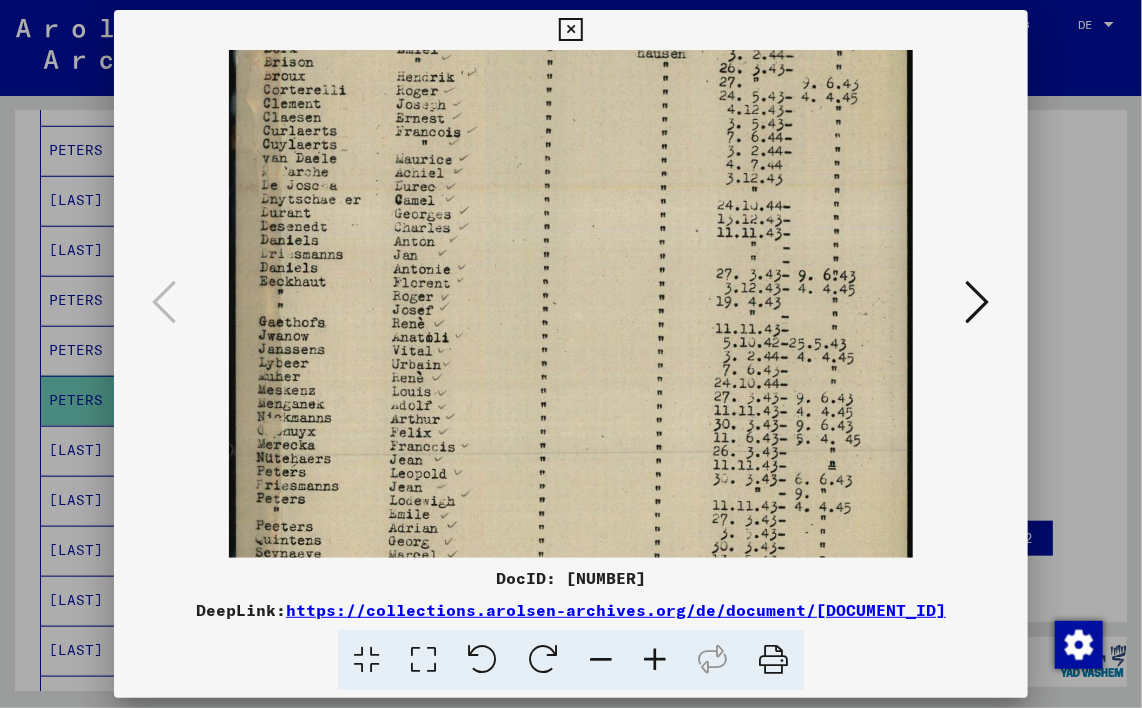 scroll, scrollTop: 213, scrollLeft: 0, axis: vertical 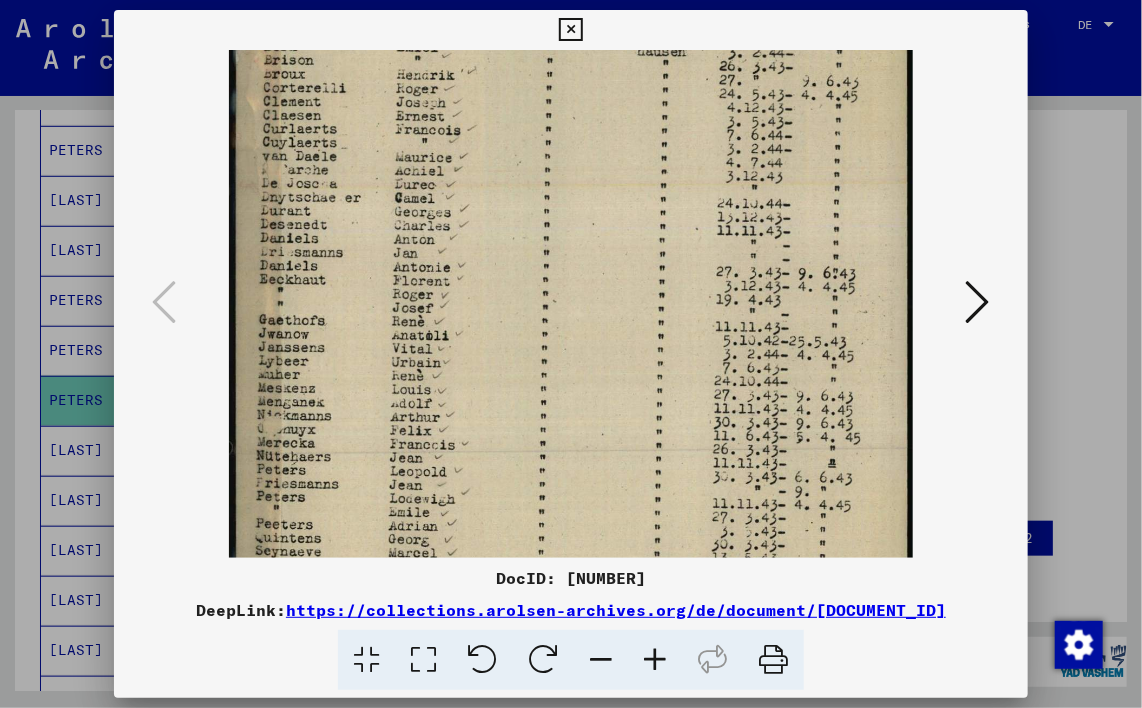 drag, startPoint x: 575, startPoint y: 491, endPoint x: 604, endPoint y: 280, distance: 212.98357 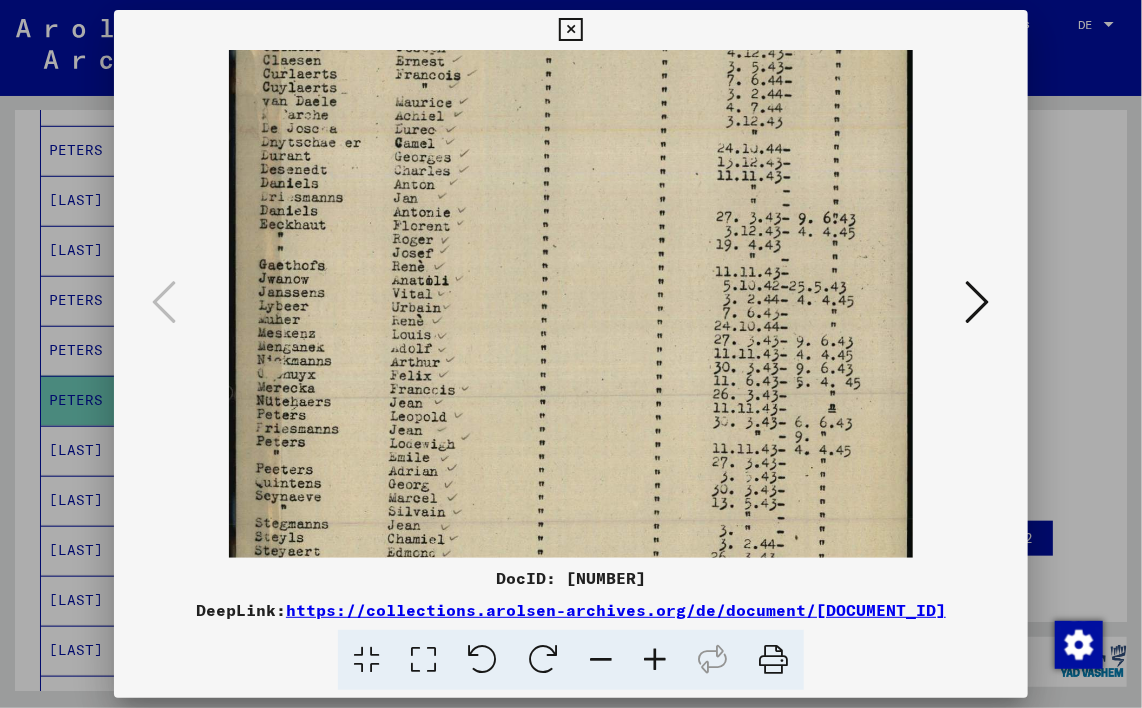 scroll, scrollTop: 287, scrollLeft: 0, axis: vertical 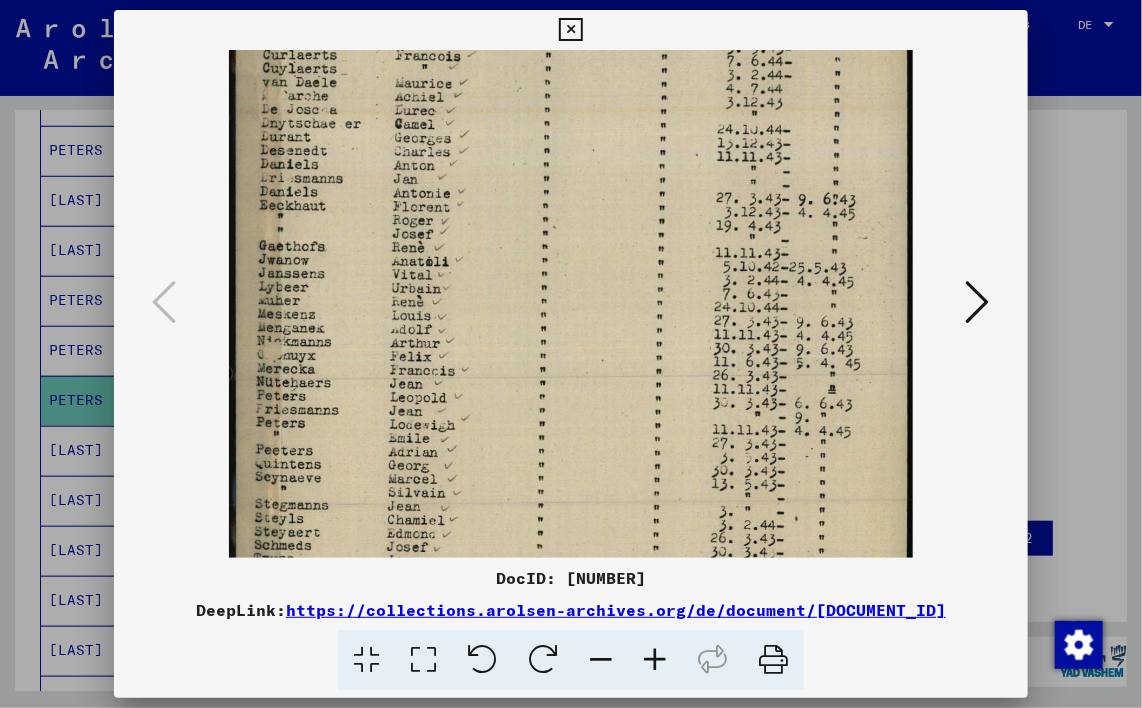 drag, startPoint x: 523, startPoint y: 464, endPoint x: 535, endPoint y: 397, distance: 68.06615 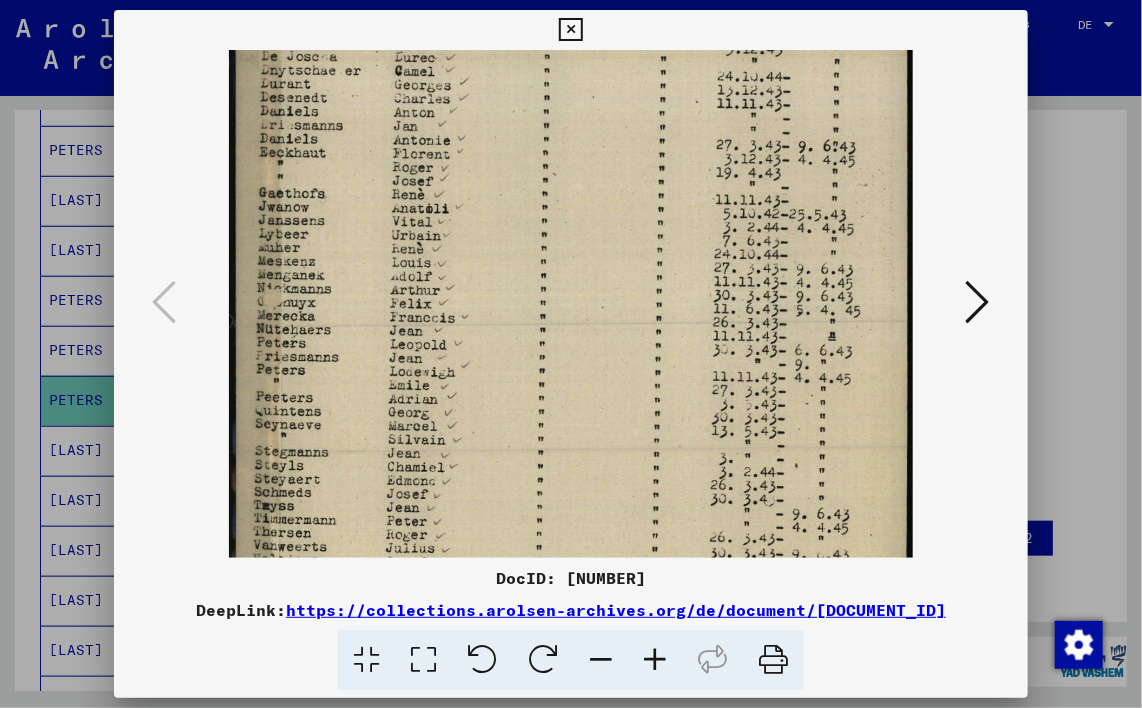 drag, startPoint x: 512, startPoint y: 444, endPoint x: 542, endPoint y: 421, distance: 37.802116 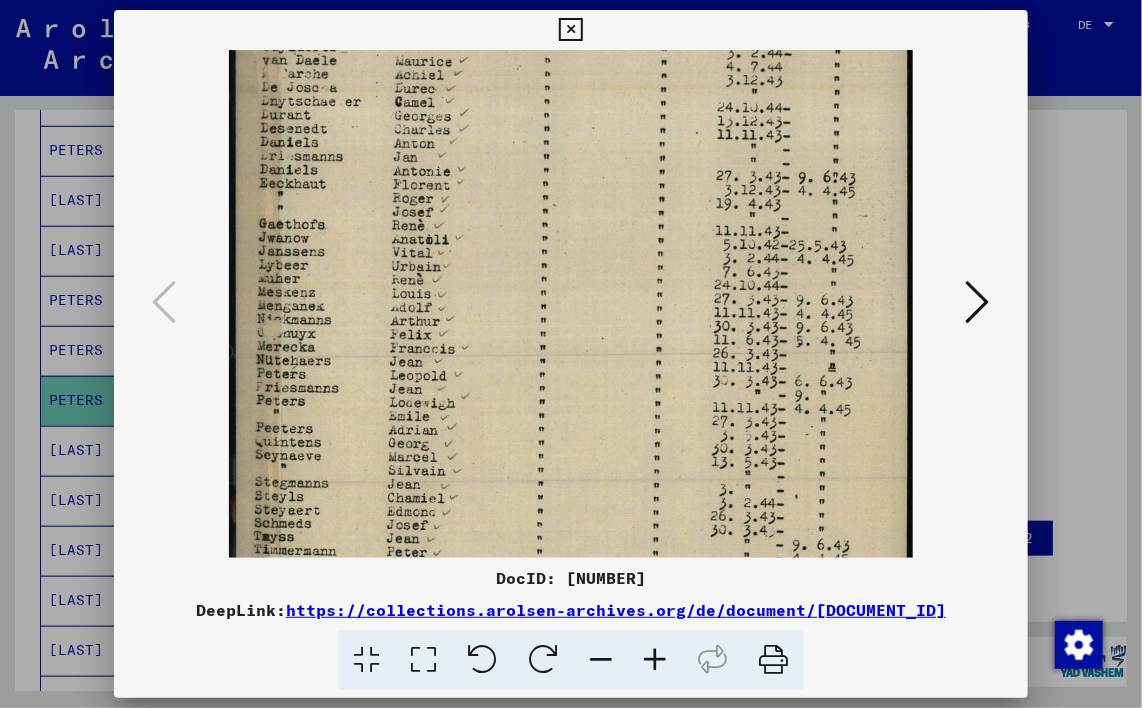 scroll, scrollTop: 308, scrollLeft: 0, axis: vertical 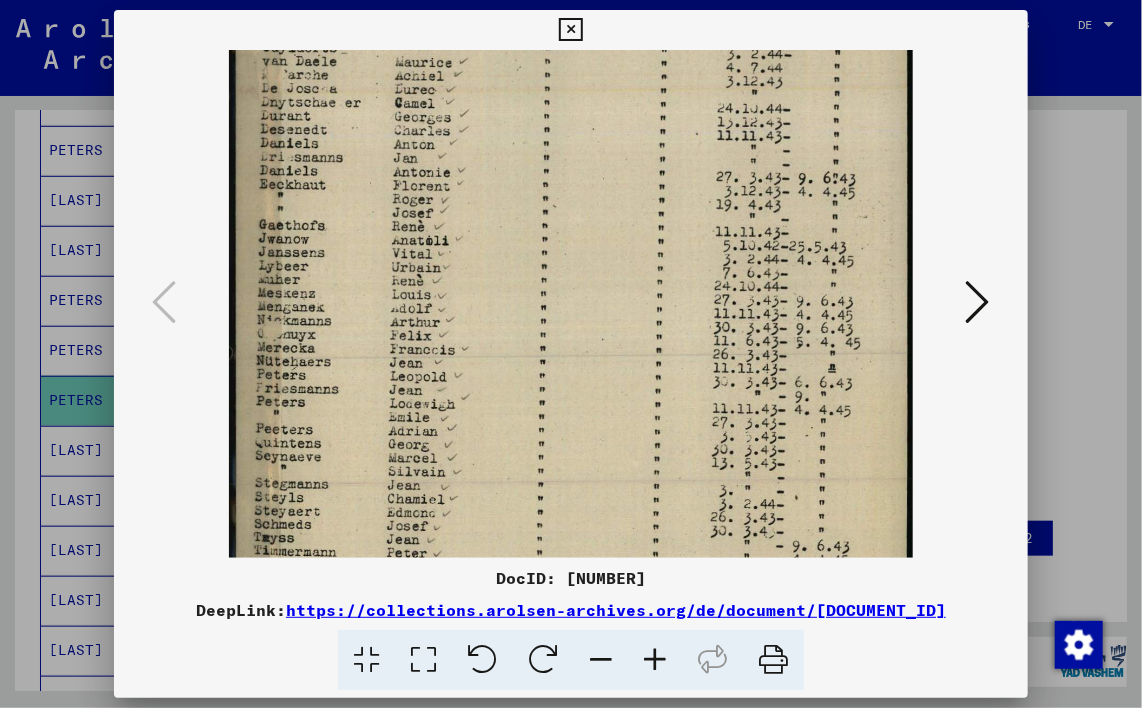drag, startPoint x: 521, startPoint y: 241, endPoint x: 521, endPoint y: 279, distance: 38 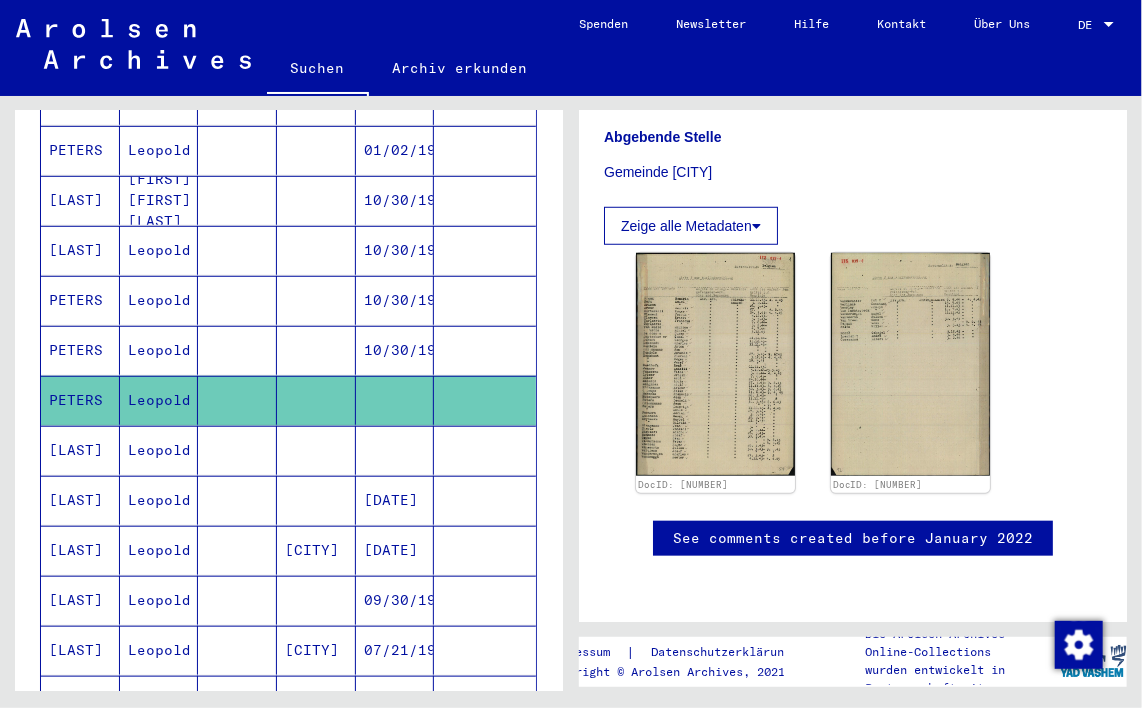 click on "Leopold" at bounding box center (159, 500) 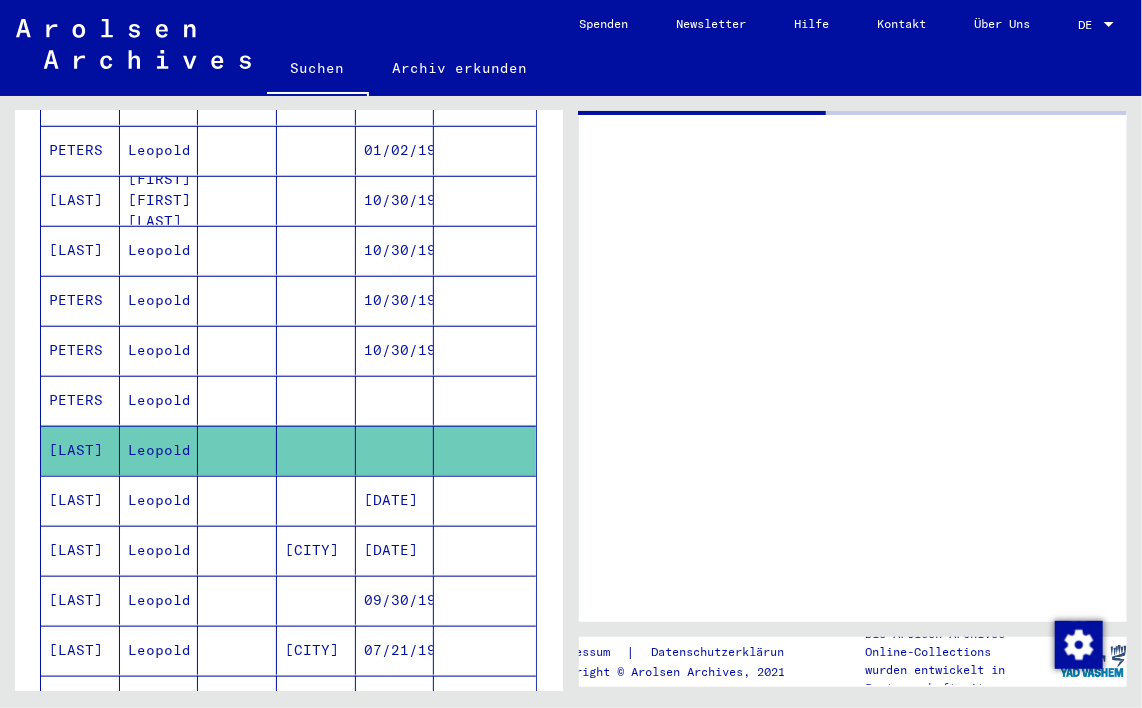 scroll, scrollTop: 0, scrollLeft: 0, axis: both 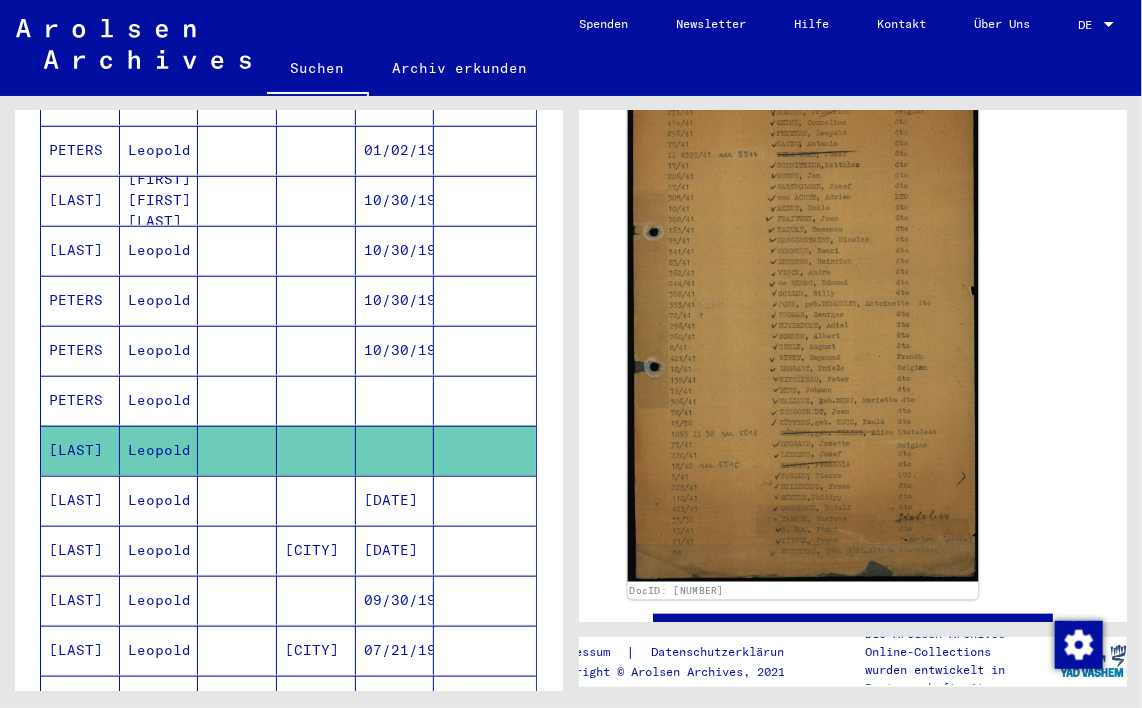click 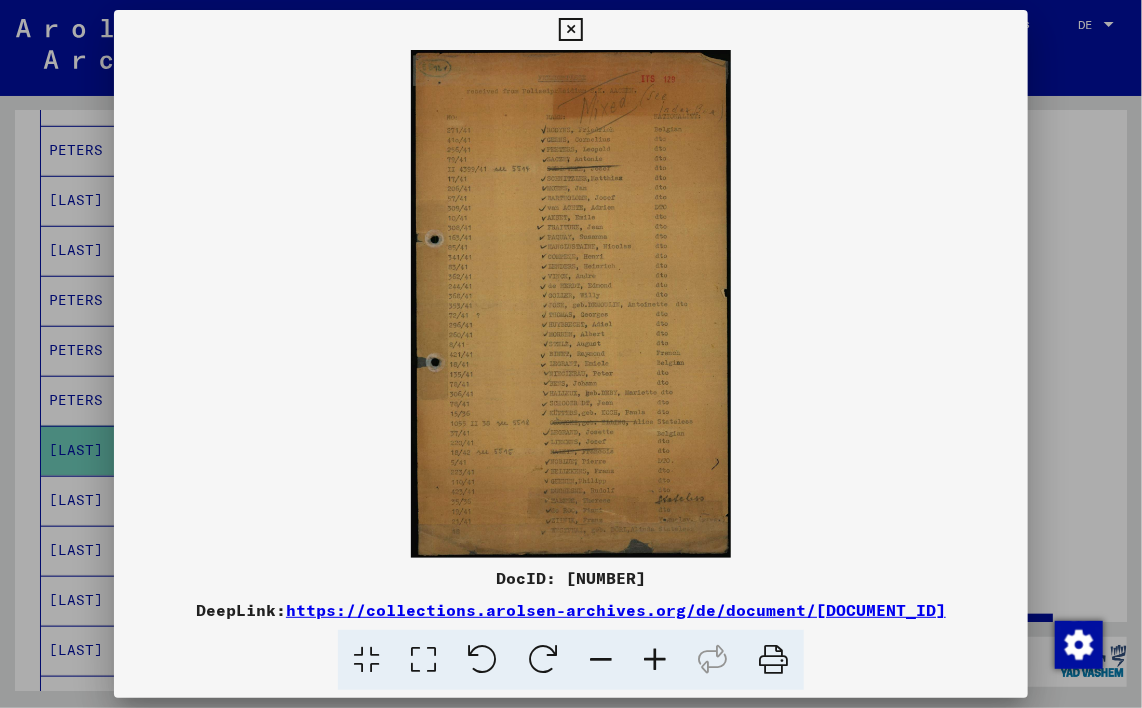scroll, scrollTop: 499, scrollLeft: 0, axis: vertical 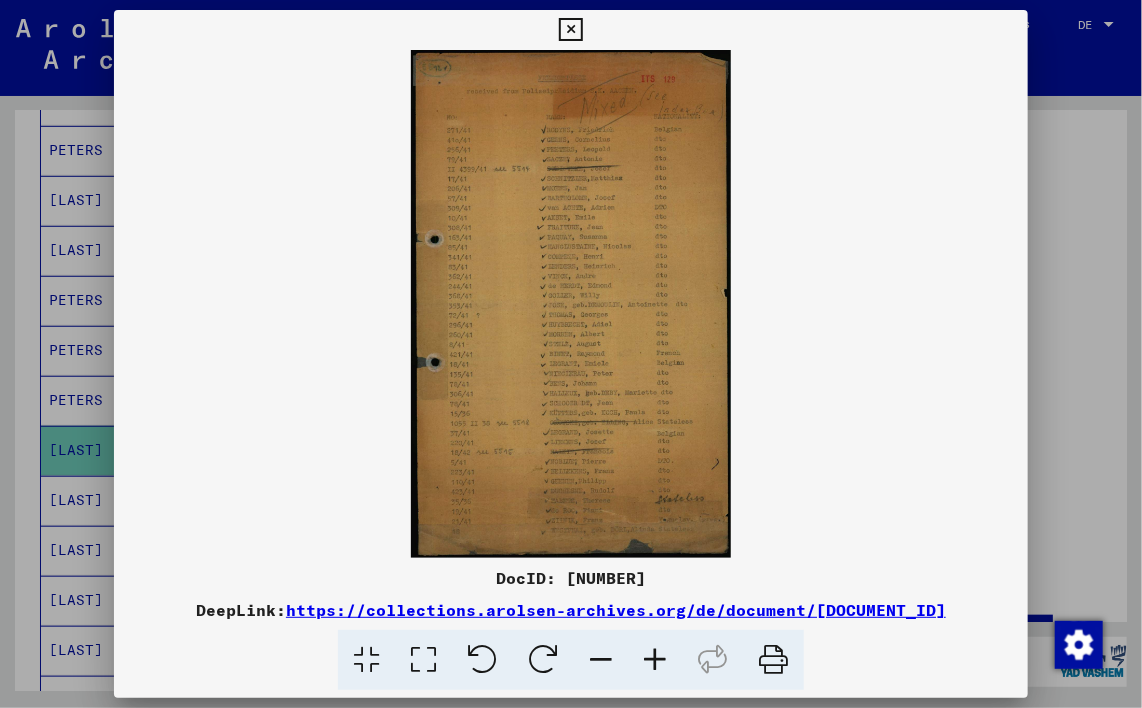 click at bounding box center [655, 660] 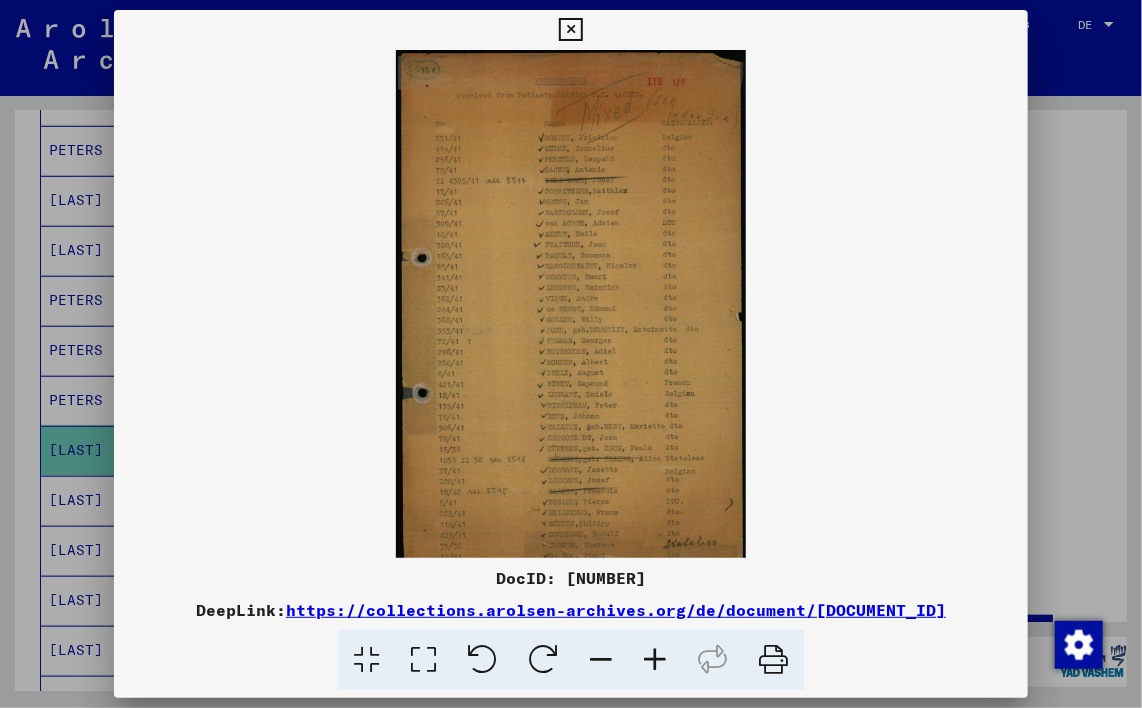 click at bounding box center (655, 660) 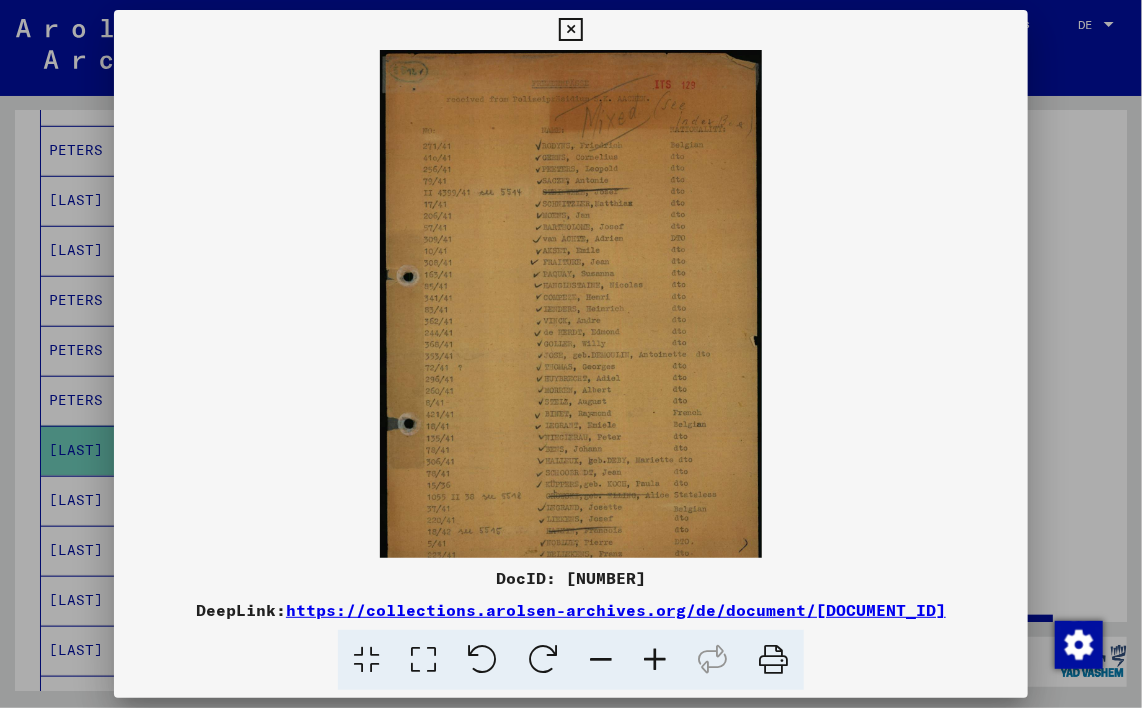 click at bounding box center [655, 660] 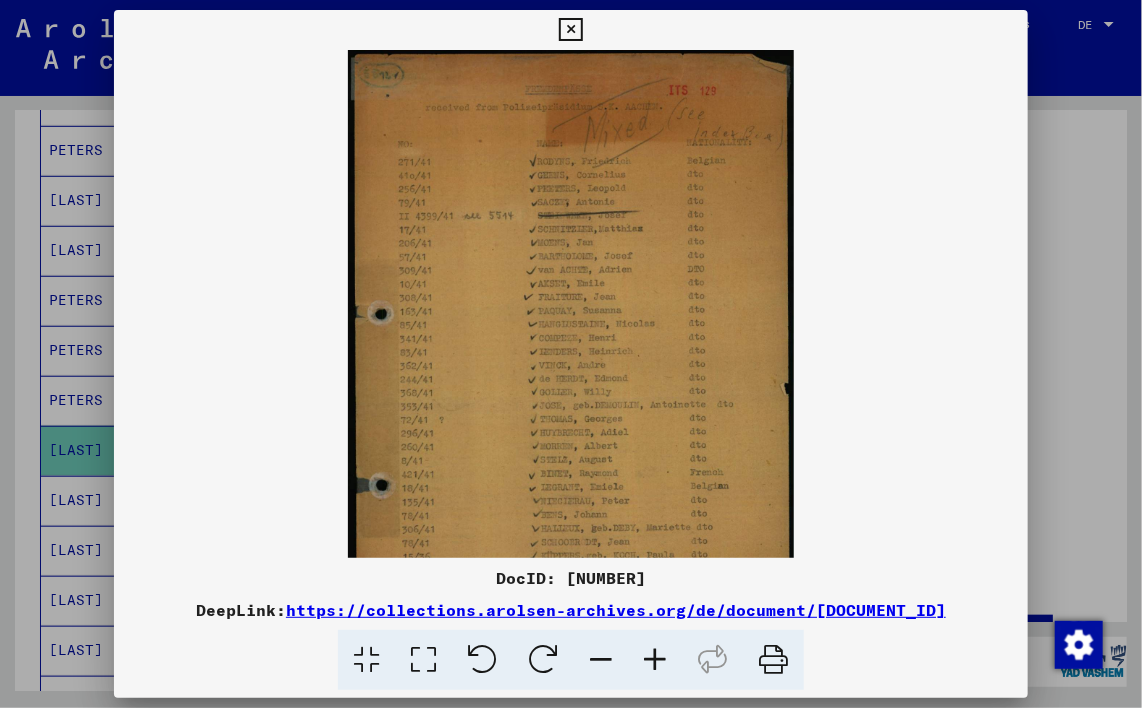 click at bounding box center [655, 660] 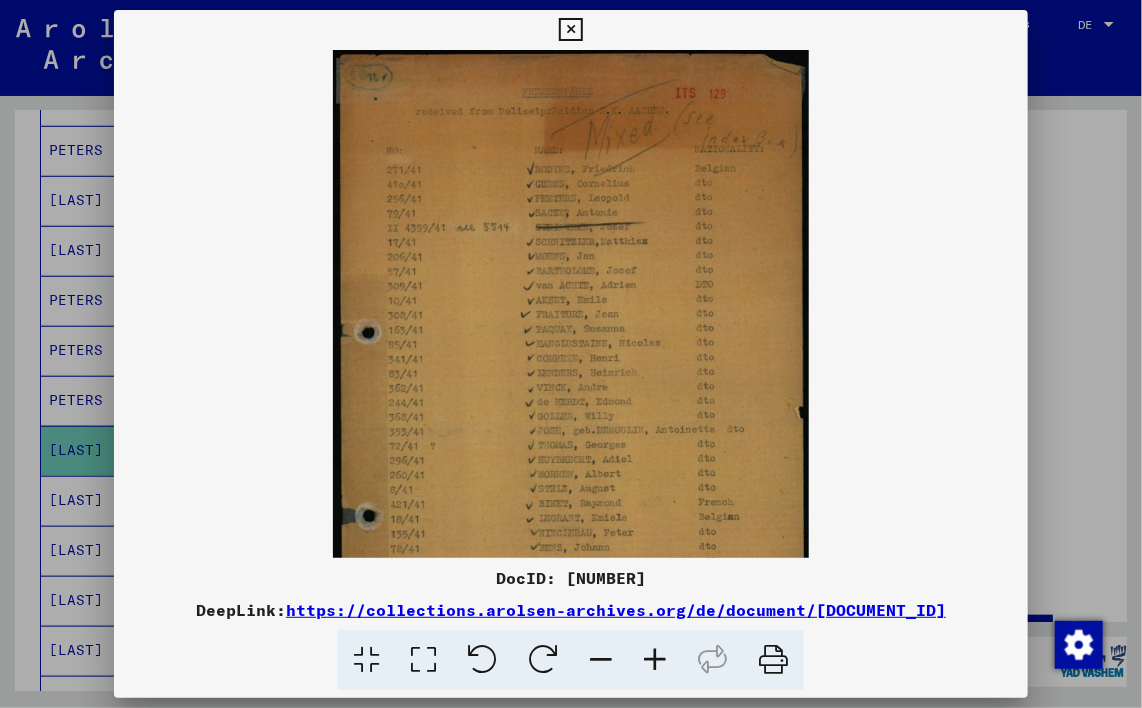 click at bounding box center (655, 660) 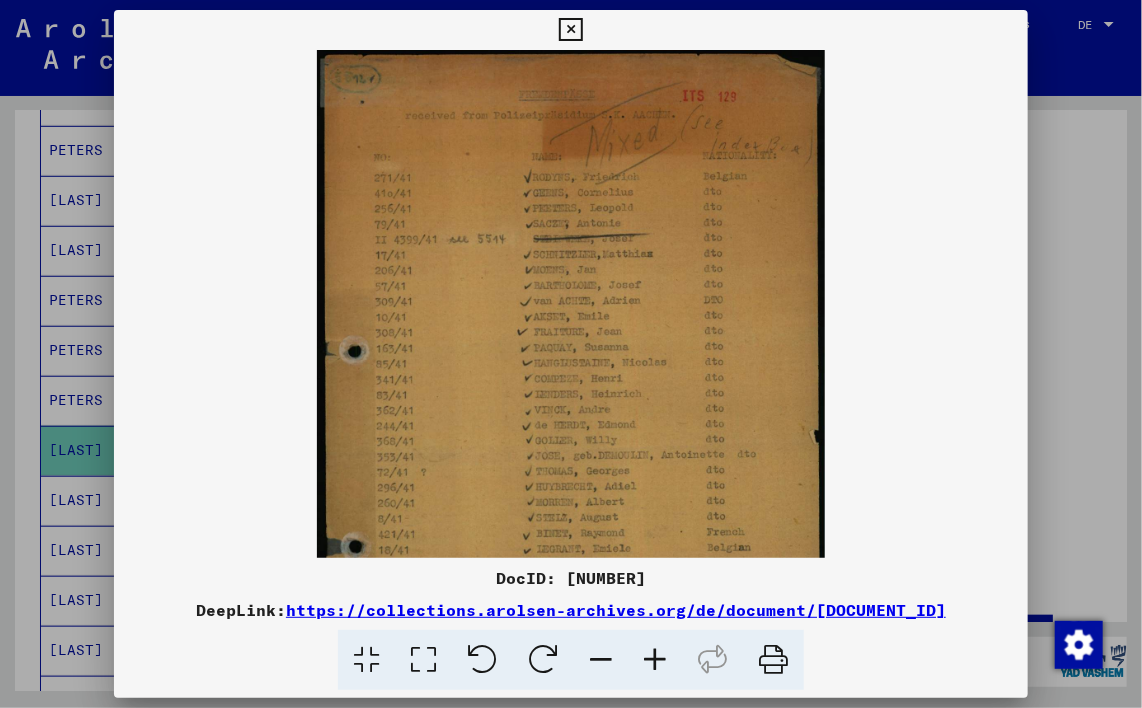 click at bounding box center [655, 660] 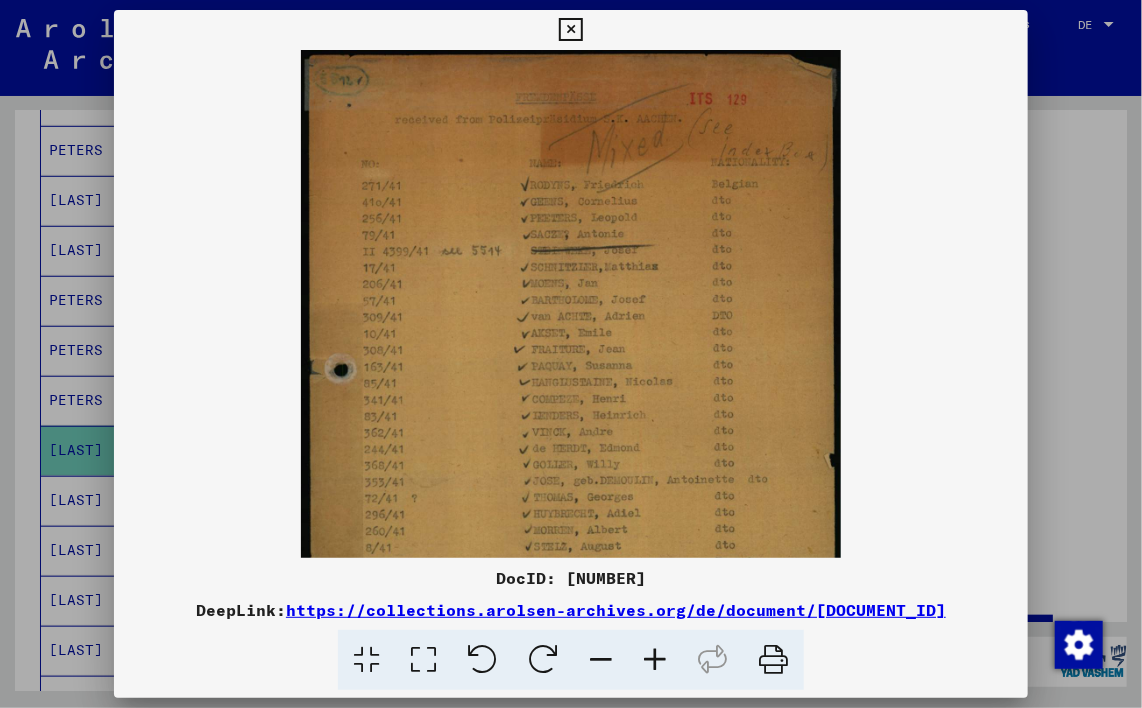 click at bounding box center [655, 660] 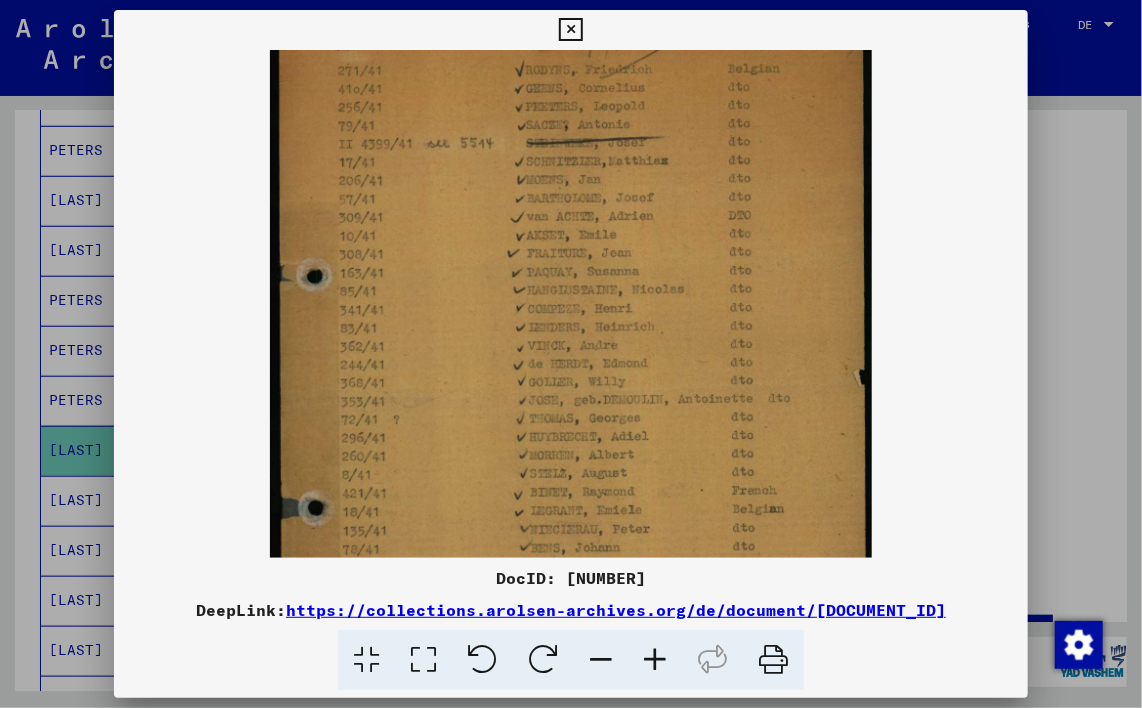 drag, startPoint x: 554, startPoint y: 492, endPoint x: 574, endPoint y: 356, distance: 137.46272 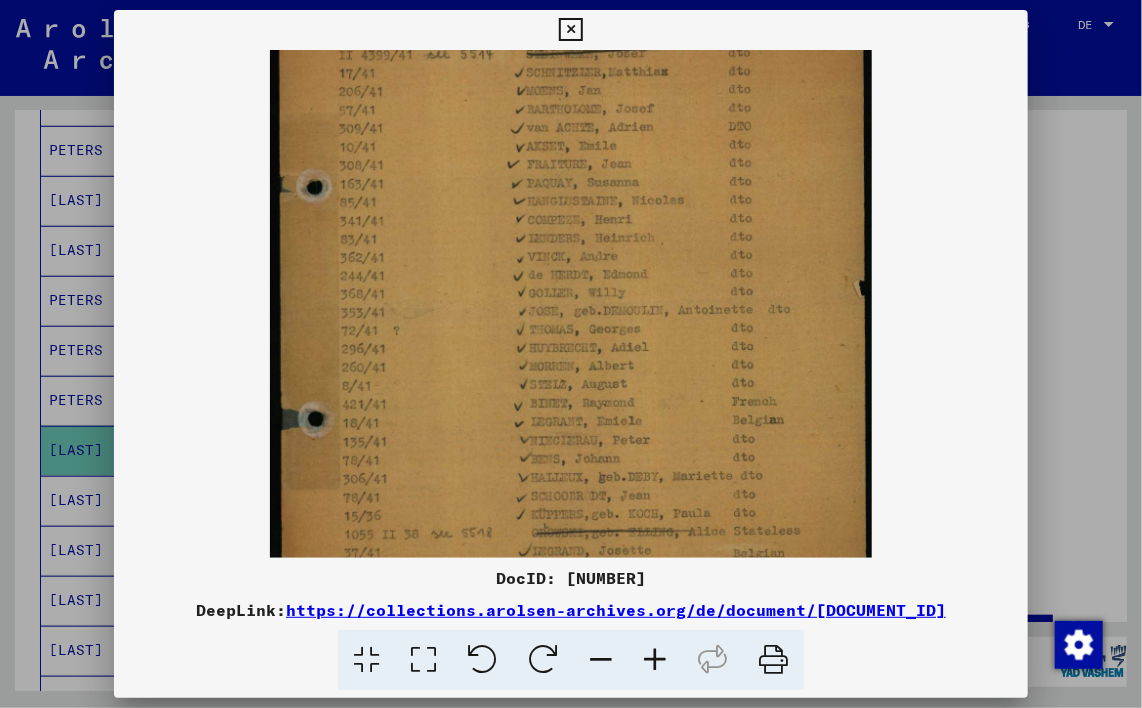 drag, startPoint x: 607, startPoint y: 441, endPoint x: 623, endPoint y: 355, distance: 87.47571 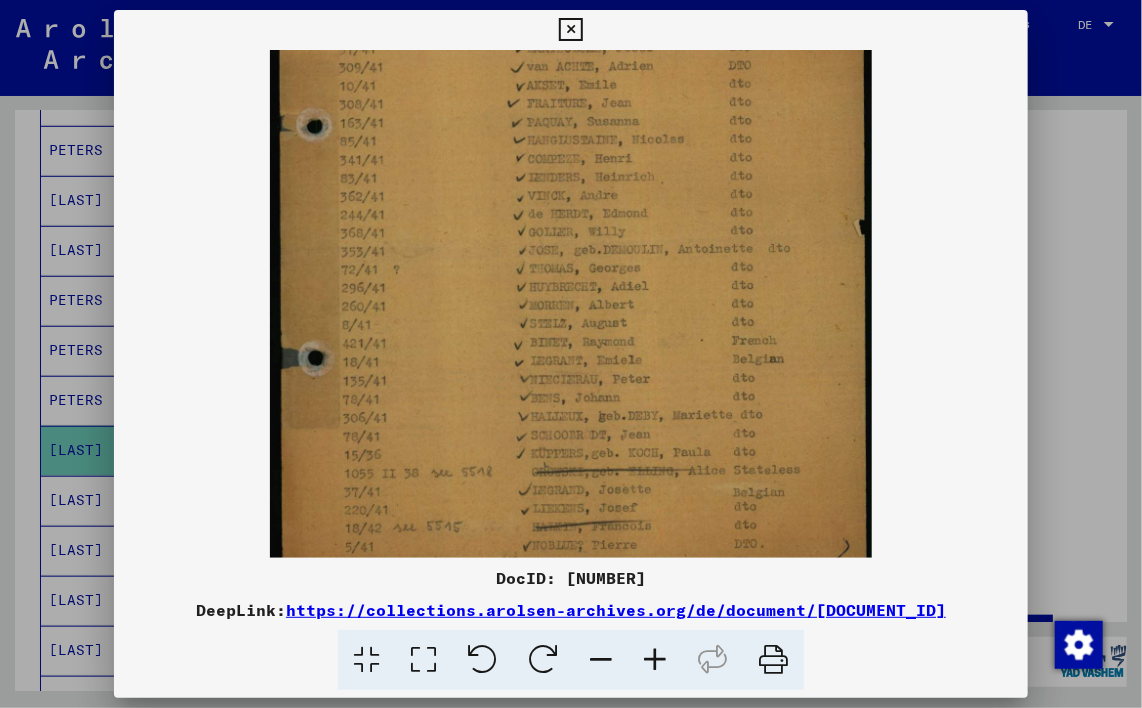 drag, startPoint x: 649, startPoint y: 433, endPoint x: 648, endPoint y: 365, distance: 68.007355 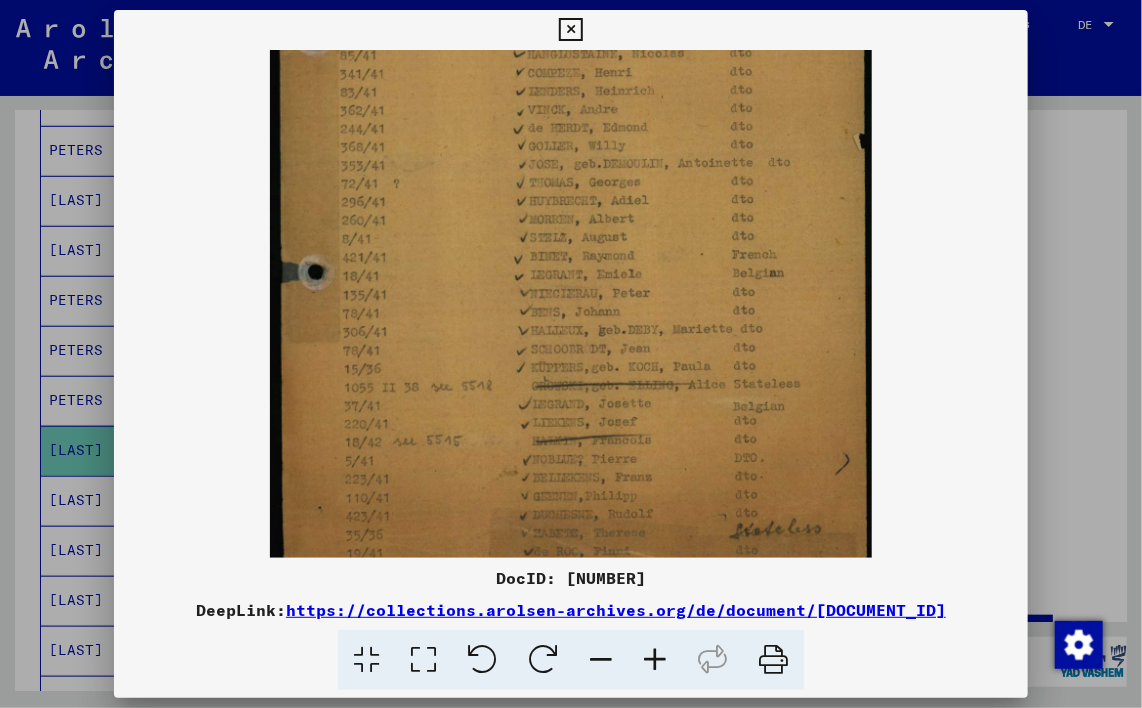 drag, startPoint x: 644, startPoint y: 426, endPoint x: 645, endPoint y: 356, distance: 70.00714 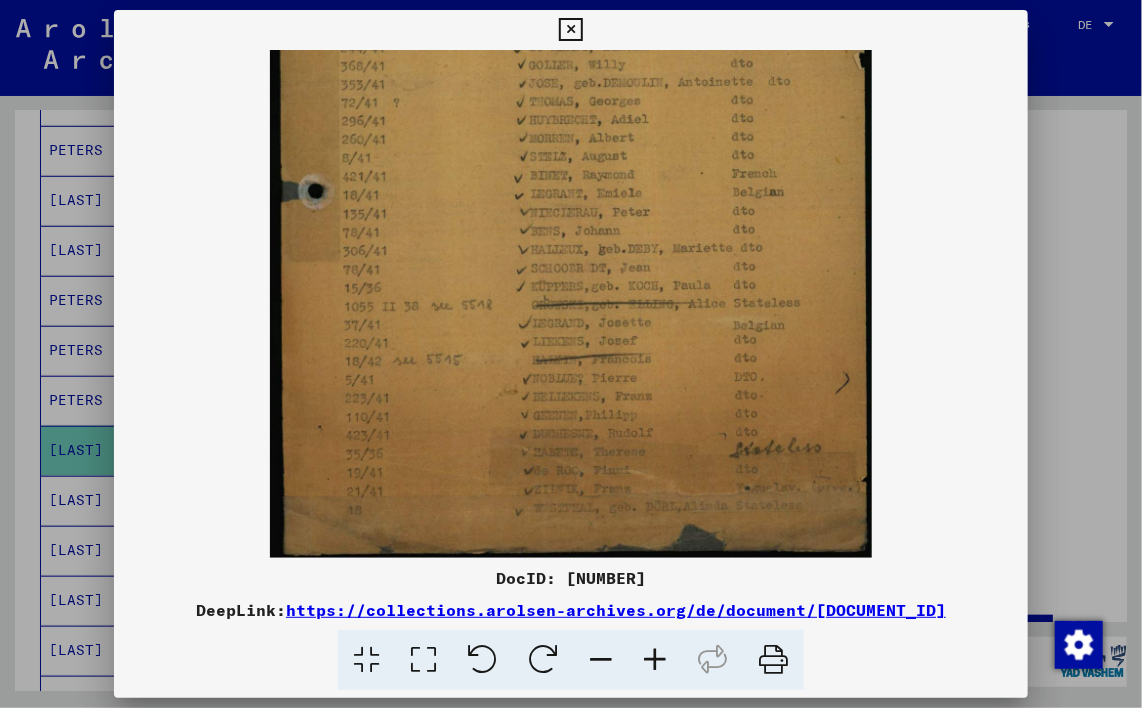 scroll, scrollTop: 450, scrollLeft: 0, axis: vertical 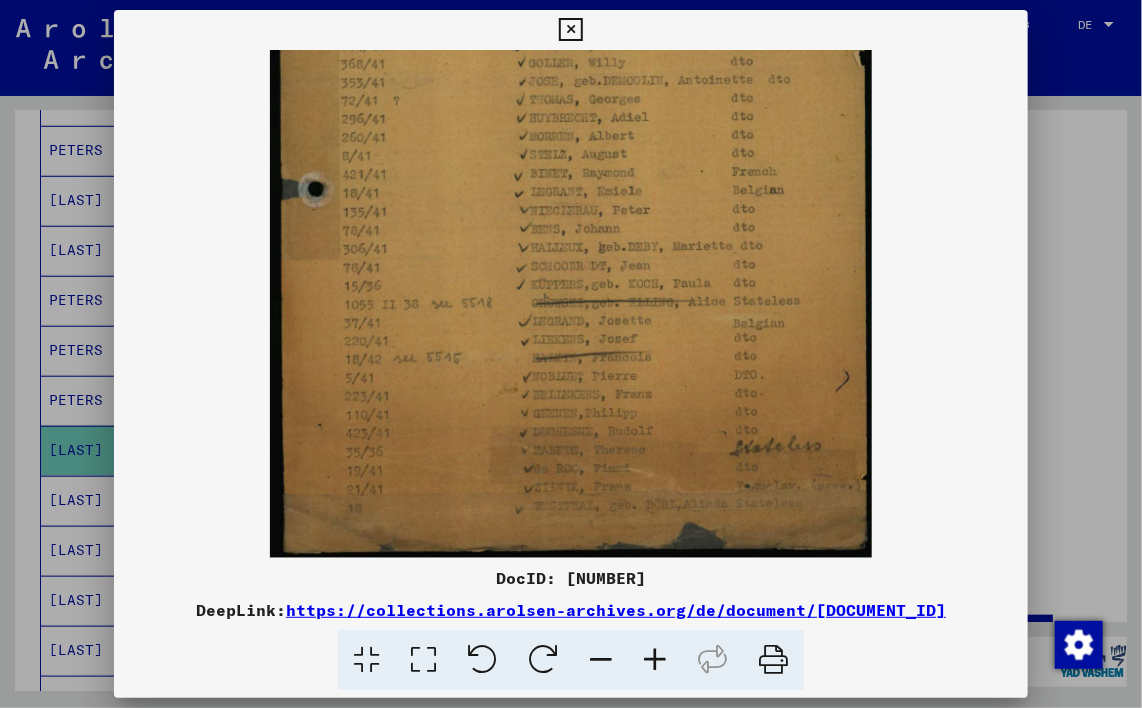 drag, startPoint x: 650, startPoint y: 448, endPoint x: 652, endPoint y: 353, distance: 95.02105 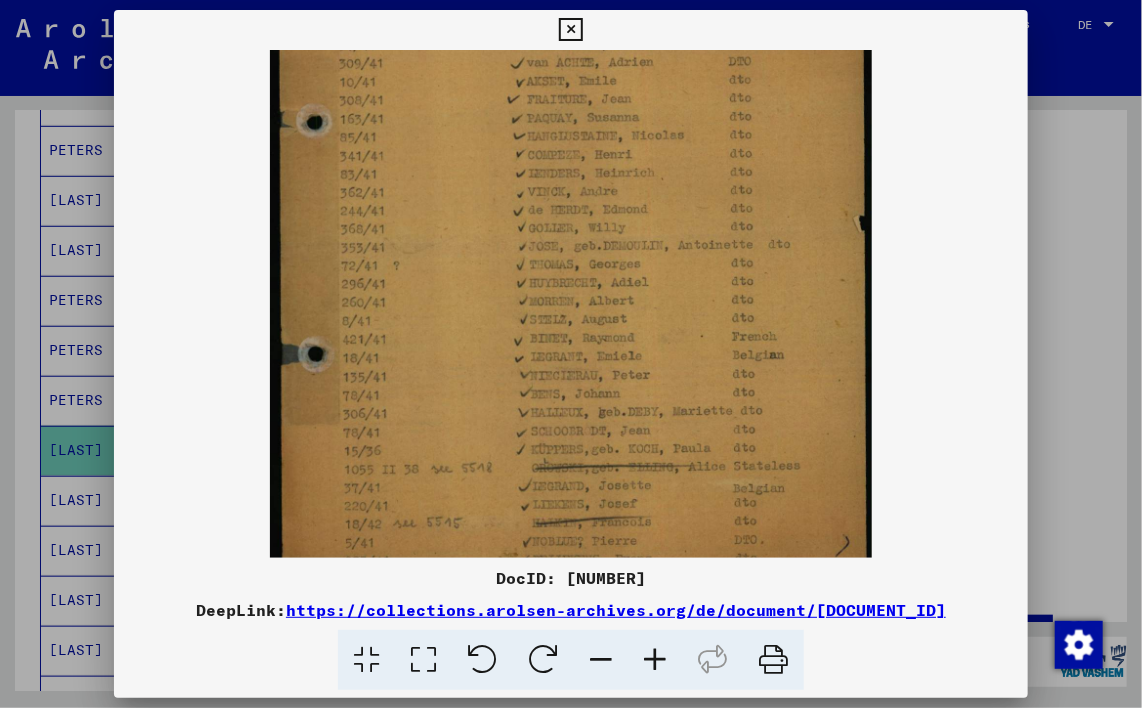 drag, startPoint x: 644, startPoint y: 302, endPoint x: 660, endPoint y: 471, distance: 169.7557 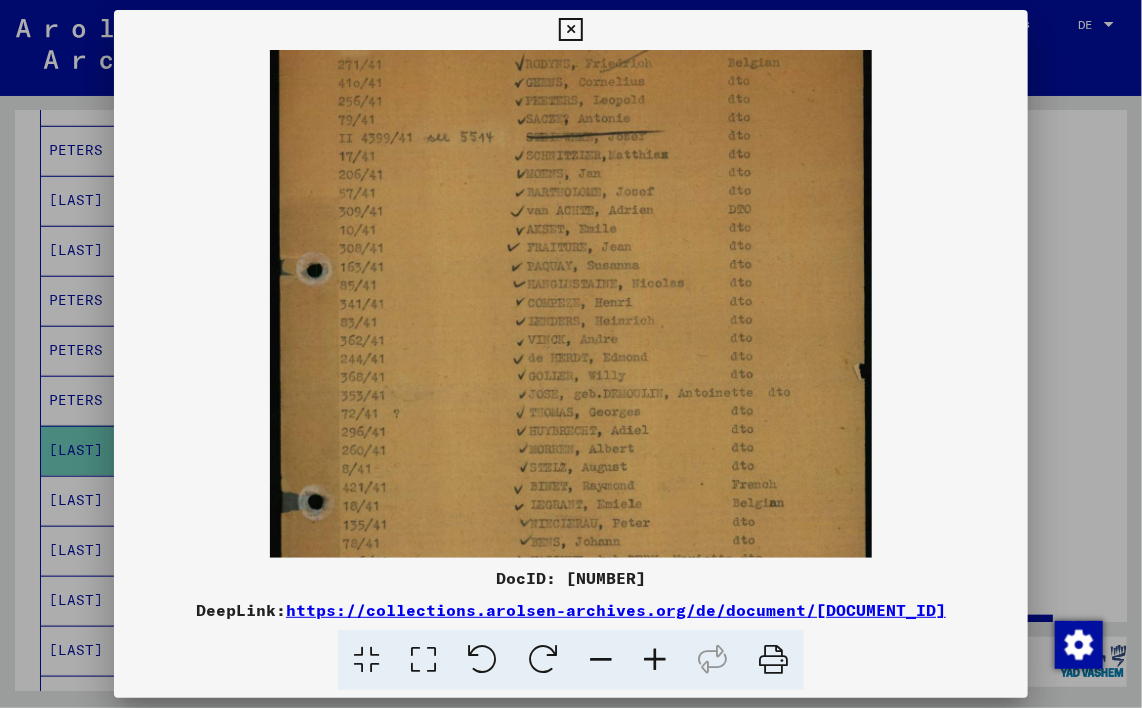 drag, startPoint x: 642, startPoint y: 300, endPoint x: 644, endPoint y: 411, distance: 111.01801 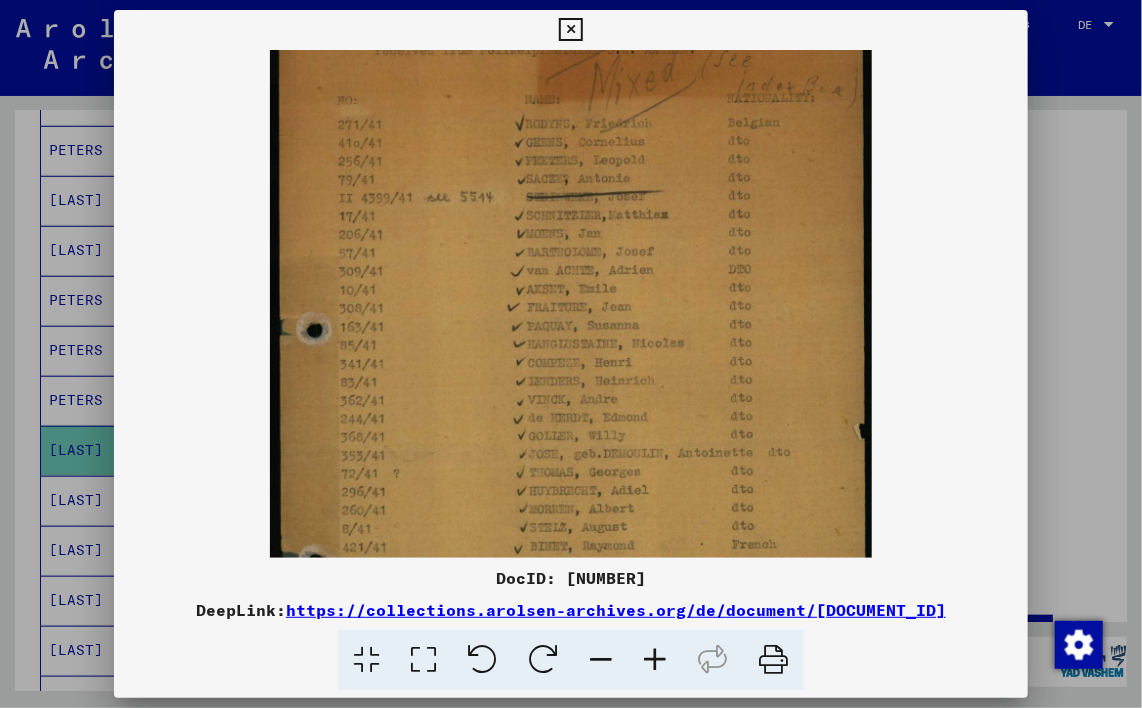 drag, startPoint x: 638, startPoint y: 328, endPoint x: 642, endPoint y: 398, distance: 70.11419 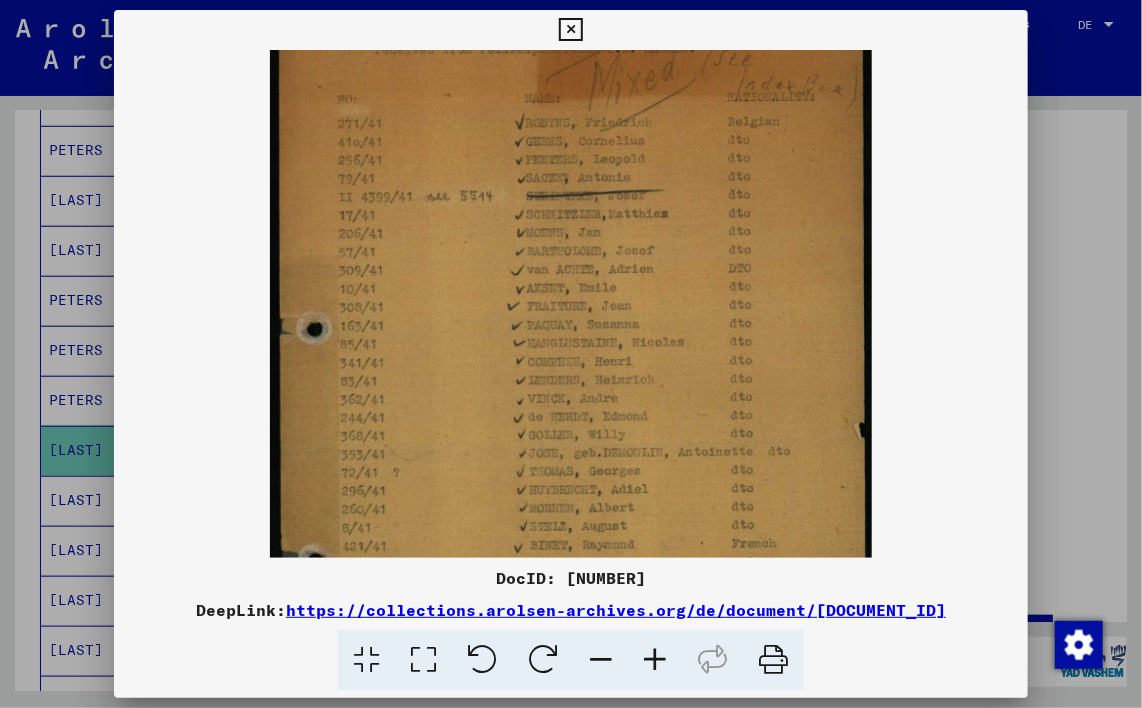 click at bounding box center (570, 30) 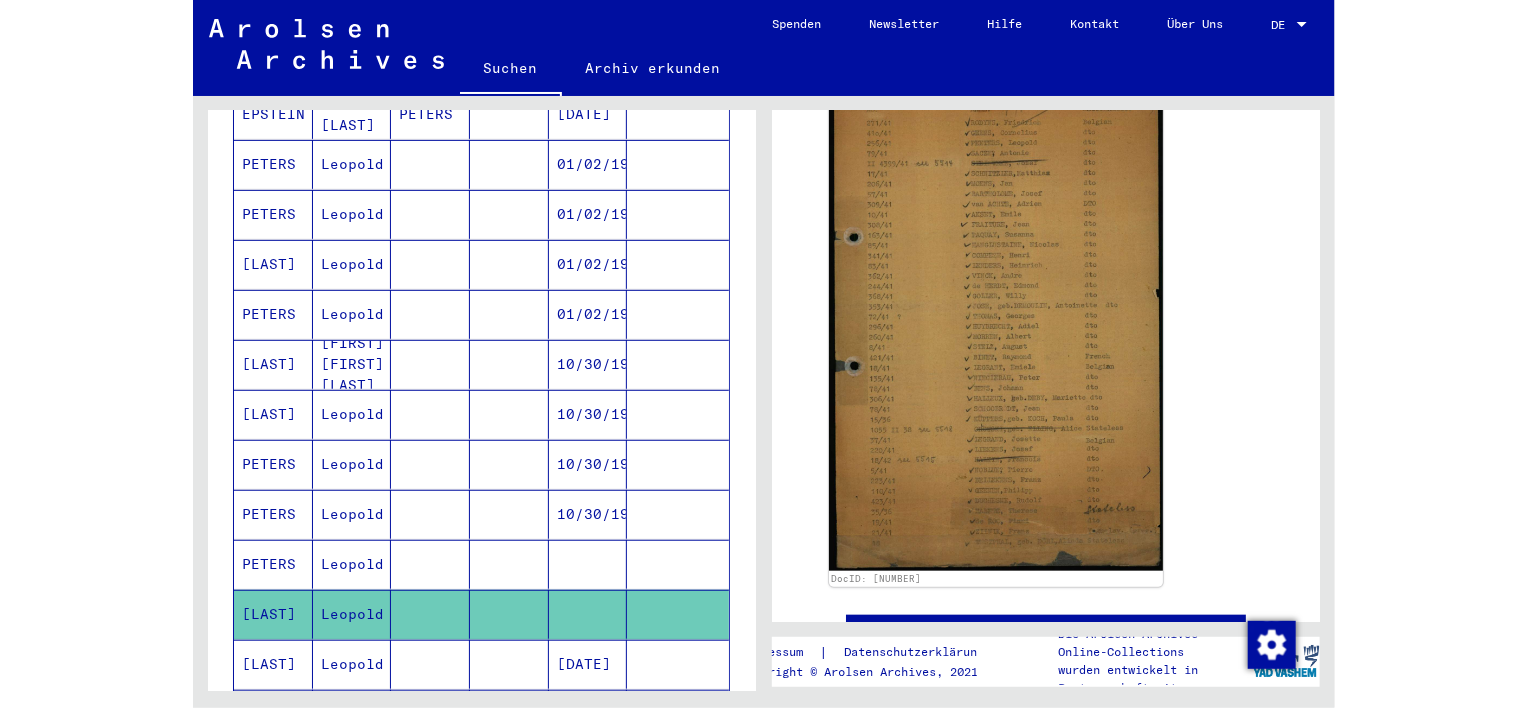 scroll, scrollTop: 200, scrollLeft: 0, axis: vertical 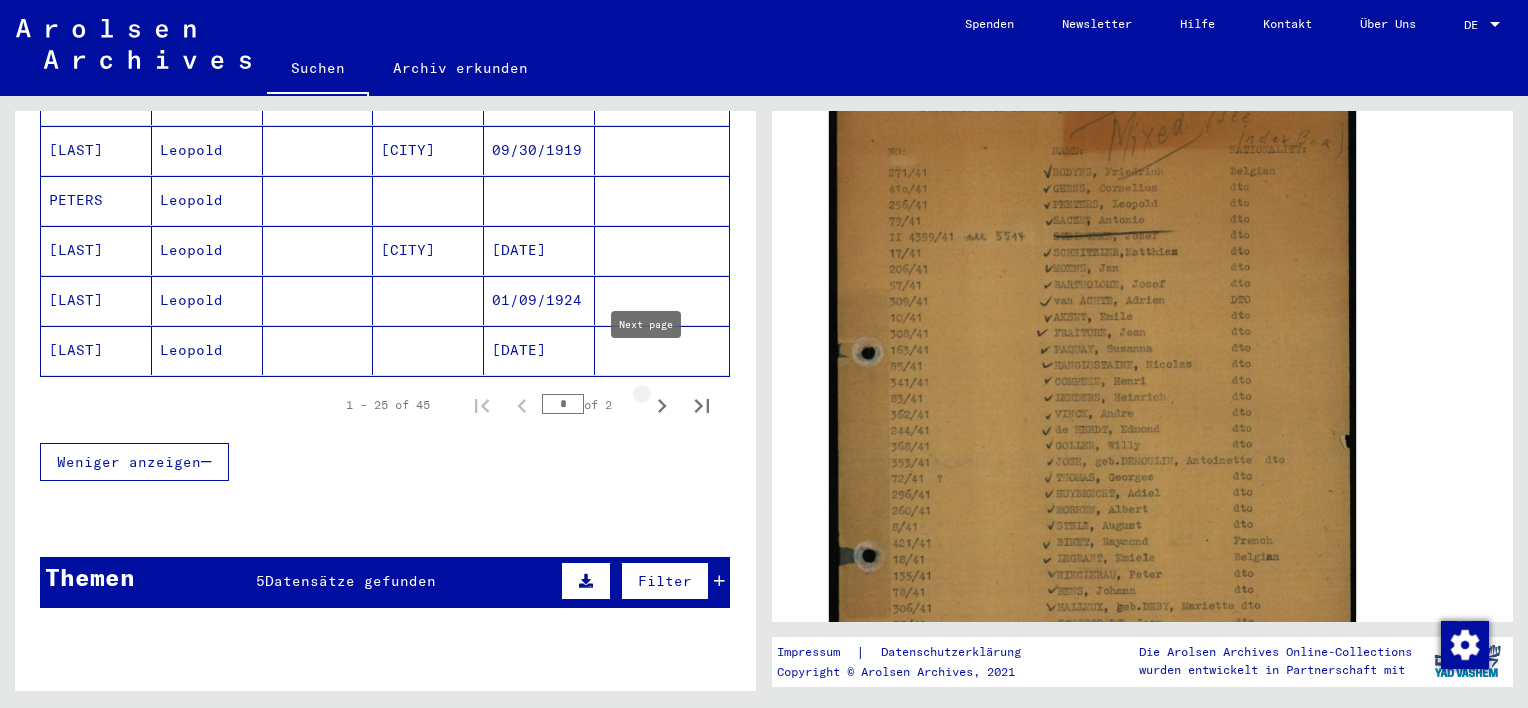 click 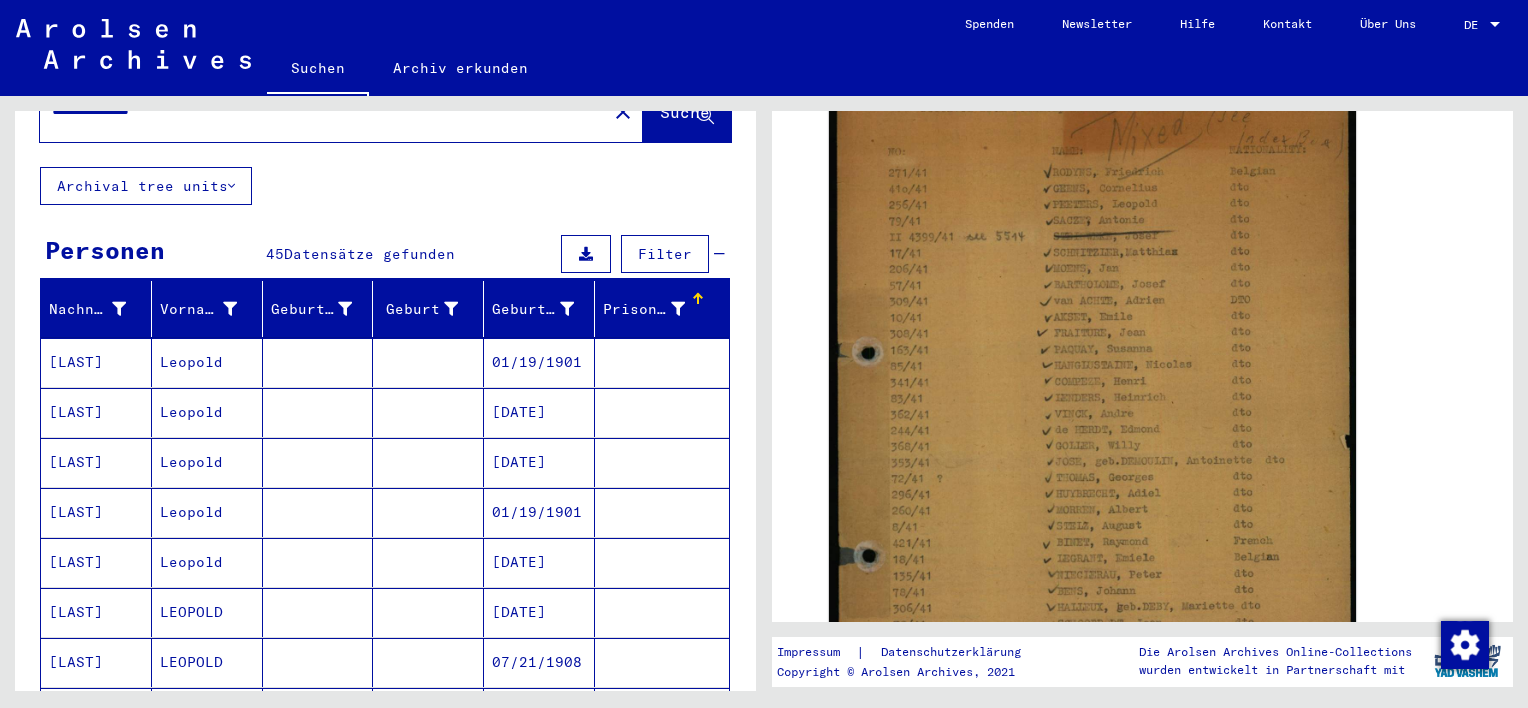 scroll, scrollTop: 0, scrollLeft: 0, axis: both 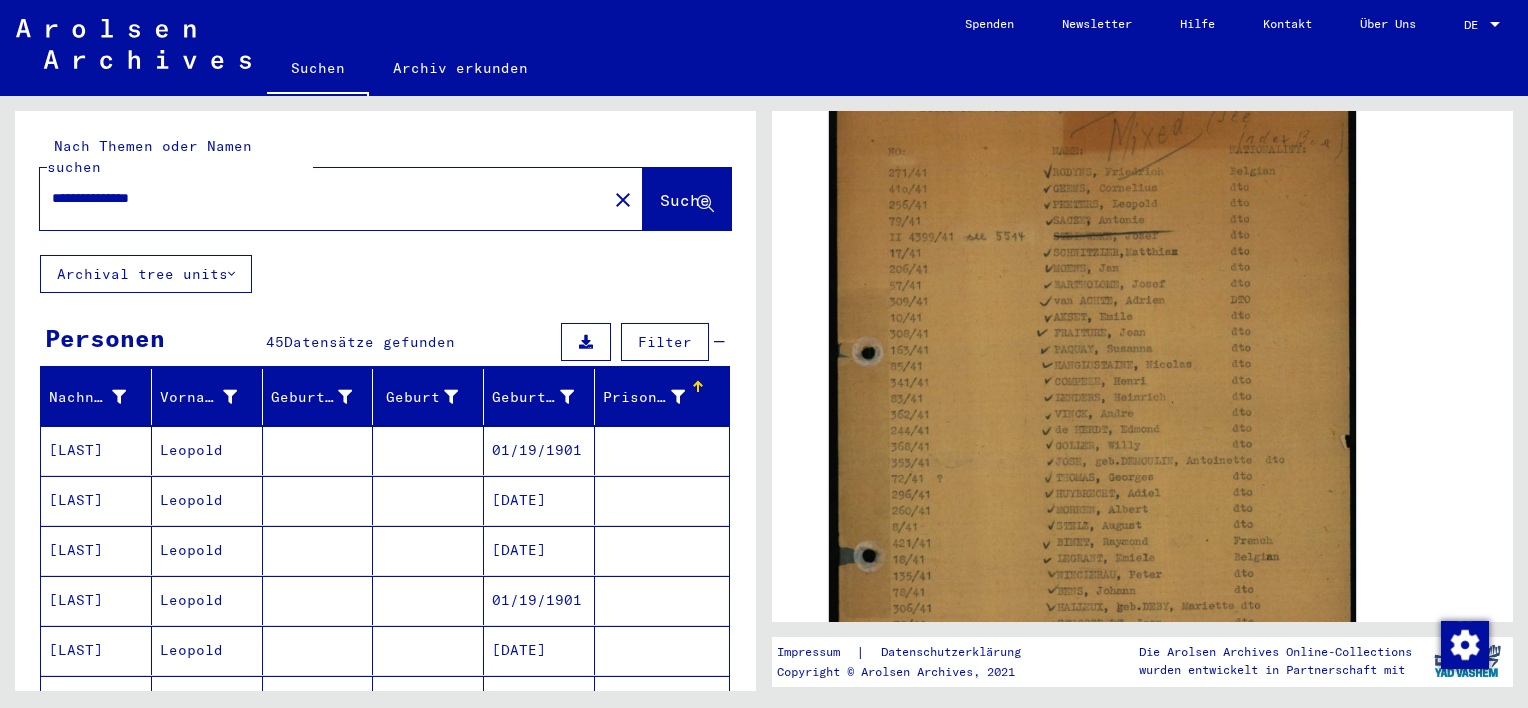 click on "**********" at bounding box center [323, 198] 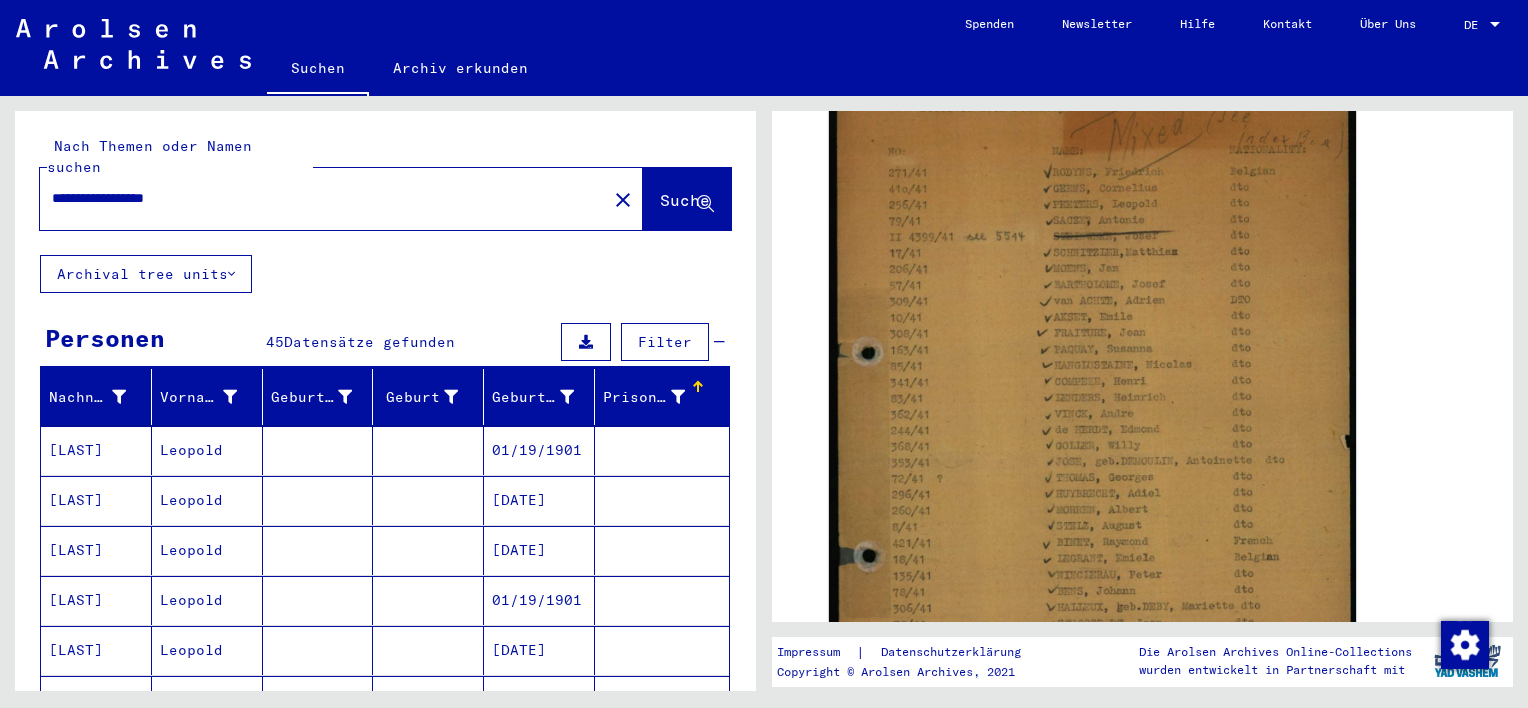 type on "**********" 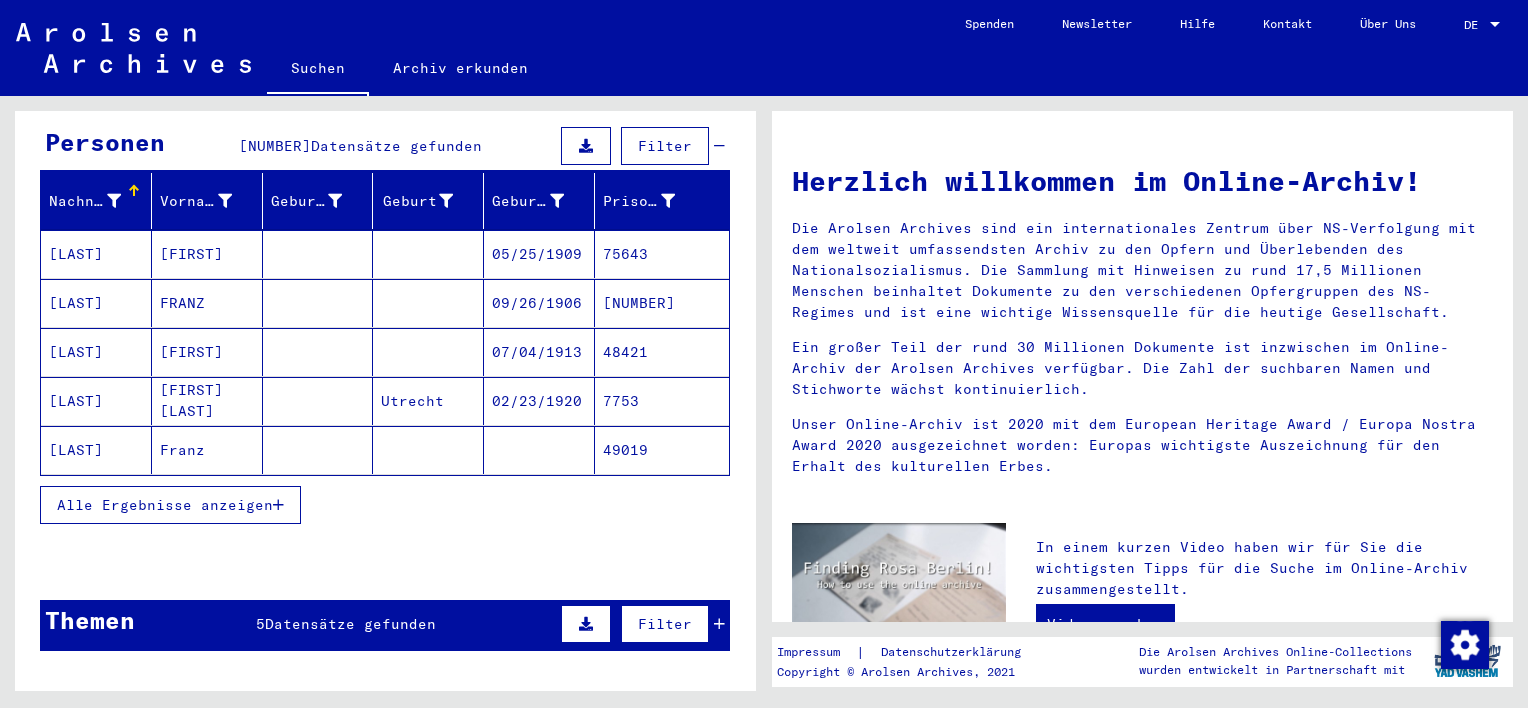scroll, scrollTop: 200, scrollLeft: 0, axis: vertical 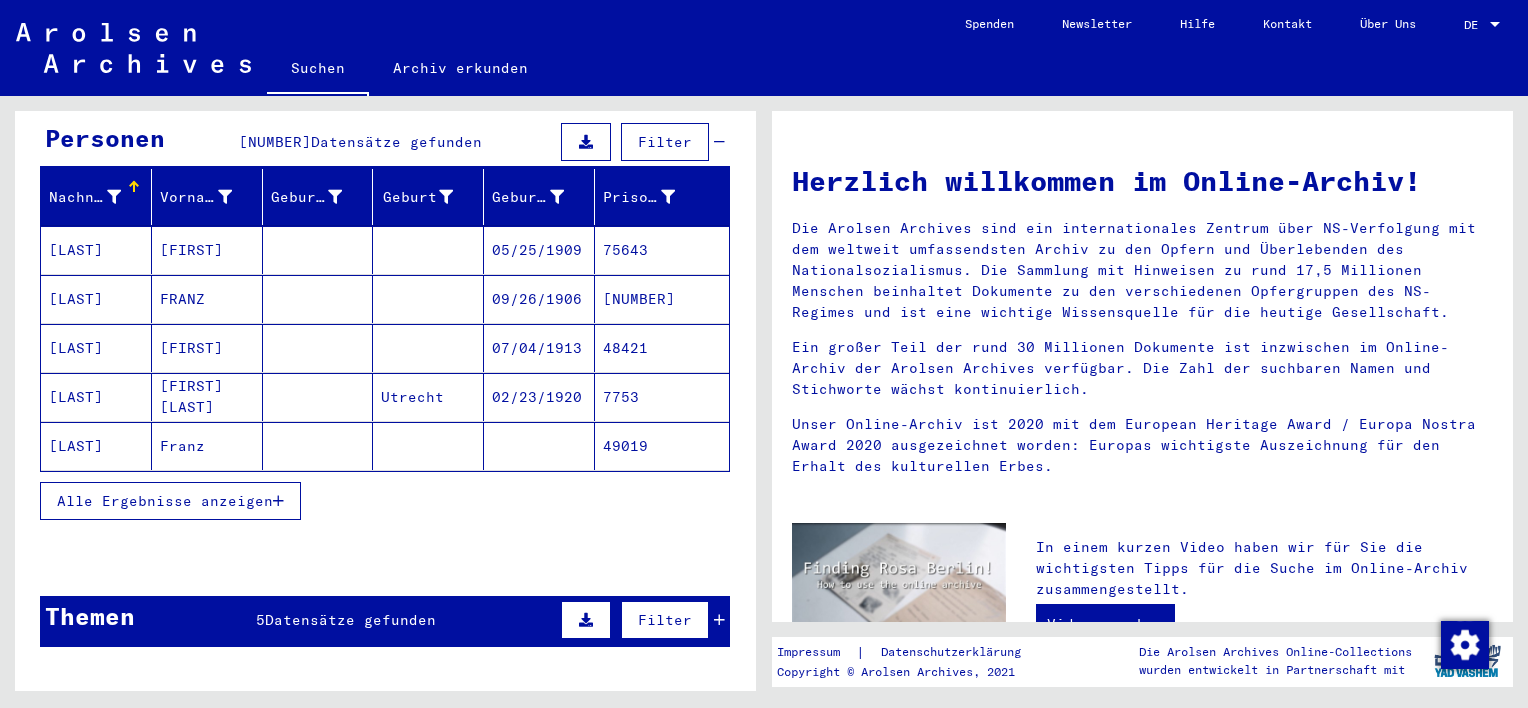 click on "Alle Ergebnisse anzeigen" at bounding box center [165, 501] 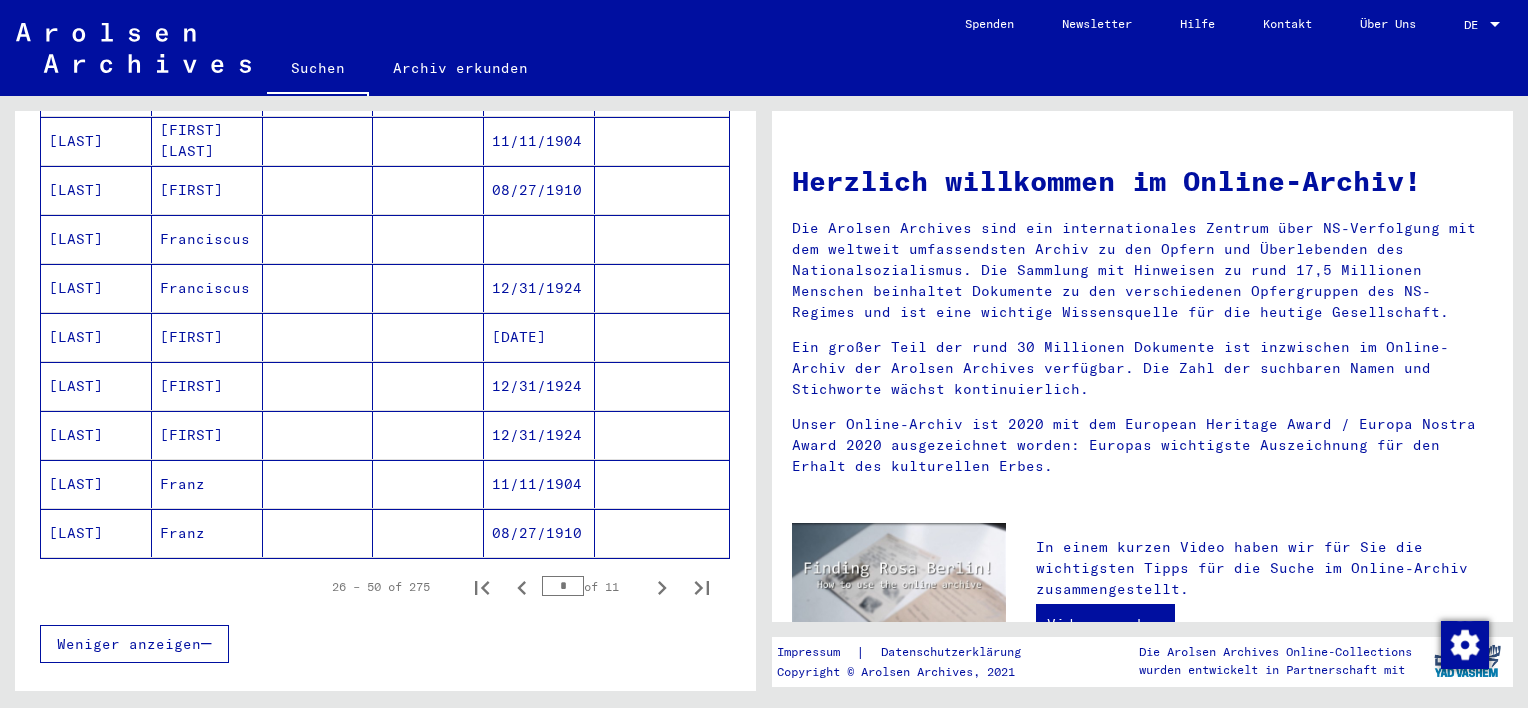 scroll, scrollTop: 1100, scrollLeft: 0, axis: vertical 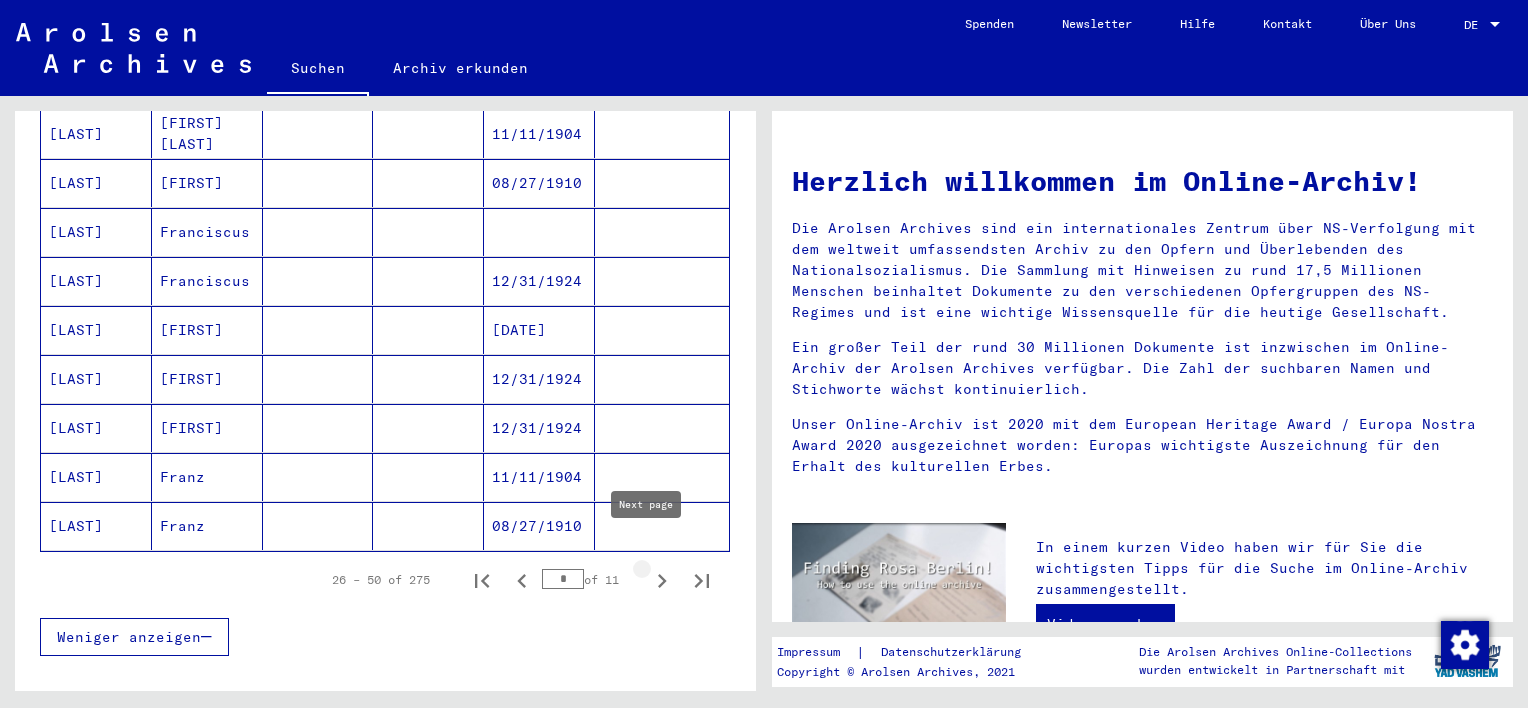 click 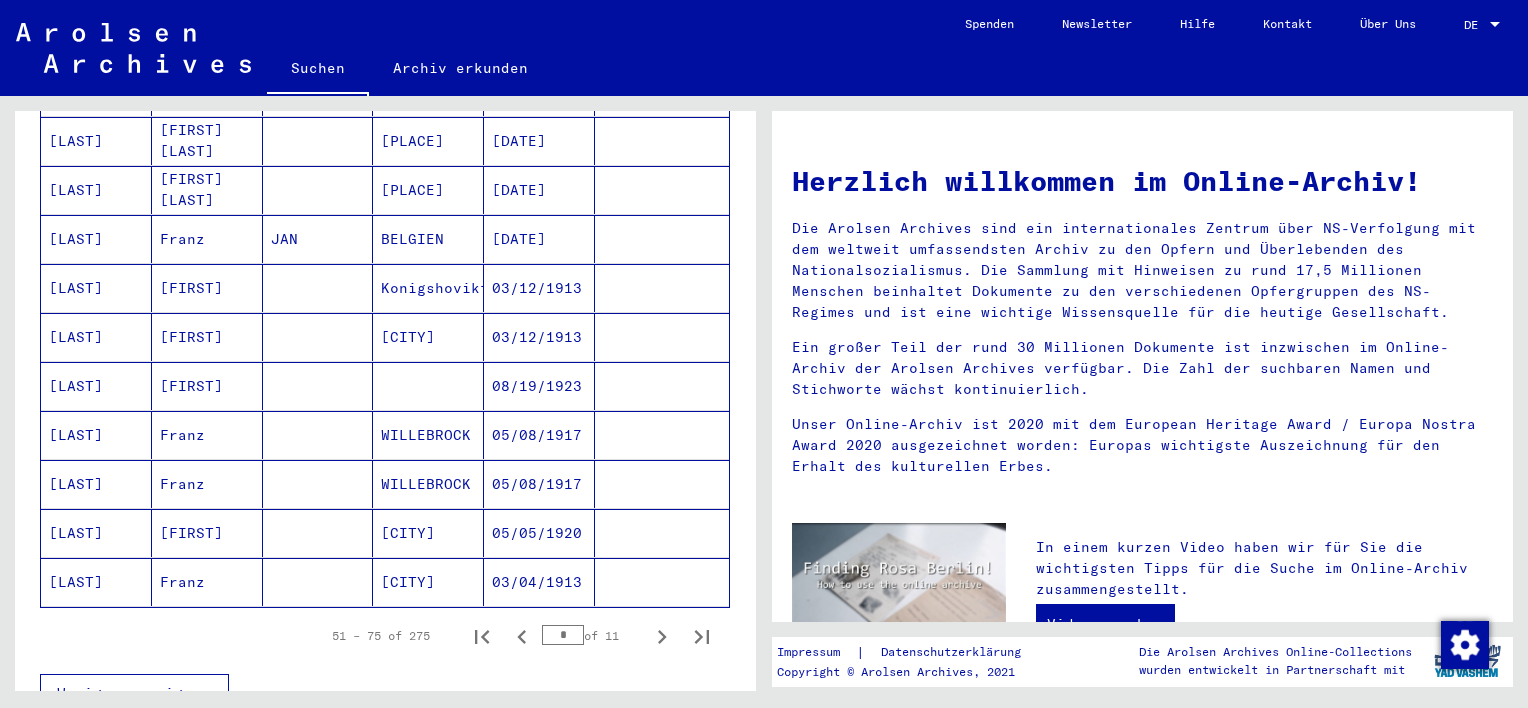 scroll, scrollTop: 1100, scrollLeft: 0, axis: vertical 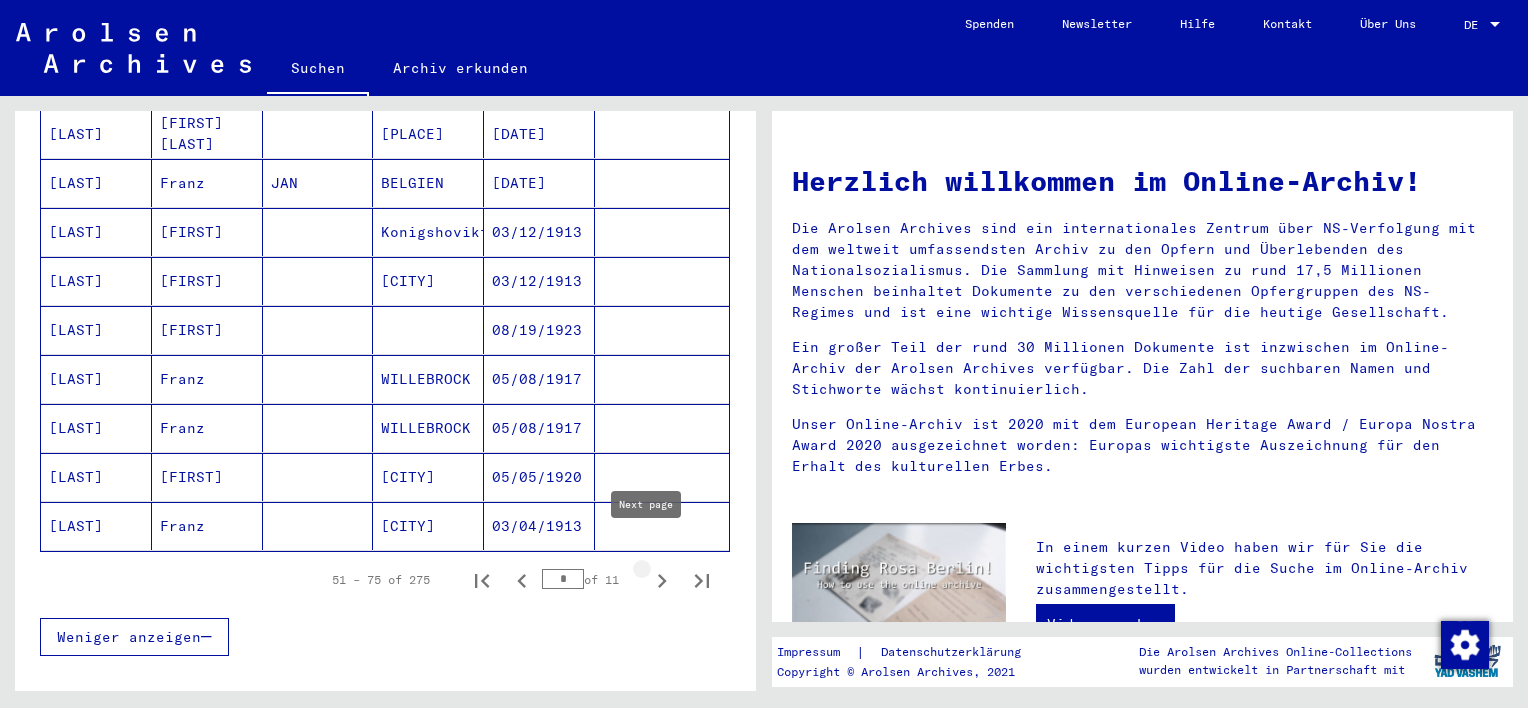 click 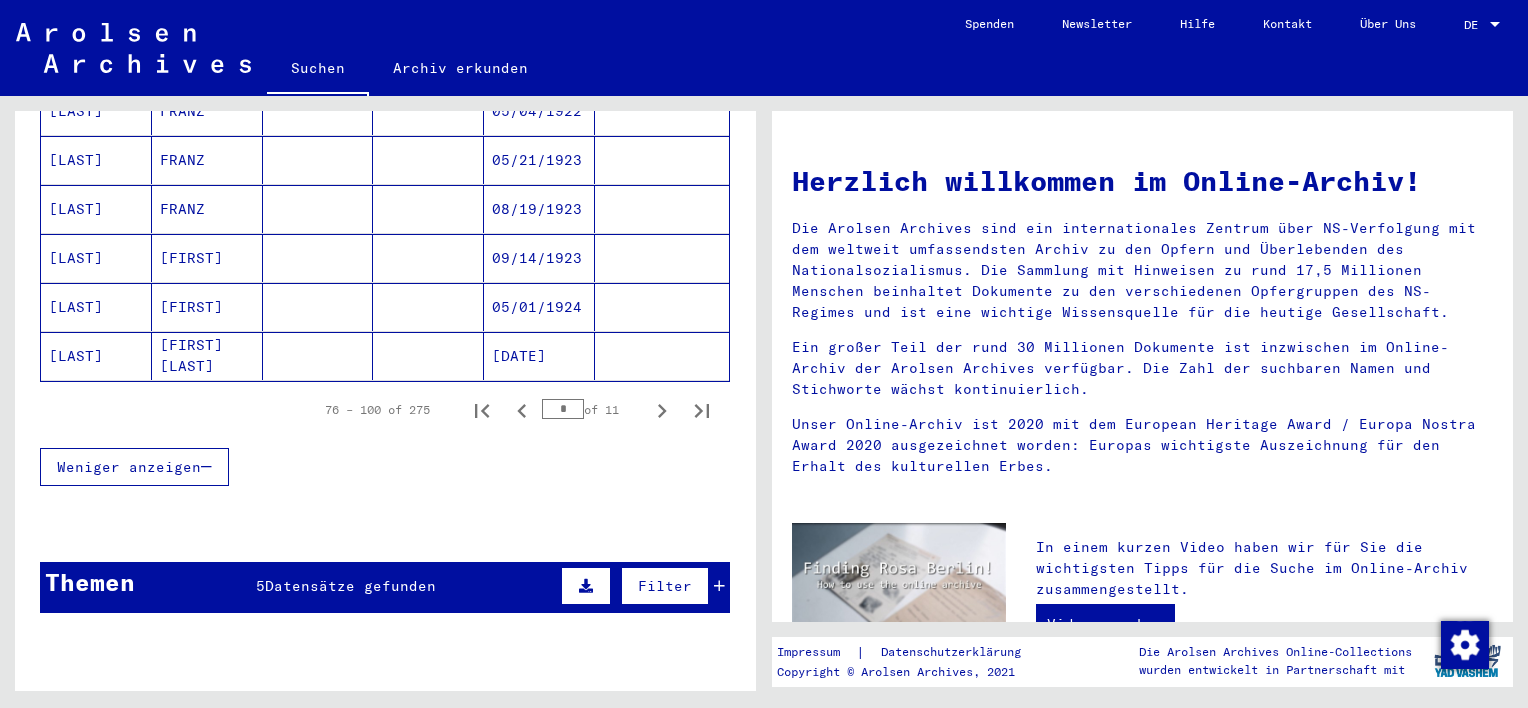 scroll, scrollTop: 1400, scrollLeft: 0, axis: vertical 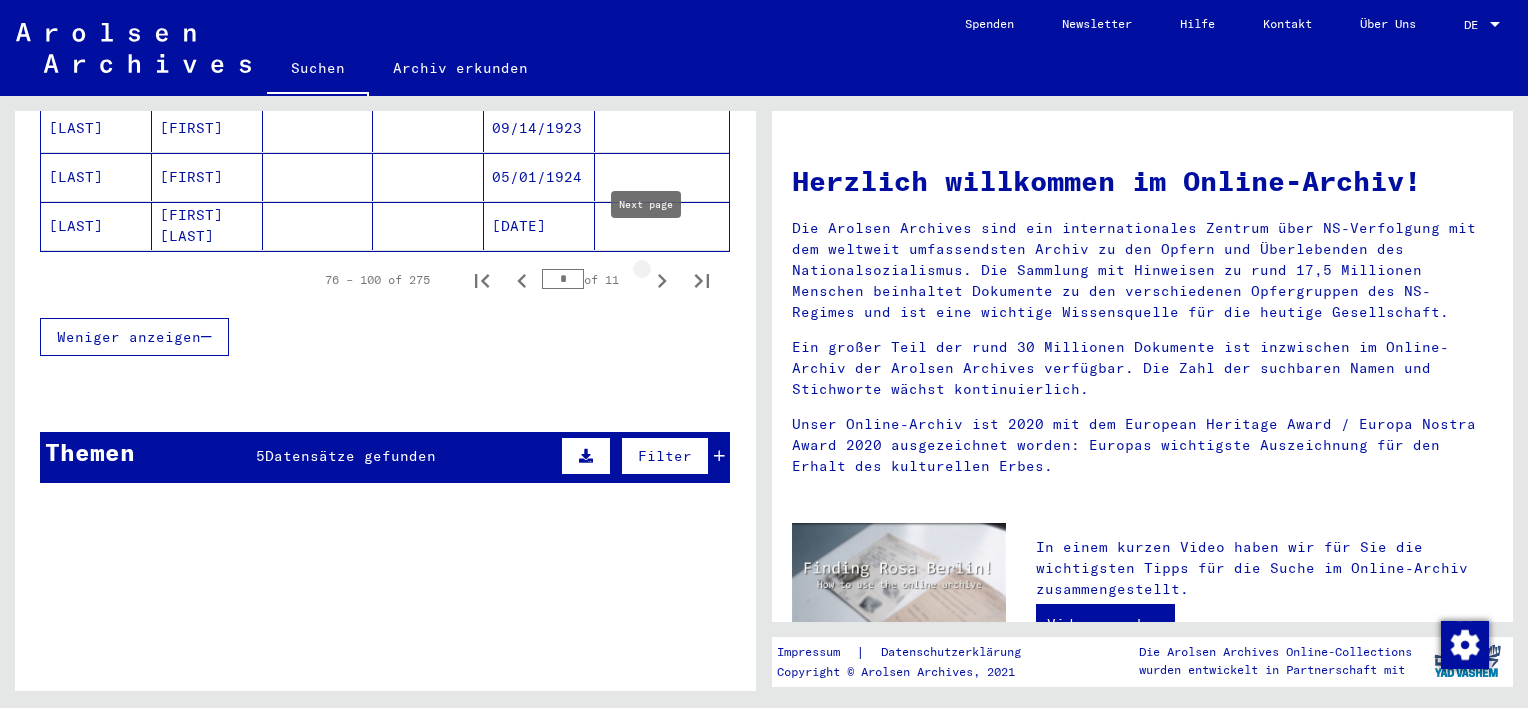click 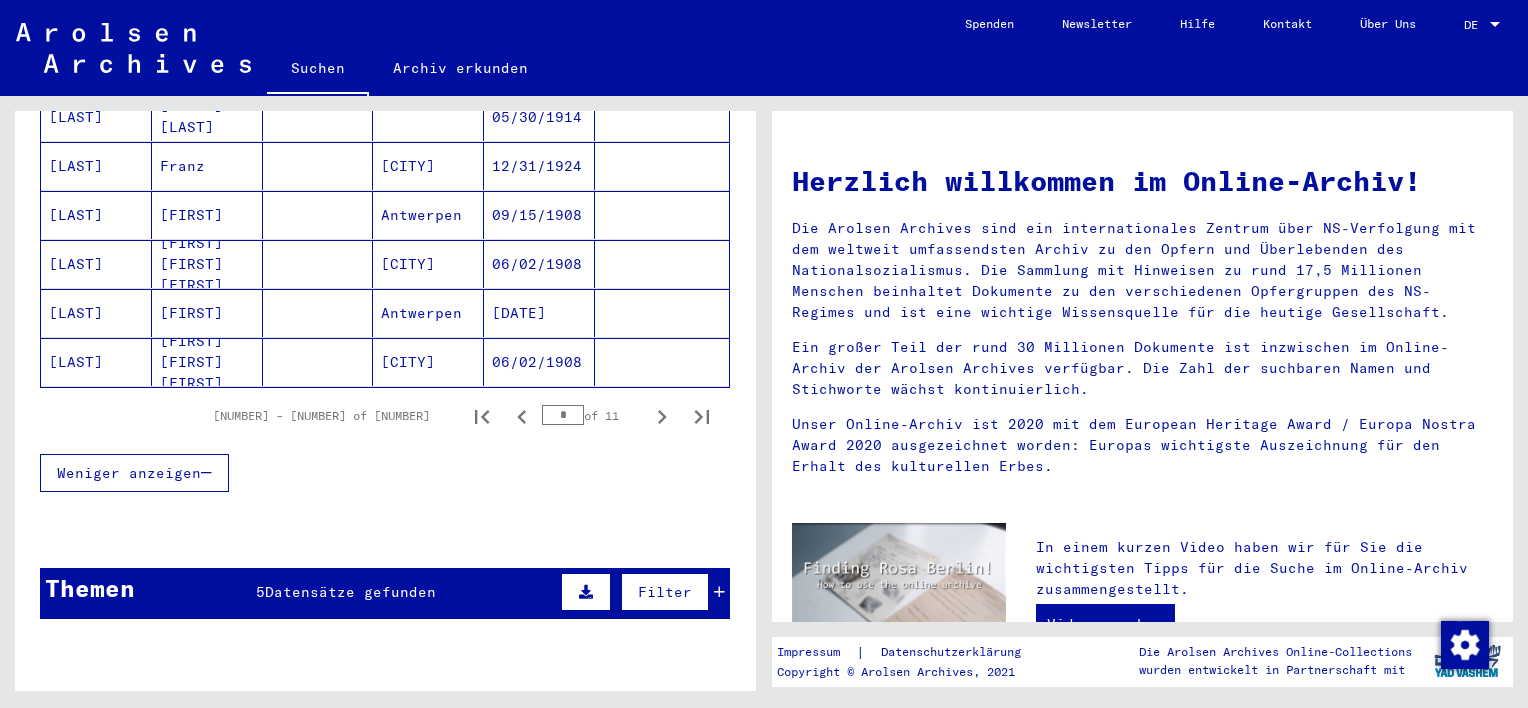 scroll, scrollTop: 1300, scrollLeft: 0, axis: vertical 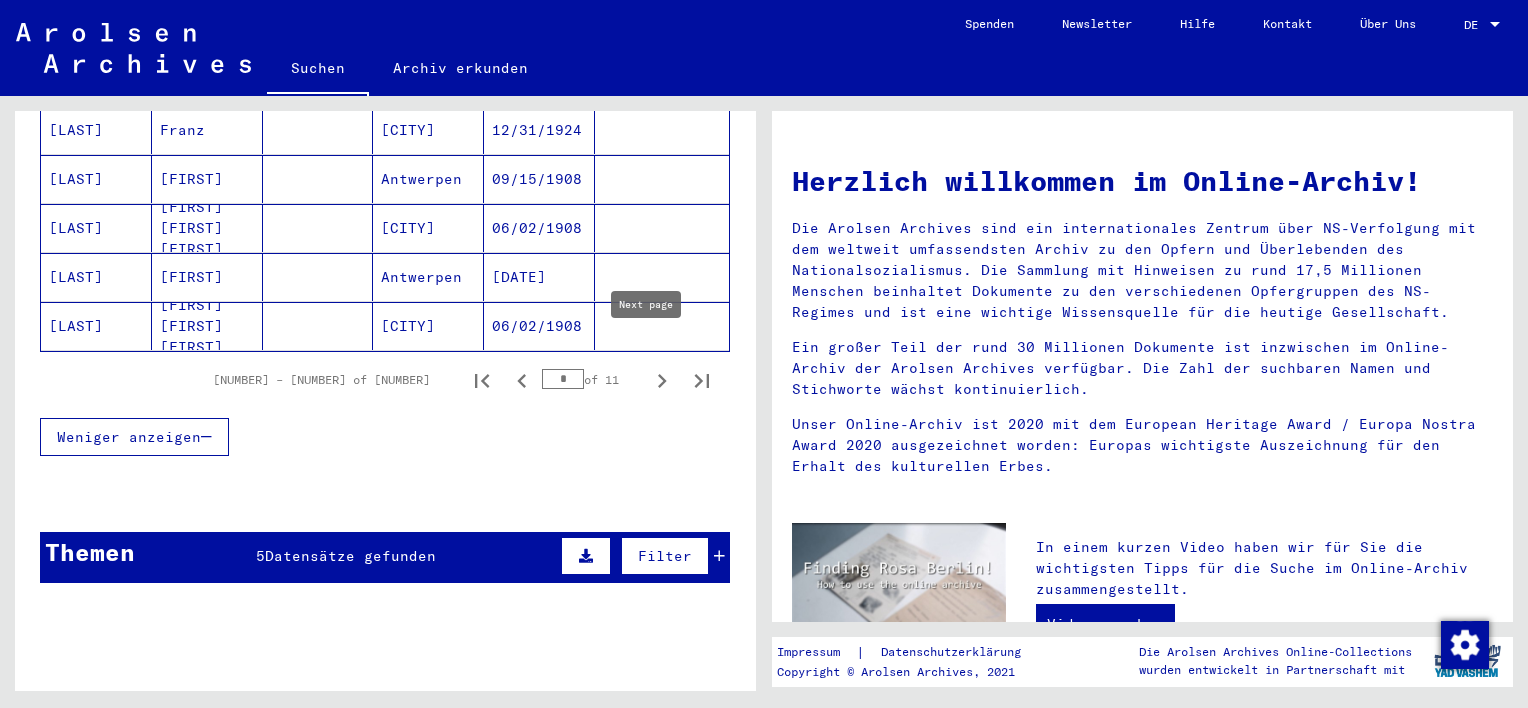 click 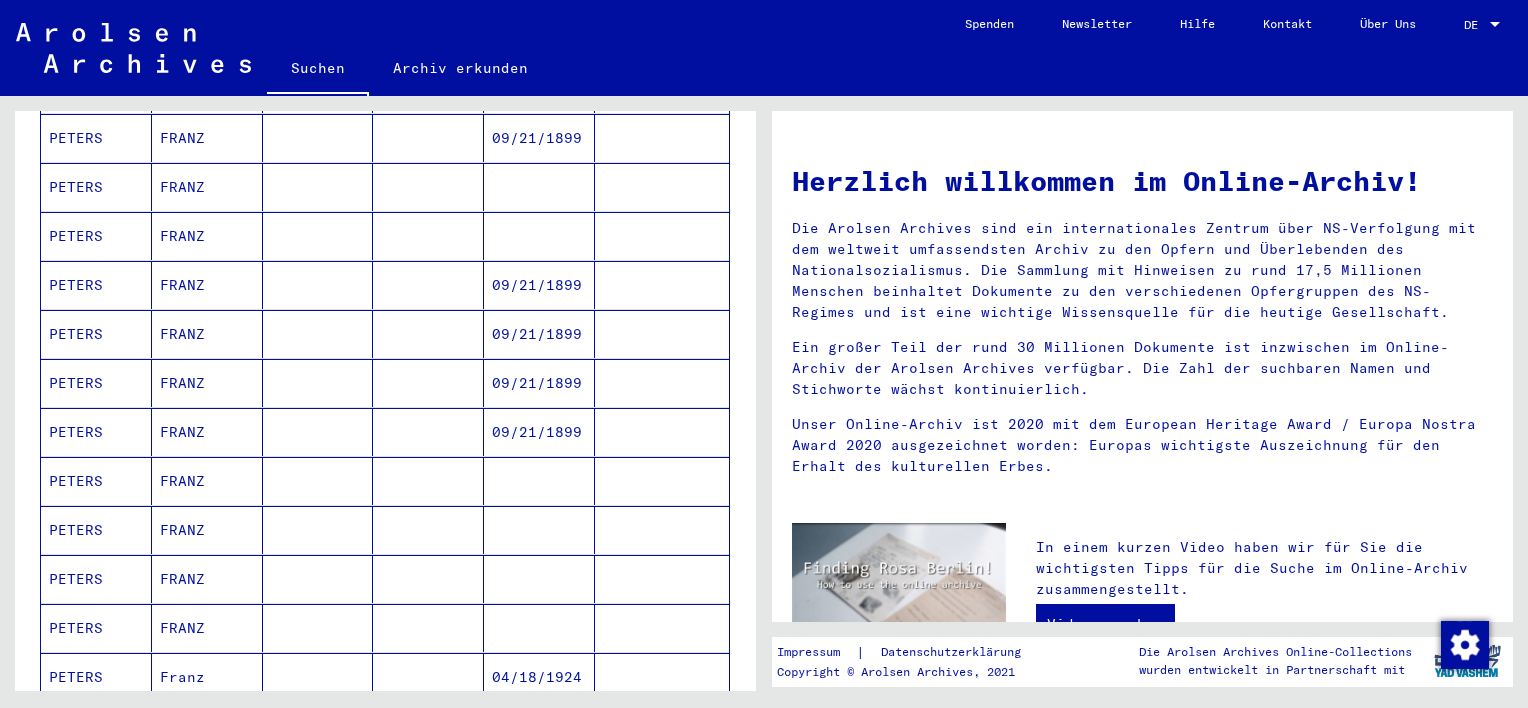 scroll, scrollTop: 1200, scrollLeft: 0, axis: vertical 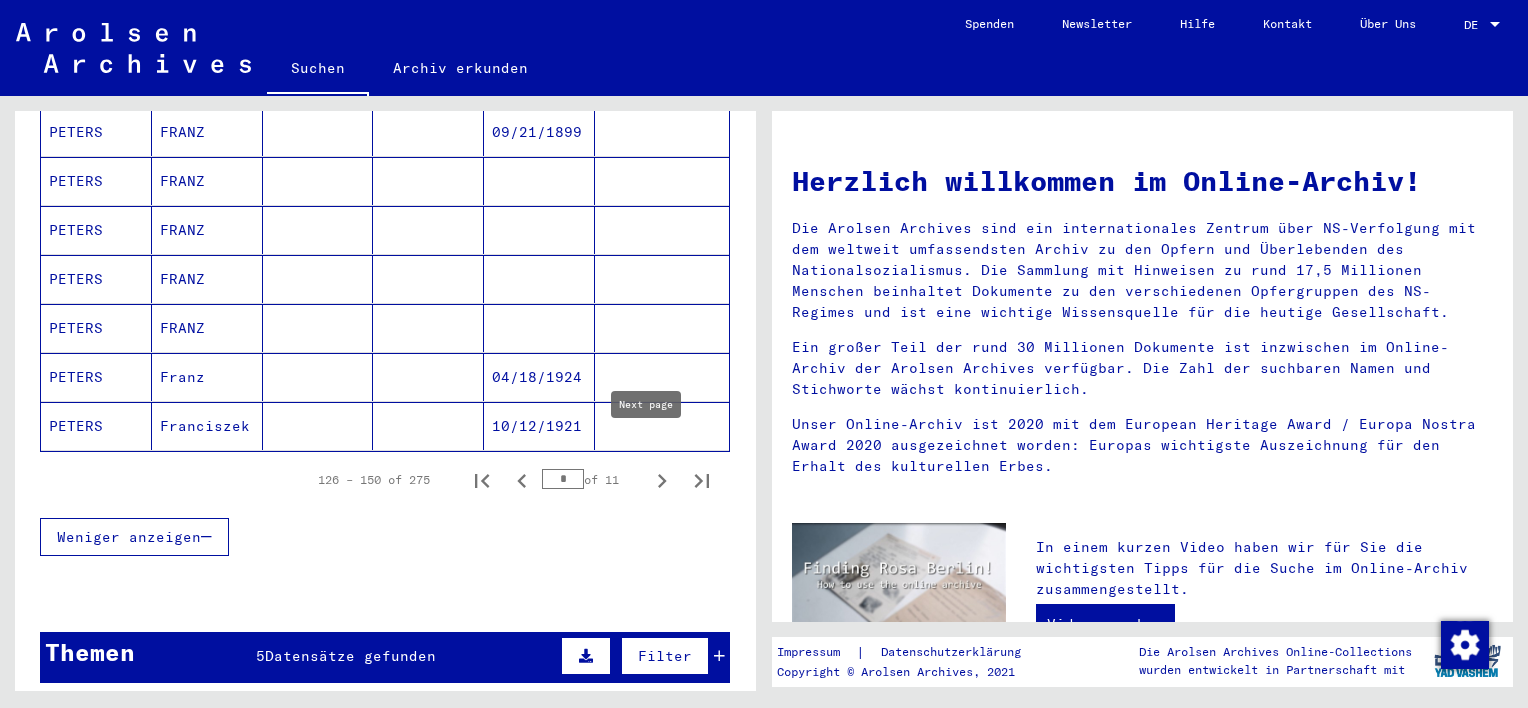 click 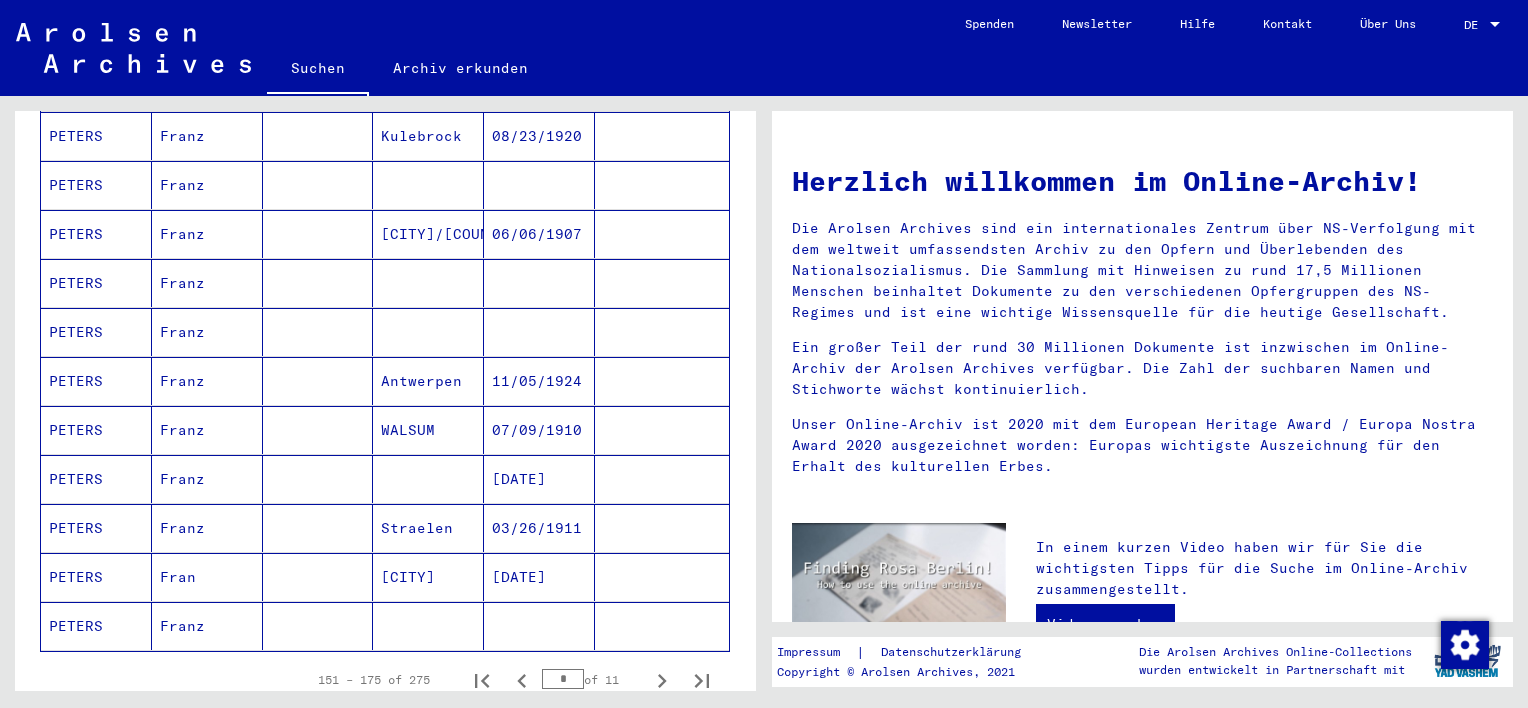 scroll, scrollTop: 1400, scrollLeft: 0, axis: vertical 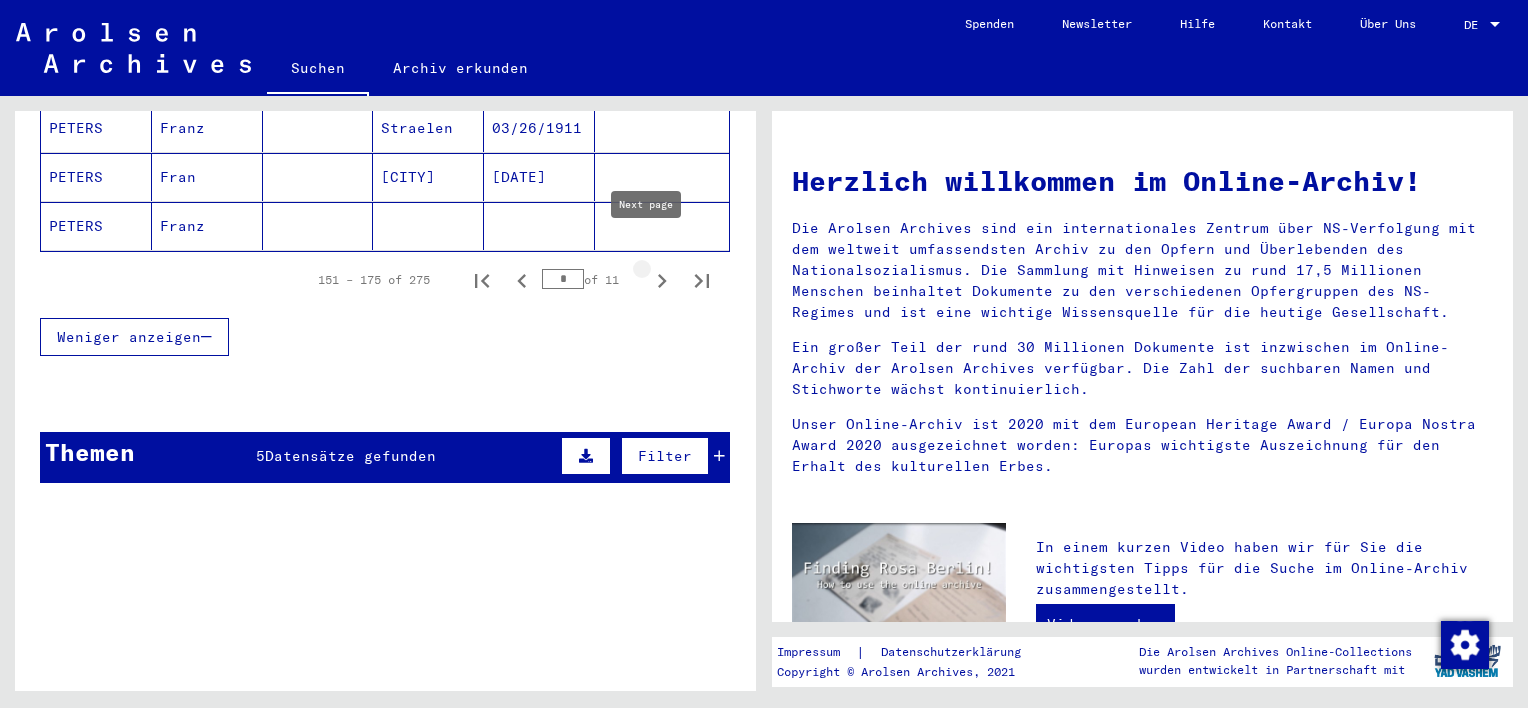 click 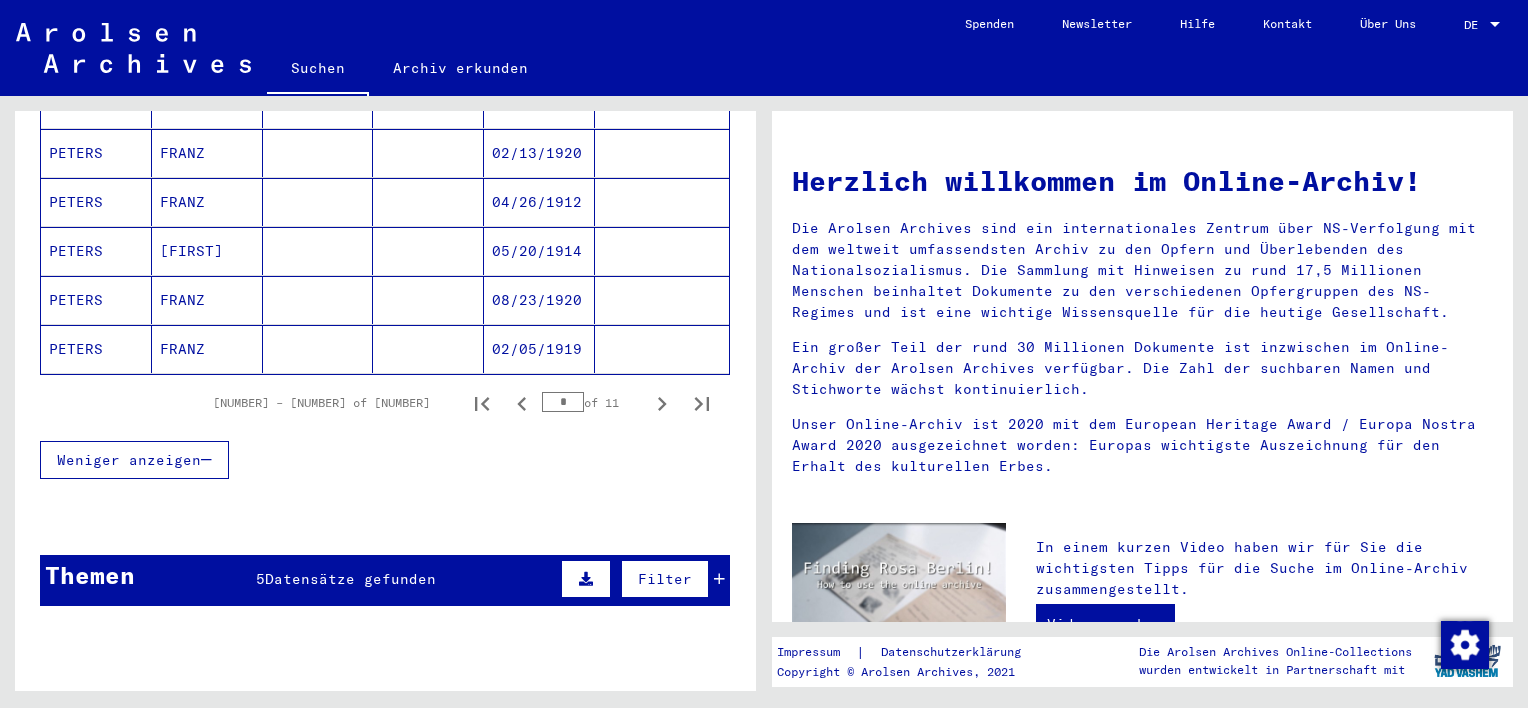 scroll, scrollTop: 1100, scrollLeft: 0, axis: vertical 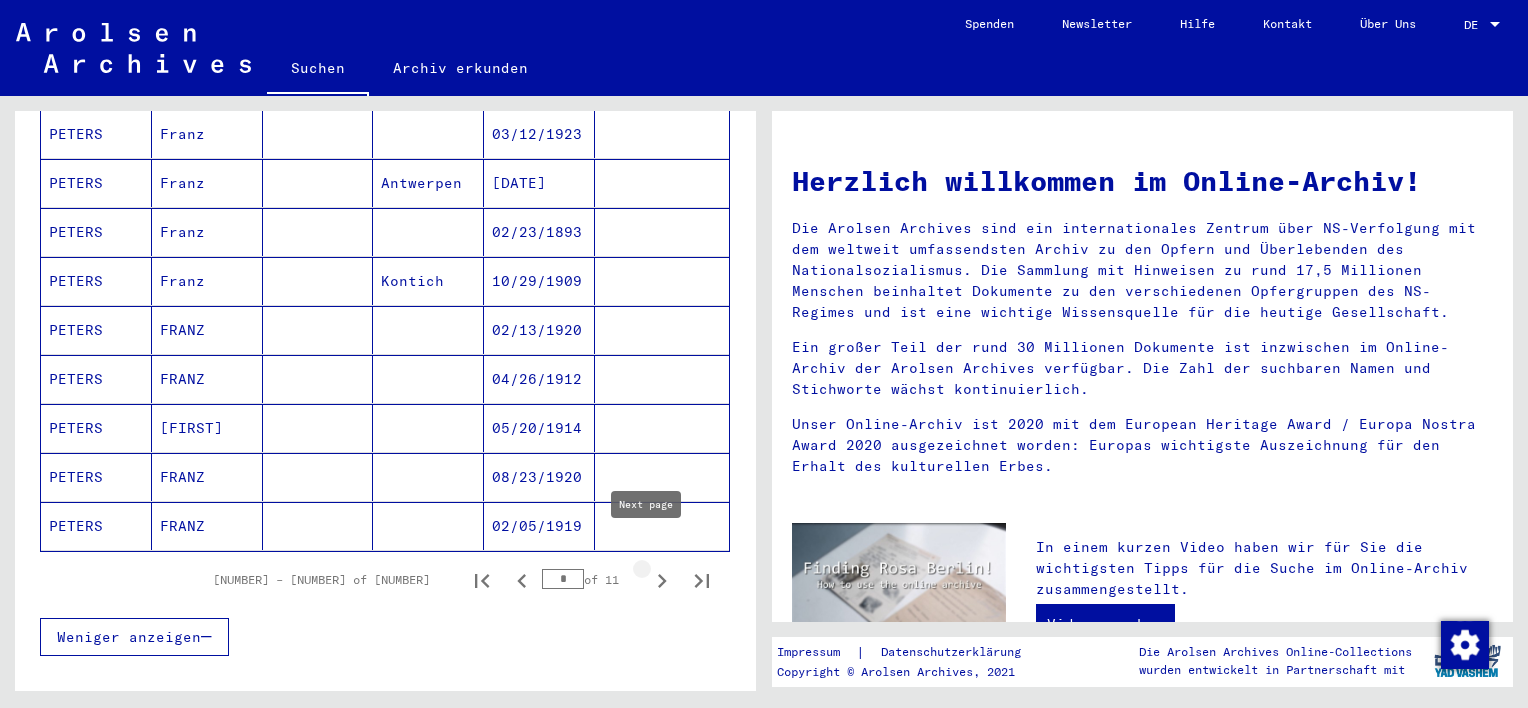 click 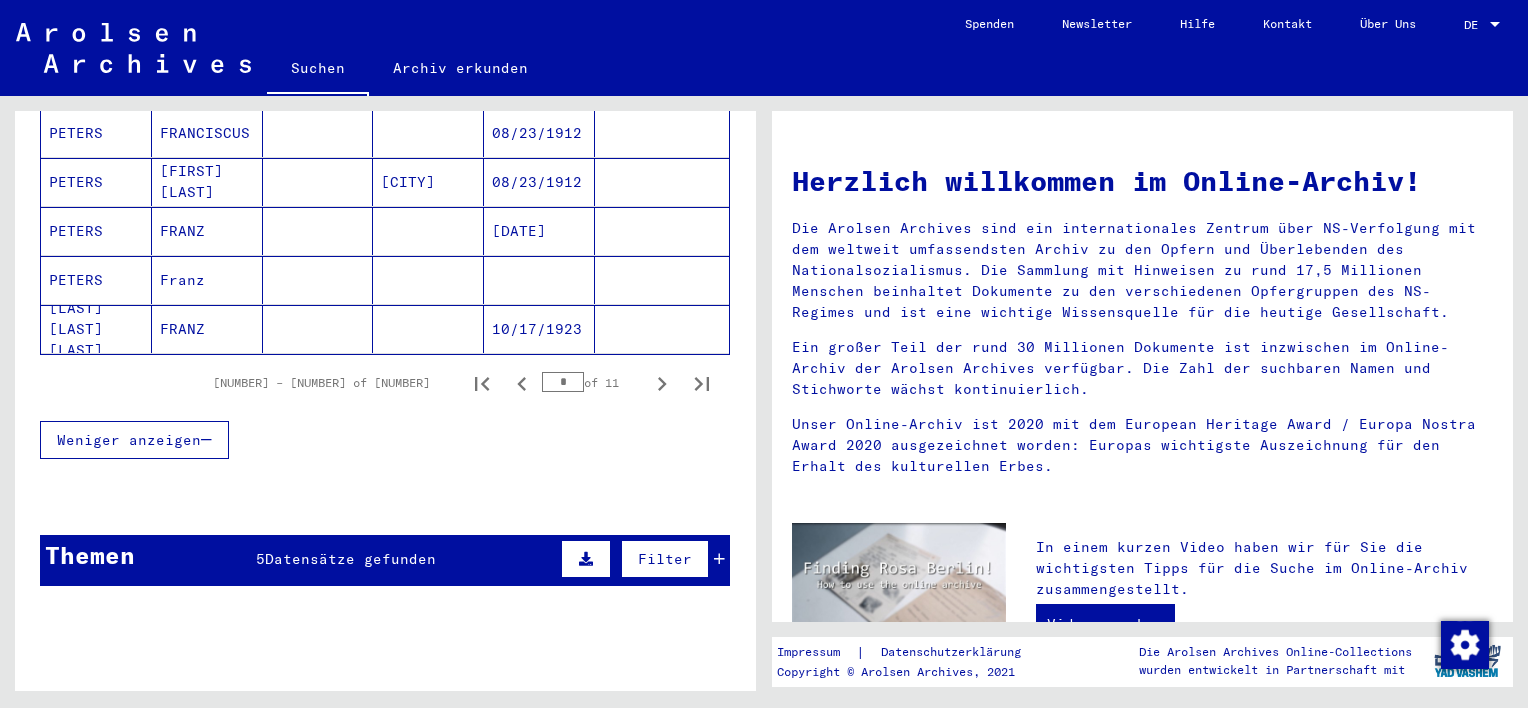 scroll, scrollTop: 1300, scrollLeft: 0, axis: vertical 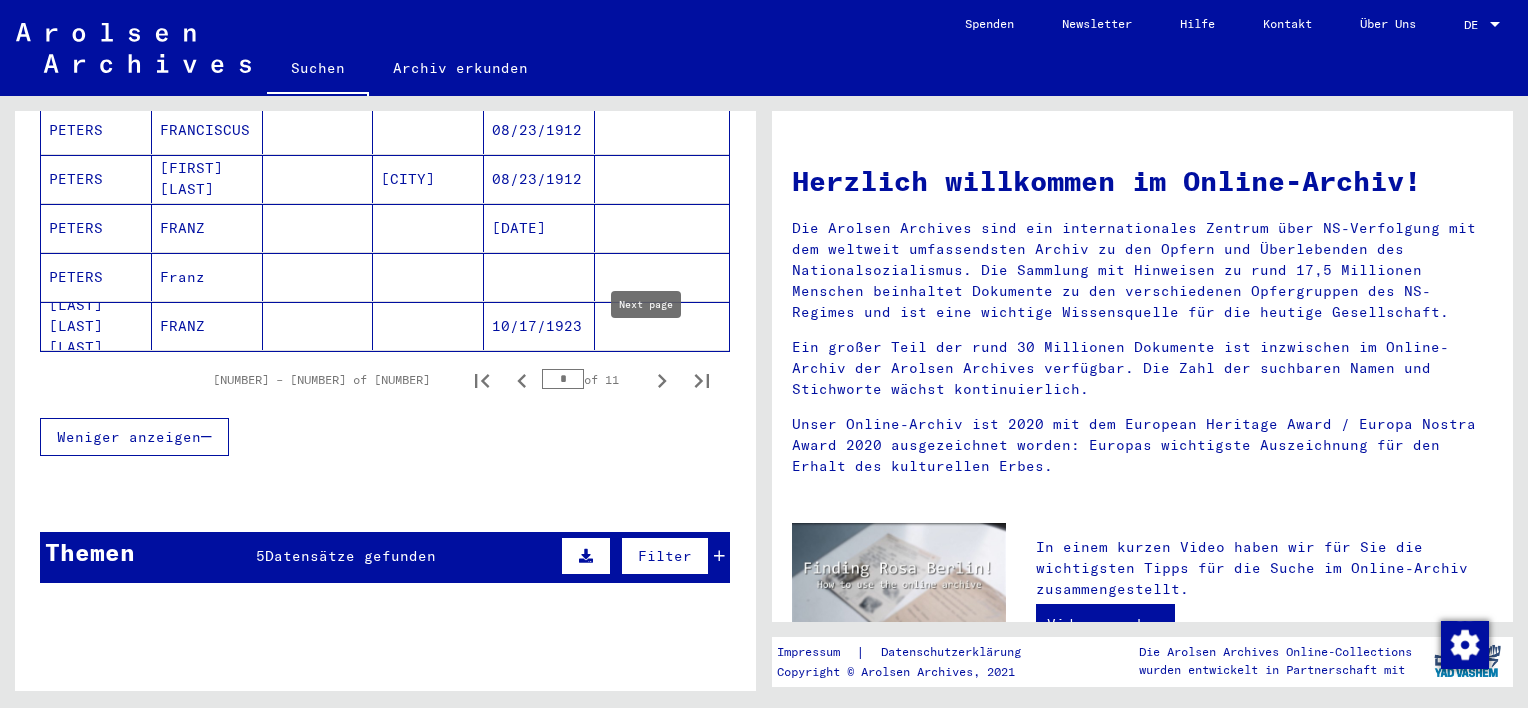 click 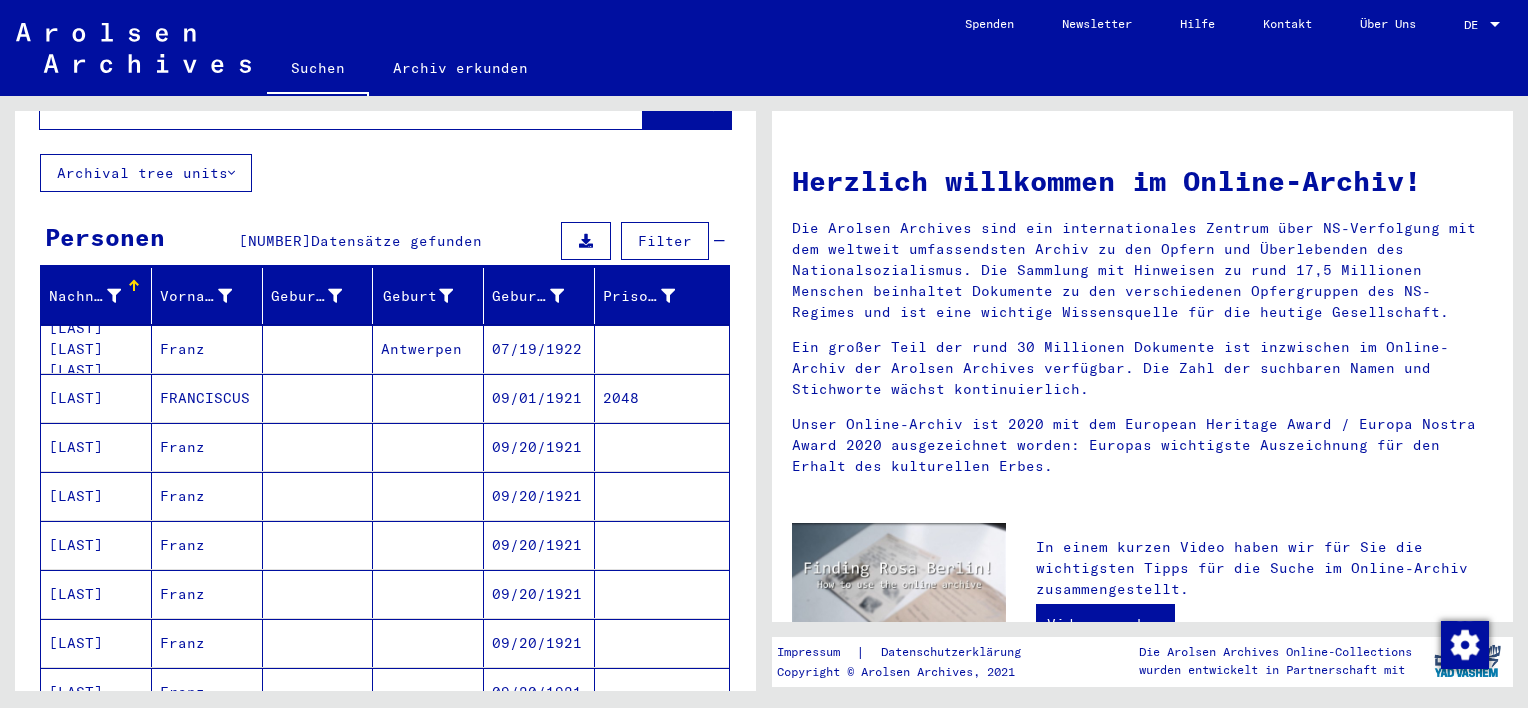scroll, scrollTop: 100, scrollLeft: 0, axis: vertical 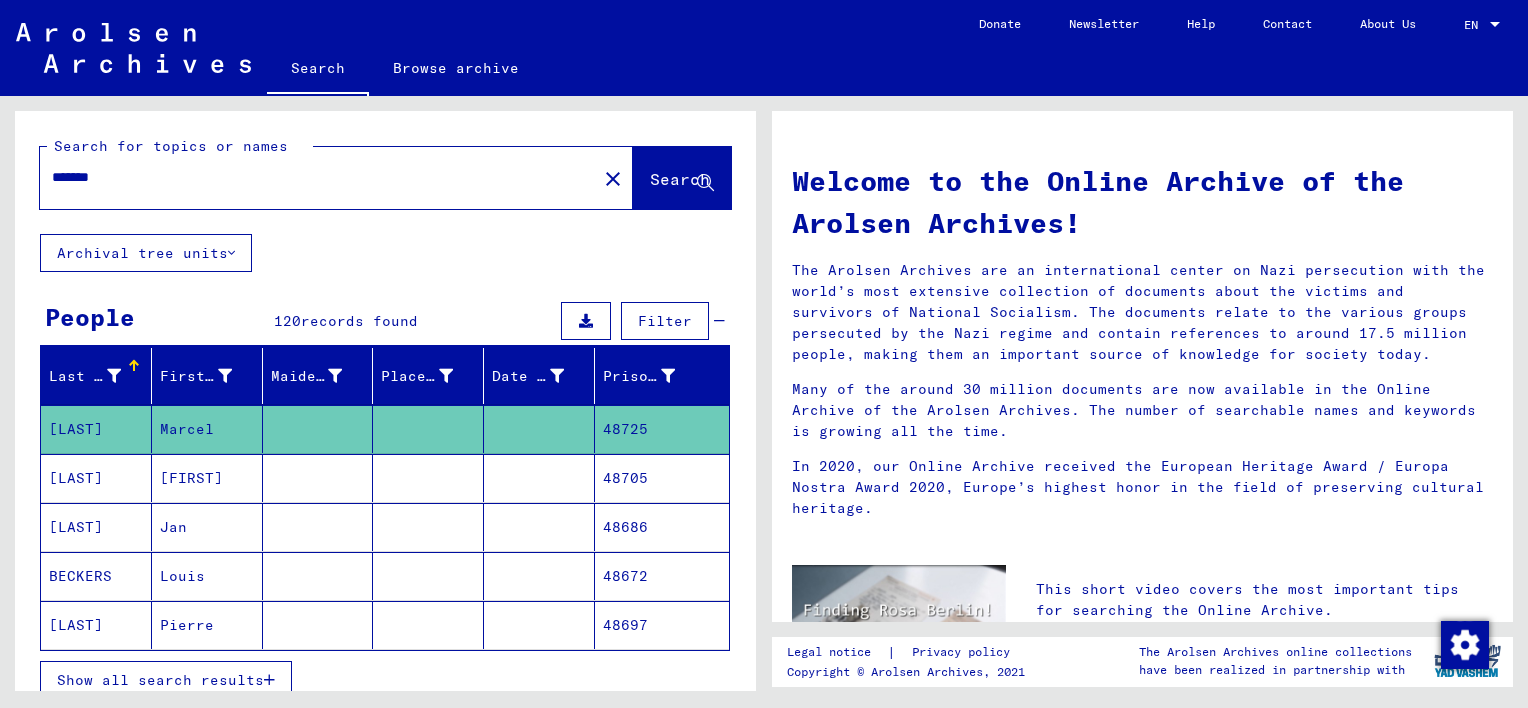click on "*******" at bounding box center [312, 177] 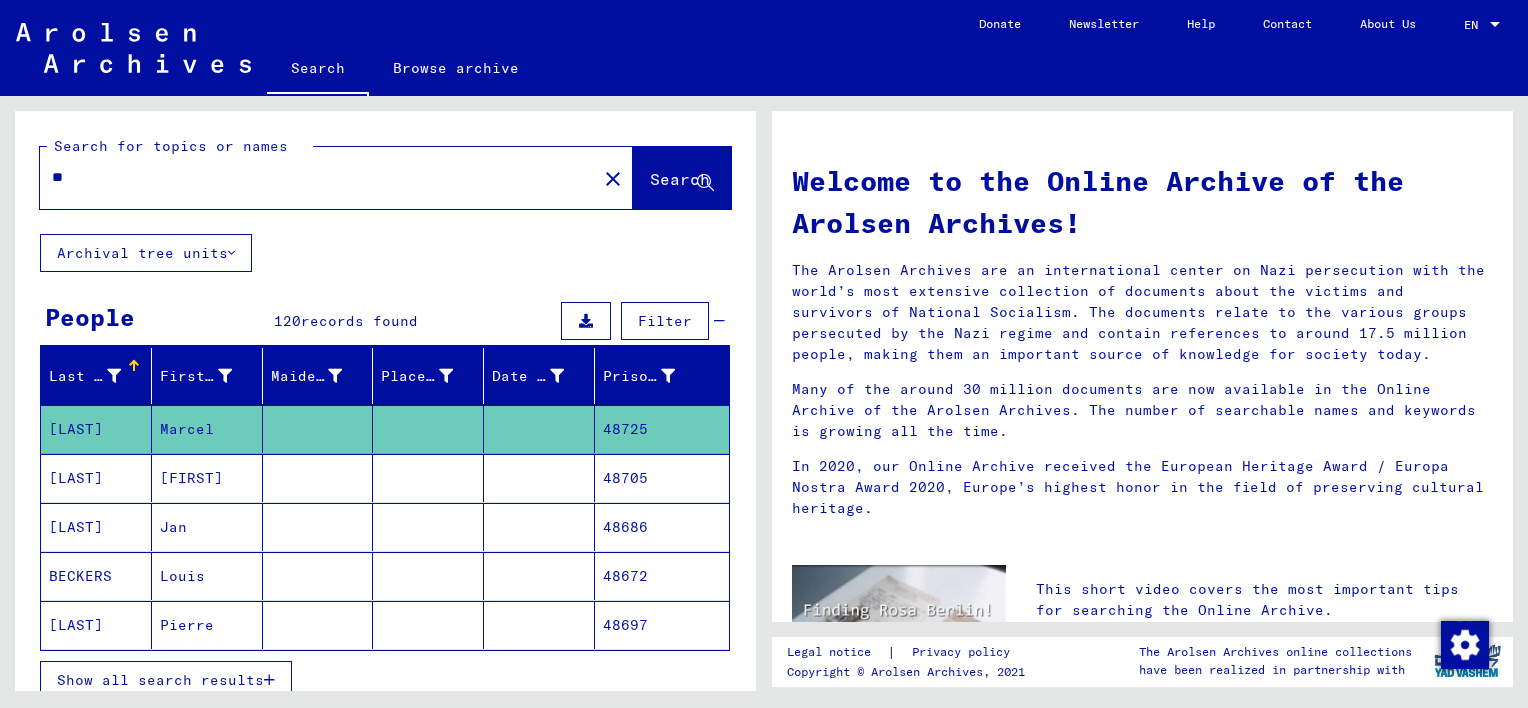 type on "*" 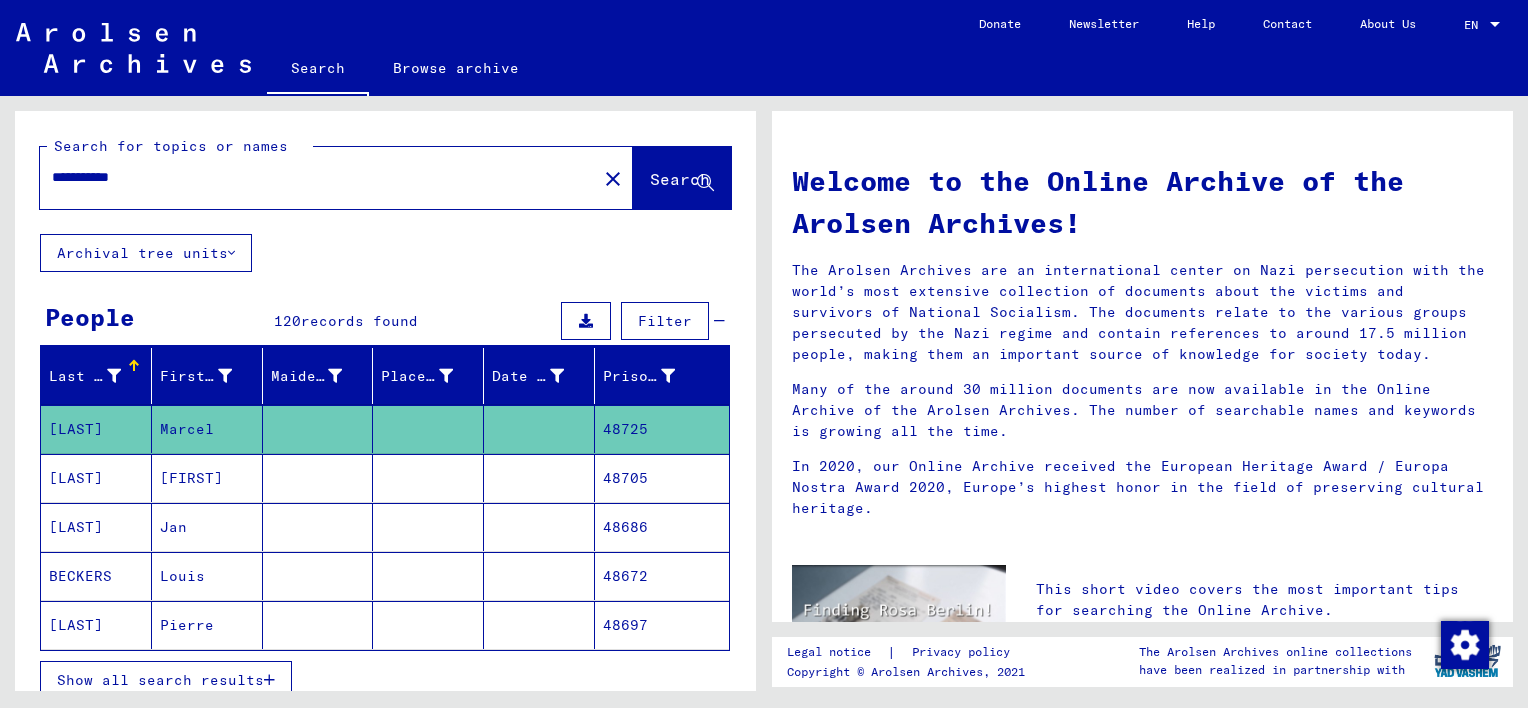 type on "**********" 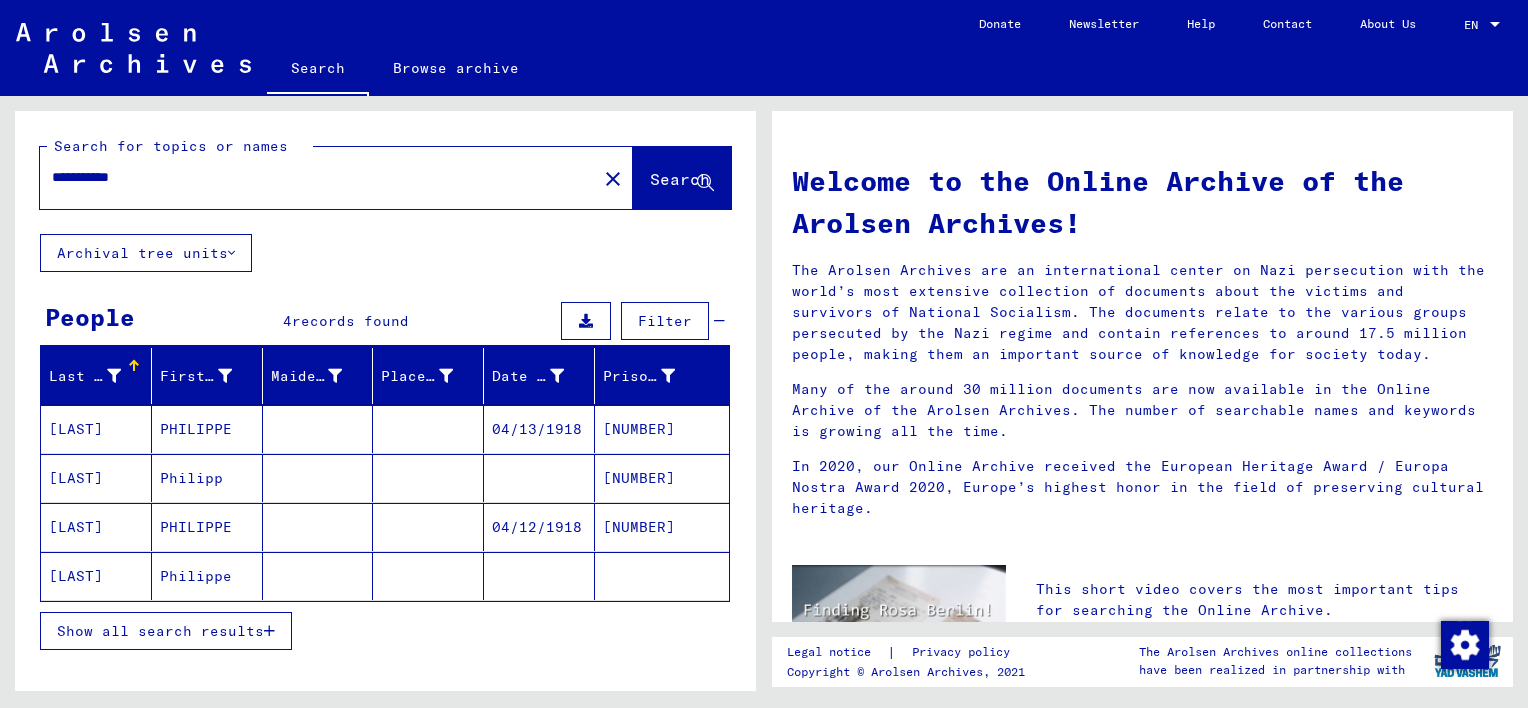 click on "04/13/1918" at bounding box center (539, 478) 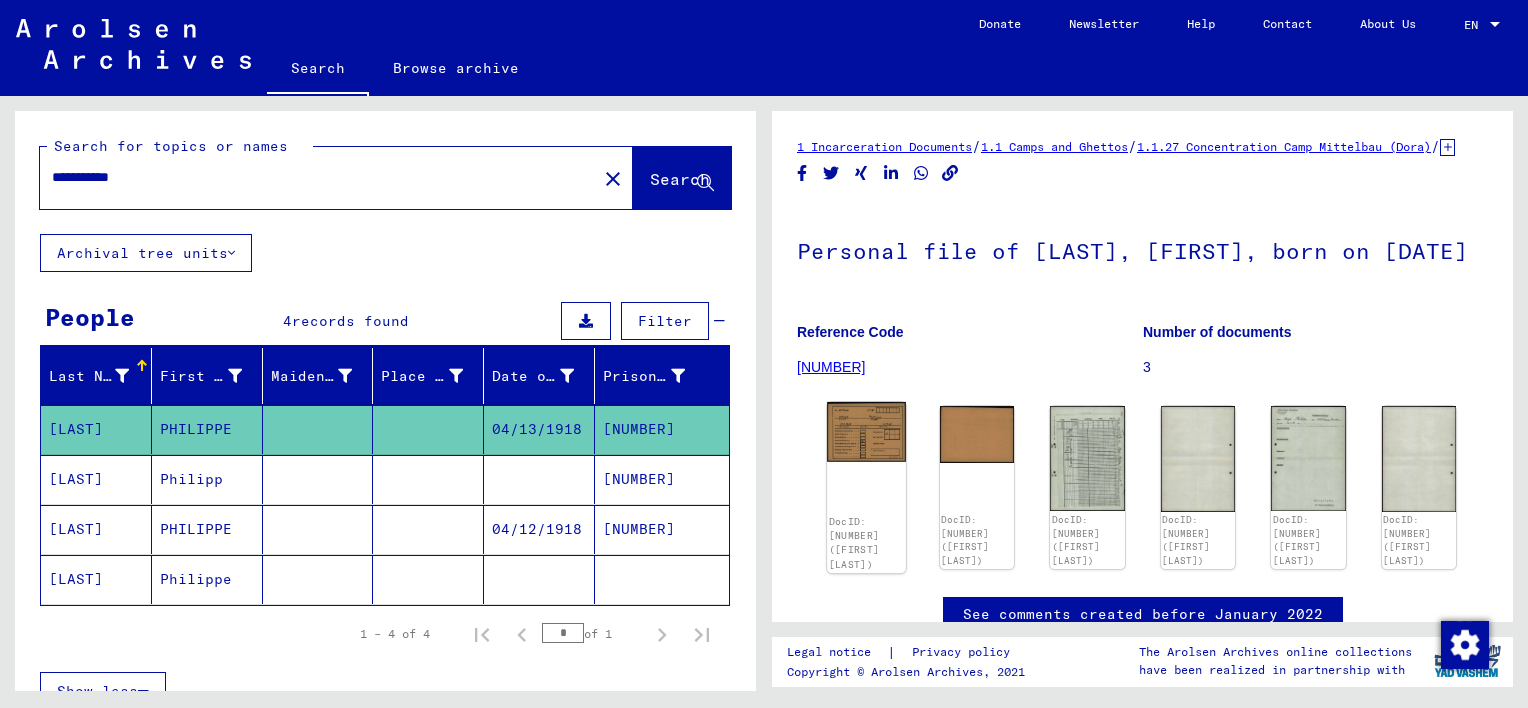 scroll, scrollTop: 0, scrollLeft: 0, axis: both 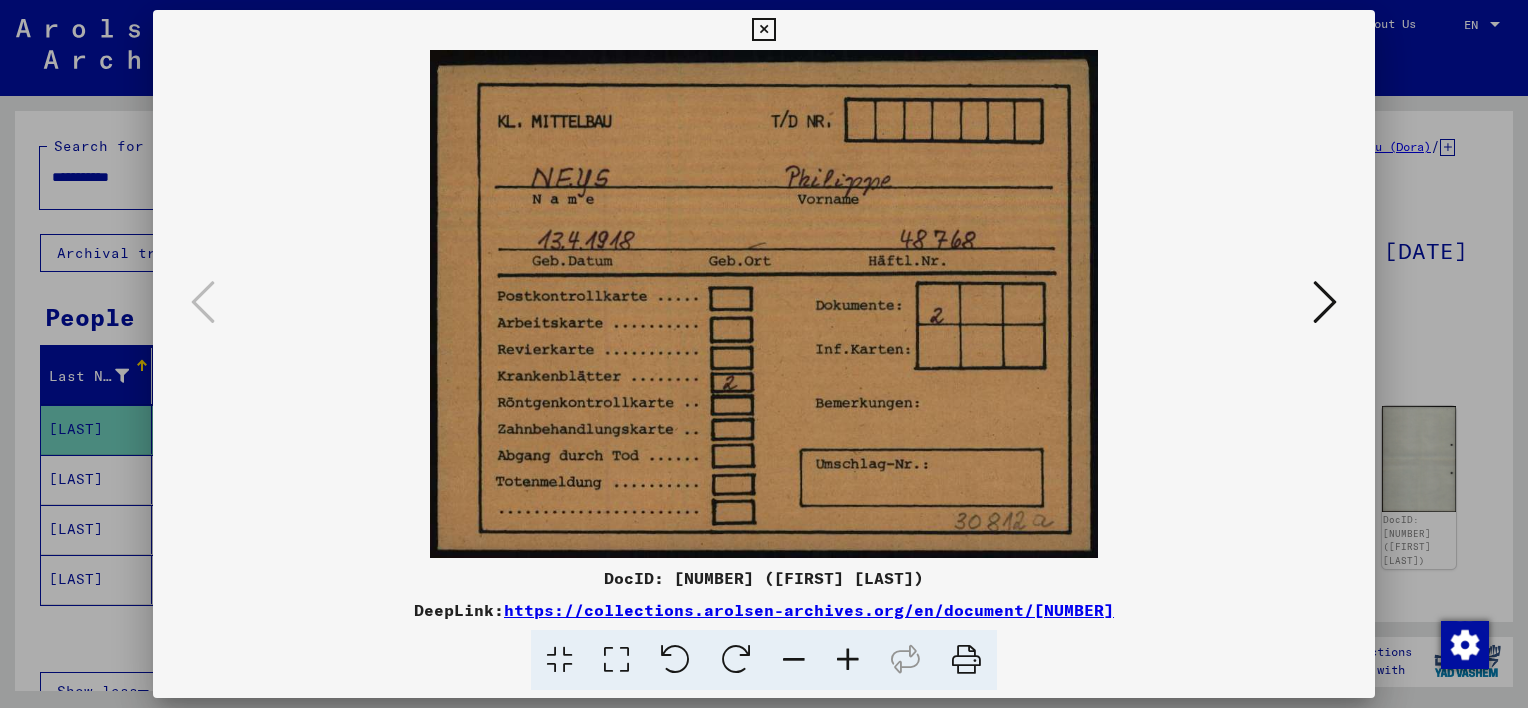 click at bounding box center [1325, 302] 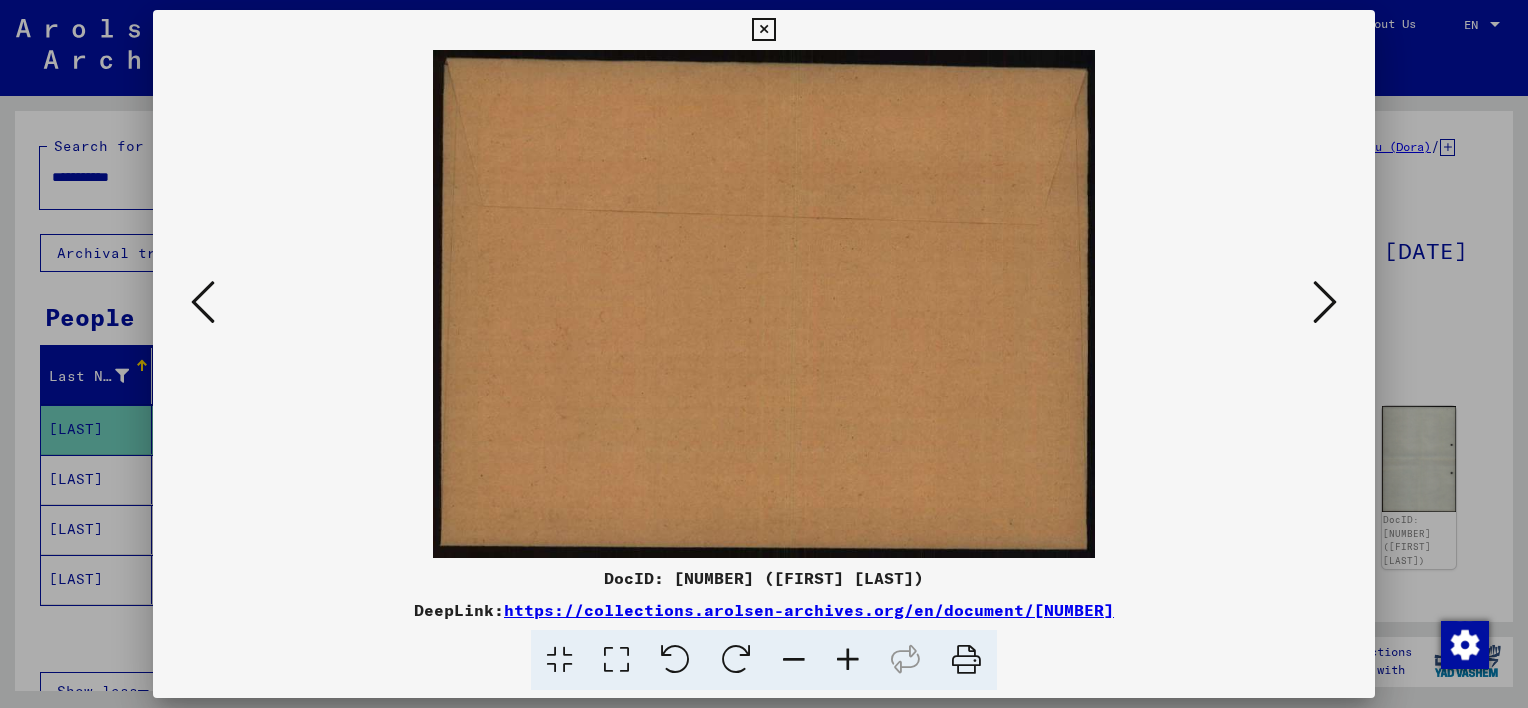 click at bounding box center [1325, 302] 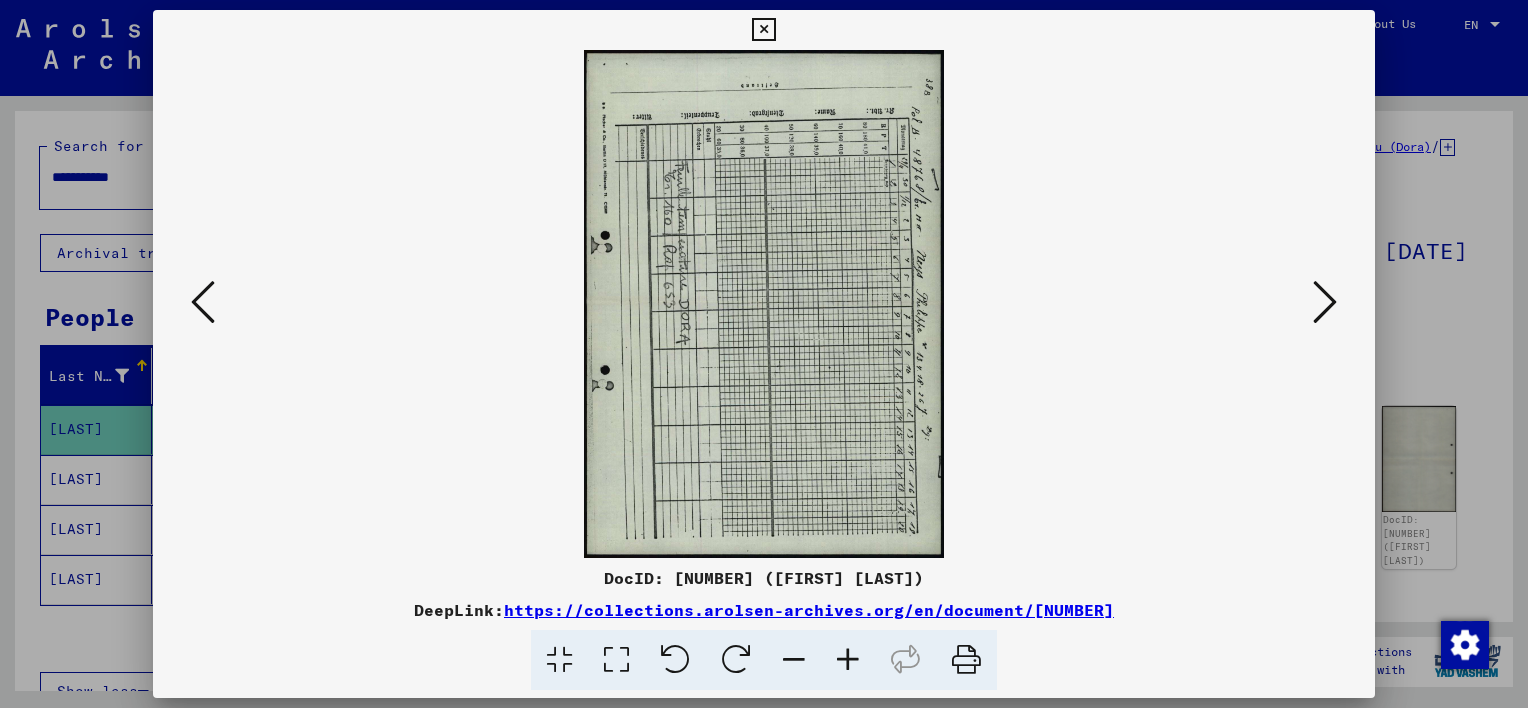 click at bounding box center [1325, 302] 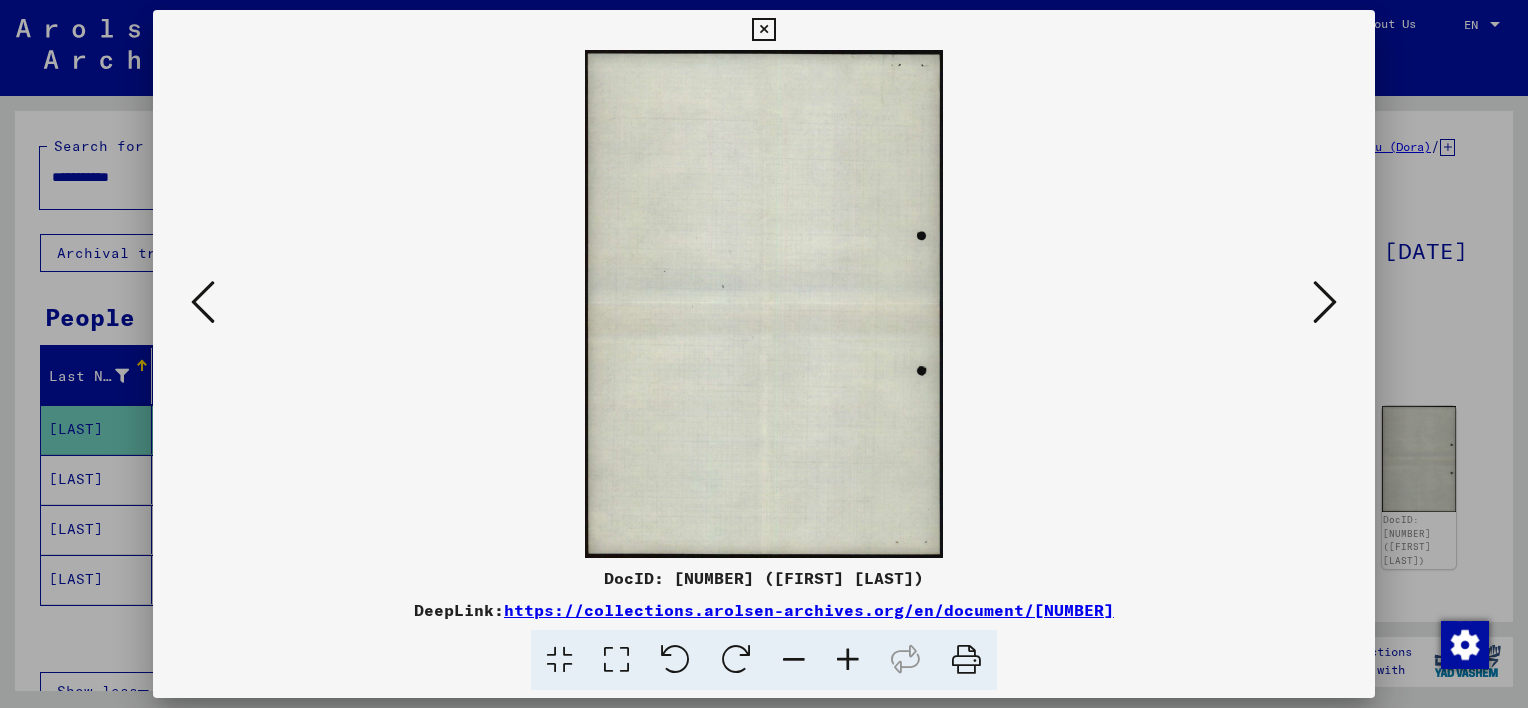 click at bounding box center (1325, 302) 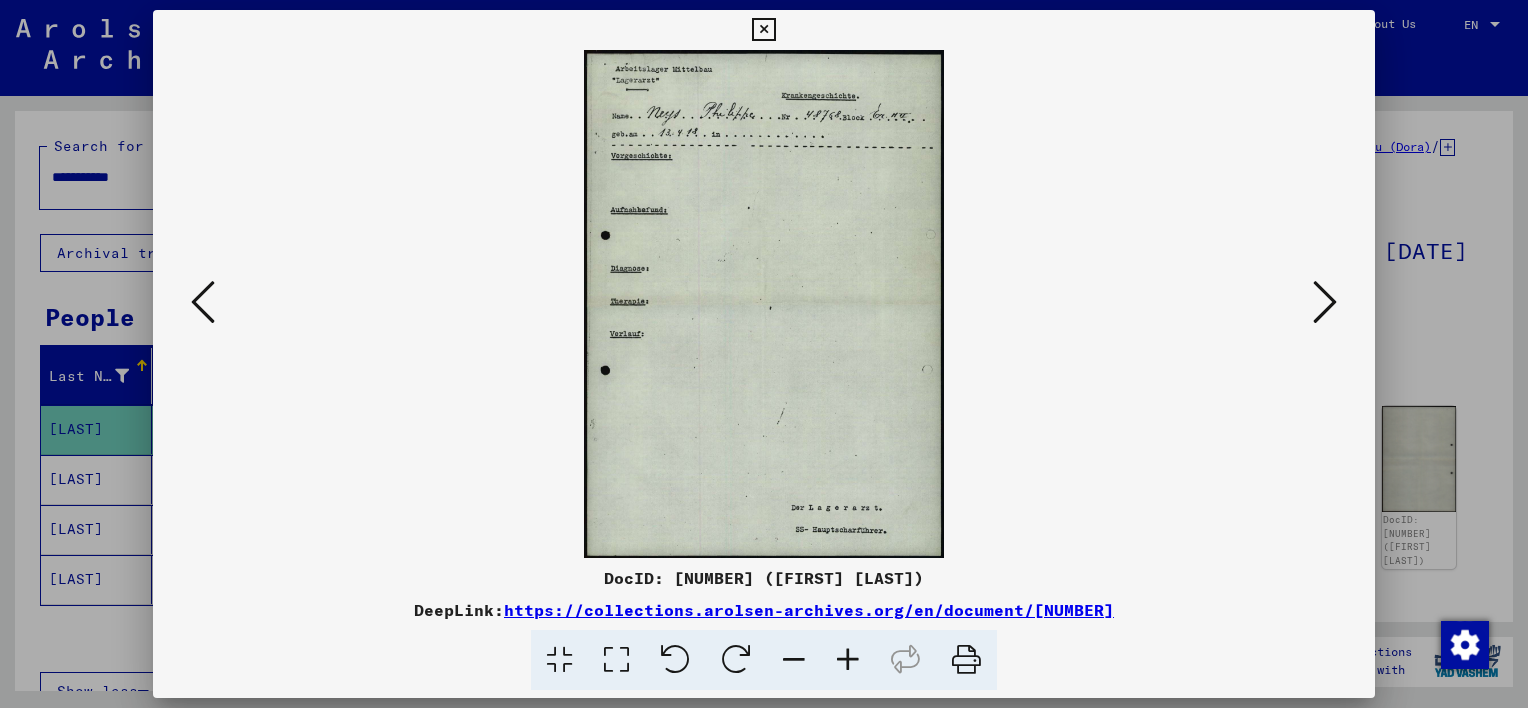 click at bounding box center (1325, 302) 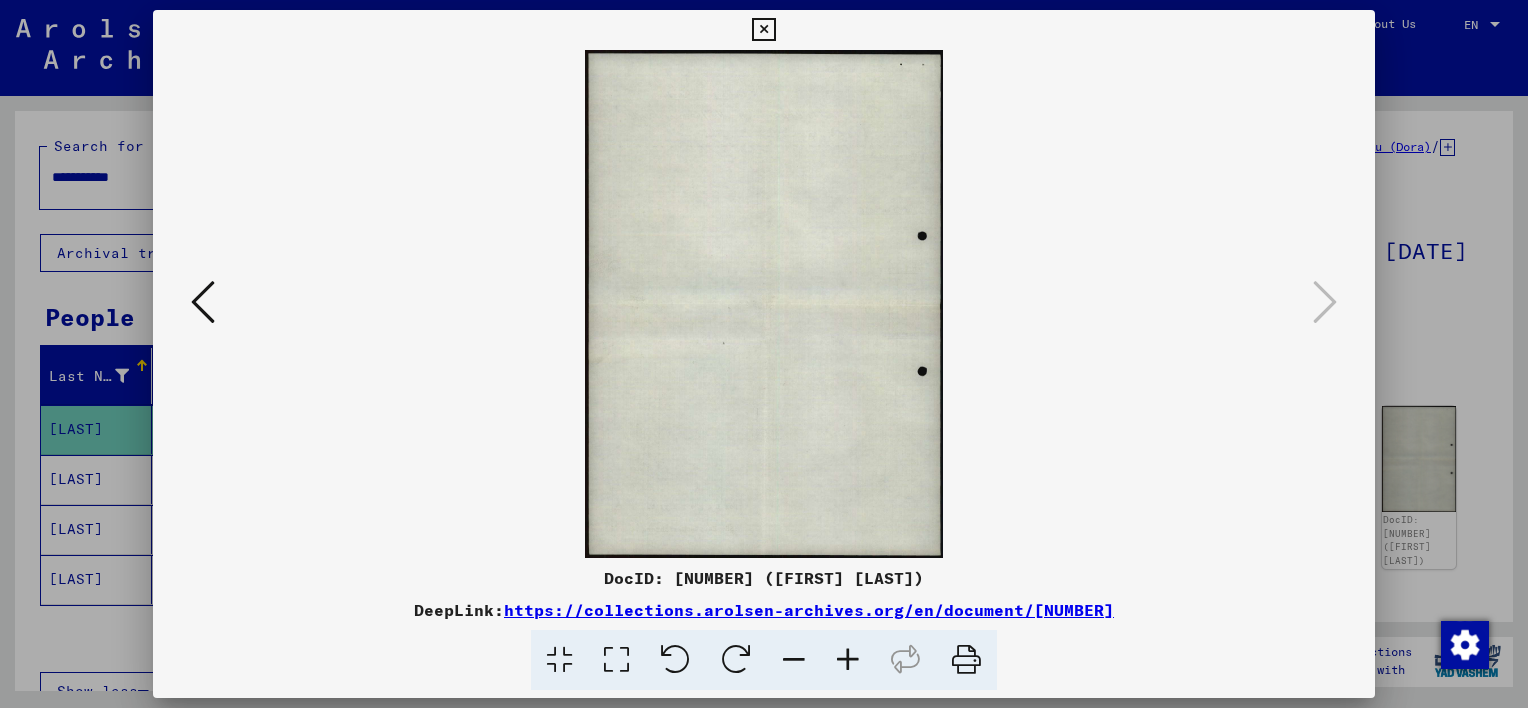 click at bounding box center (763, 30) 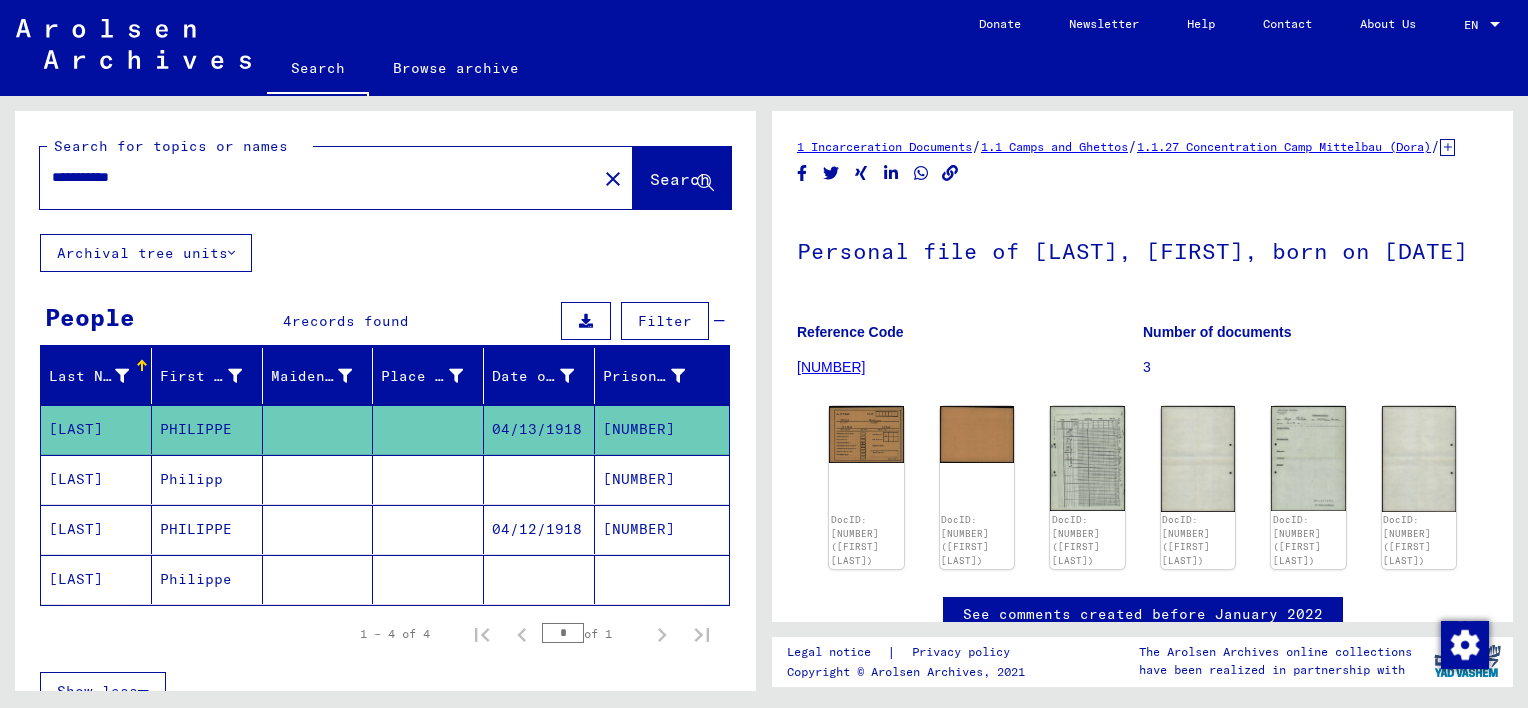 click on "Philipp" at bounding box center [207, 529] 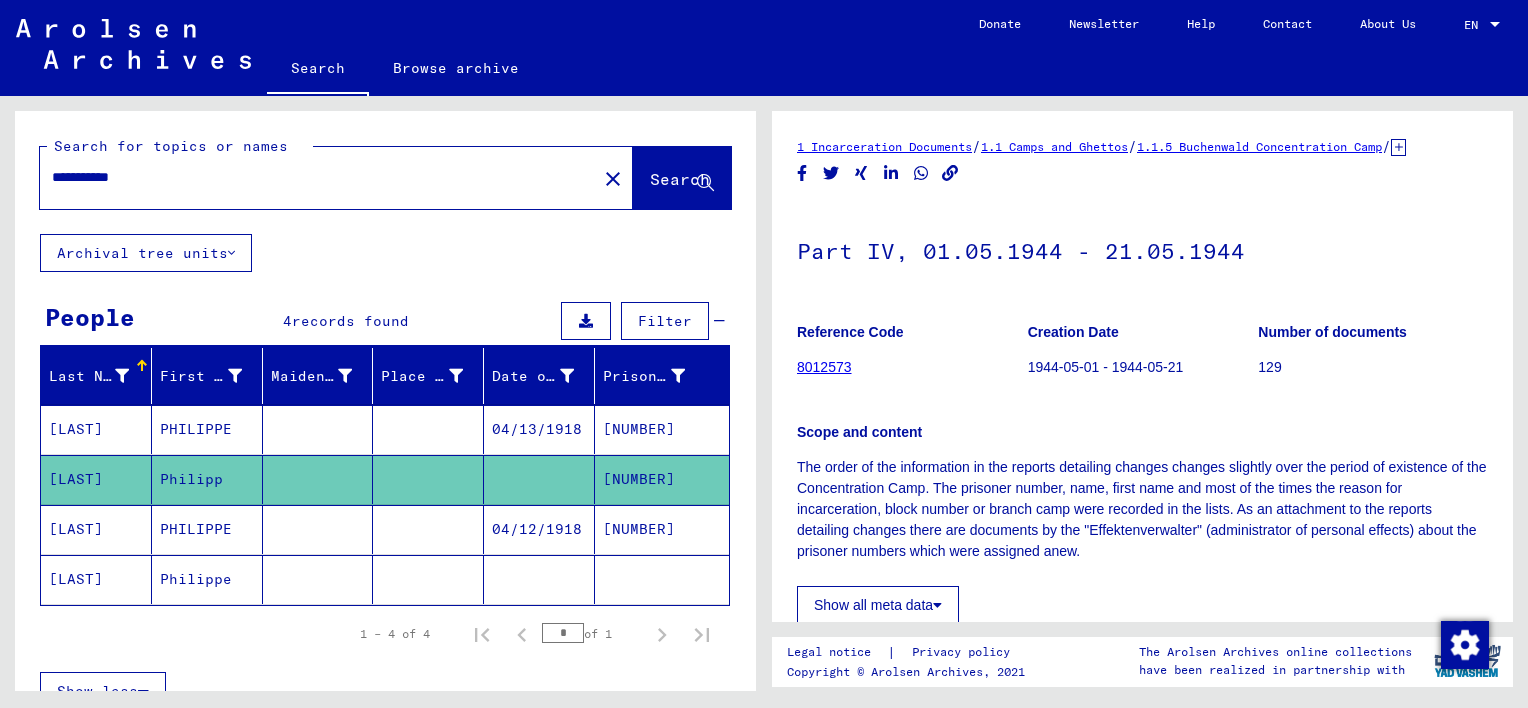 scroll, scrollTop: 0, scrollLeft: 0, axis: both 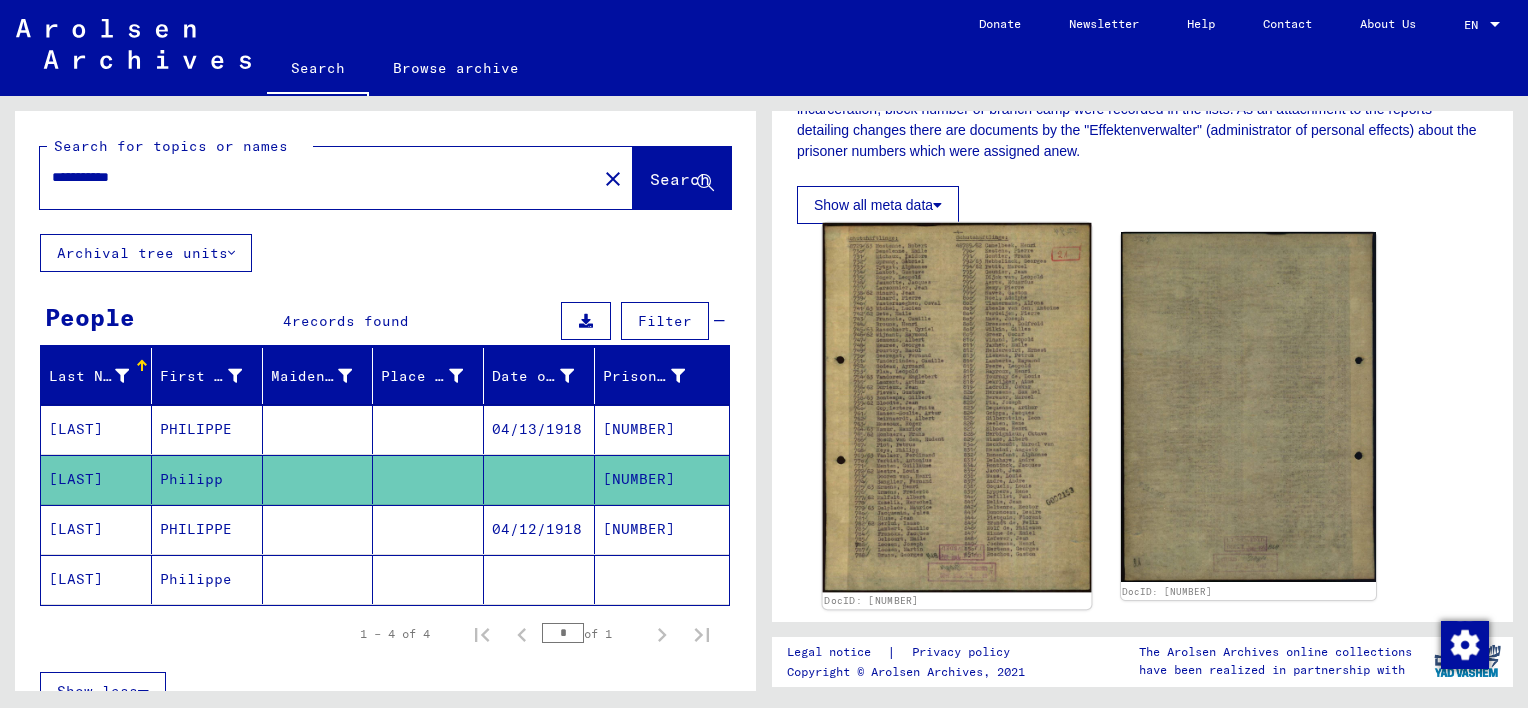 click 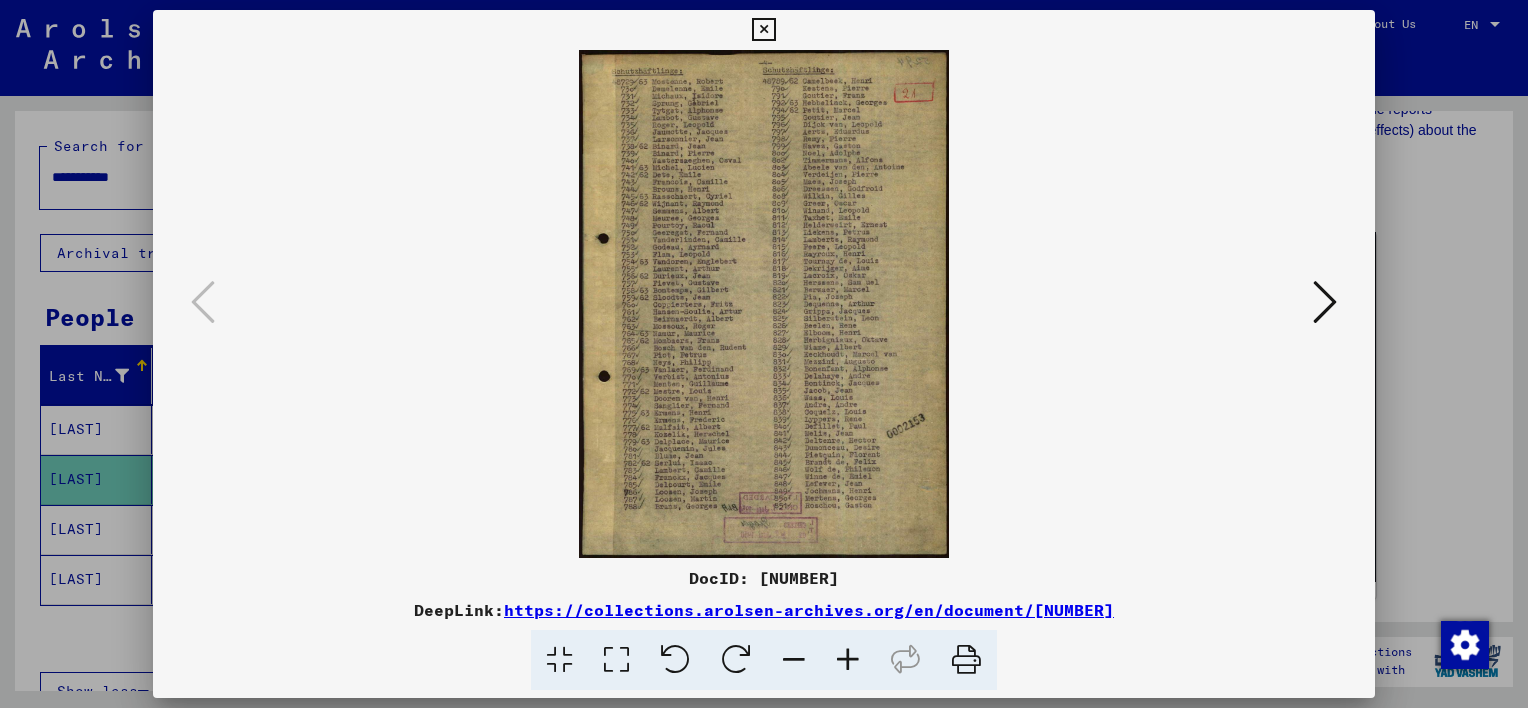 click at bounding box center [848, 660] 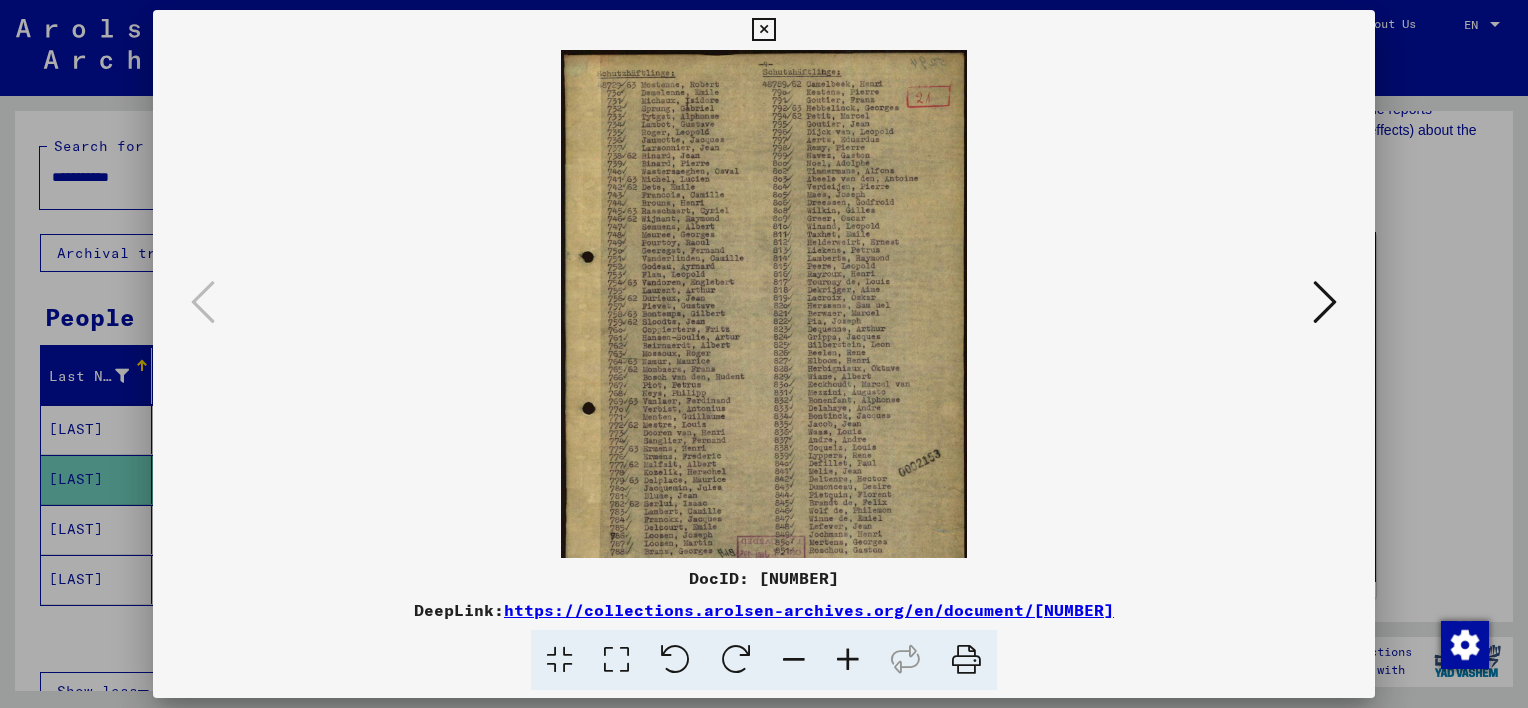 click at bounding box center [848, 660] 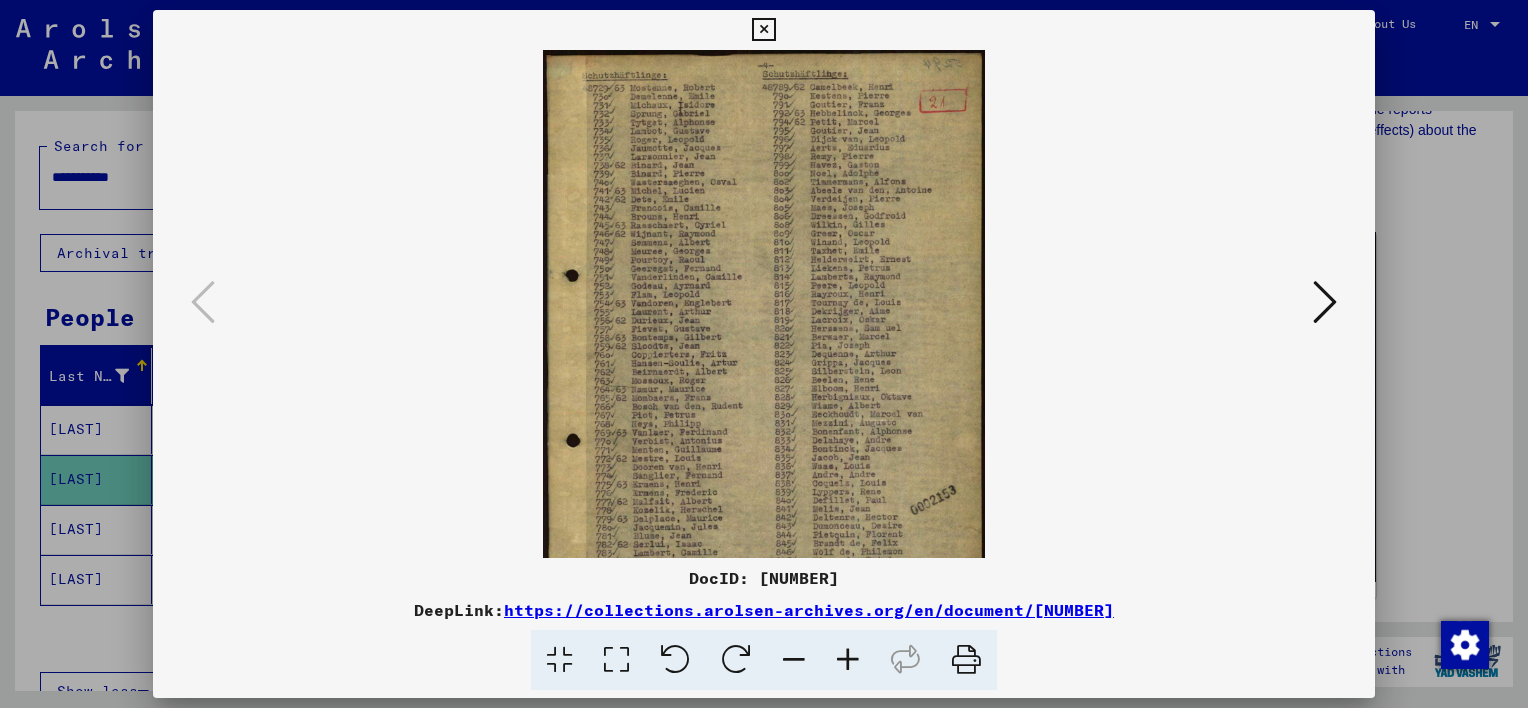 click at bounding box center [848, 660] 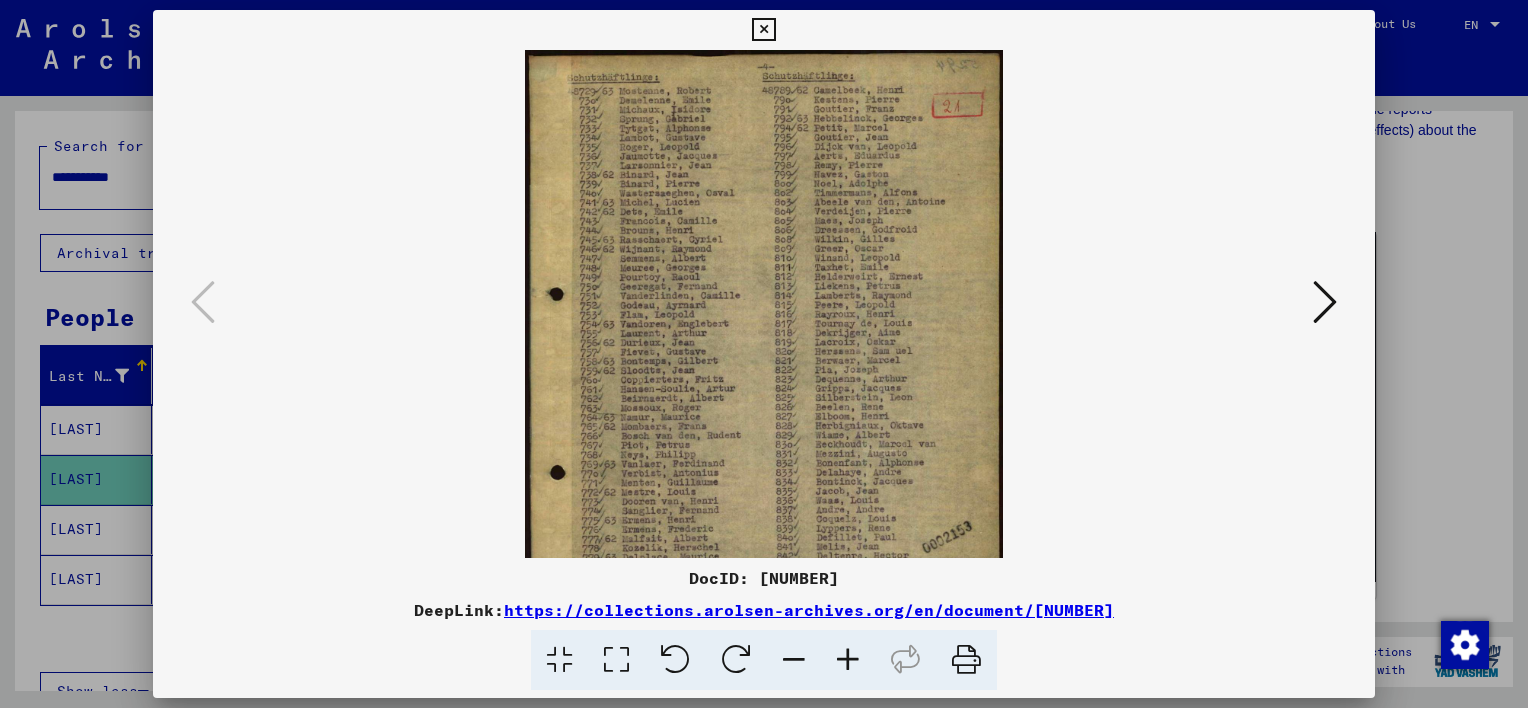click at bounding box center (848, 660) 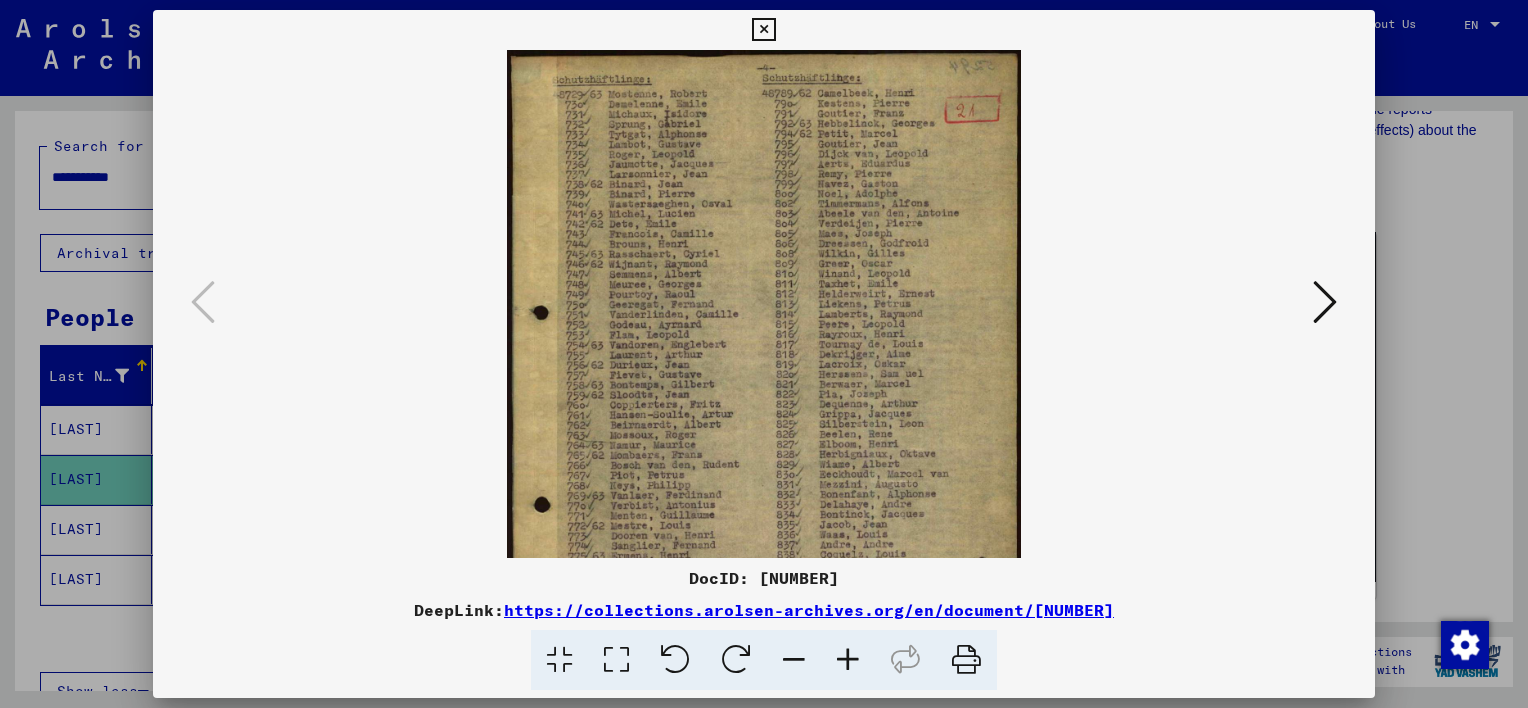 click at bounding box center (848, 660) 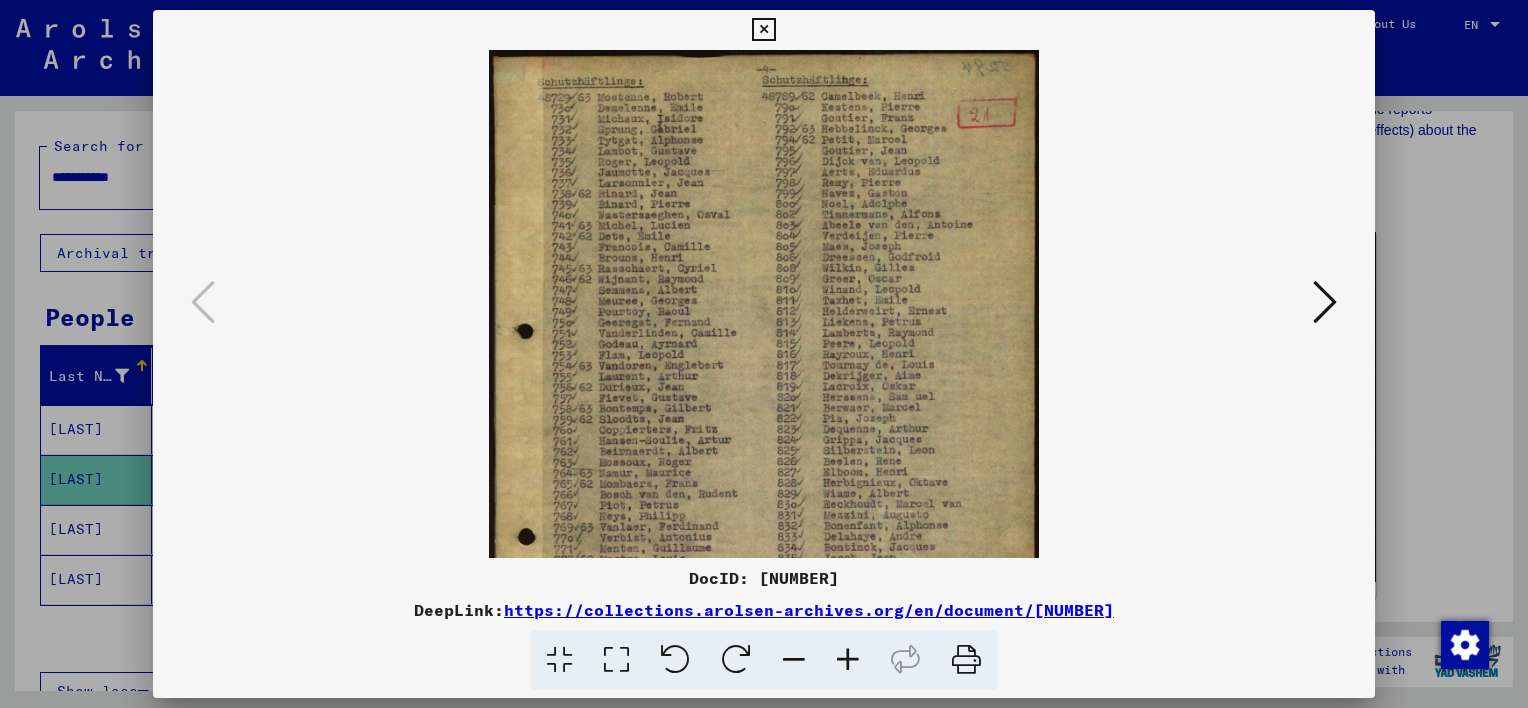 click at bounding box center [616, 660] 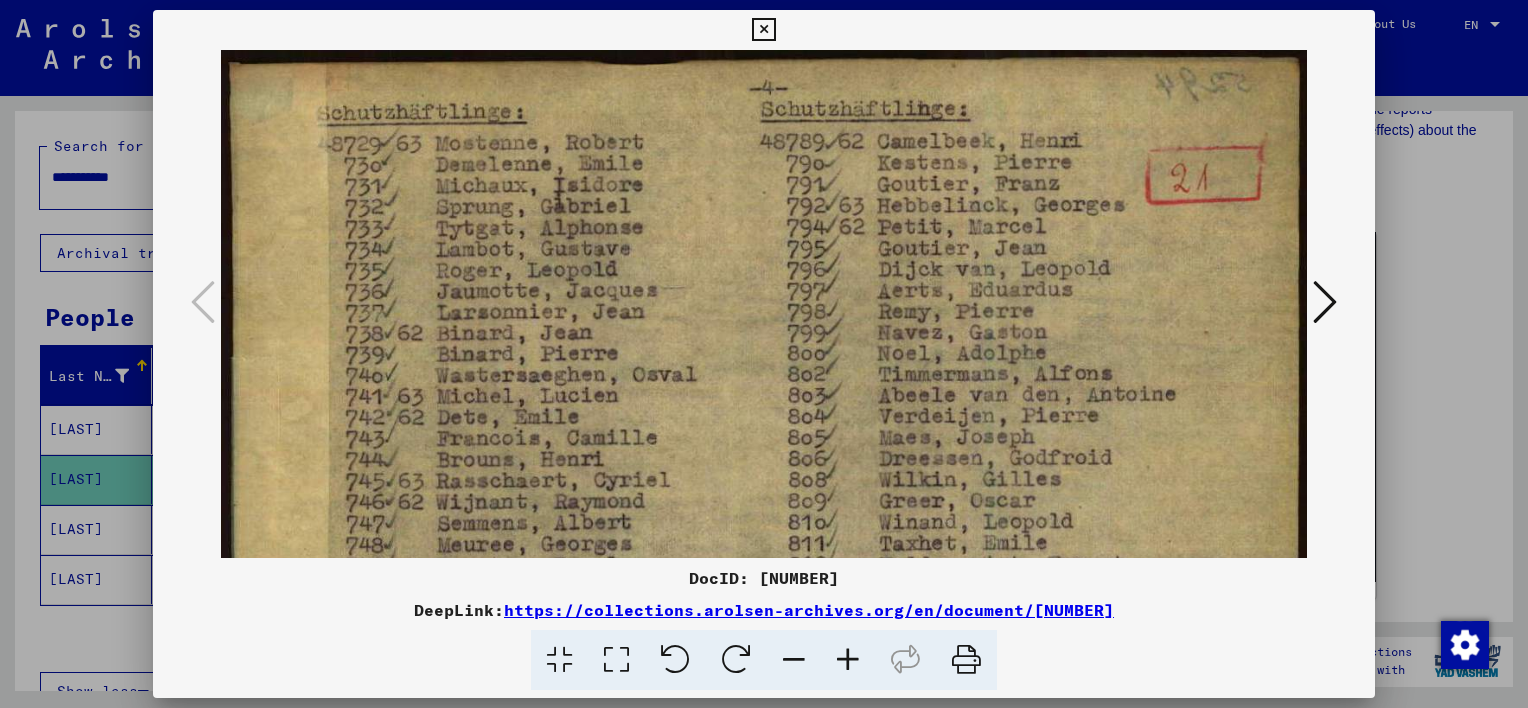 click at bounding box center (764, 797) 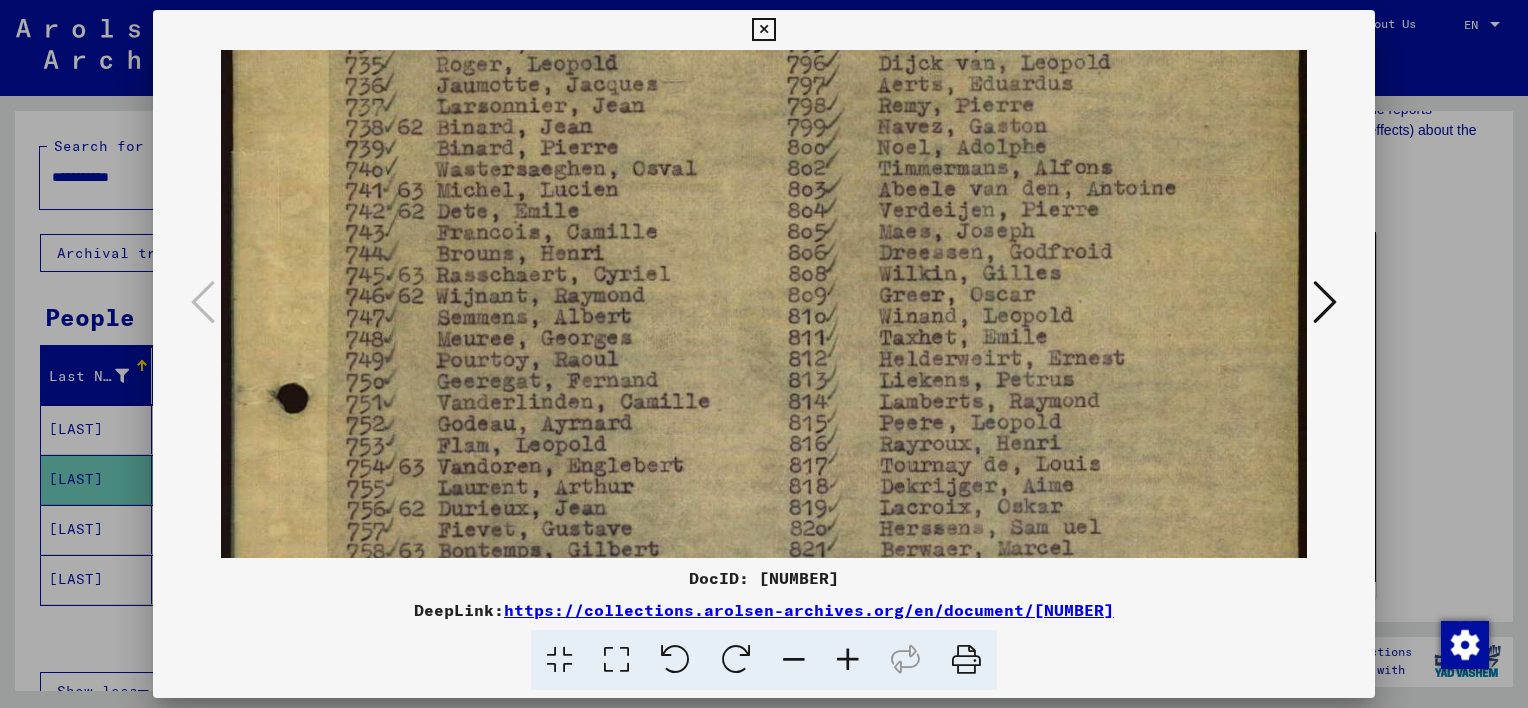 drag, startPoint x: 1119, startPoint y: 356, endPoint x: 1116, endPoint y: 128, distance: 228.01973 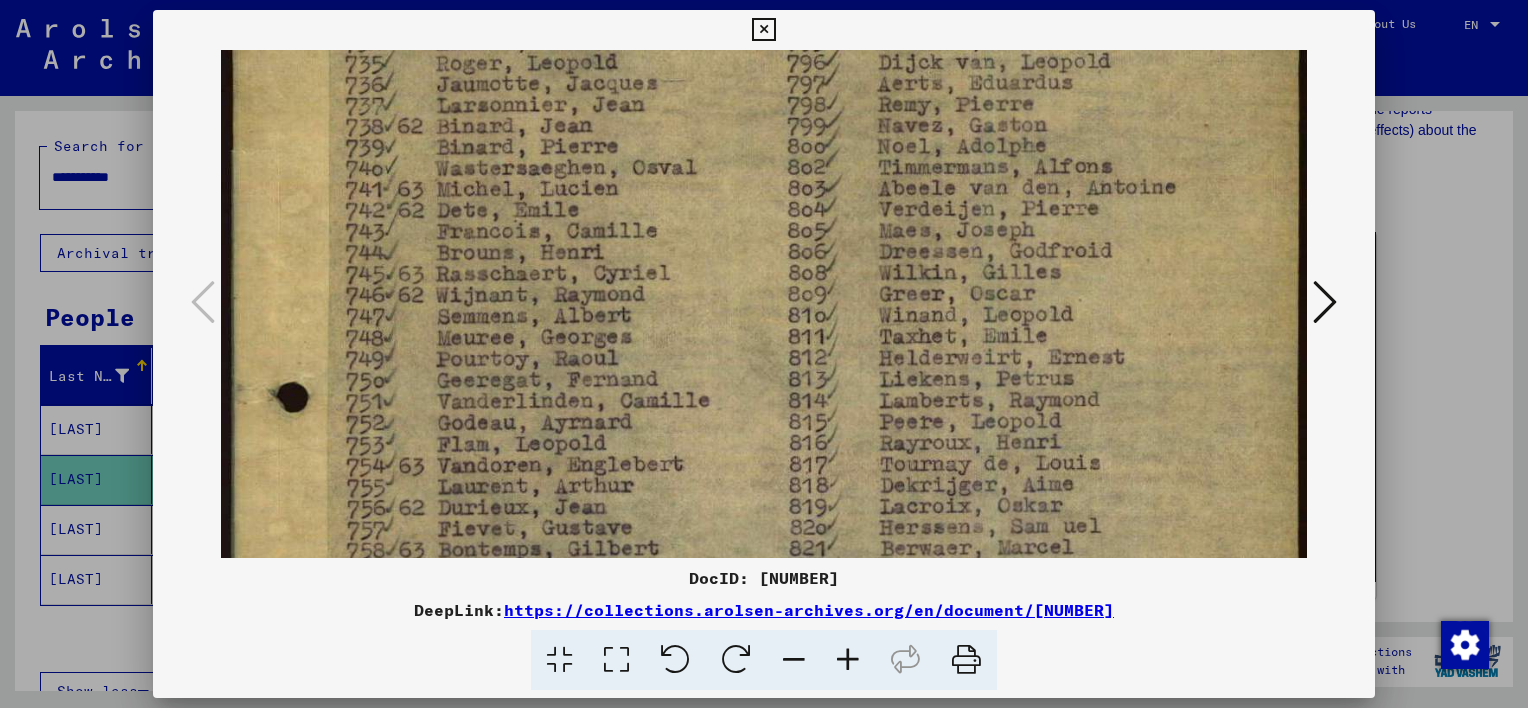 click at bounding box center (764, 590) 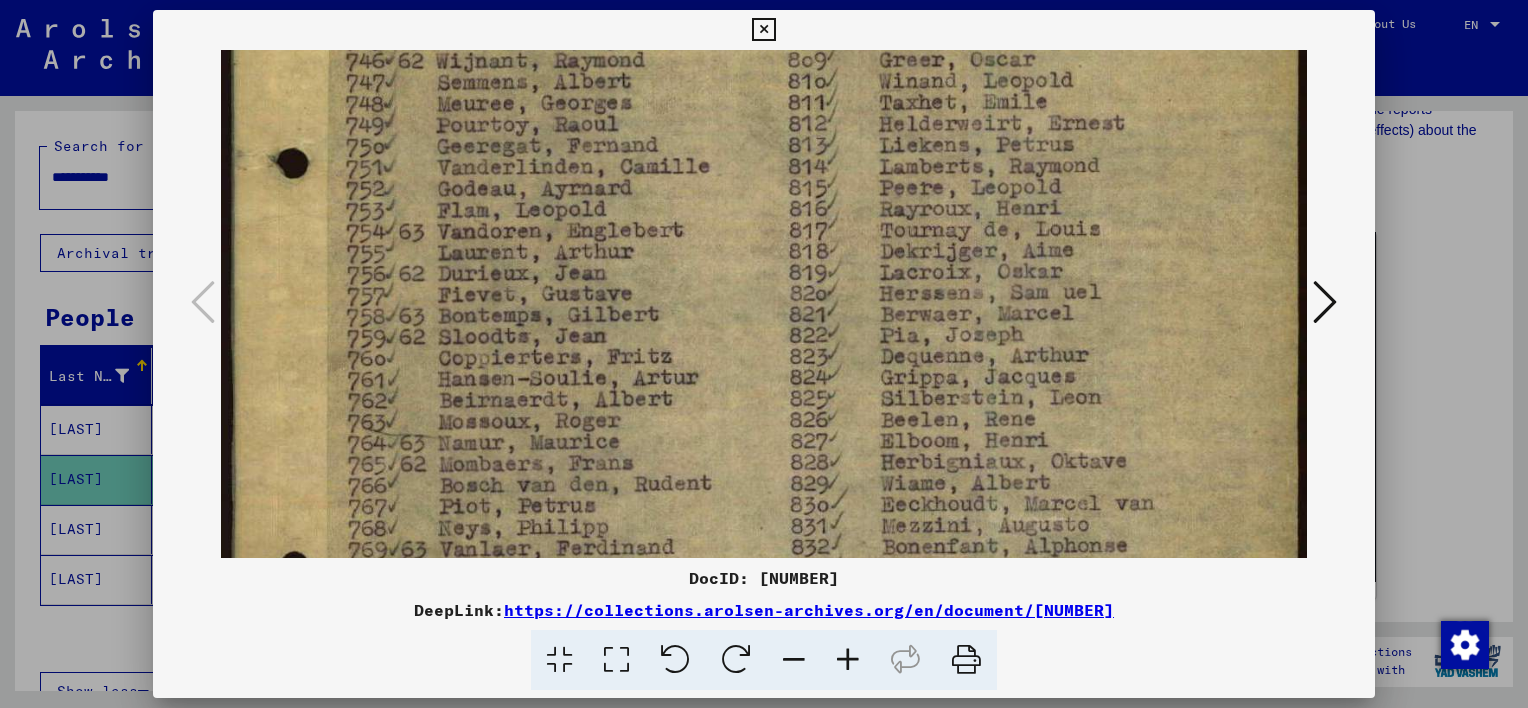 drag, startPoint x: 720, startPoint y: 429, endPoint x: 738, endPoint y: 222, distance: 207.78113 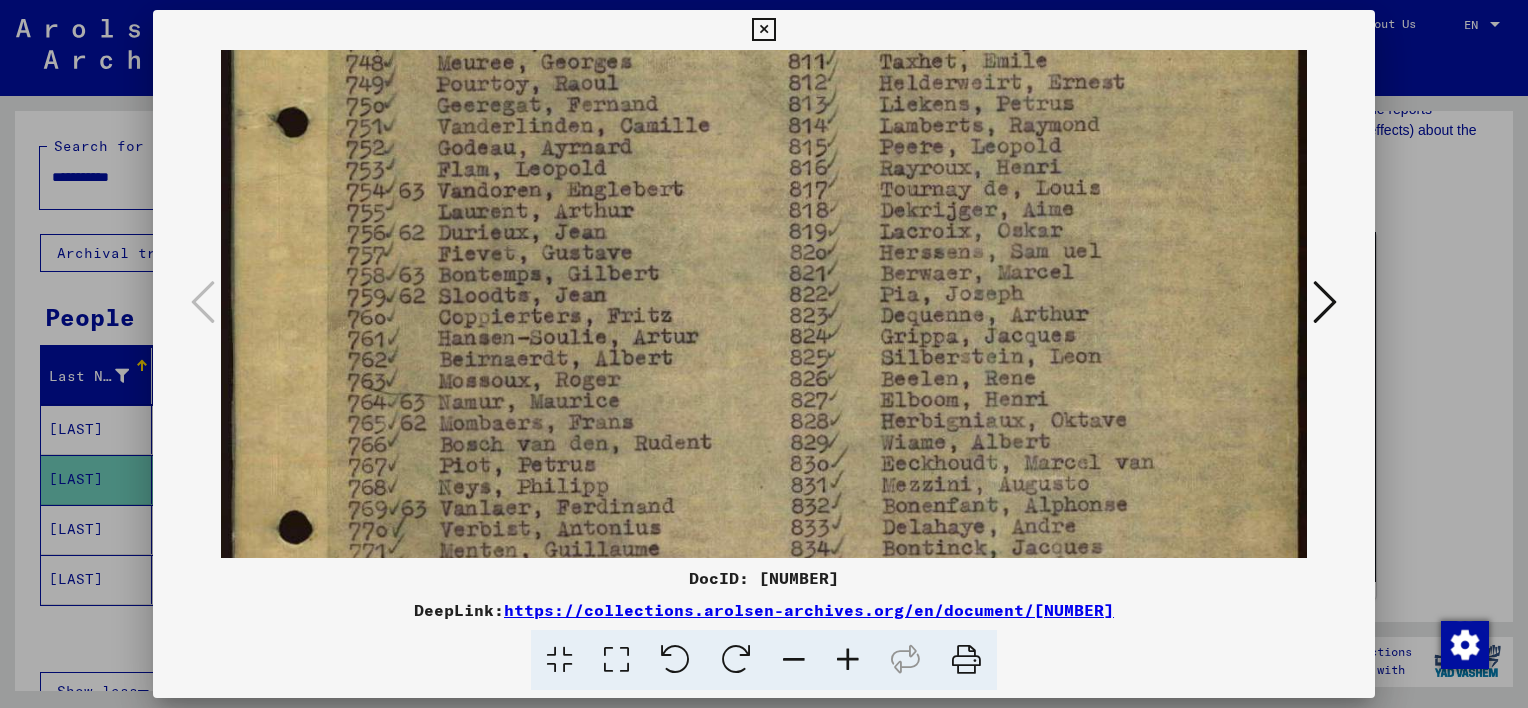 scroll, scrollTop: 554, scrollLeft: 0, axis: vertical 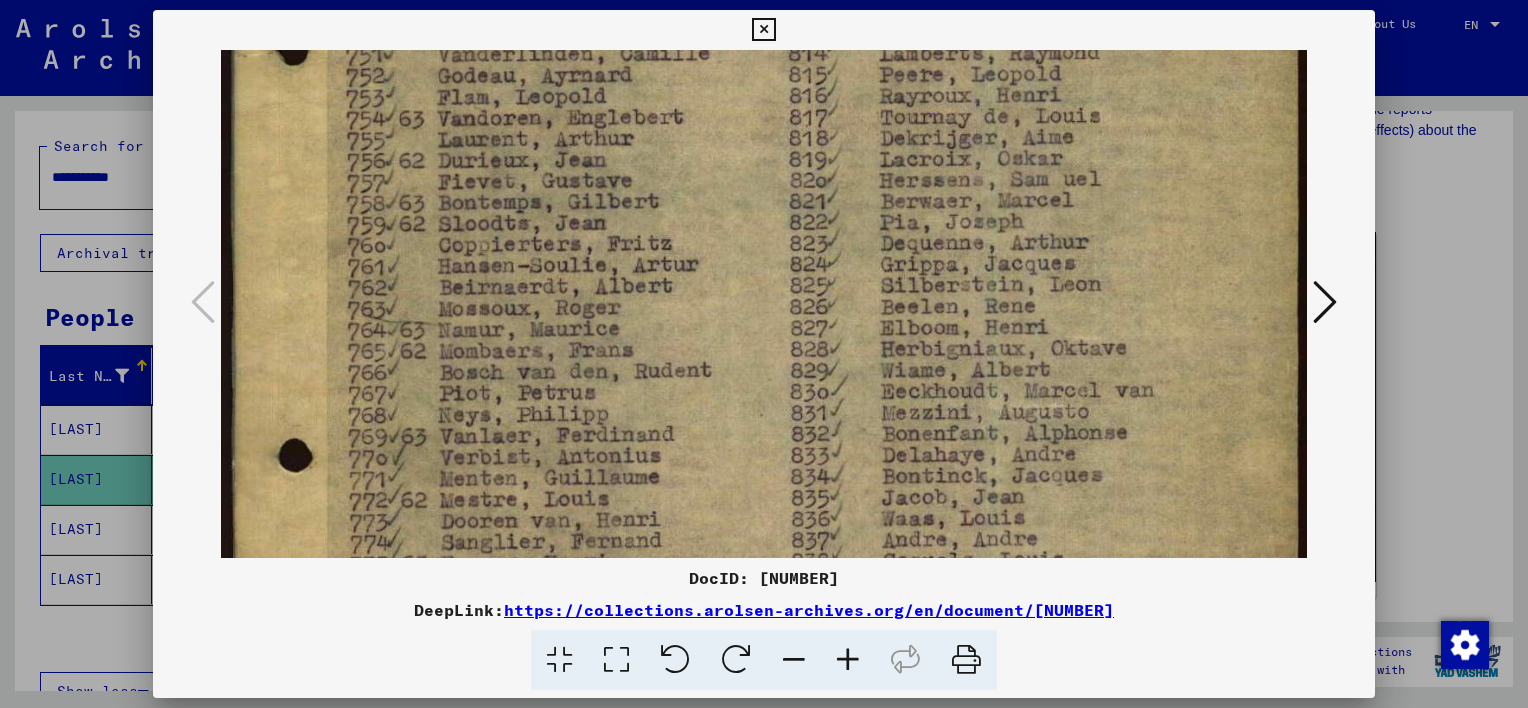drag, startPoint x: 676, startPoint y: 411, endPoint x: 698, endPoint y: 308, distance: 105.32331 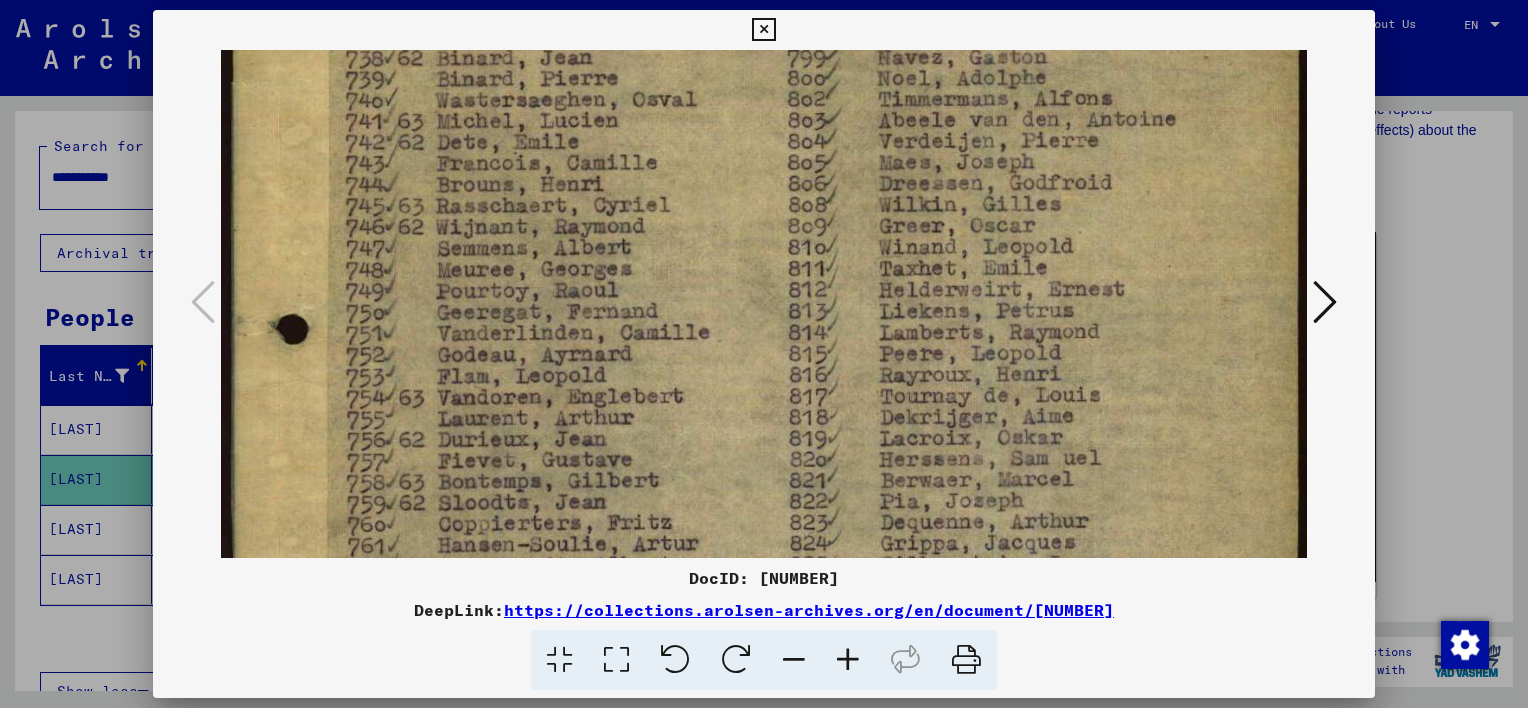 drag, startPoint x: 768, startPoint y: 320, endPoint x: 724, endPoint y: 615, distance: 298.2633 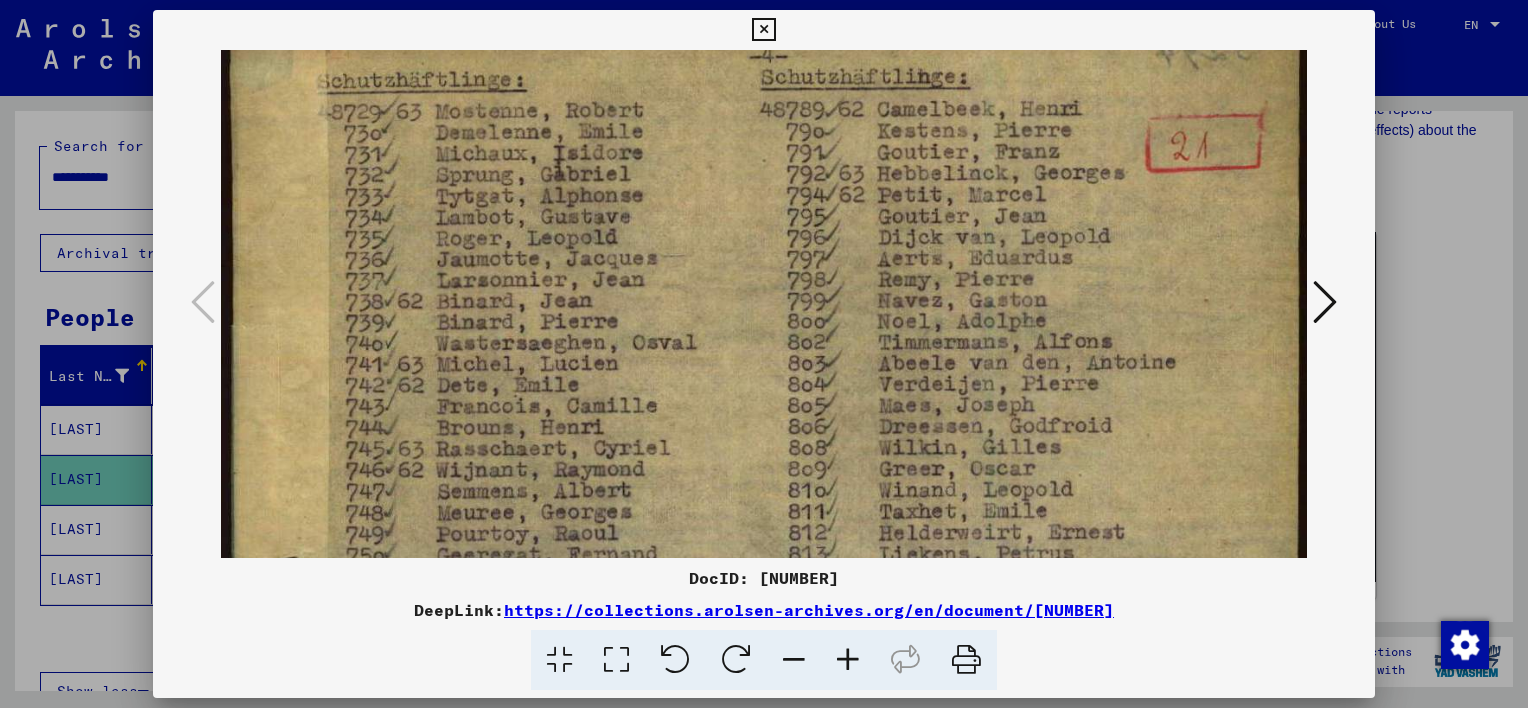 drag, startPoint x: 773, startPoint y: 364, endPoint x: 750, endPoint y: 597, distance: 234.13245 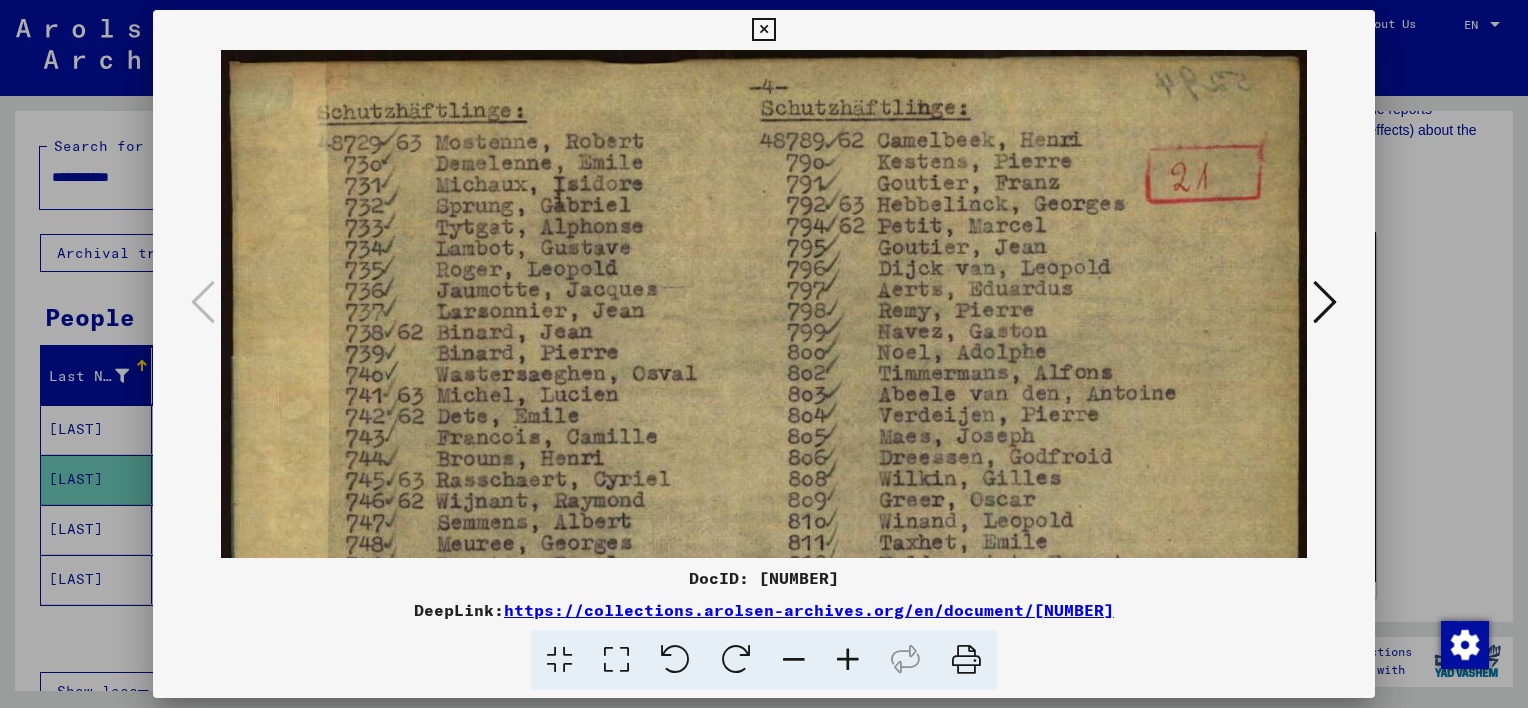 scroll, scrollTop: 0, scrollLeft: 0, axis: both 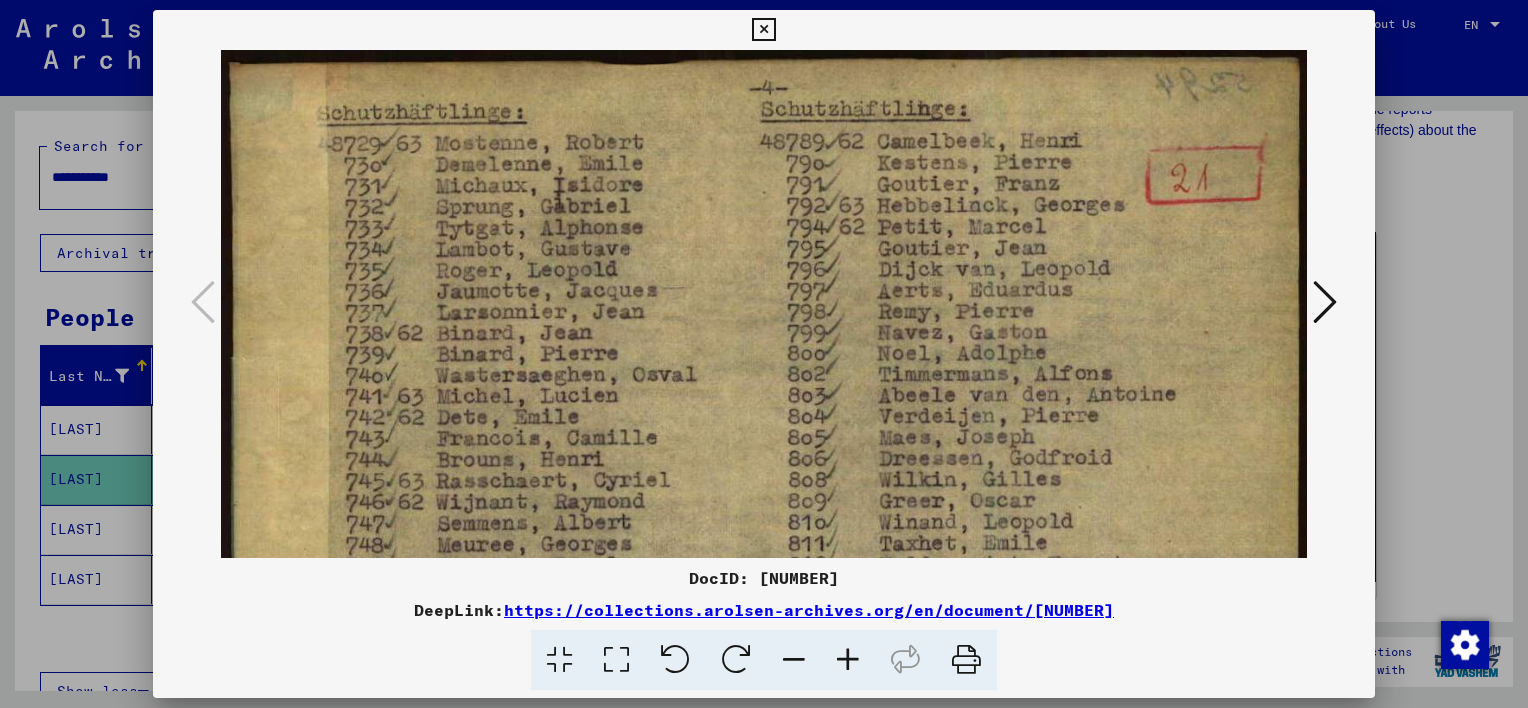drag, startPoint x: 830, startPoint y: 339, endPoint x: 824, endPoint y: 357, distance: 18.973665 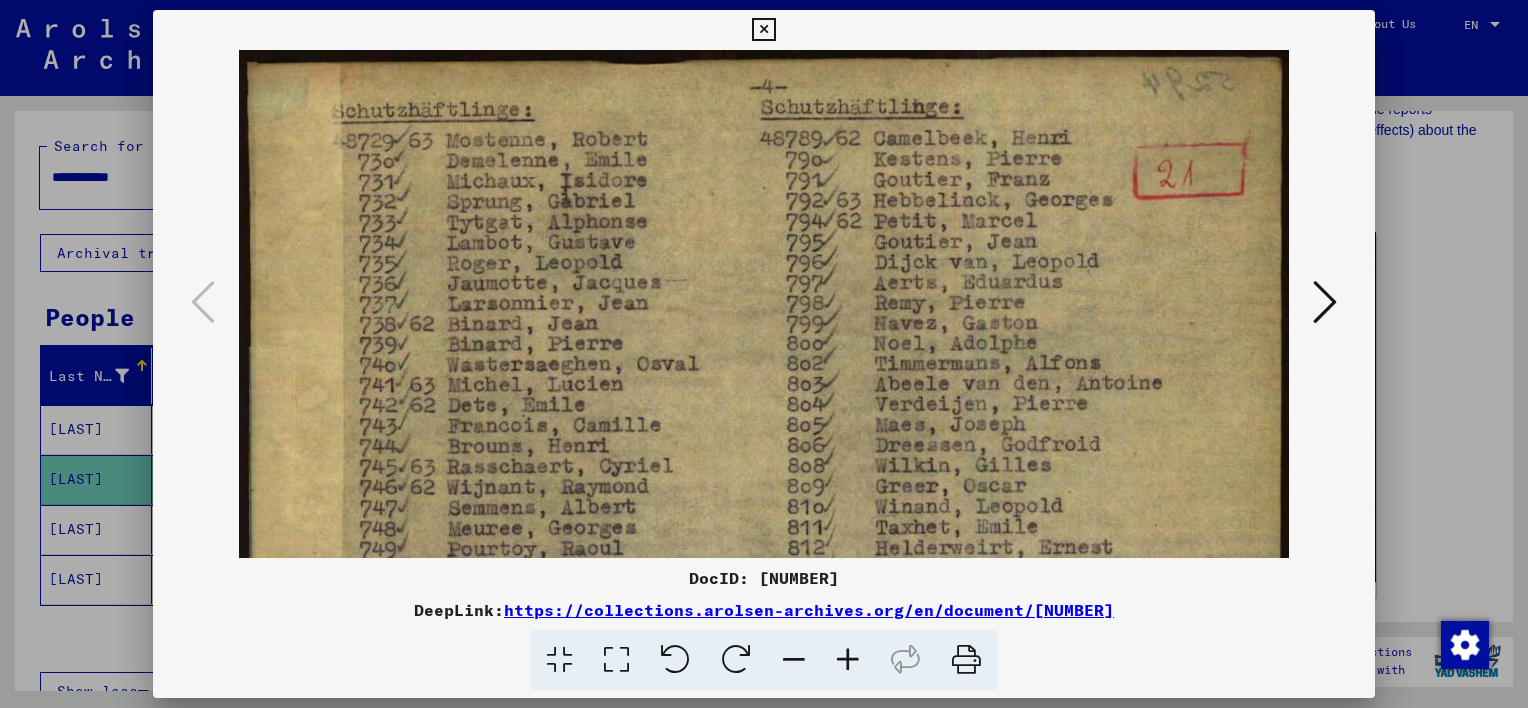 click at bounding box center [794, 660] 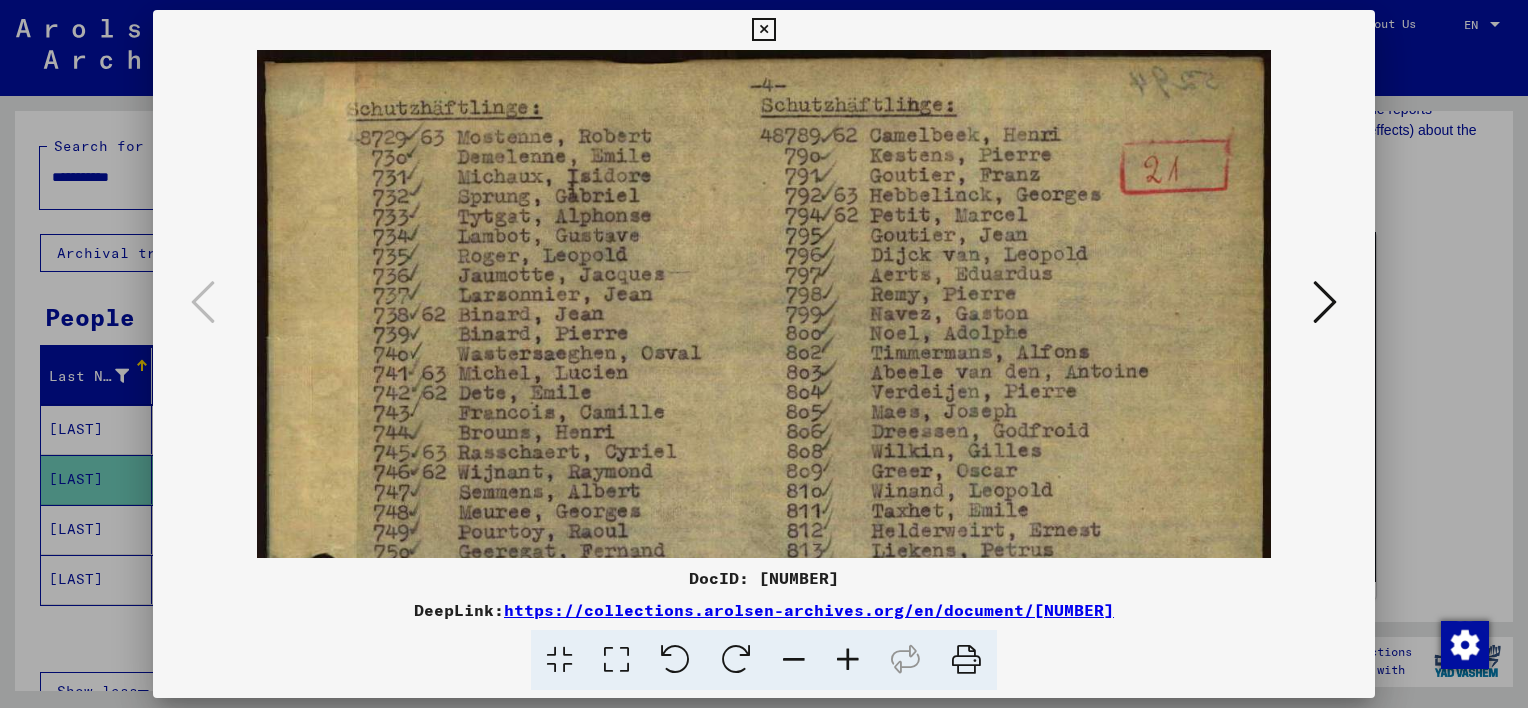 click at bounding box center (794, 660) 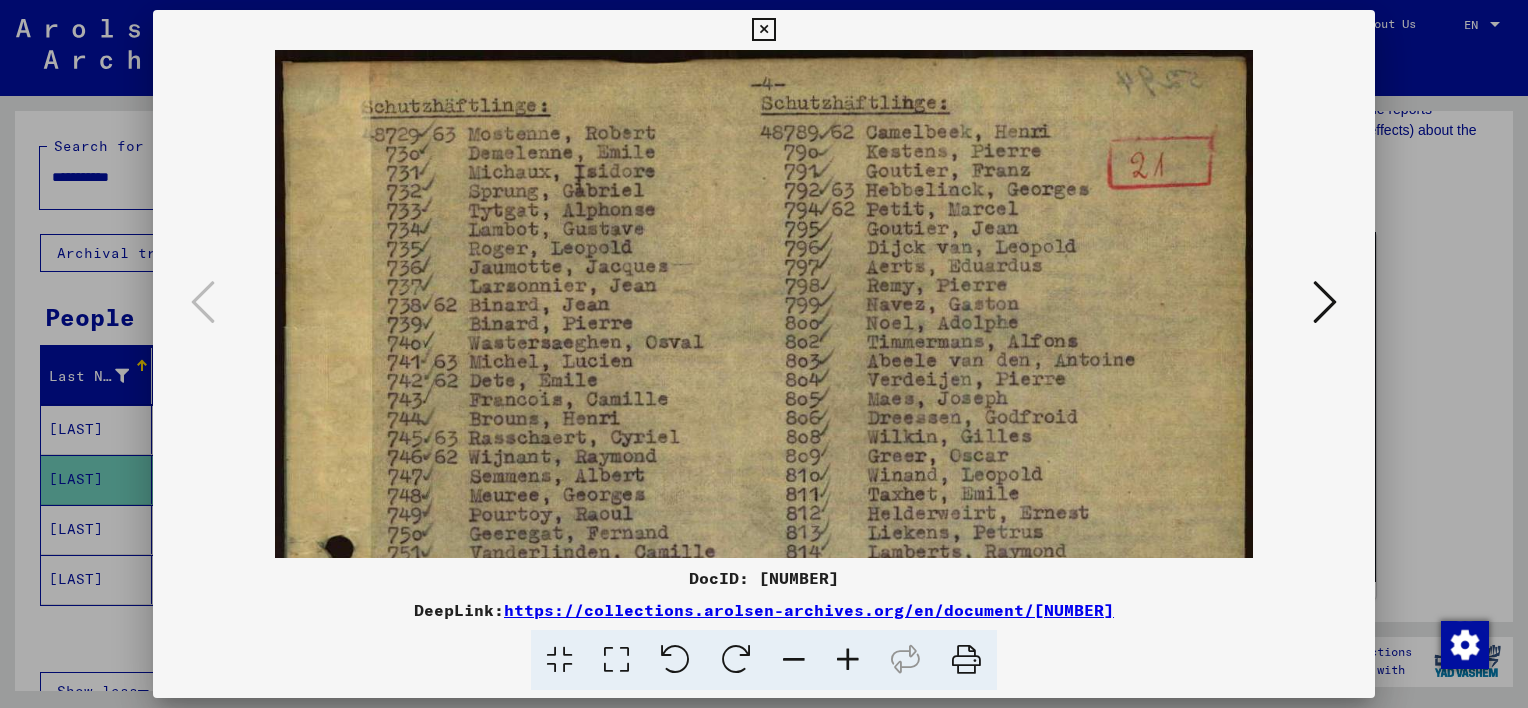 click at bounding box center [794, 660] 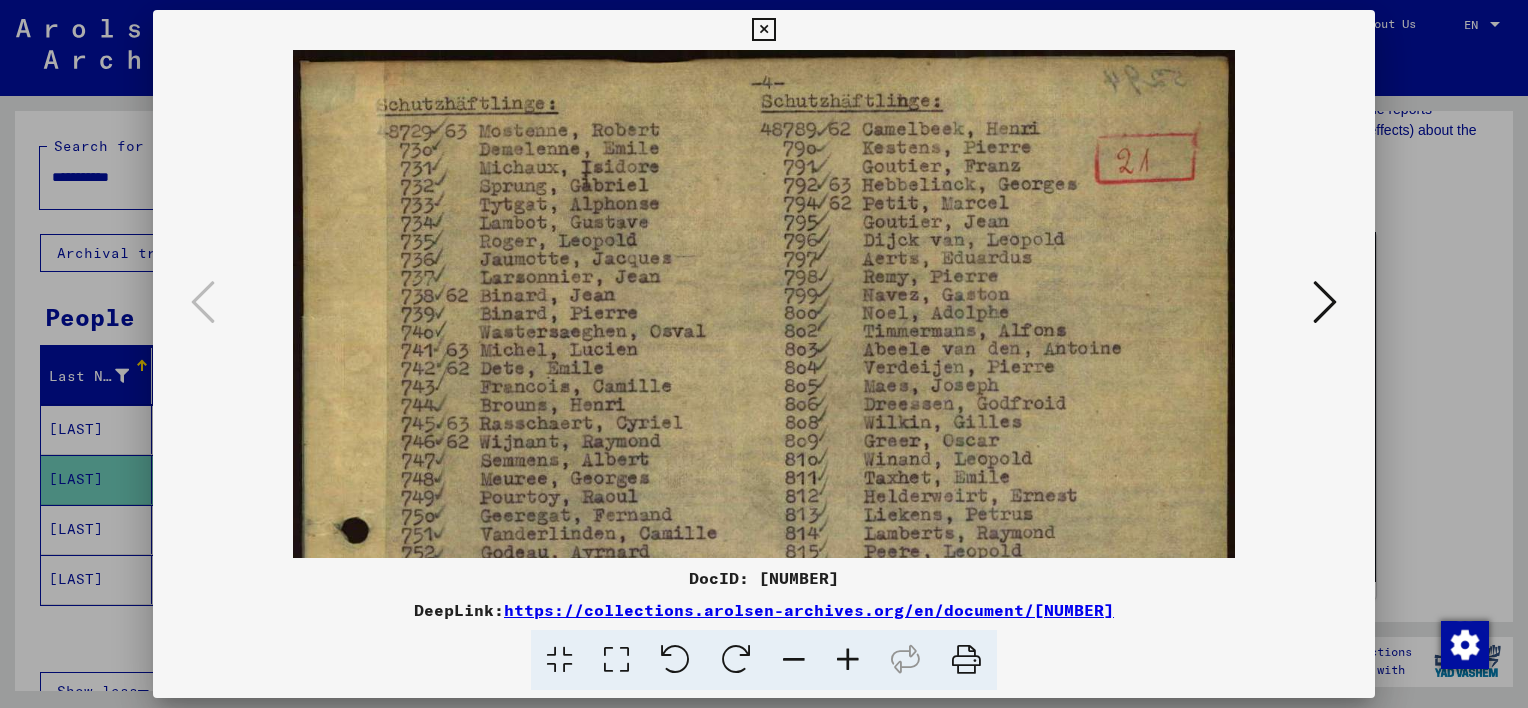 click at bounding box center (794, 660) 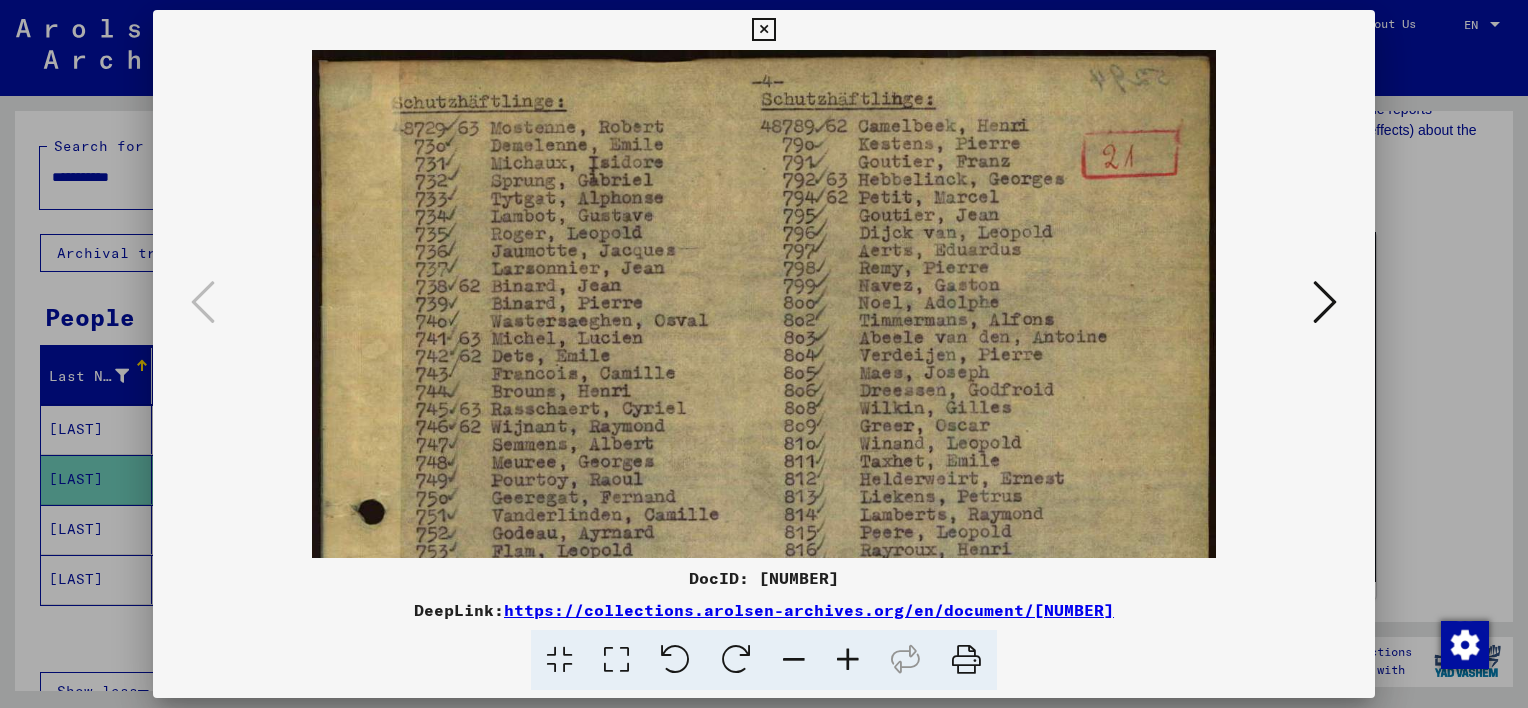 click at bounding box center (794, 660) 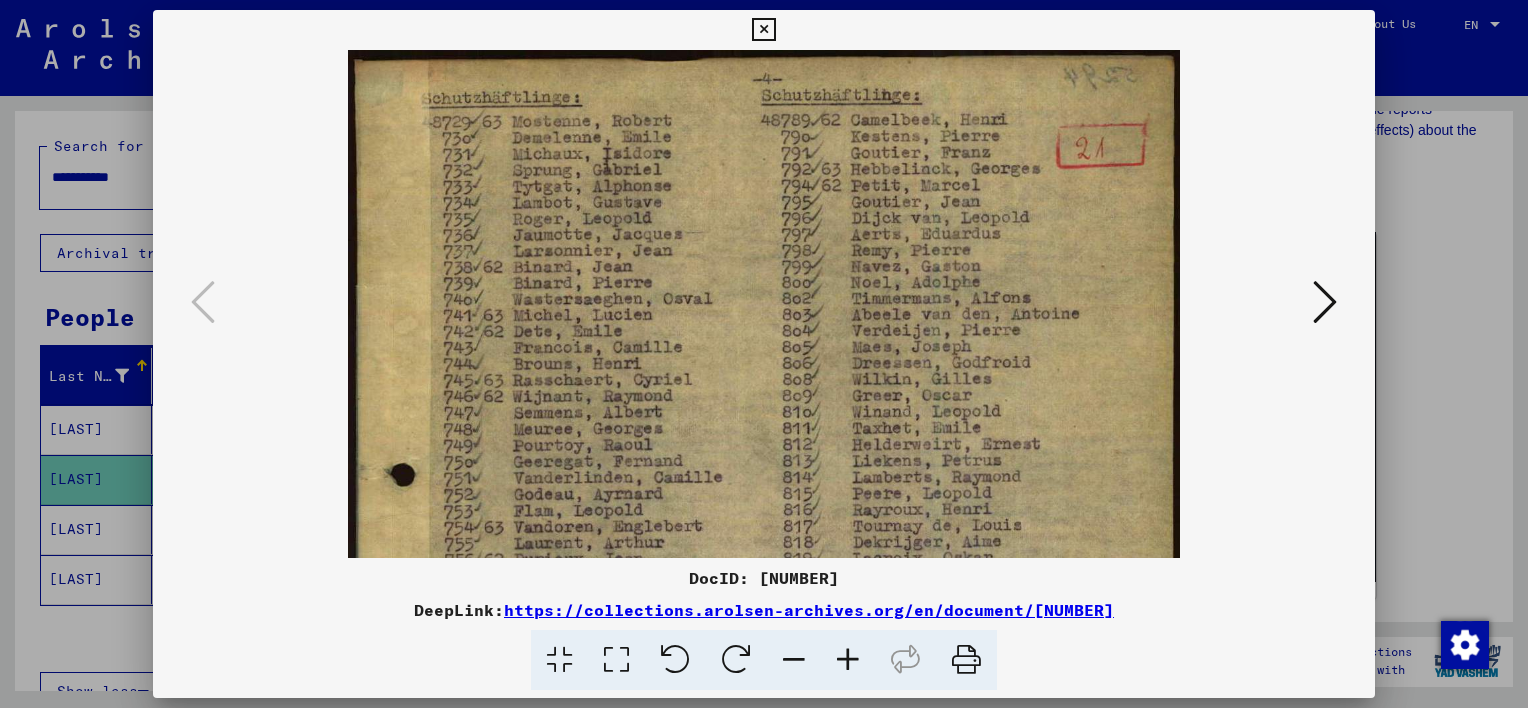 click at bounding box center (794, 660) 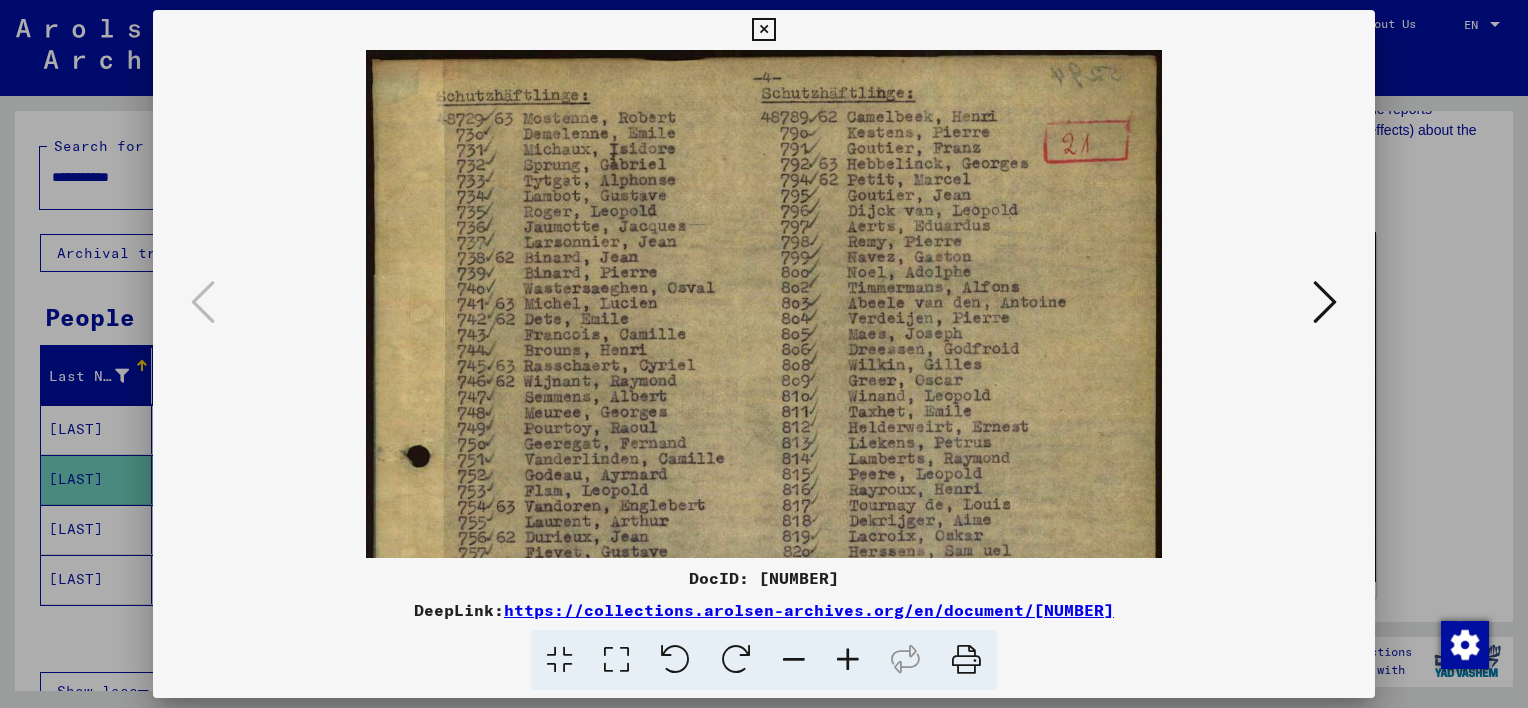 click at bounding box center (794, 660) 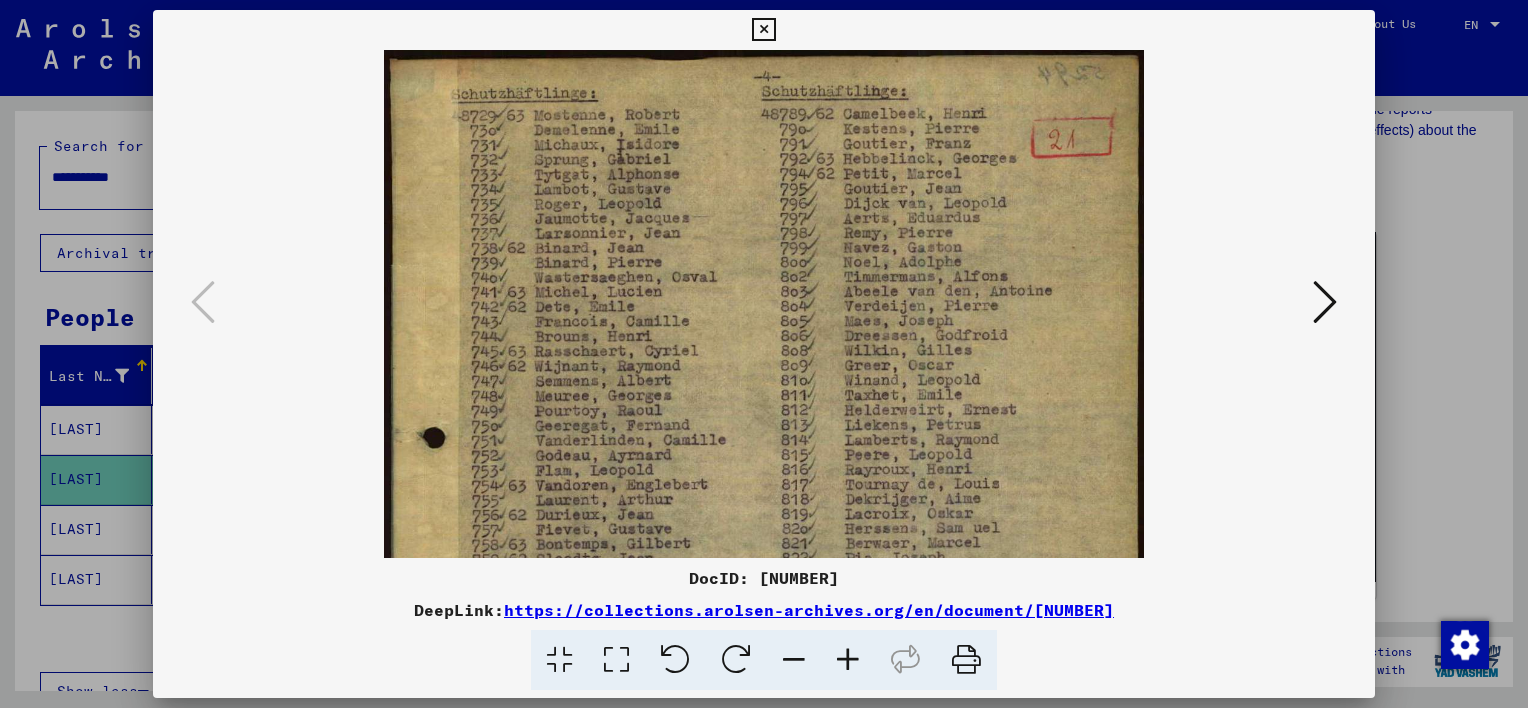click at bounding box center [794, 660] 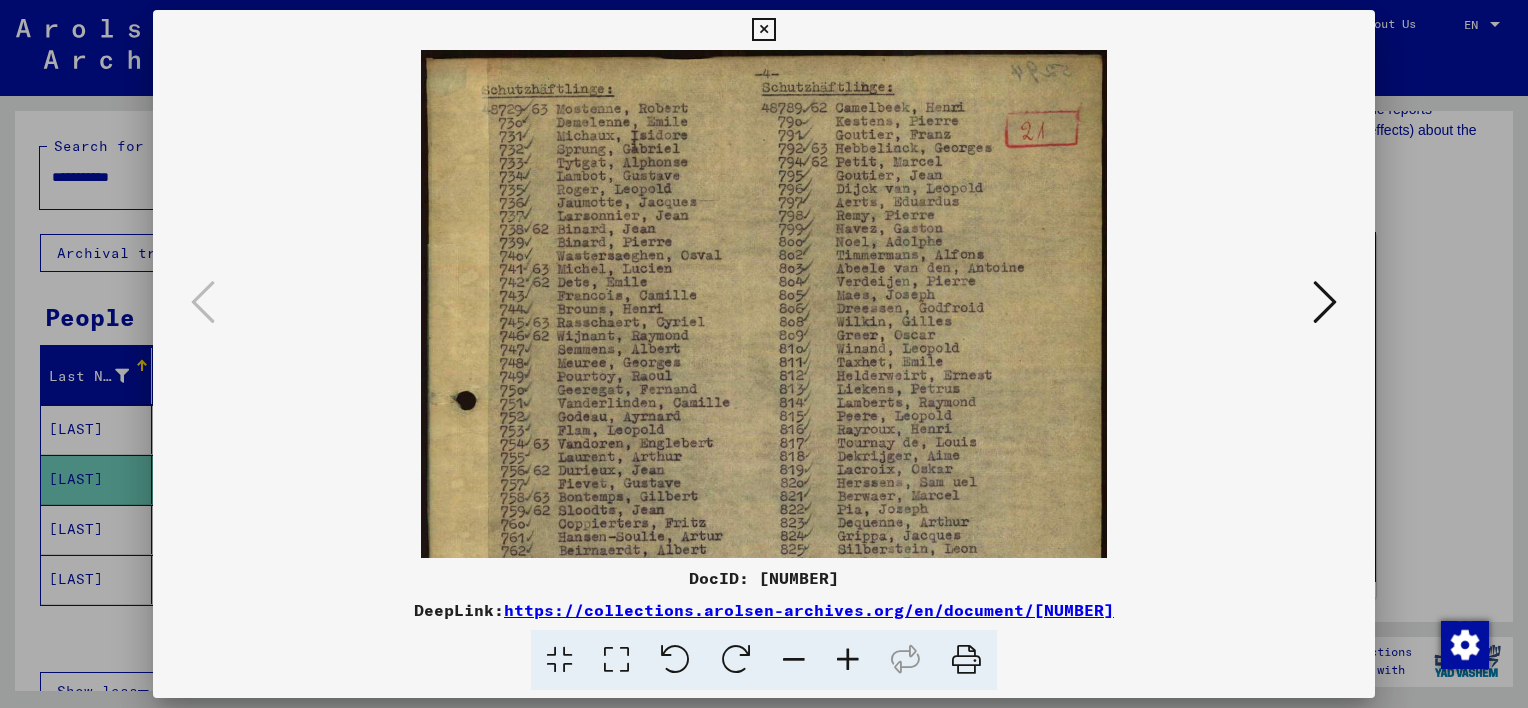 click at bounding box center [794, 660] 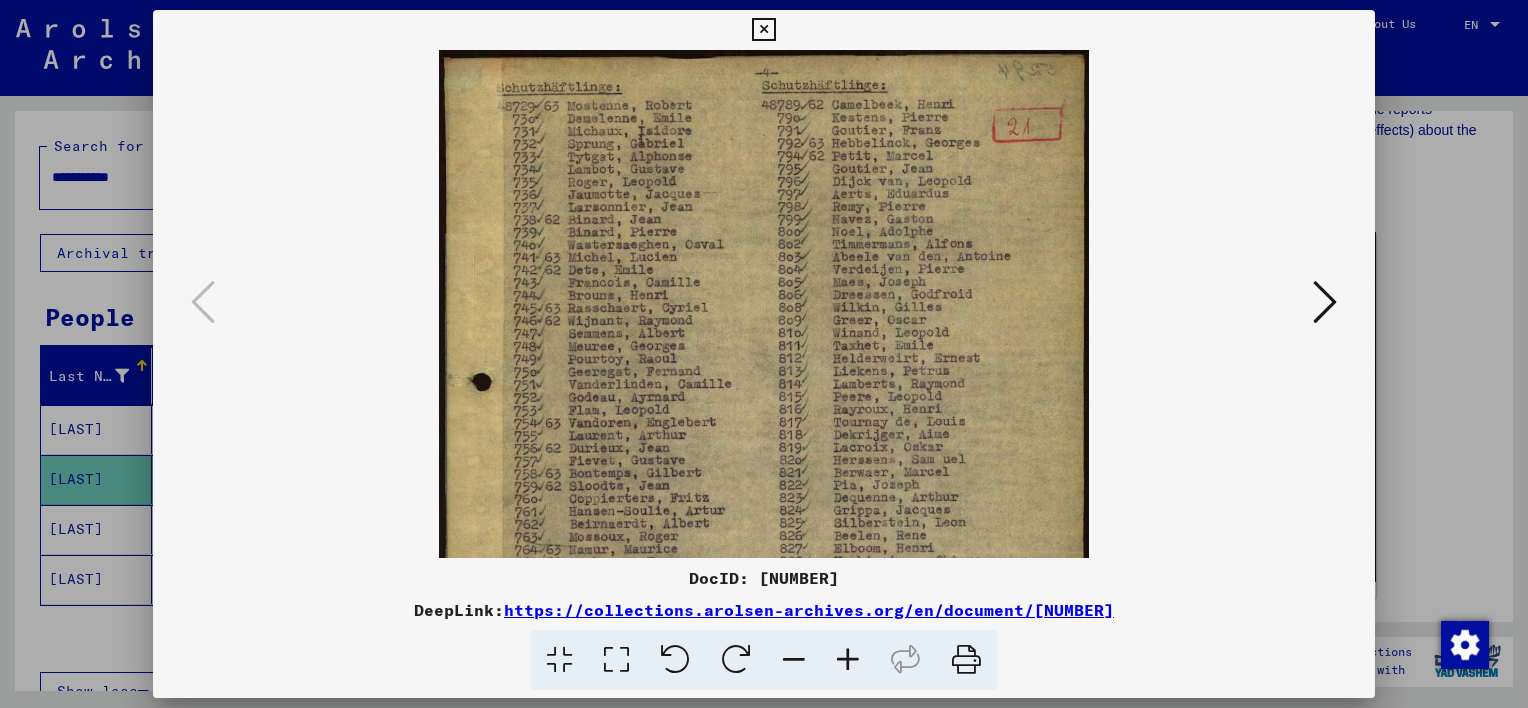 click at bounding box center (794, 660) 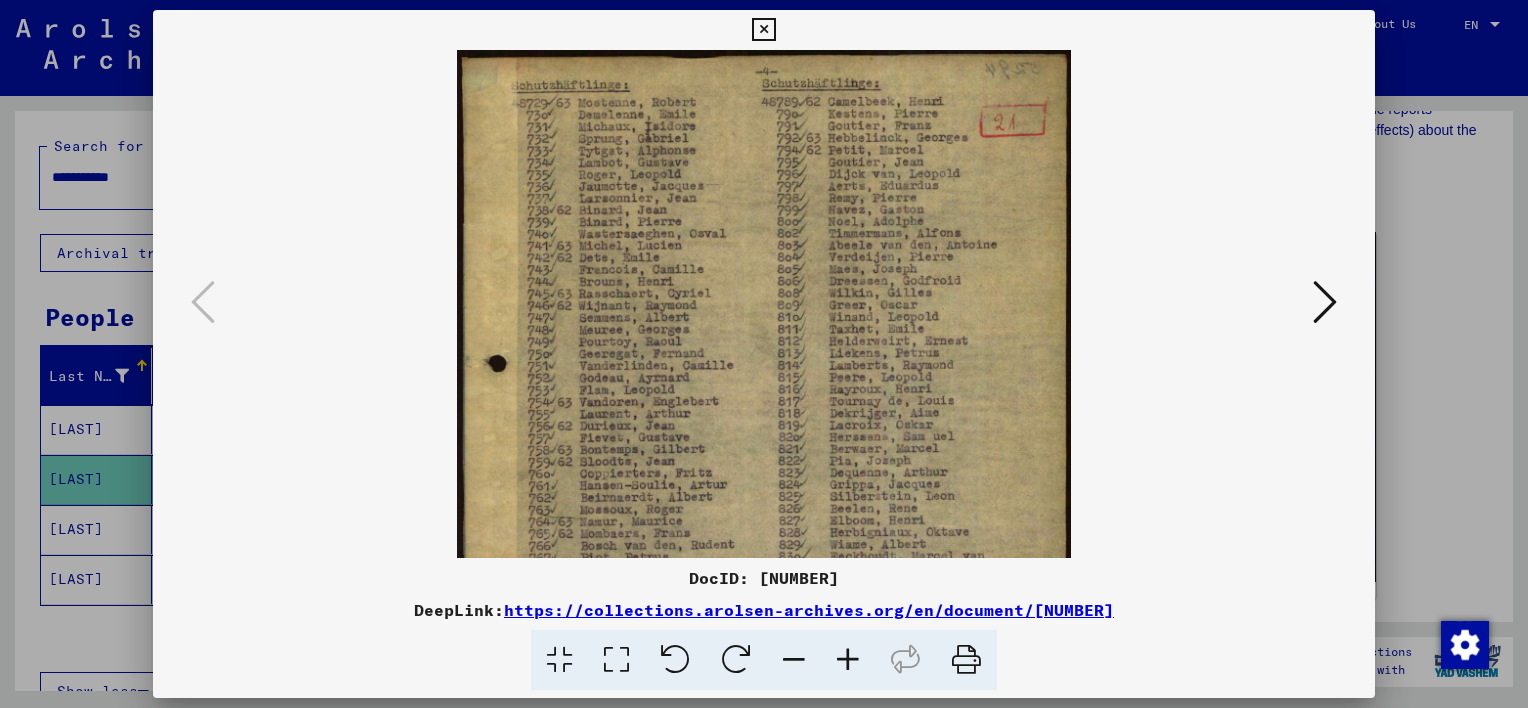 click at bounding box center (794, 660) 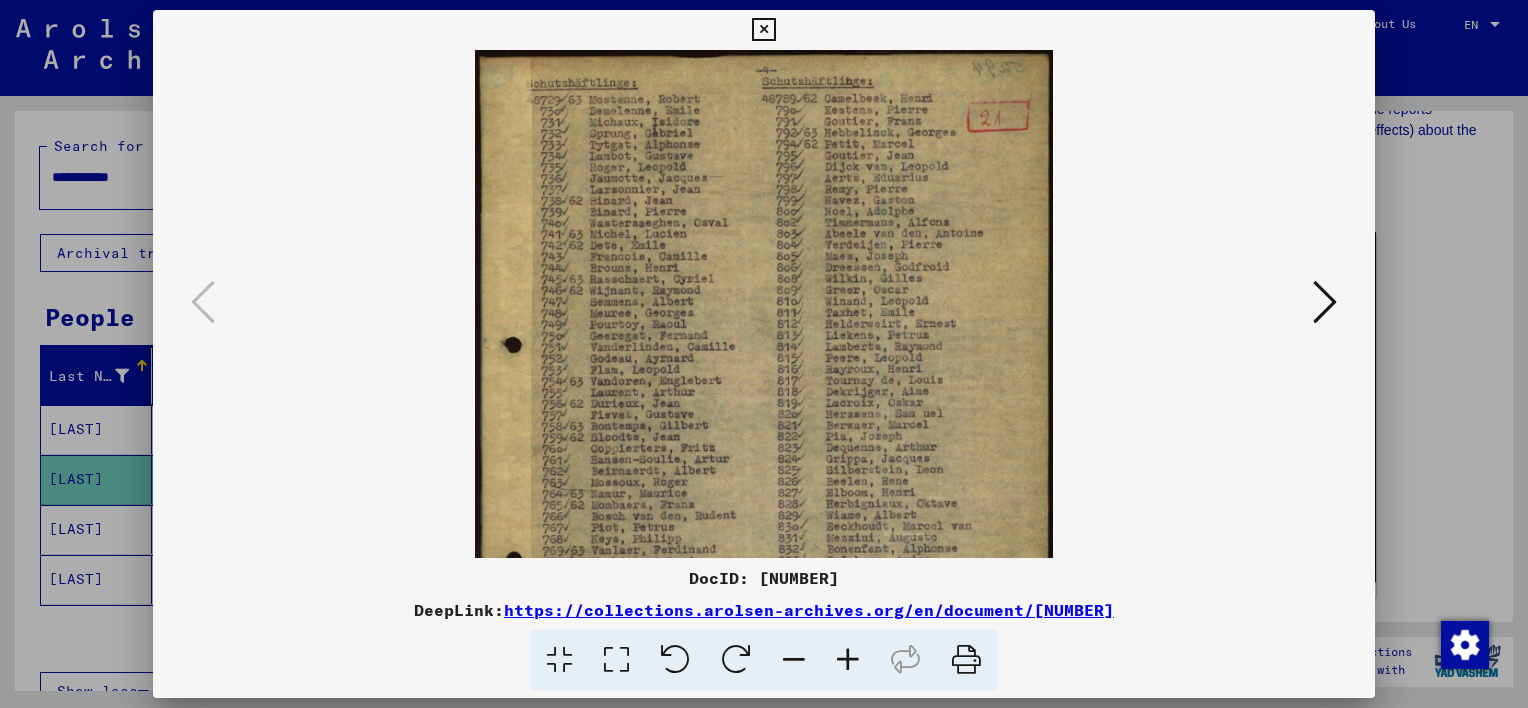 click at bounding box center (794, 660) 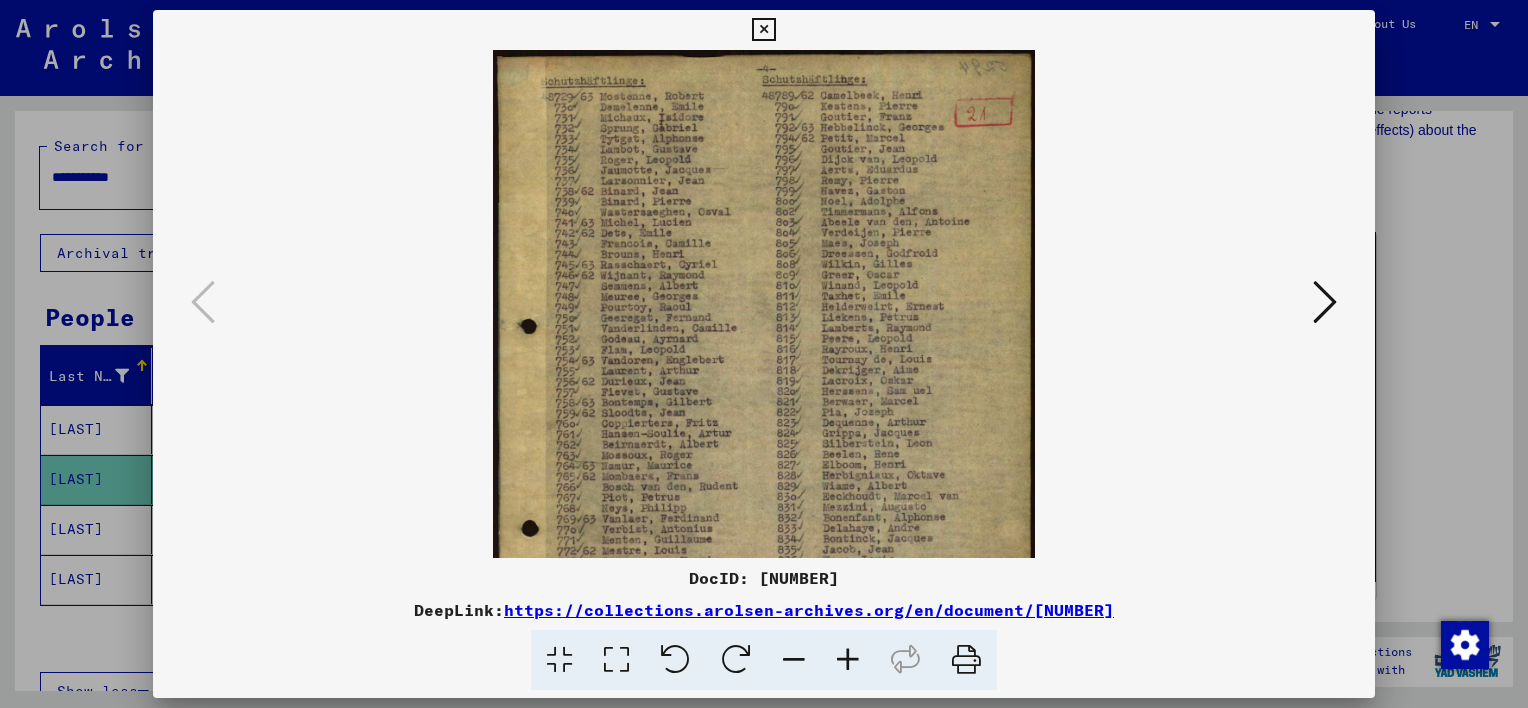 click at bounding box center (794, 660) 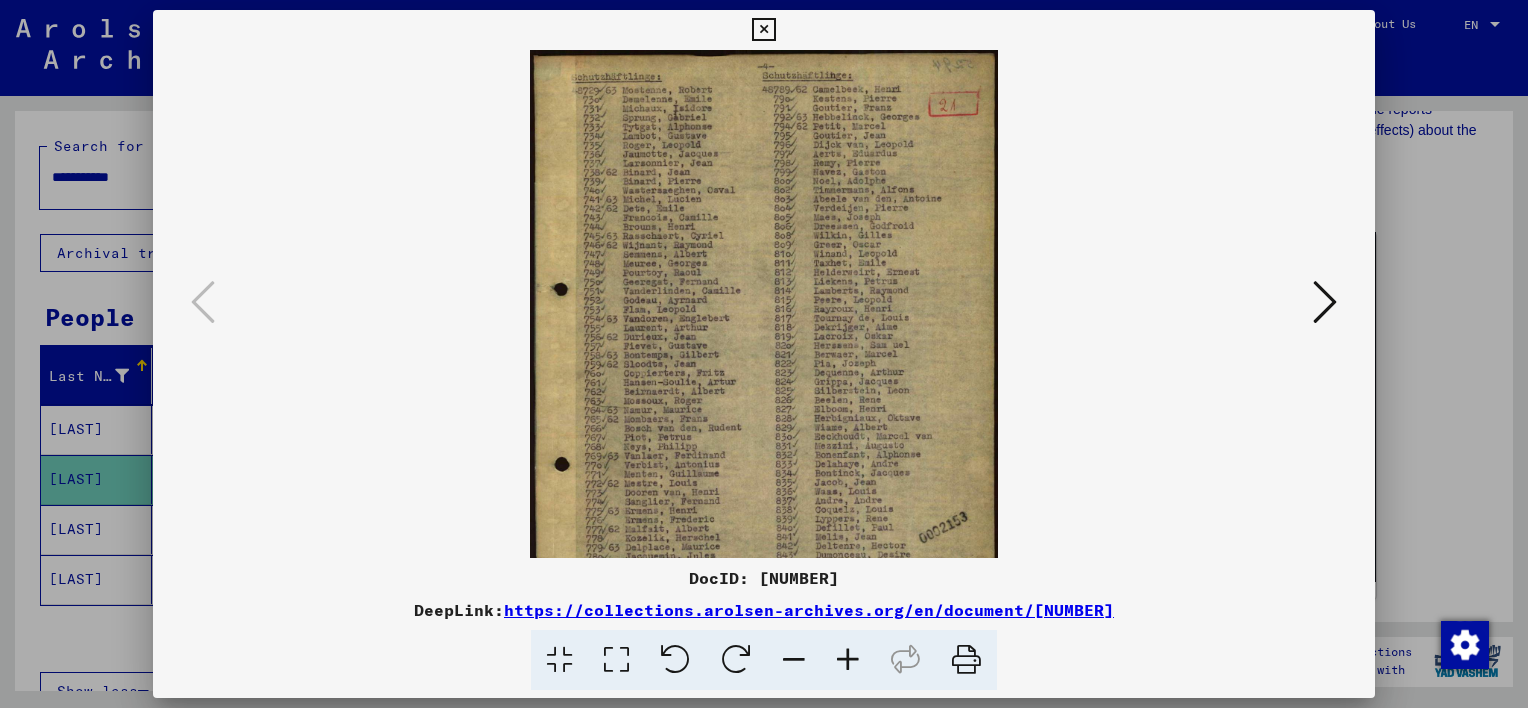 click at bounding box center [794, 660] 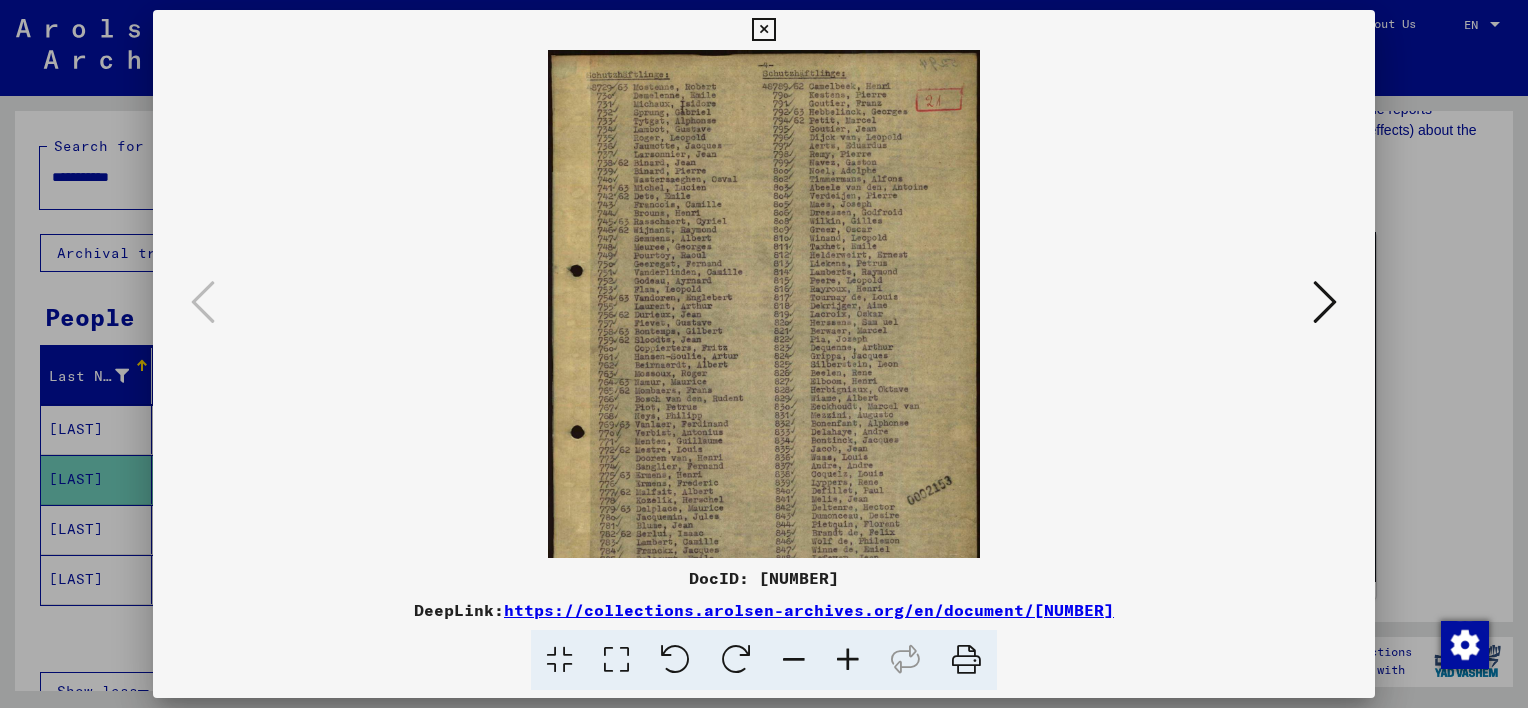 click at bounding box center [794, 660] 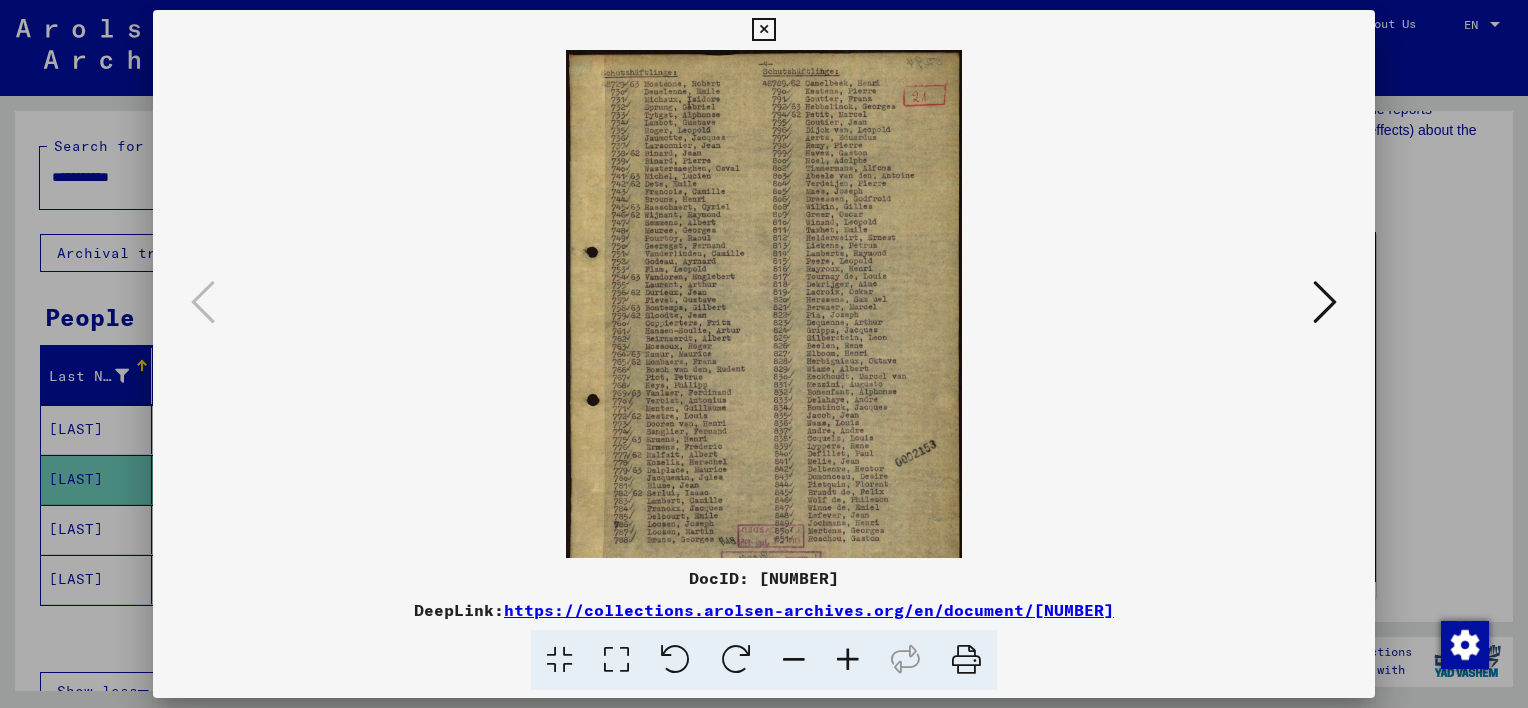 click at bounding box center [794, 660] 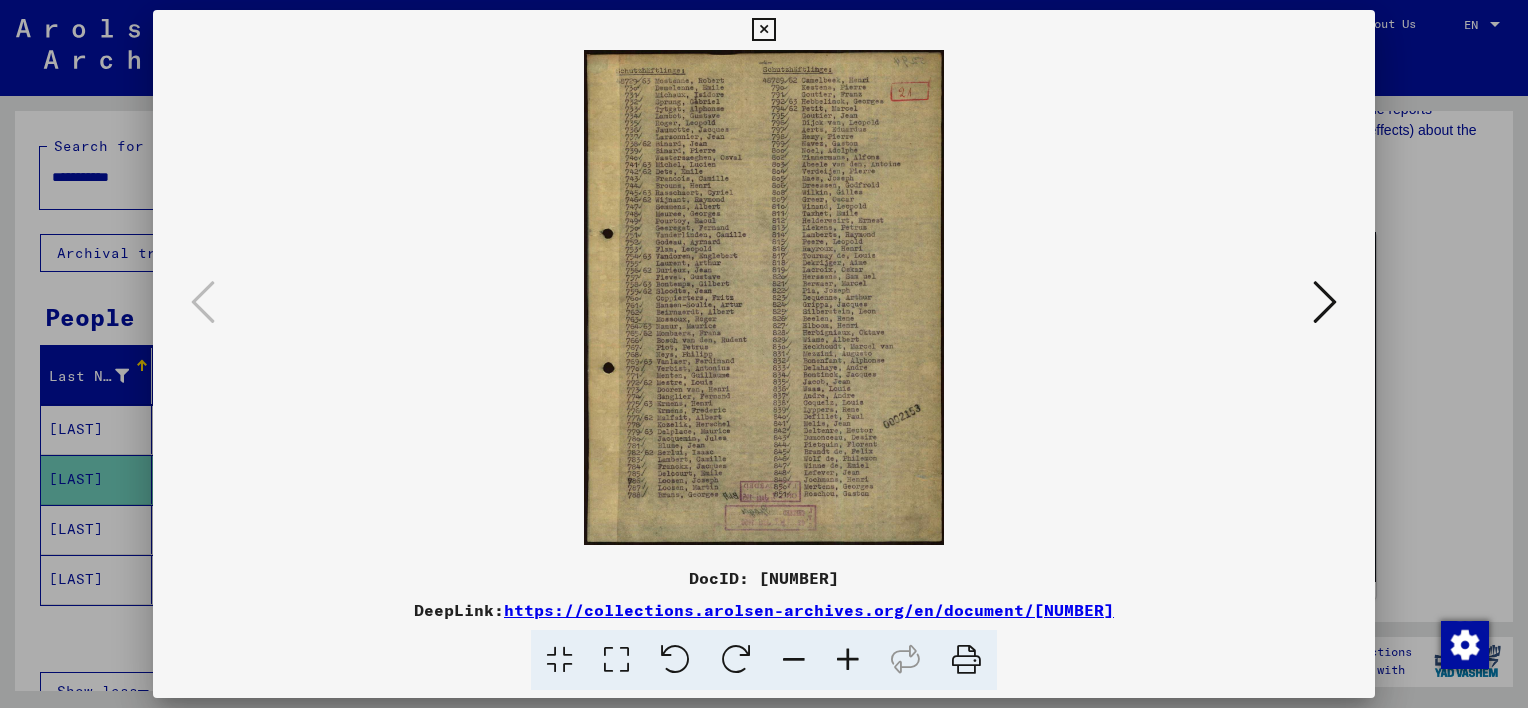 click at bounding box center [794, 660] 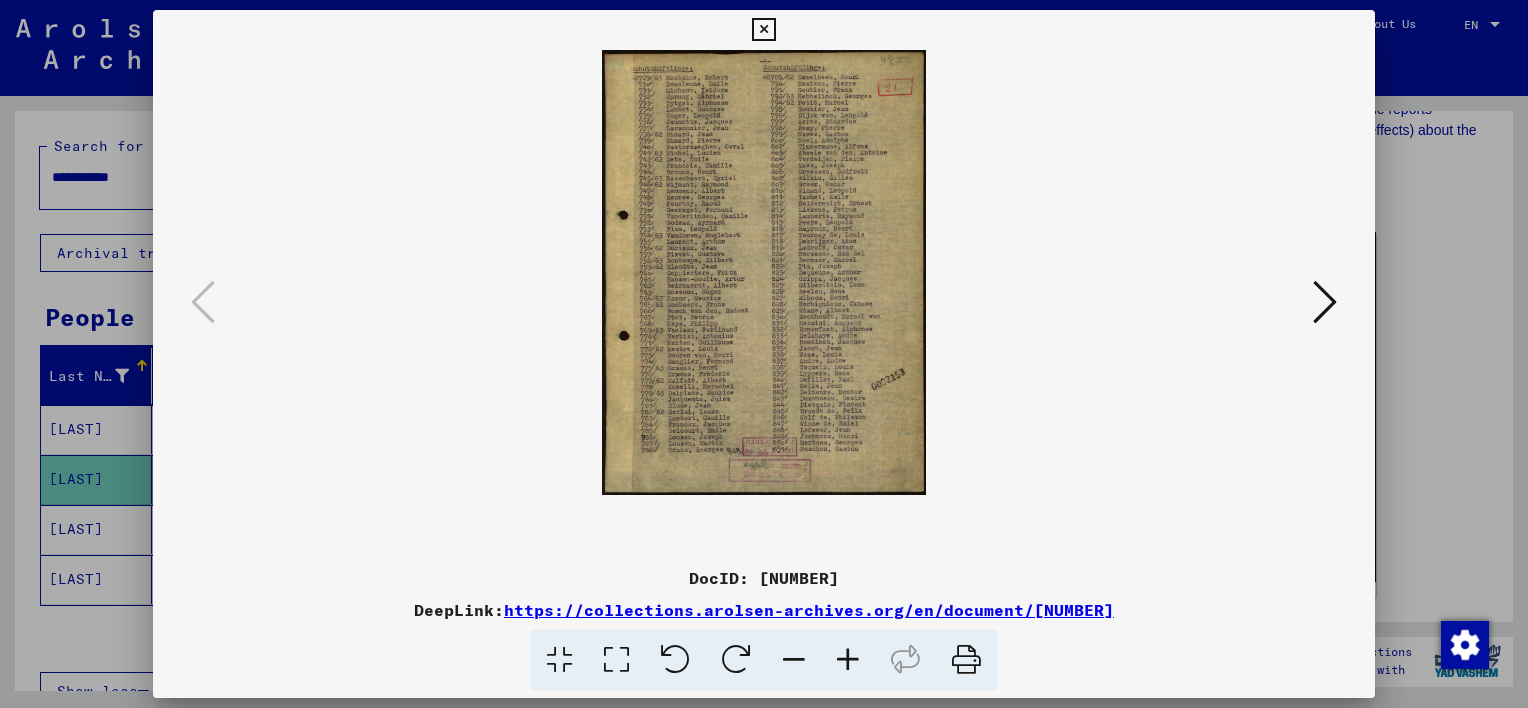 click at bounding box center [616, 660] 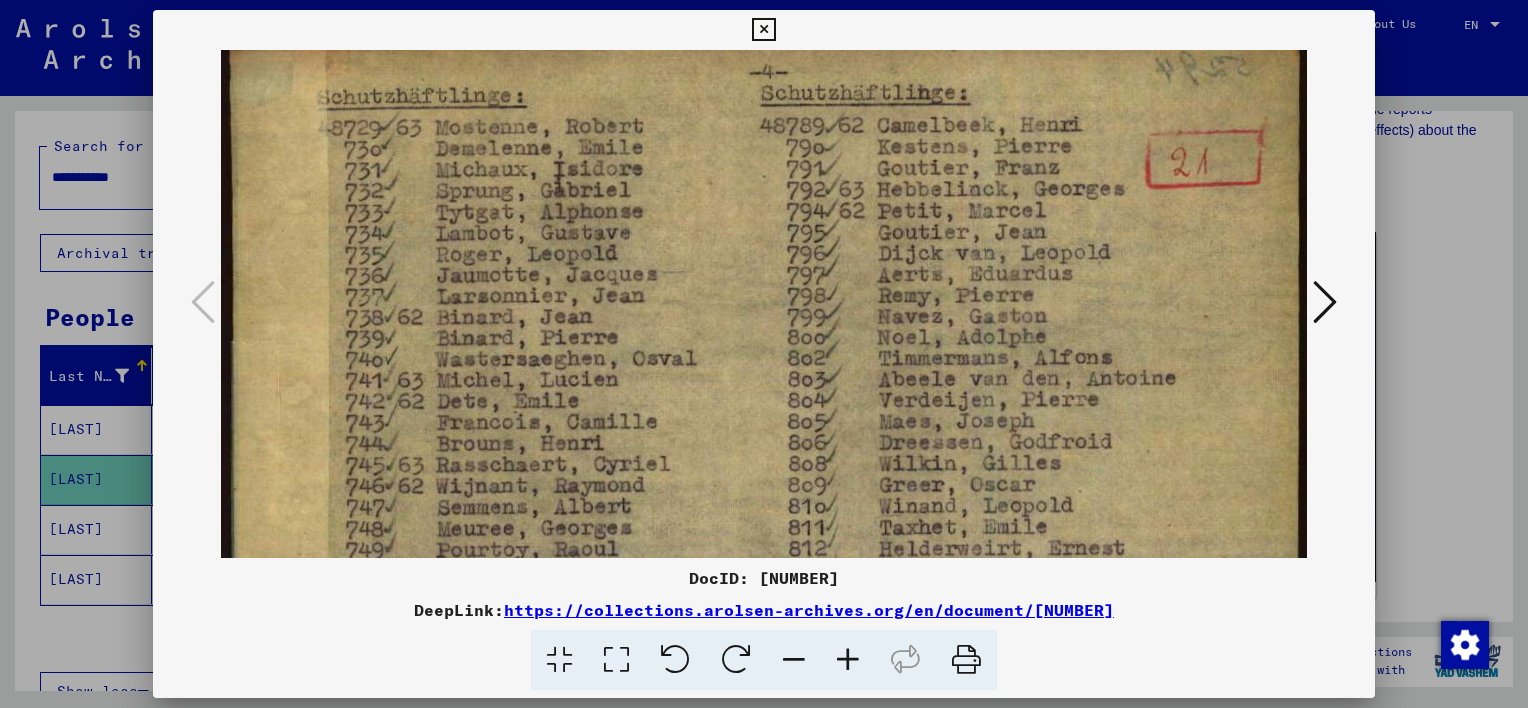 scroll, scrollTop: 50, scrollLeft: 0, axis: vertical 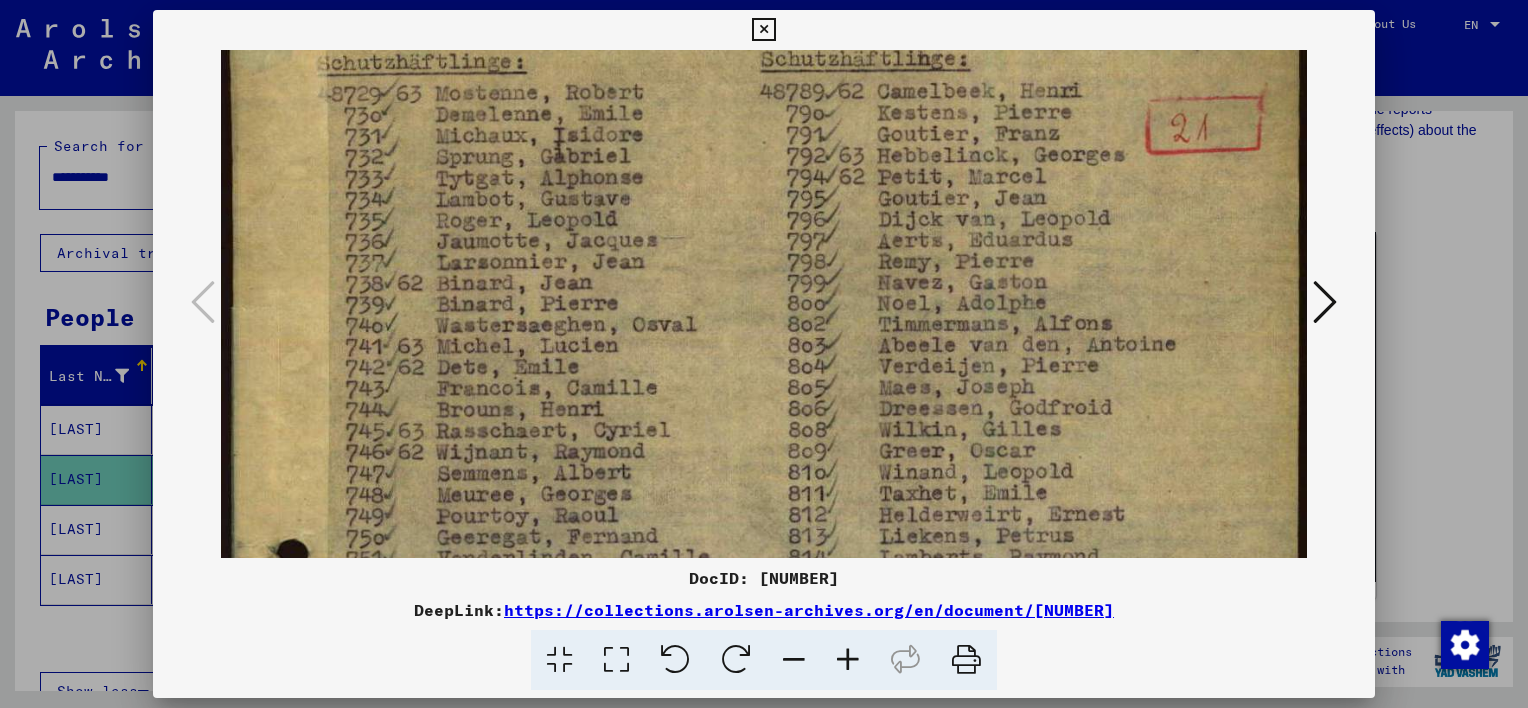 drag, startPoint x: 1009, startPoint y: 402, endPoint x: 1012, endPoint y: 355, distance: 47.095646 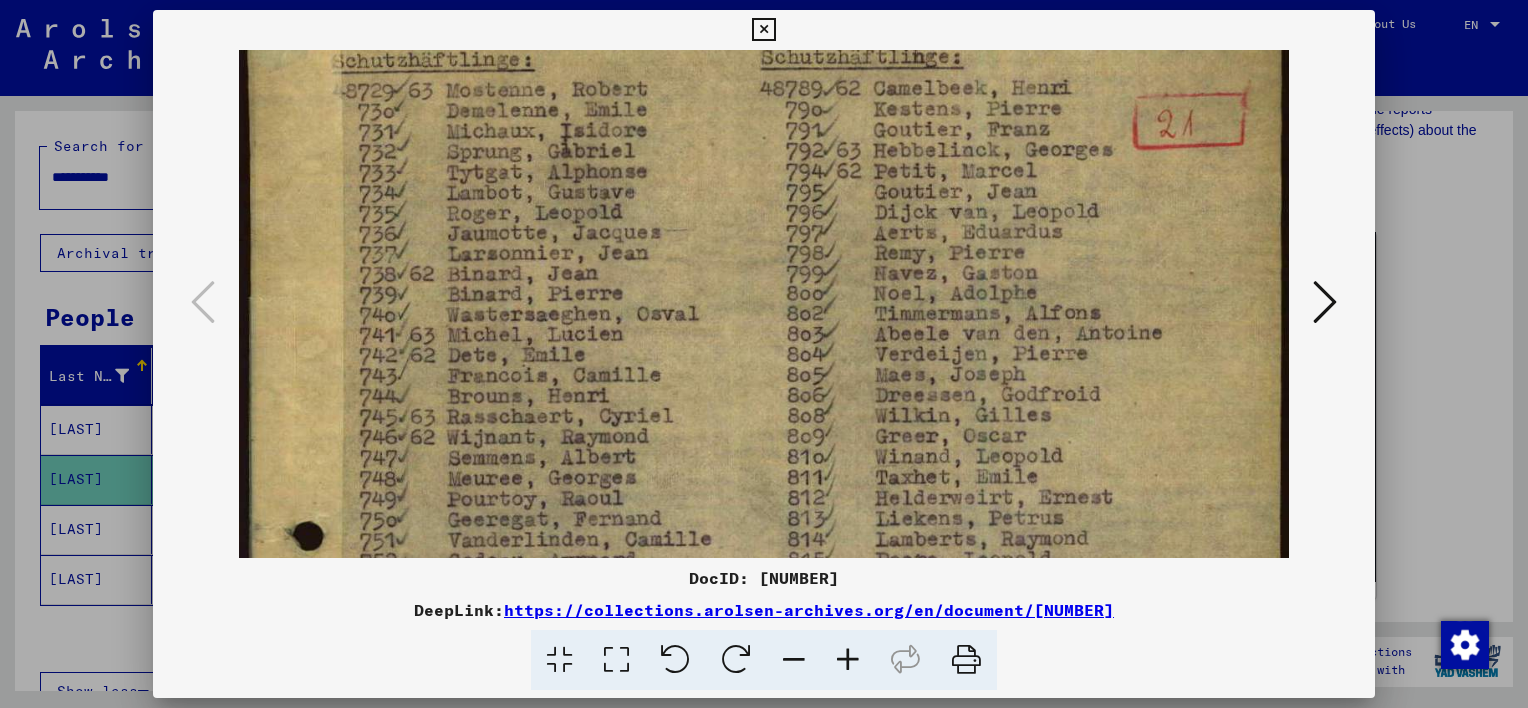 click at bounding box center (794, 660) 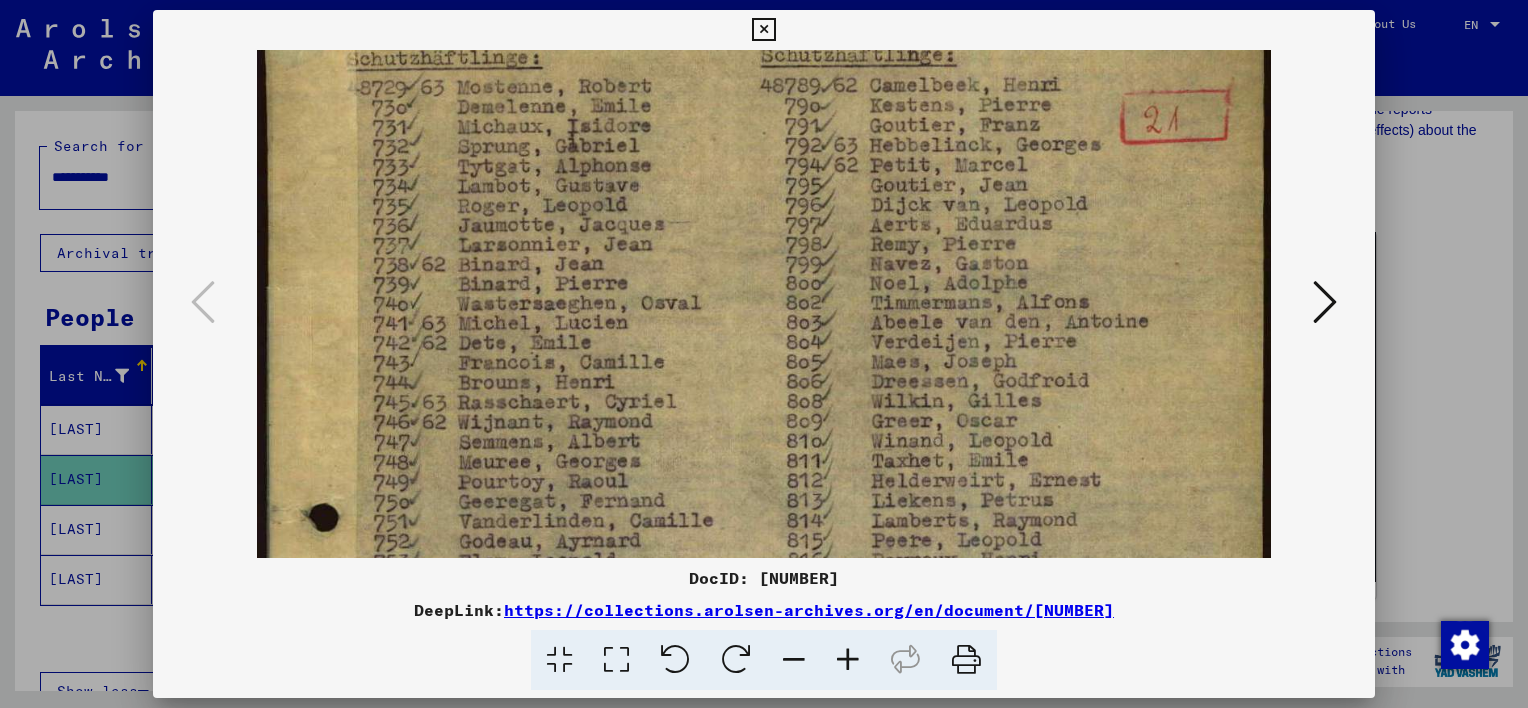 click at bounding box center (794, 660) 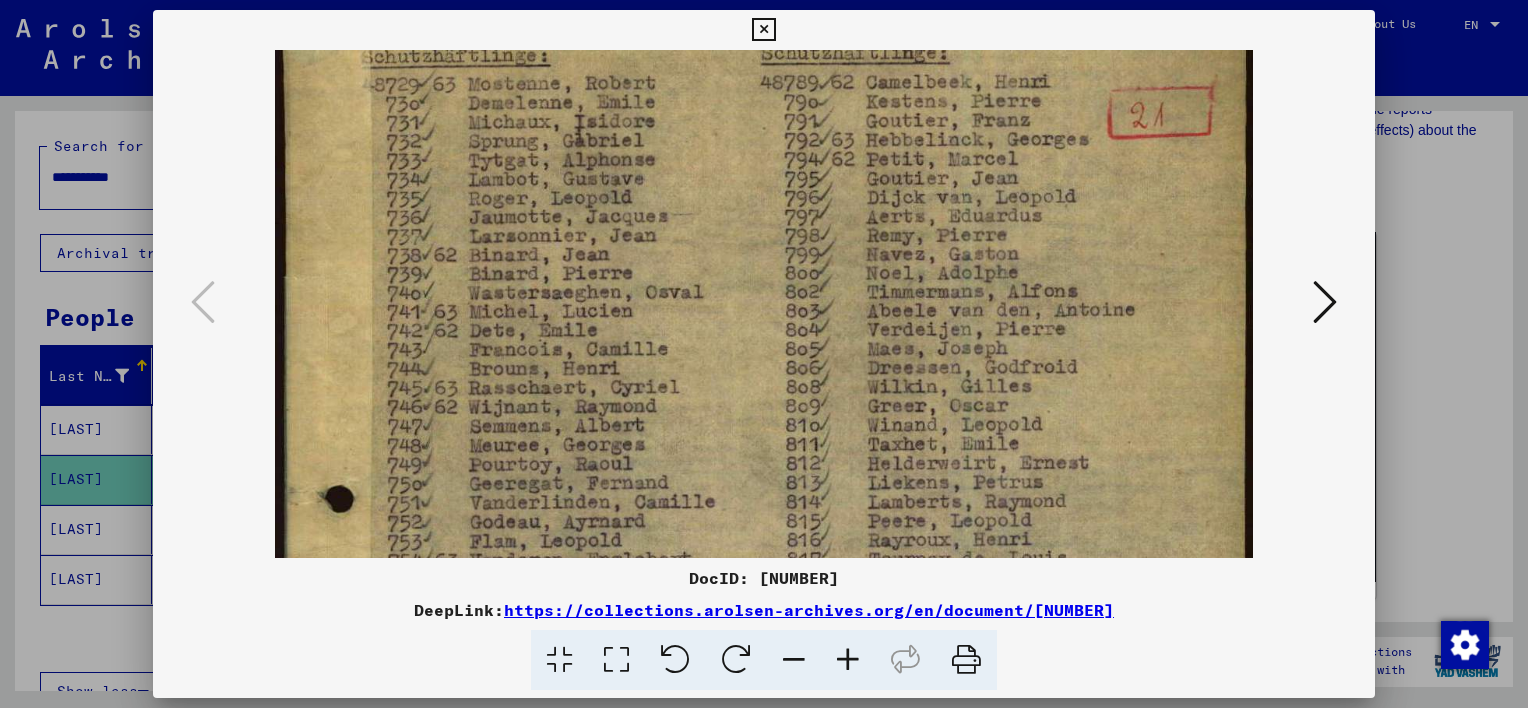 click at bounding box center (794, 660) 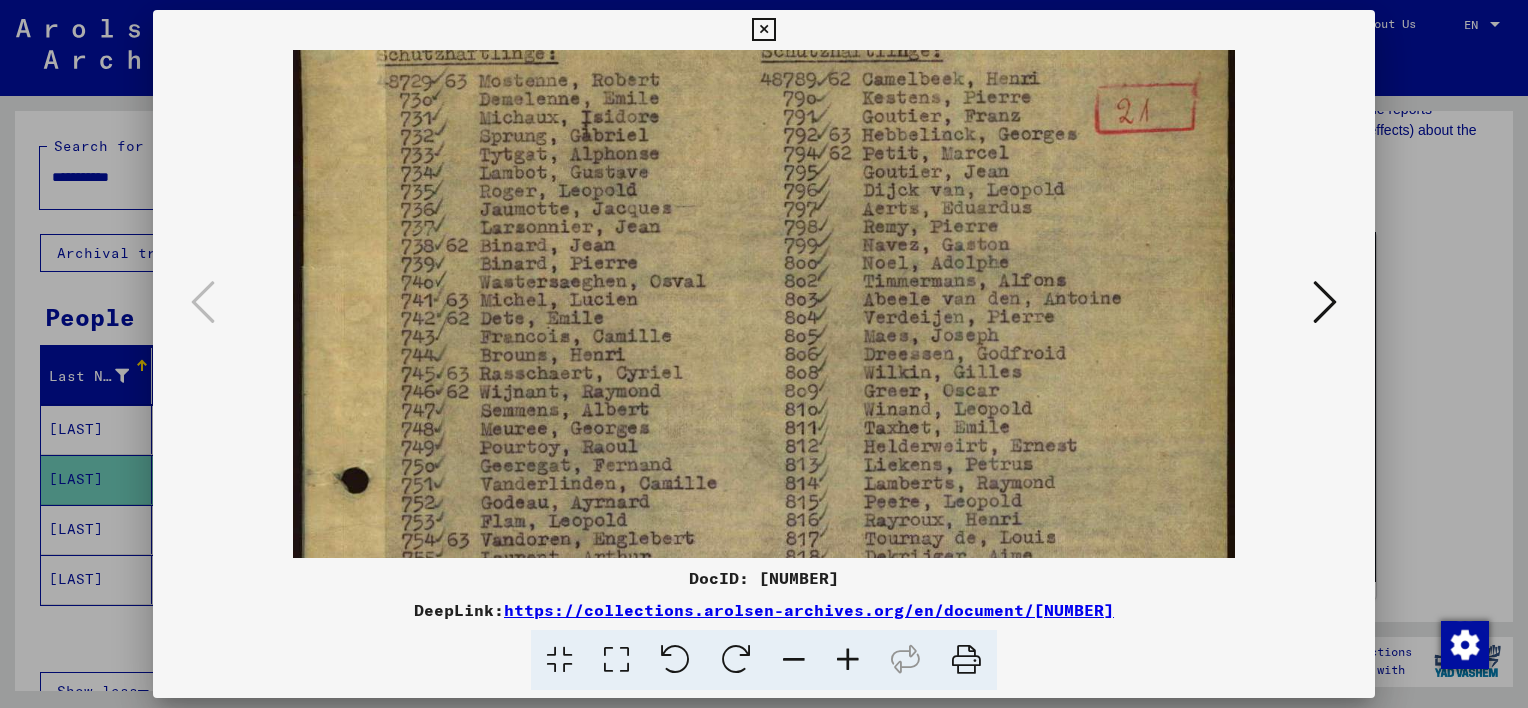 click at bounding box center [794, 660] 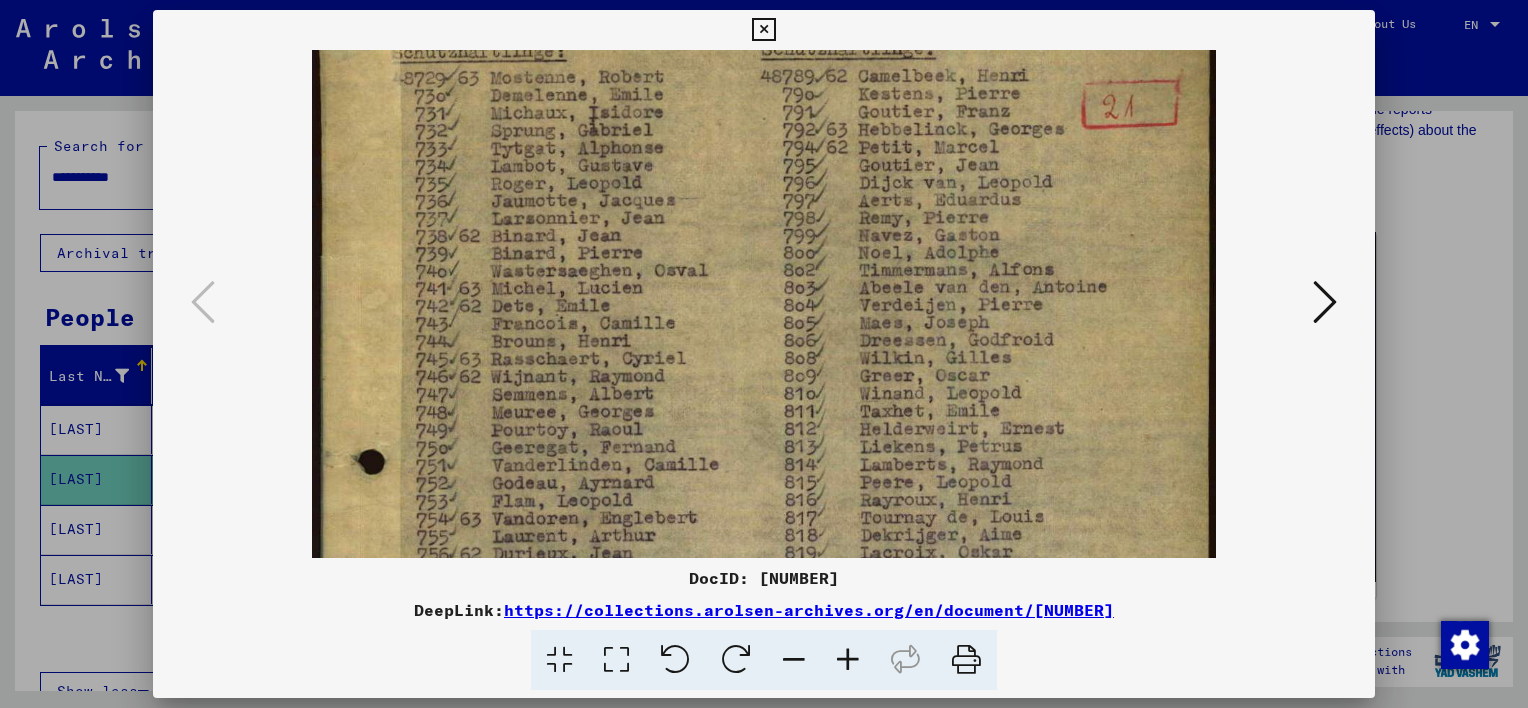 click at bounding box center (794, 660) 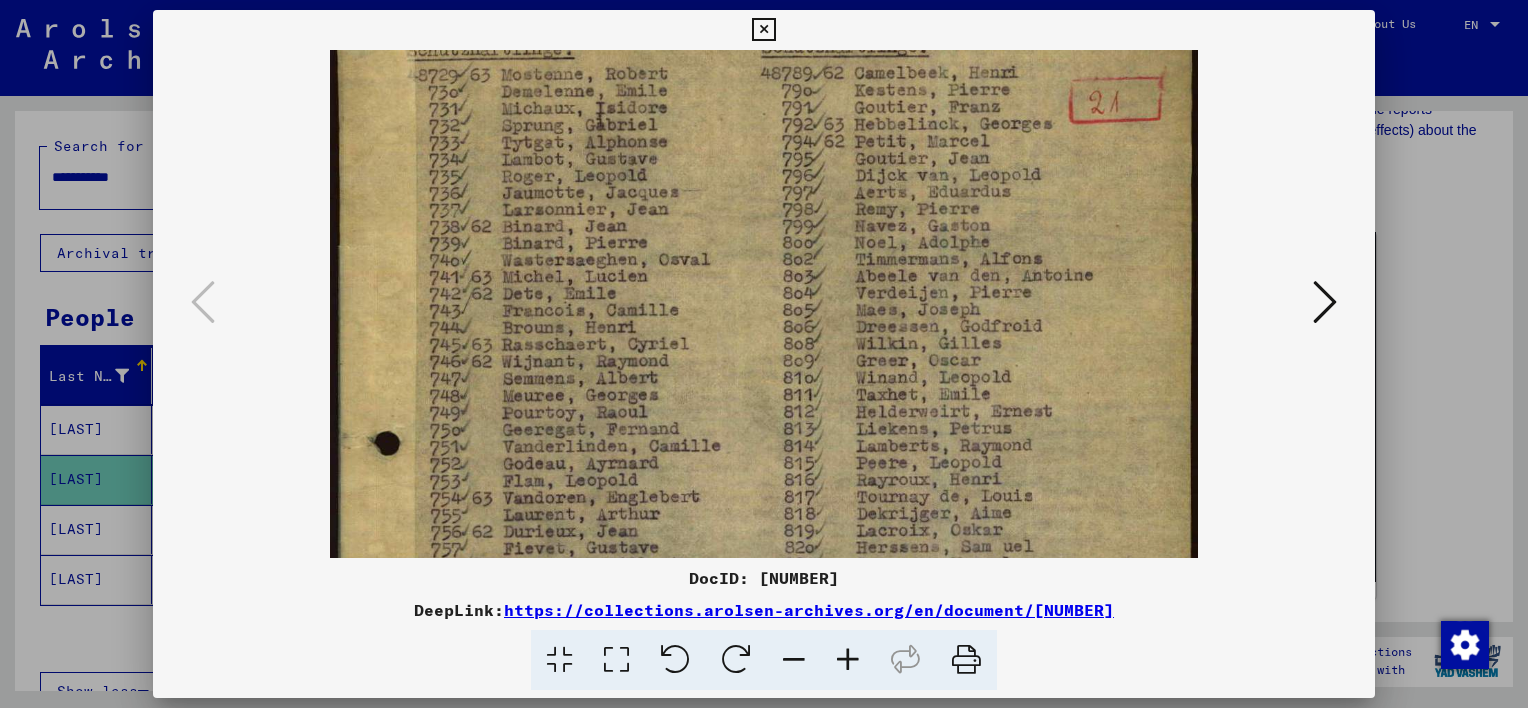 click at bounding box center (794, 660) 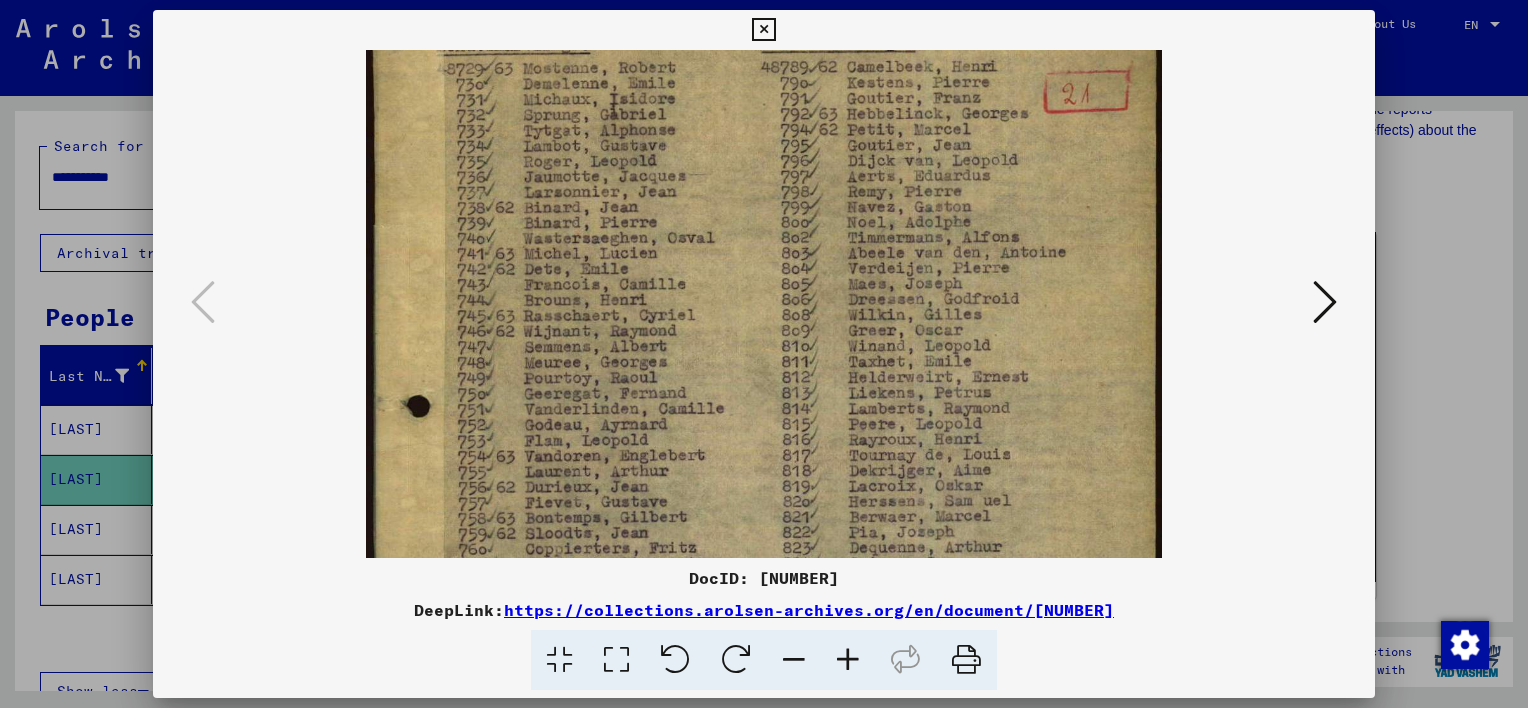 click at bounding box center (794, 660) 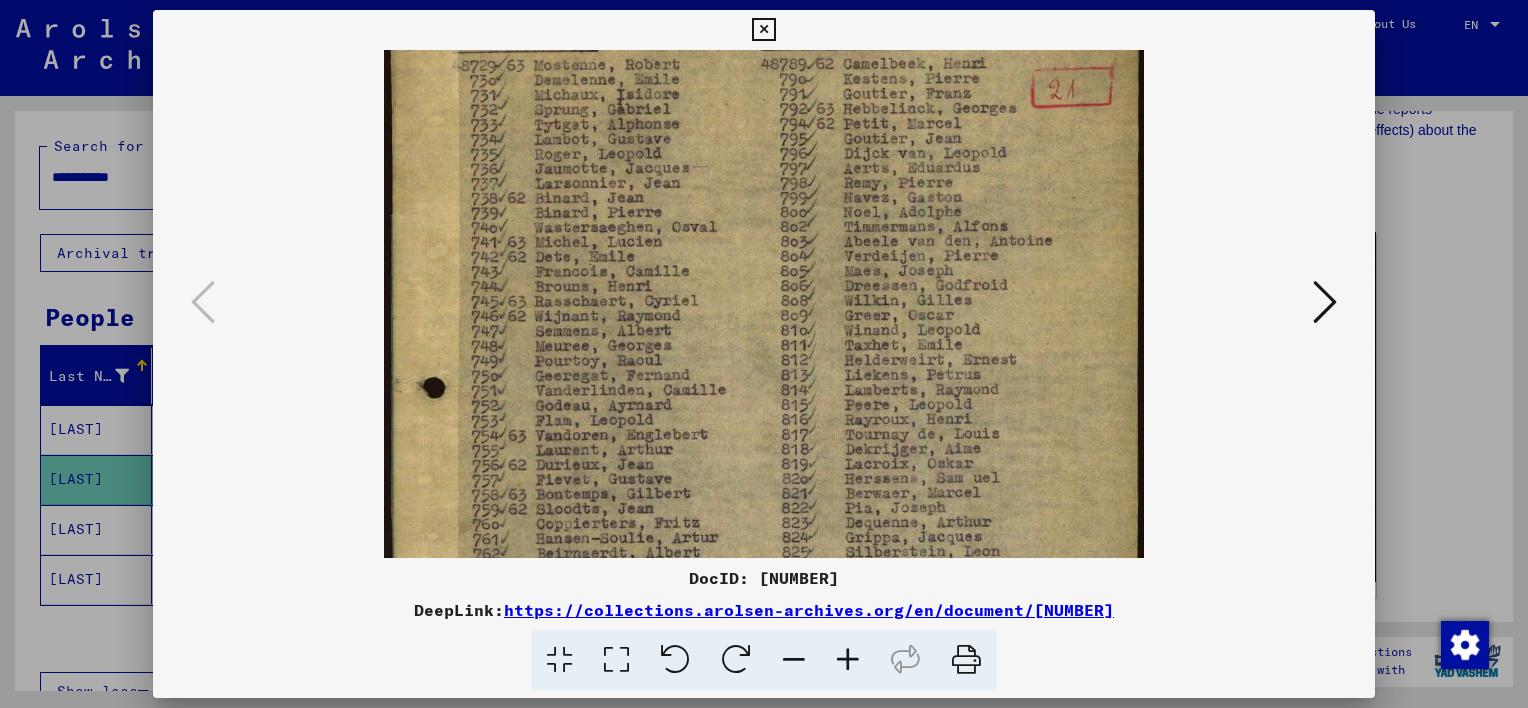 click at bounding box center (794, 660) 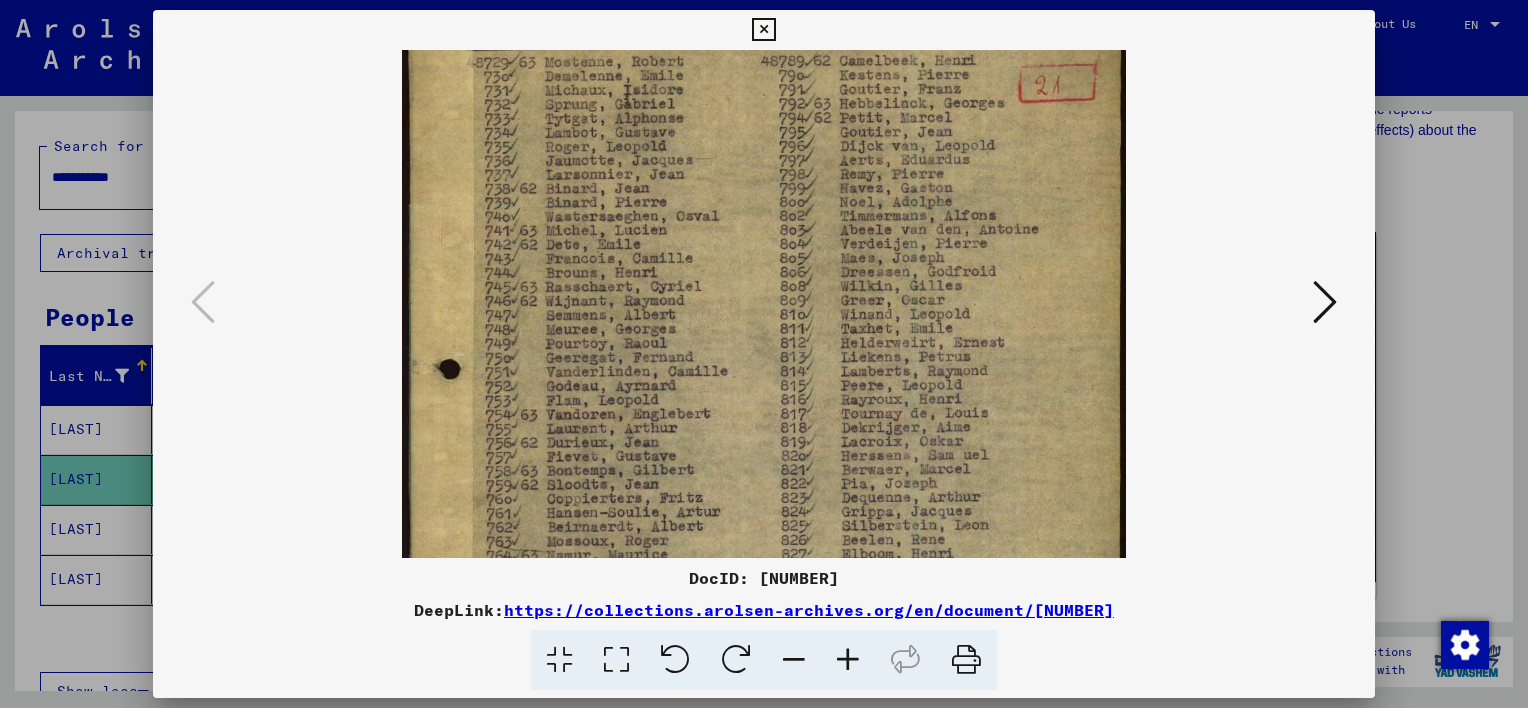 click at bounding box center (794, 660) 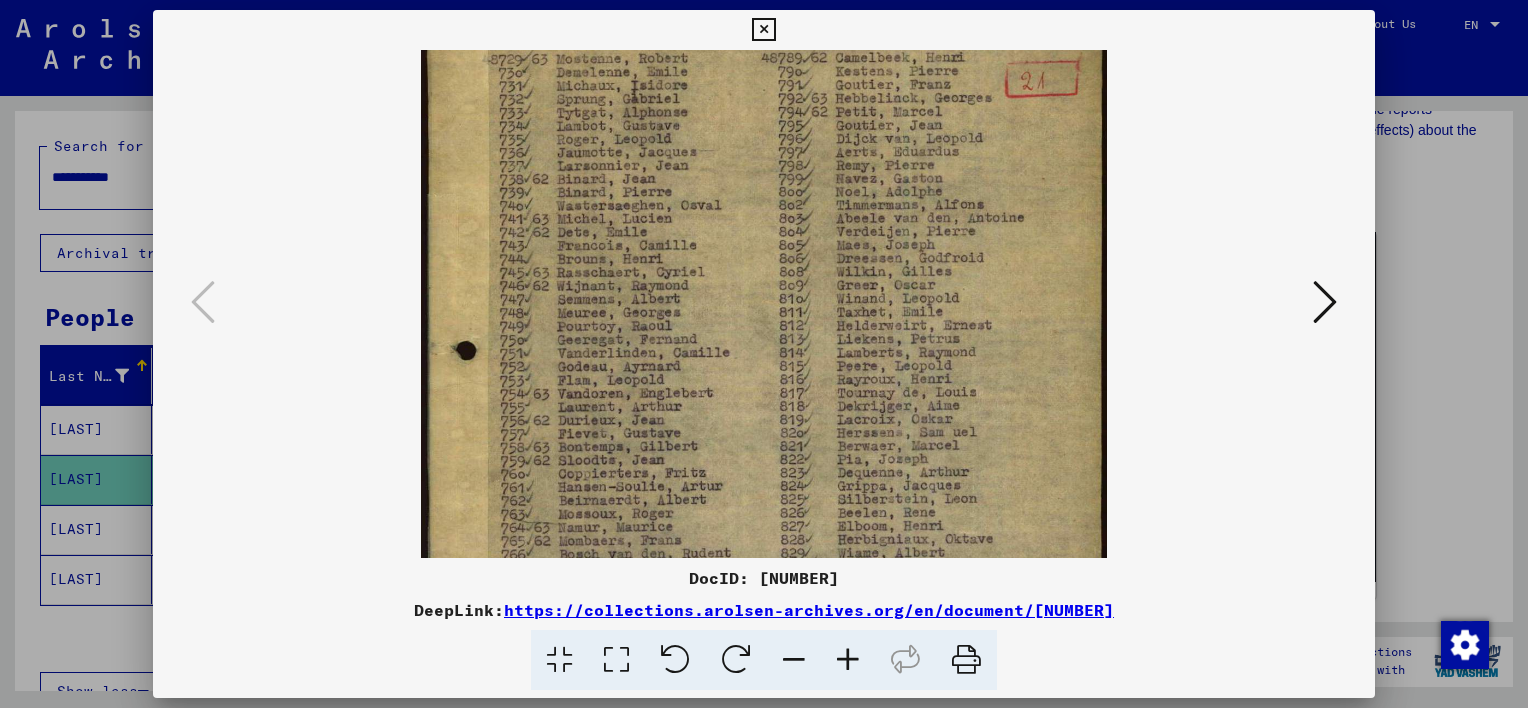 click at bounding box center [794, 660] 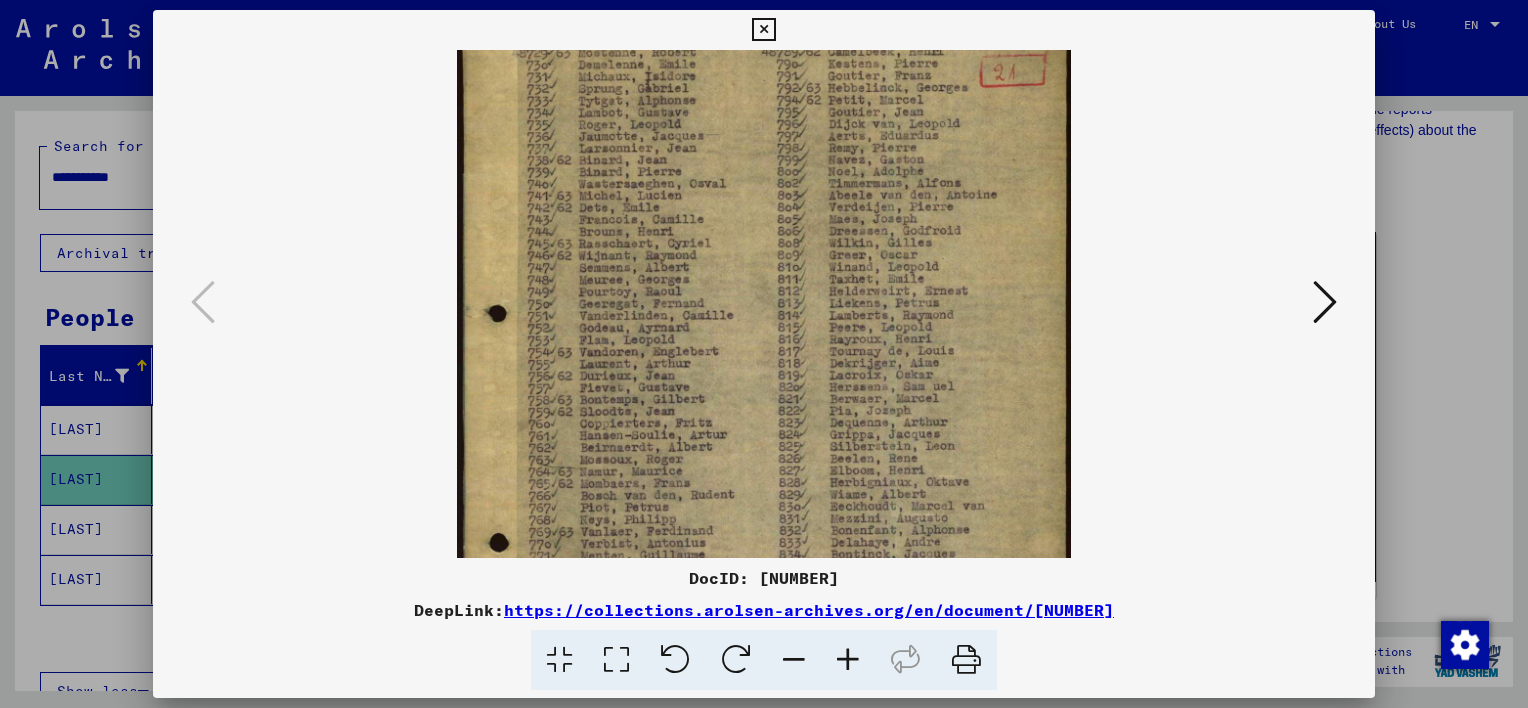 click at bounding box center [794, 660] 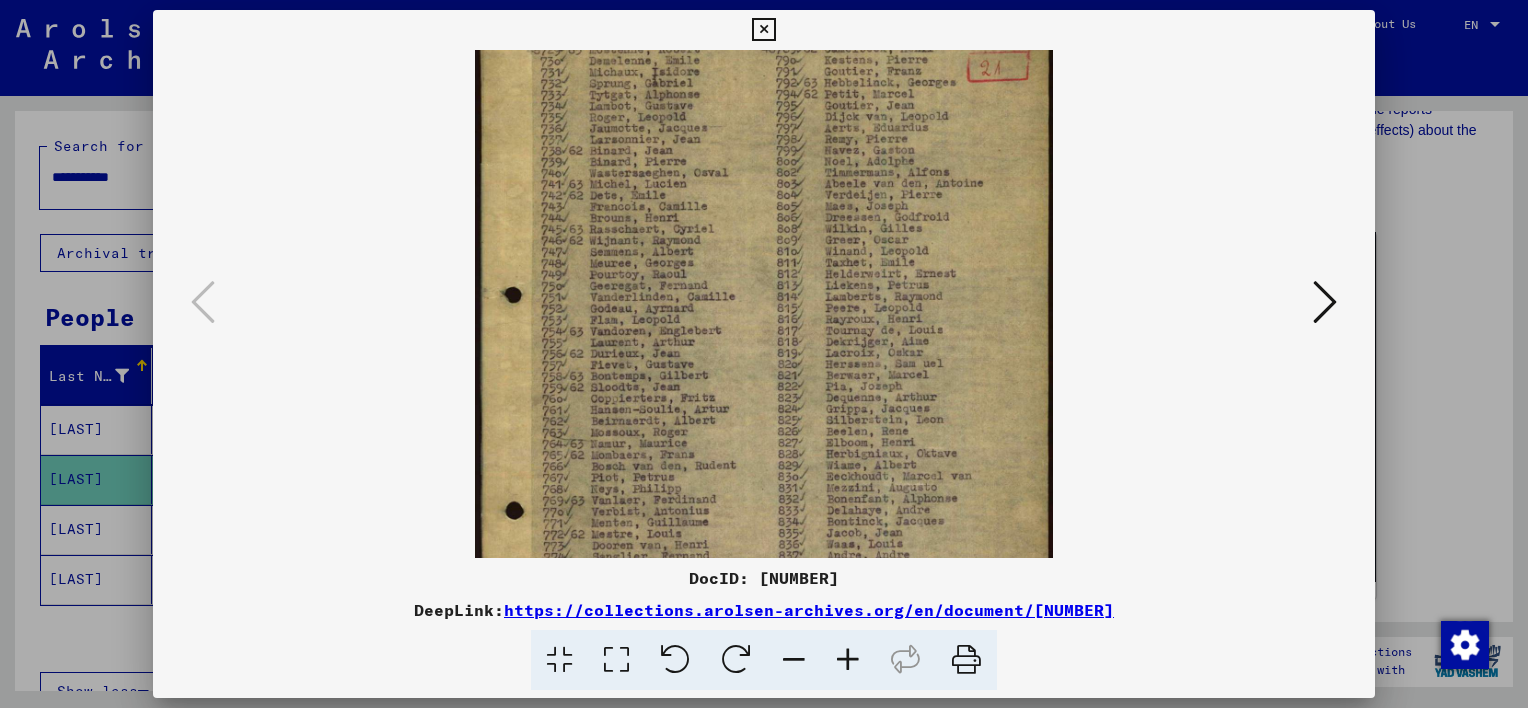 click at bounding box center (794, 660) 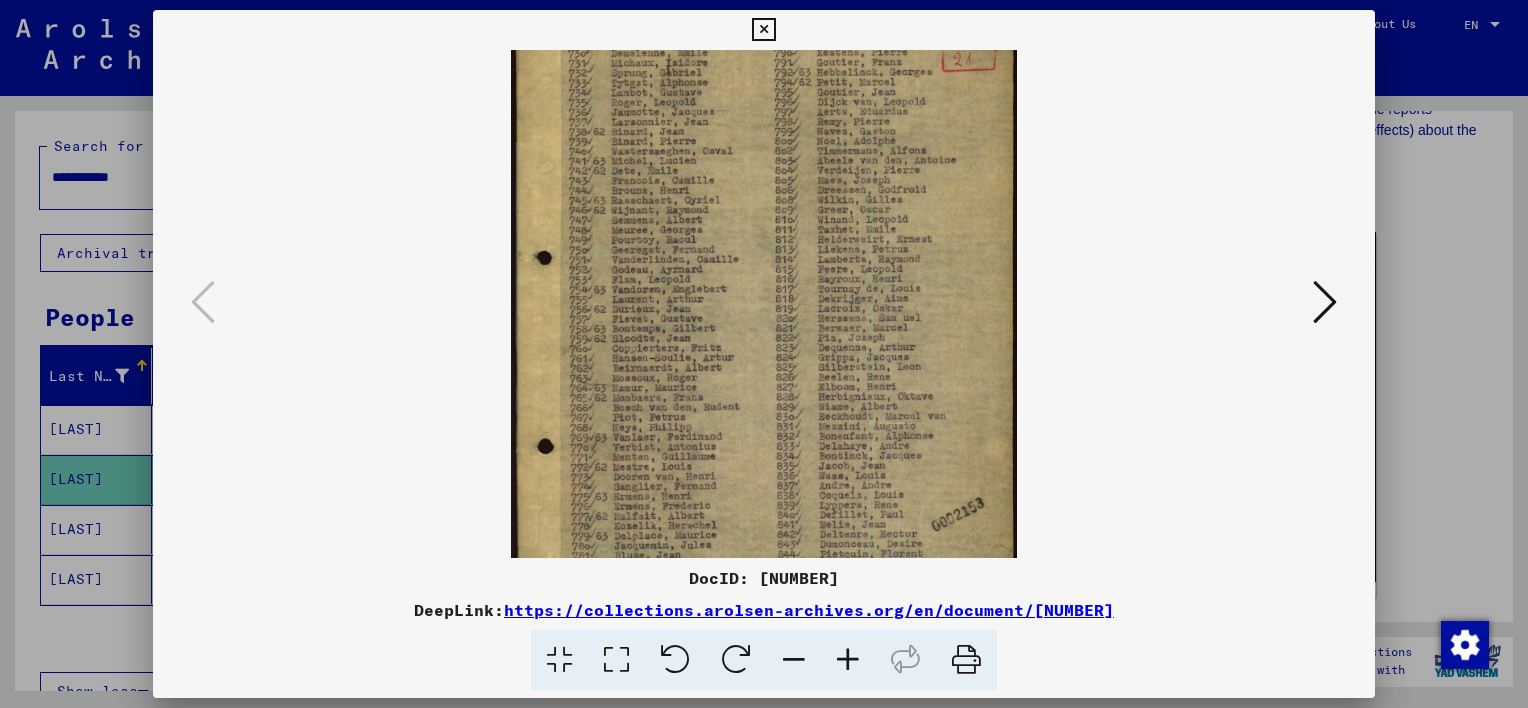 click at bounding box center [794, 660] 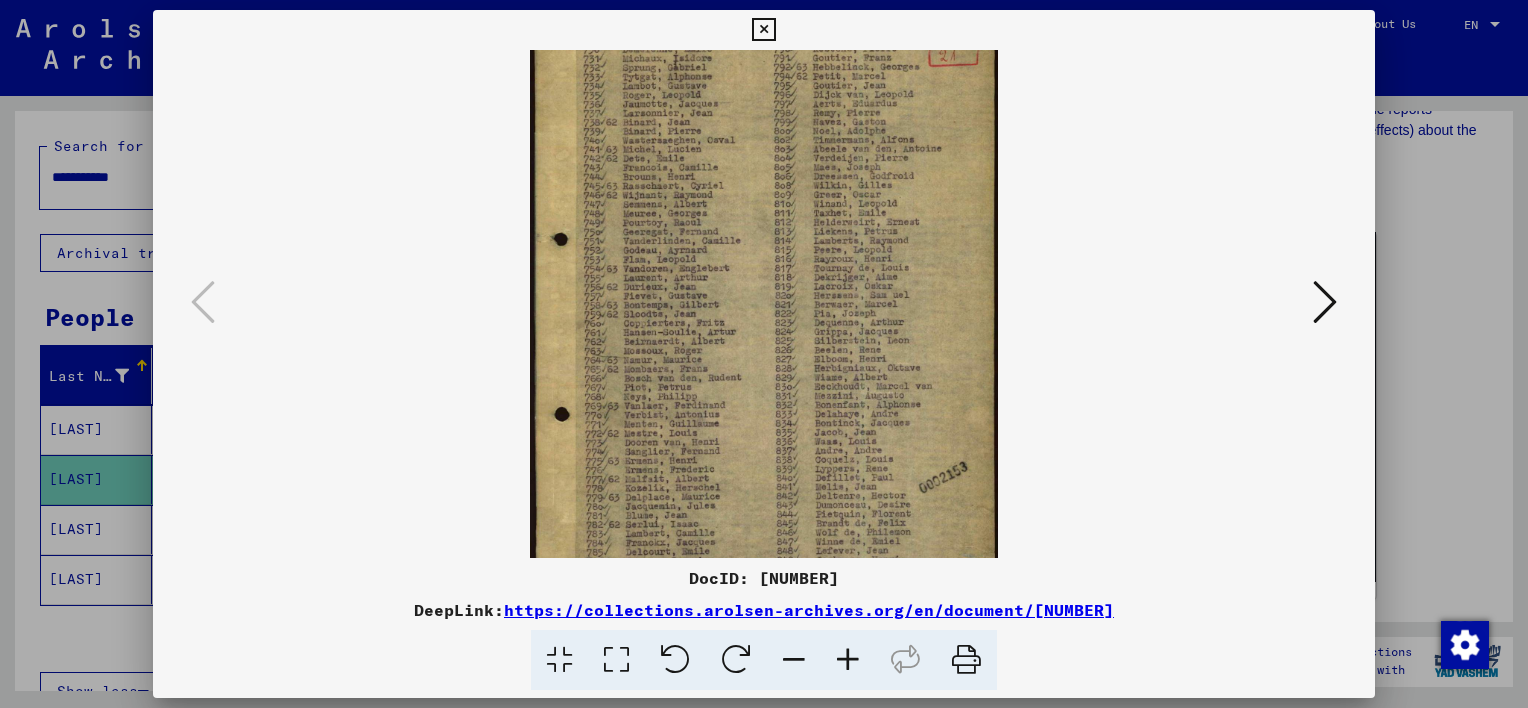 click at bounding box center [794, 660] 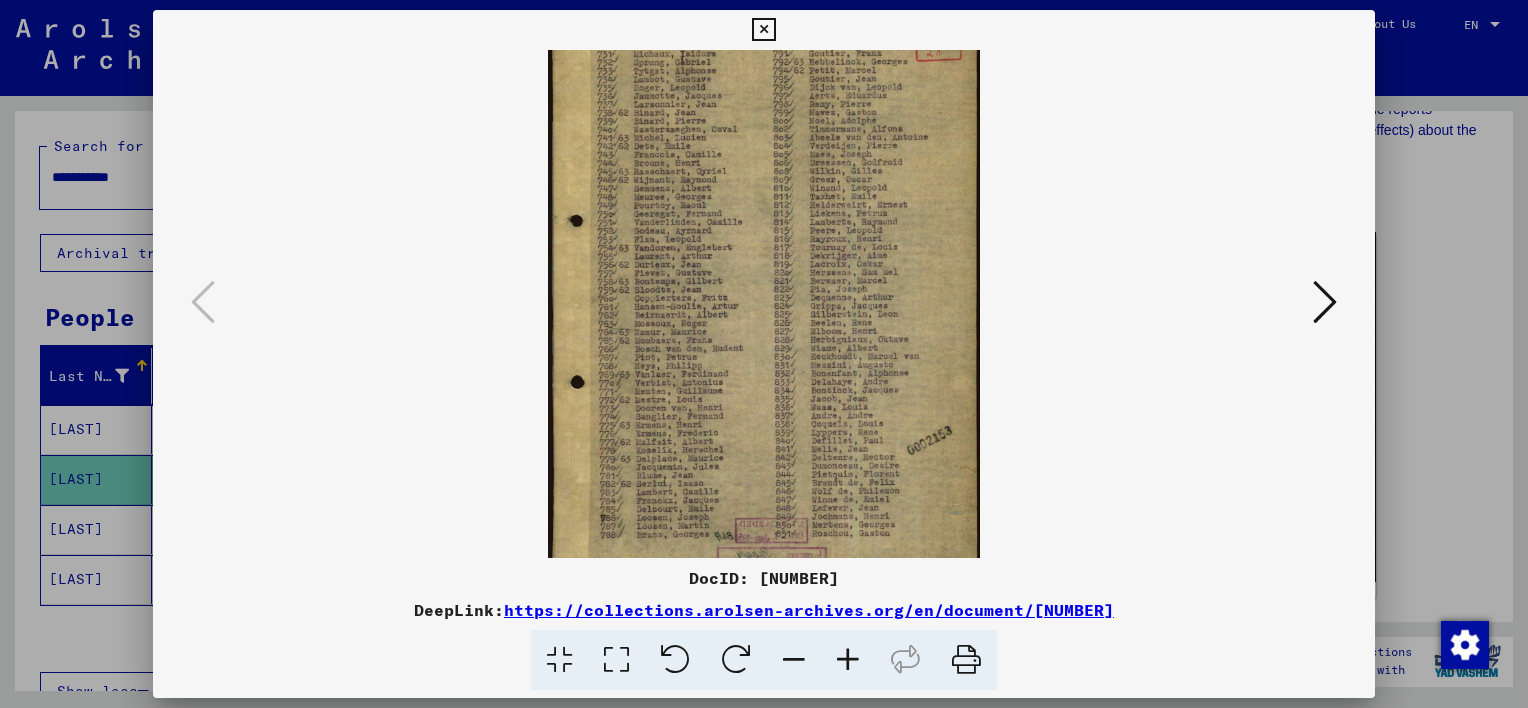 click at bounding box center [794, 660] 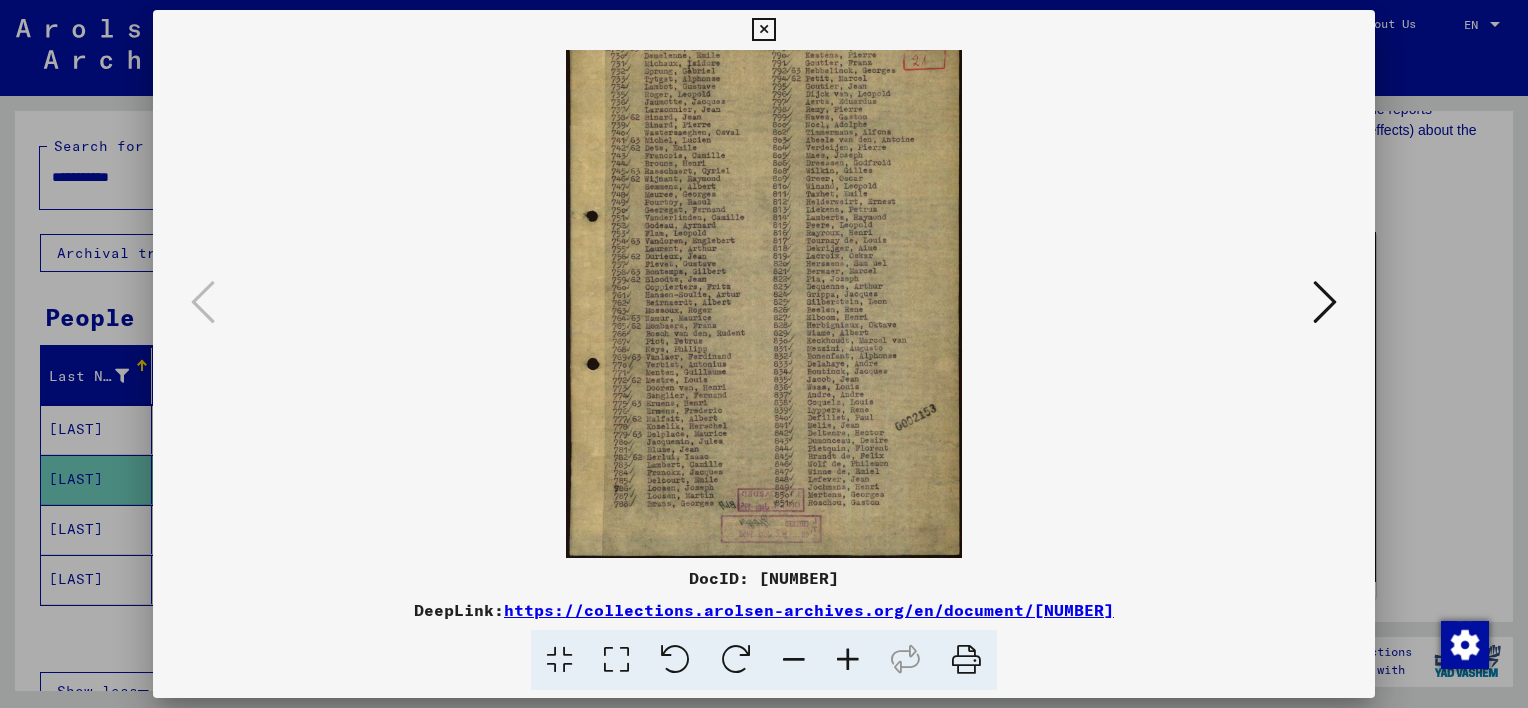 click at bounding box center [794, 660] 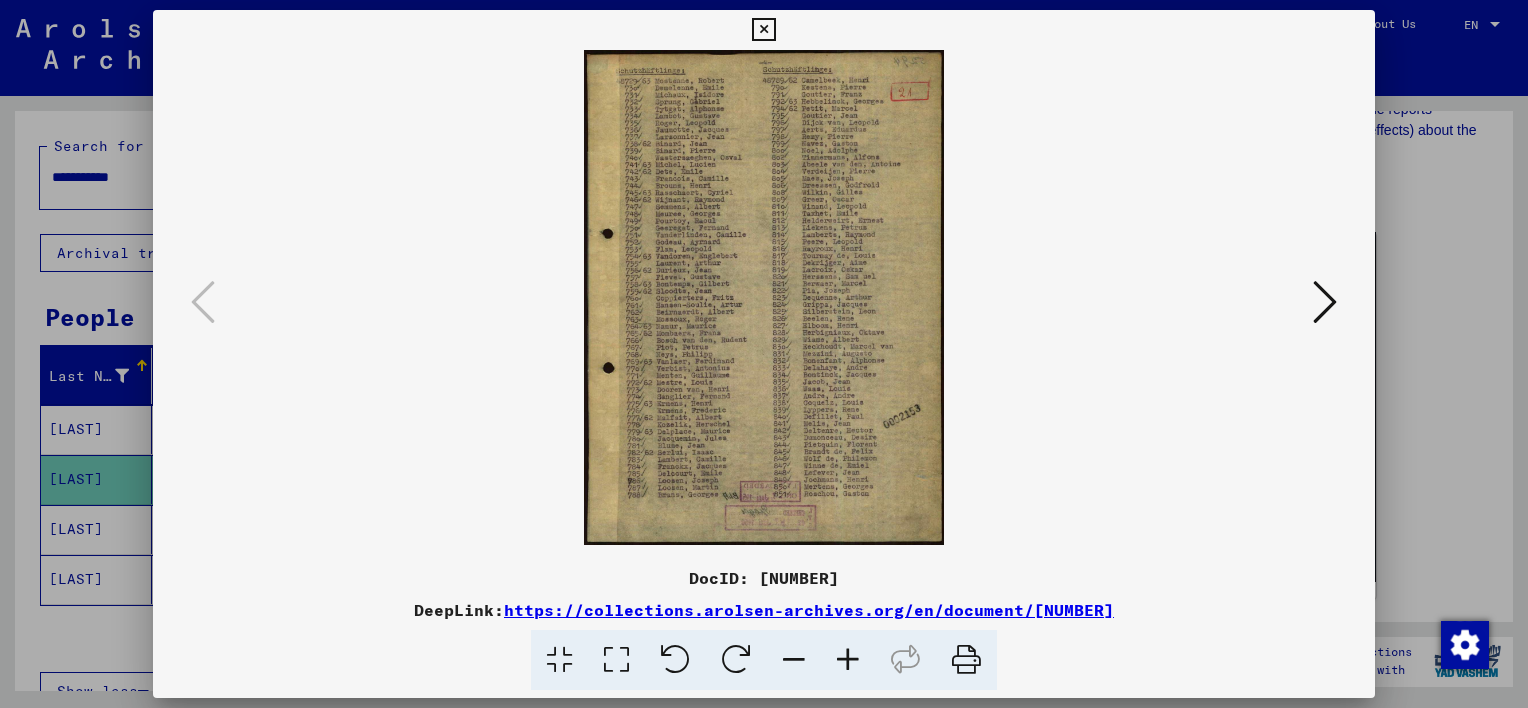 drag, startPoint x: 771, startPoint y: 402, endPoint x: 765, endPoint y: 421, distance: 19.924858 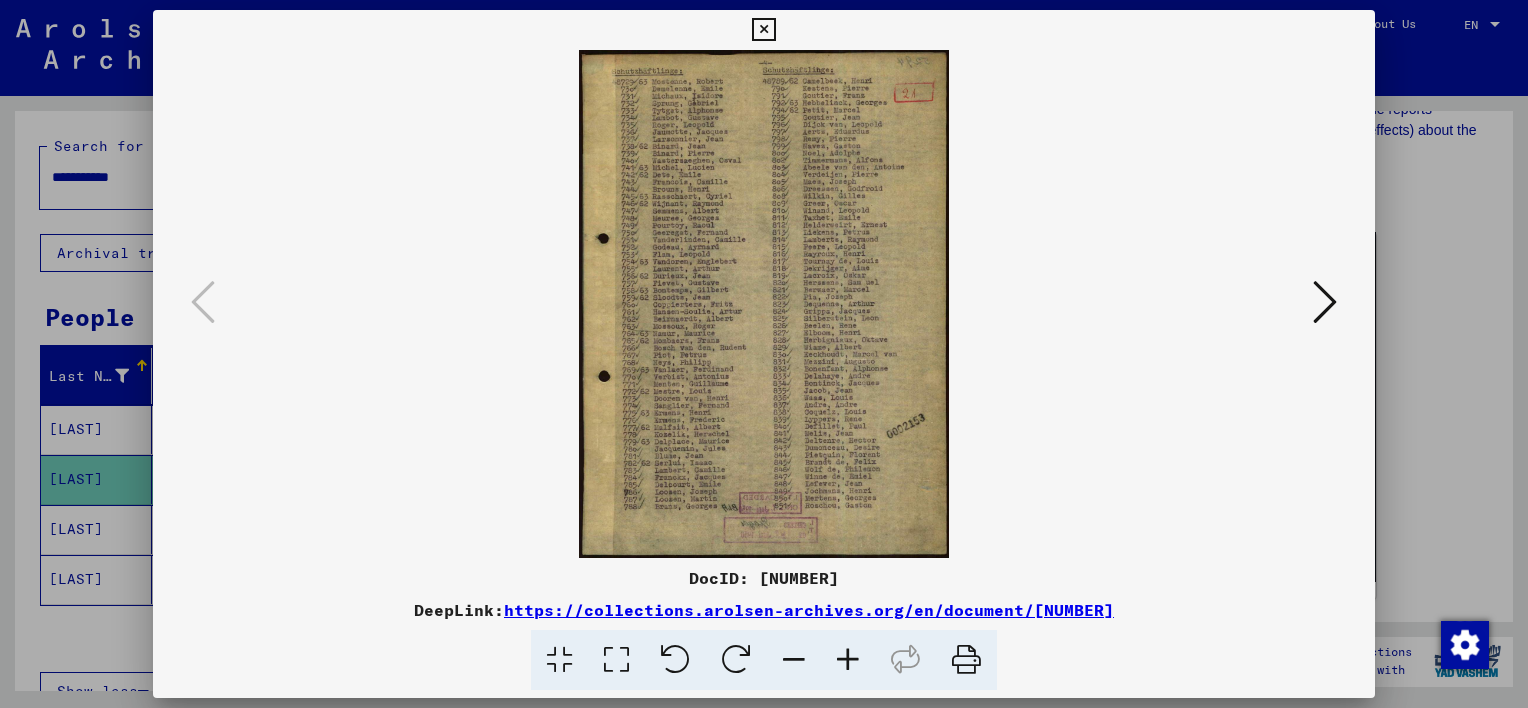 click at bounding box center [559, 660] 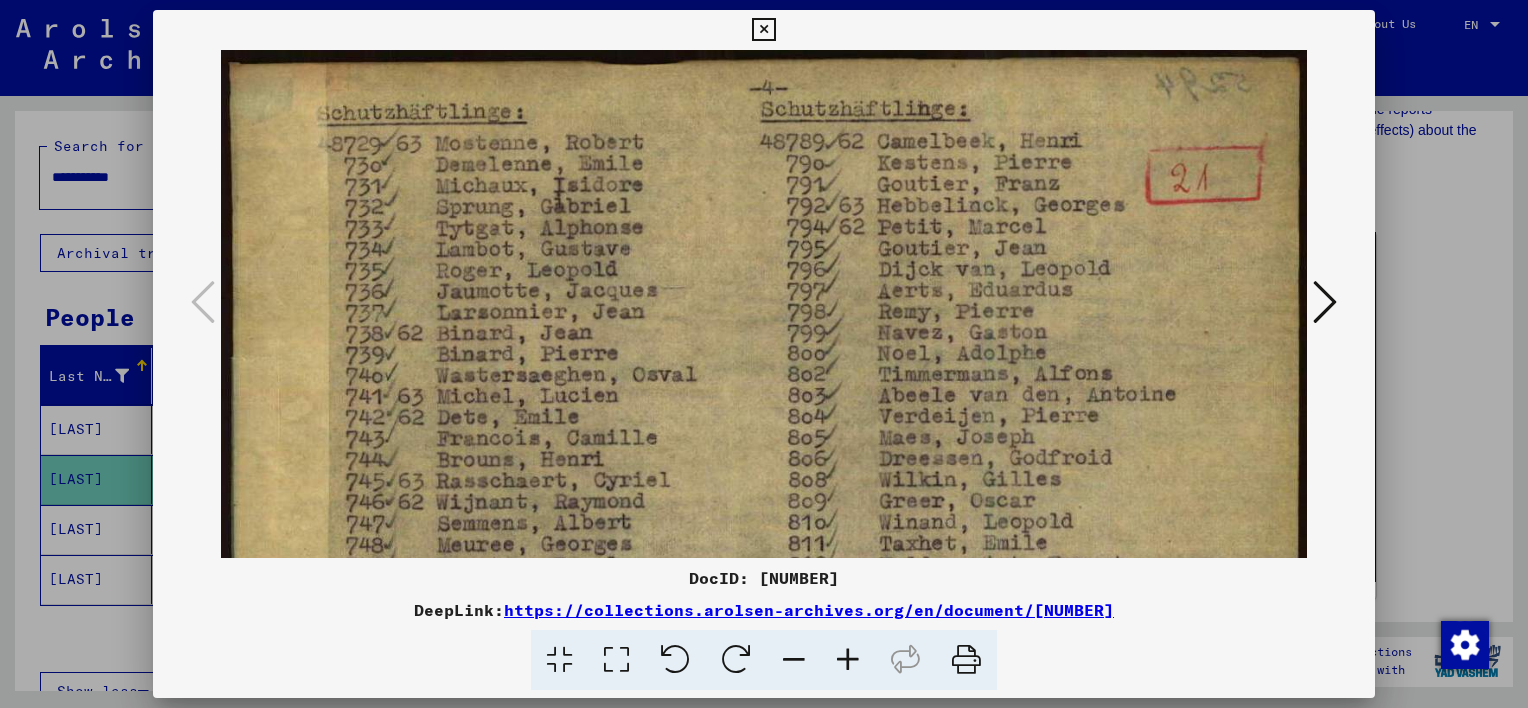 click at bounding box center (559, 660) 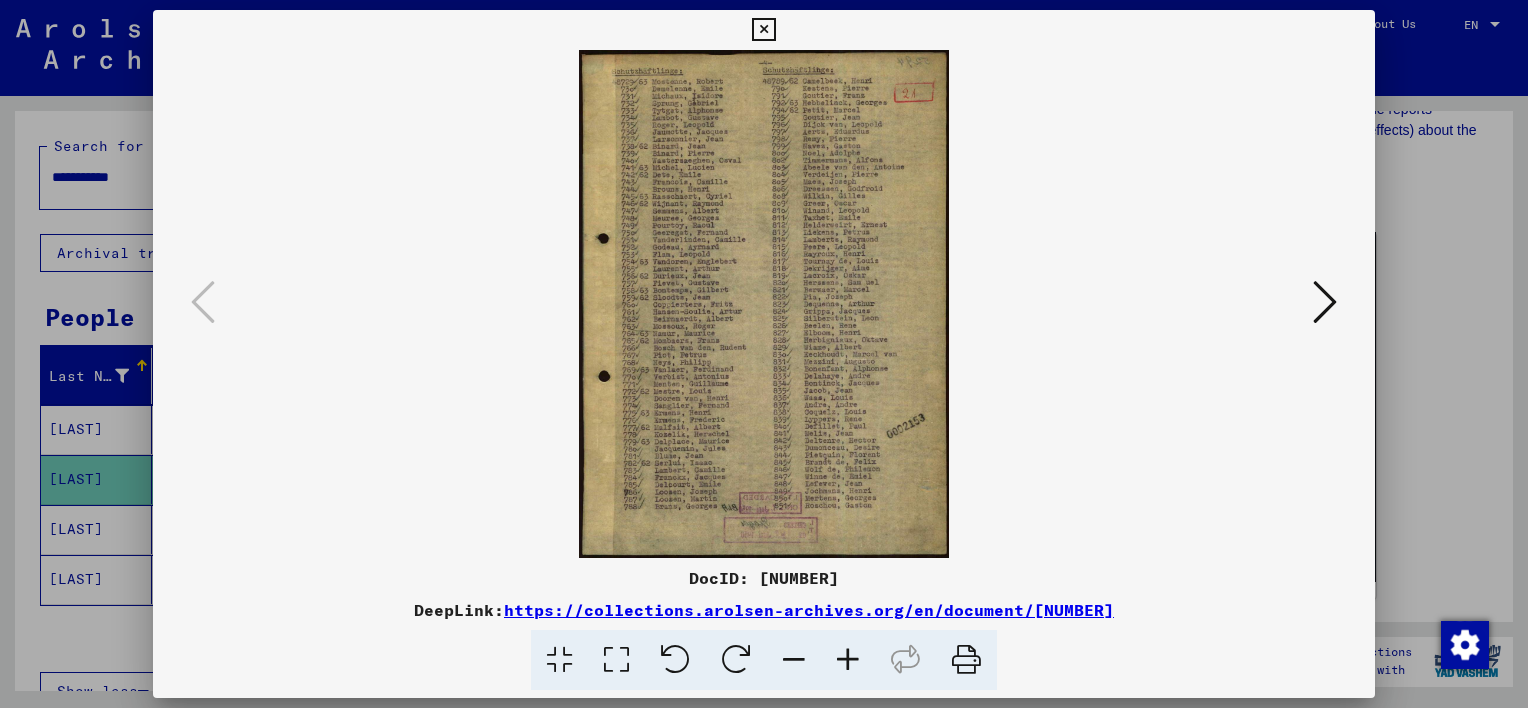 click at bounding box center [764, 304] 